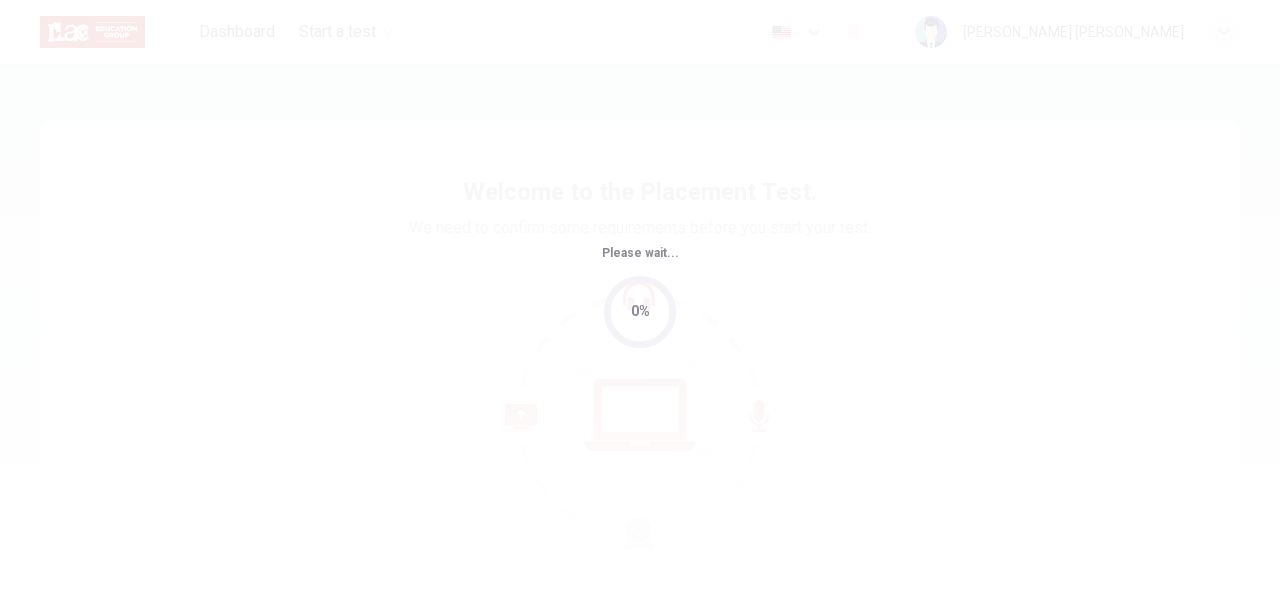 scroll, scrollTop: 0, scrollLeft: 0, axis: both 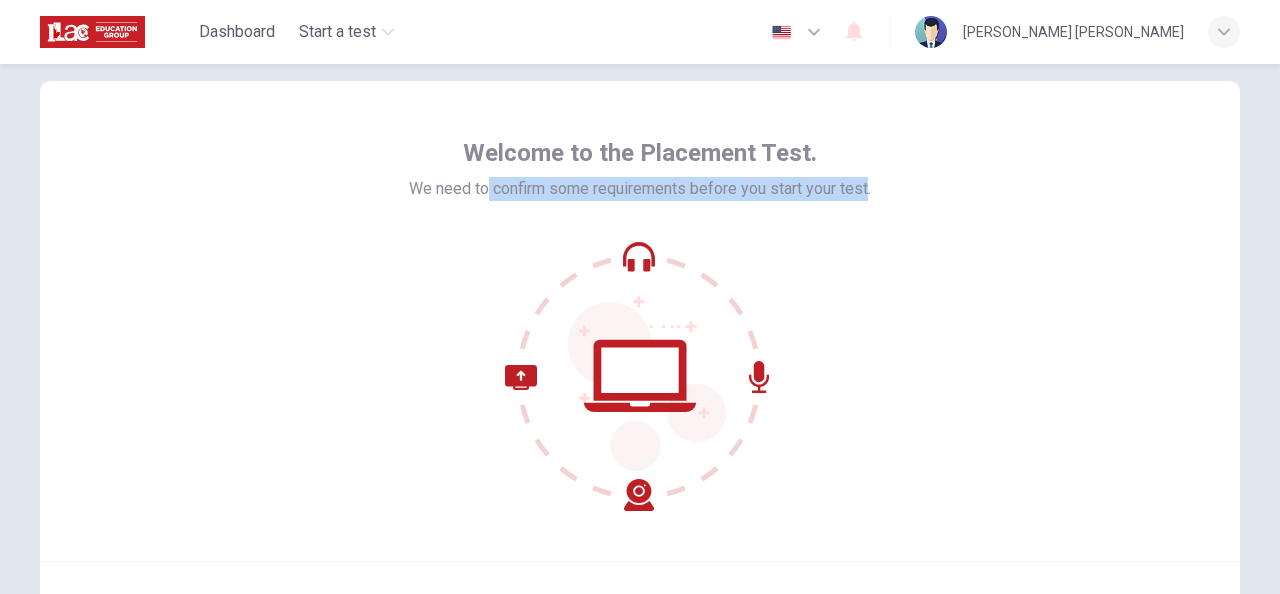drag, startPoint x: 476, startPoint y: 190, endPoint x: 863, endPoint y: 189, distance: 387.00128 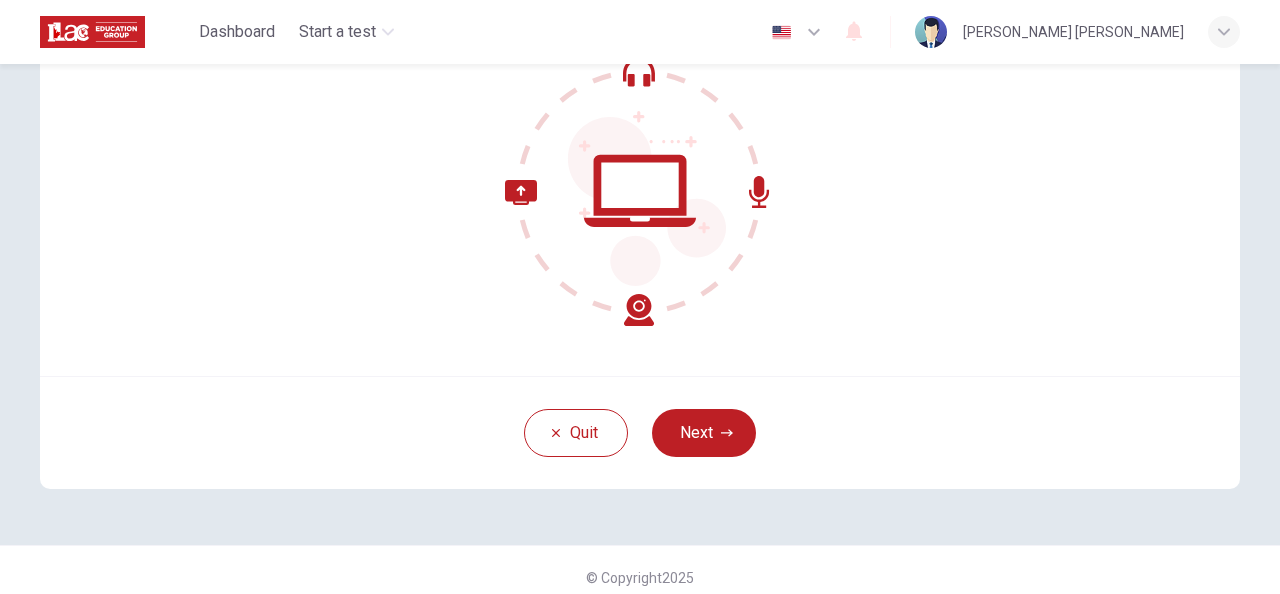 scroll, scrollTop: 239, scrollLeft: 0, axis: vertical 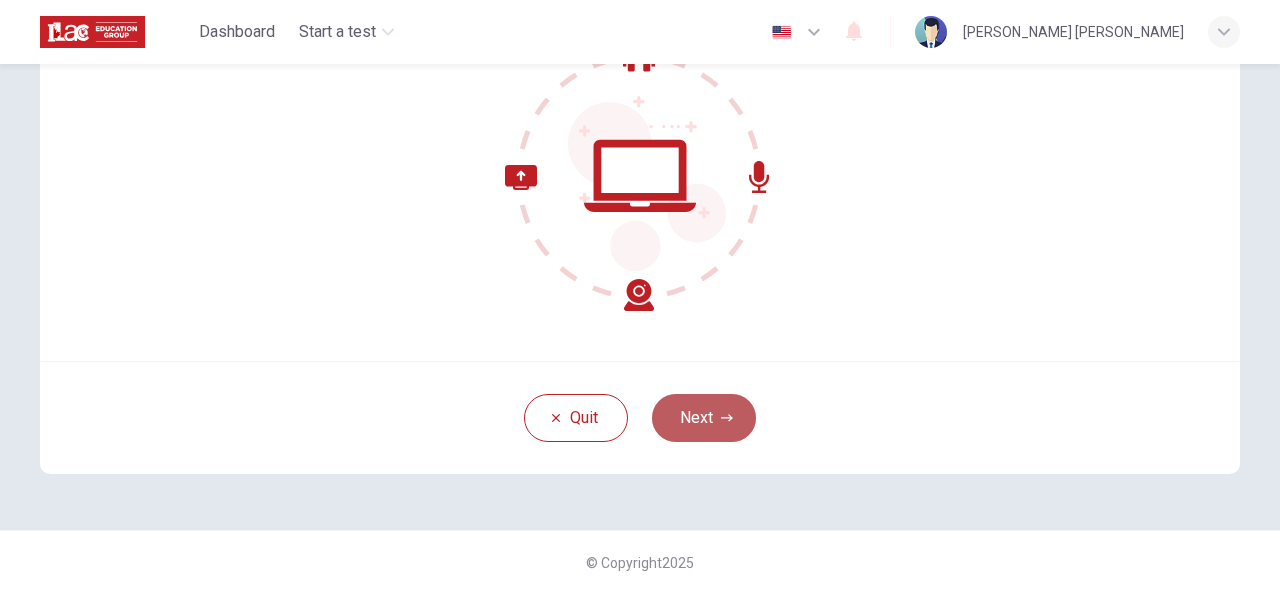 click on "Next" at bounding box center (704, 418) 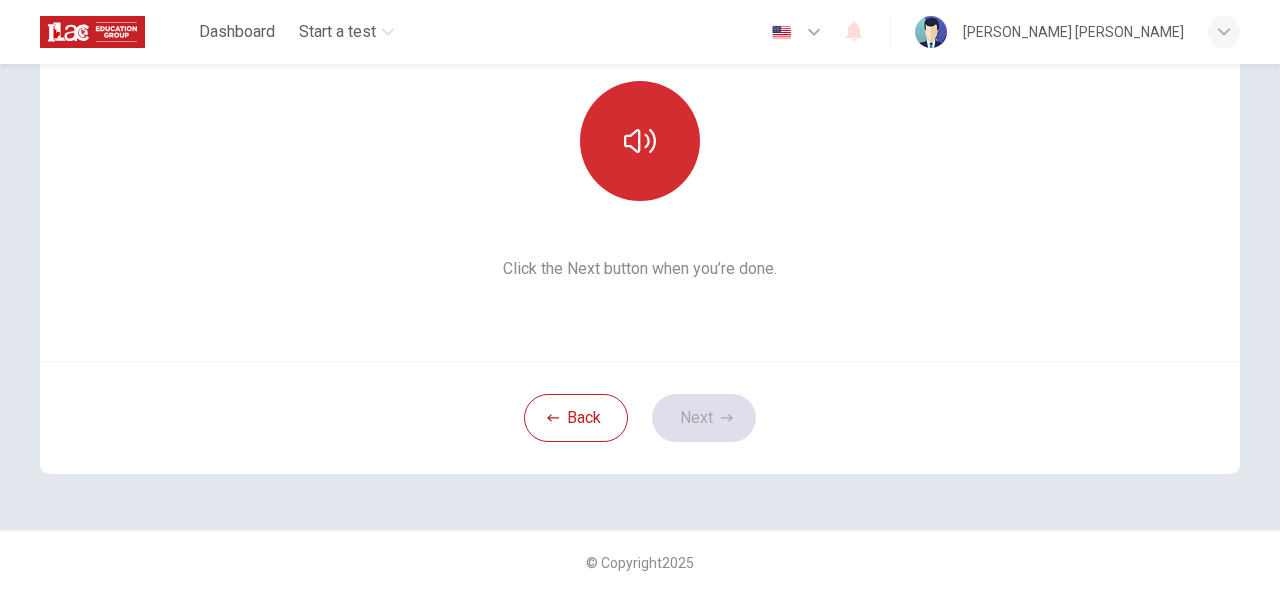 click 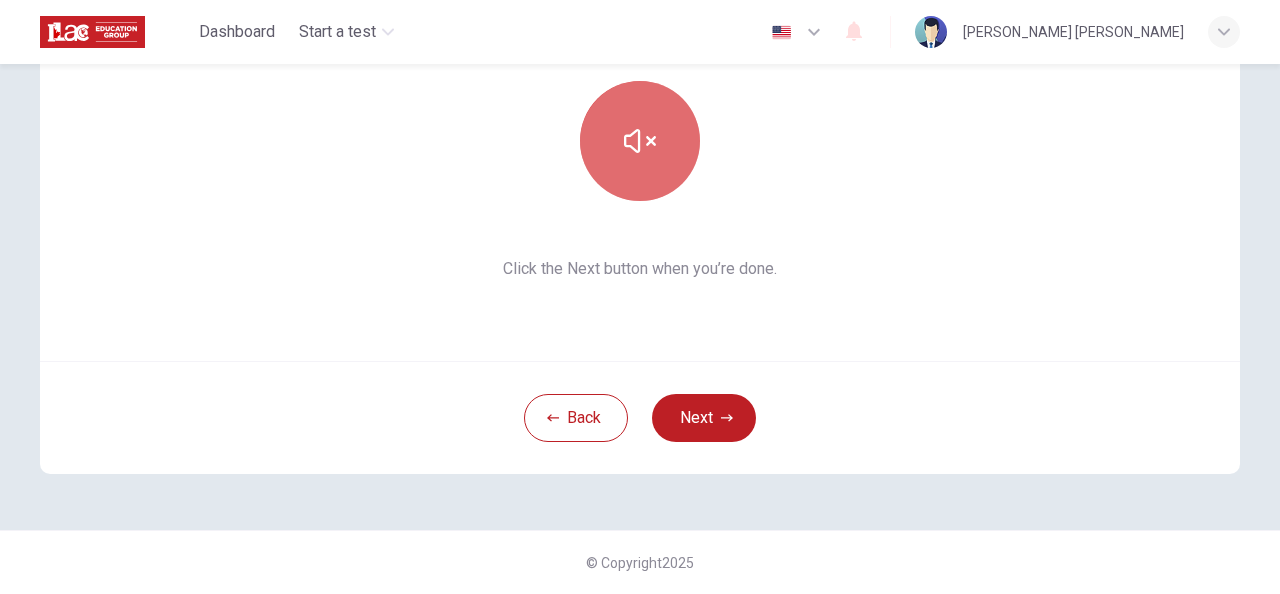click 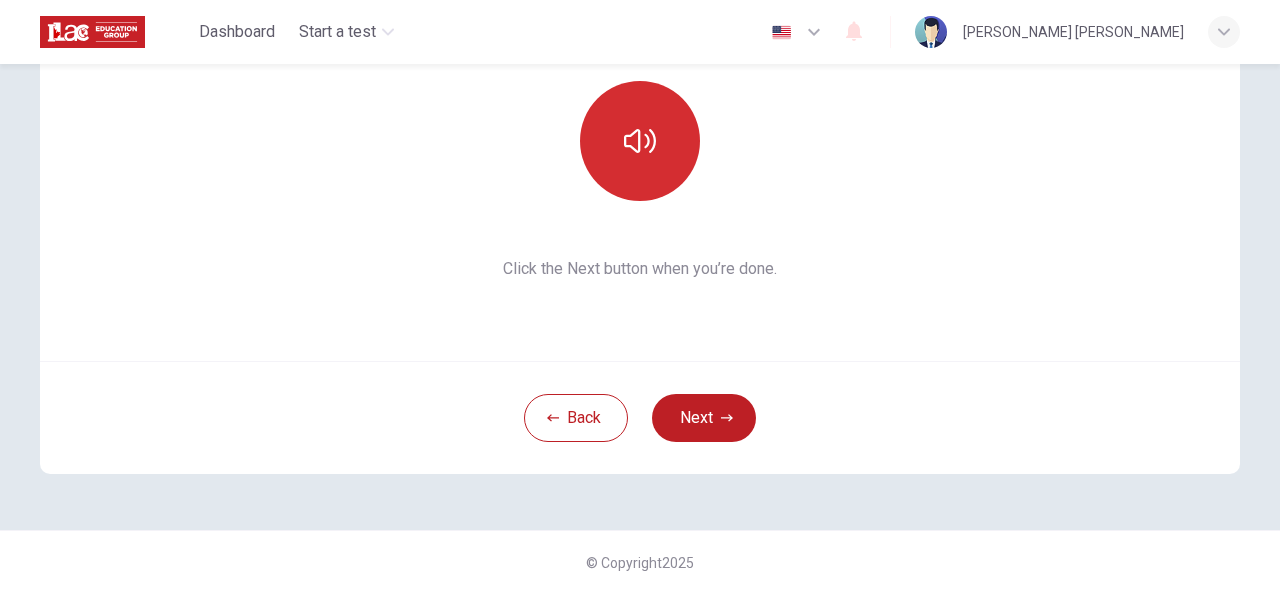 click 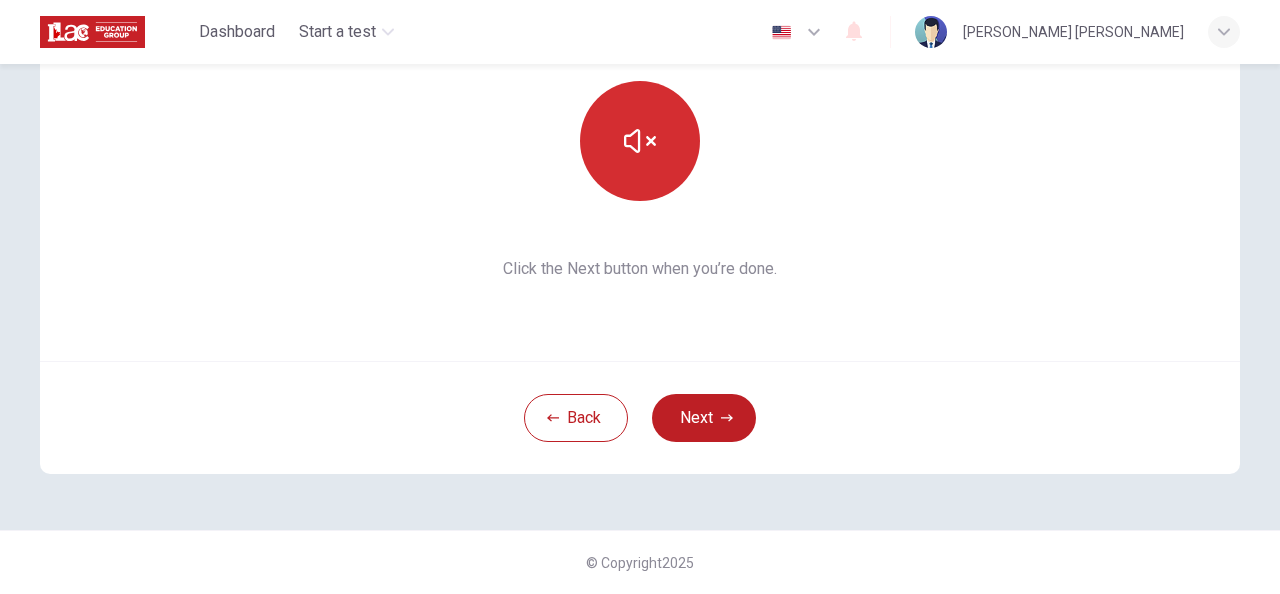 click 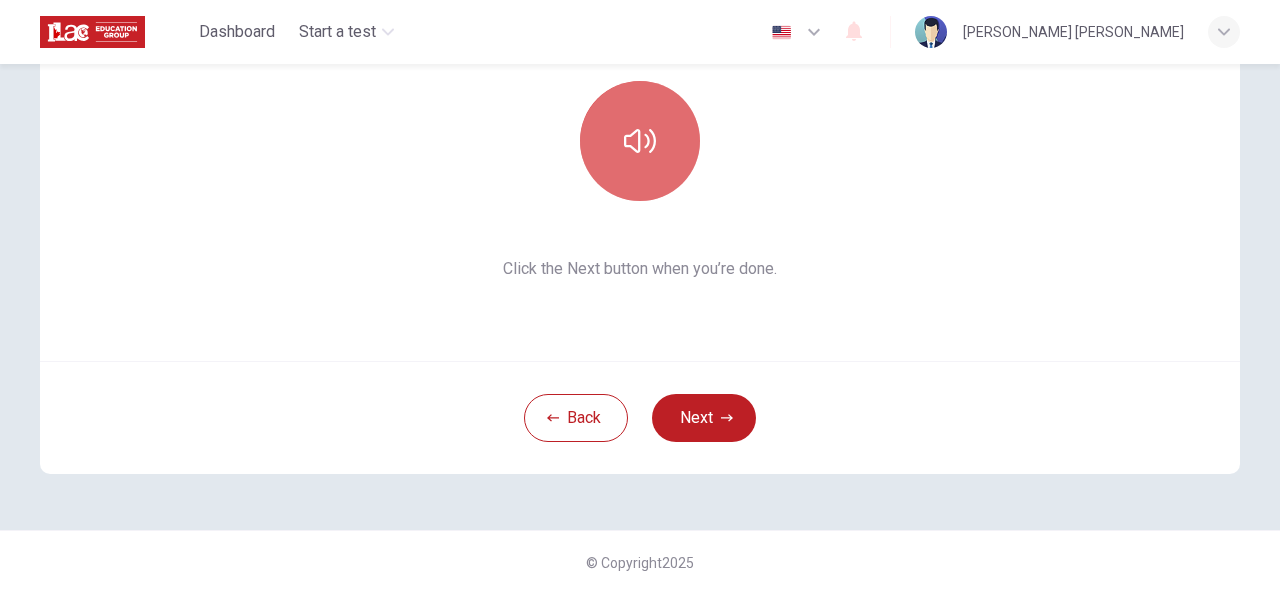 click at bounding box center [640, 141] 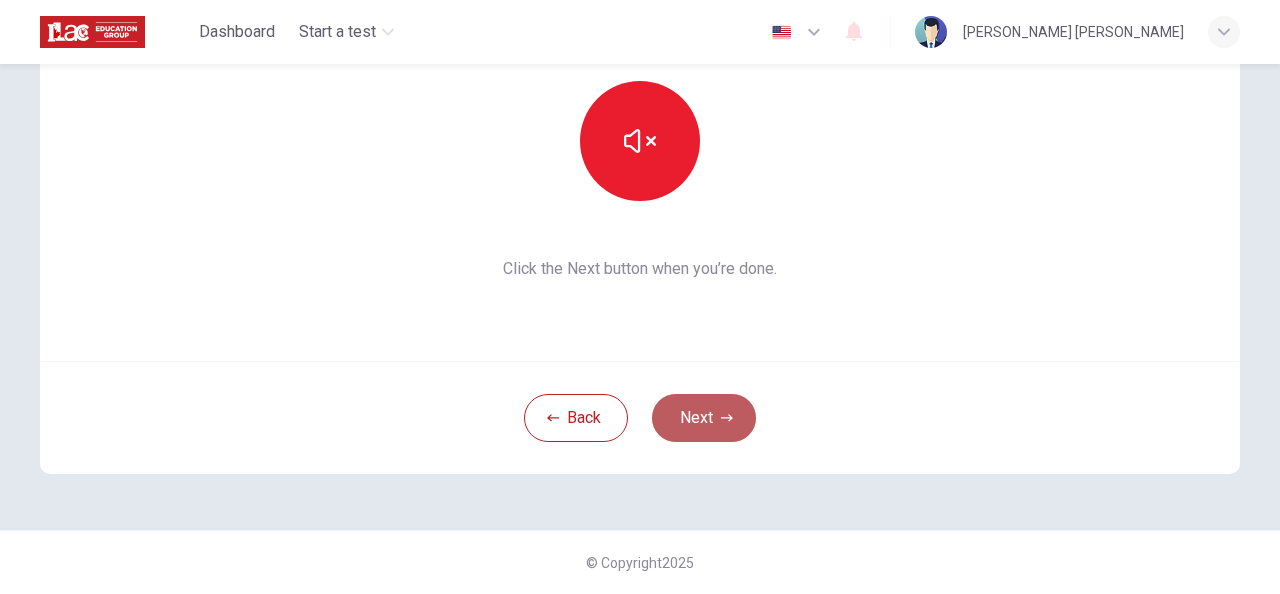 click 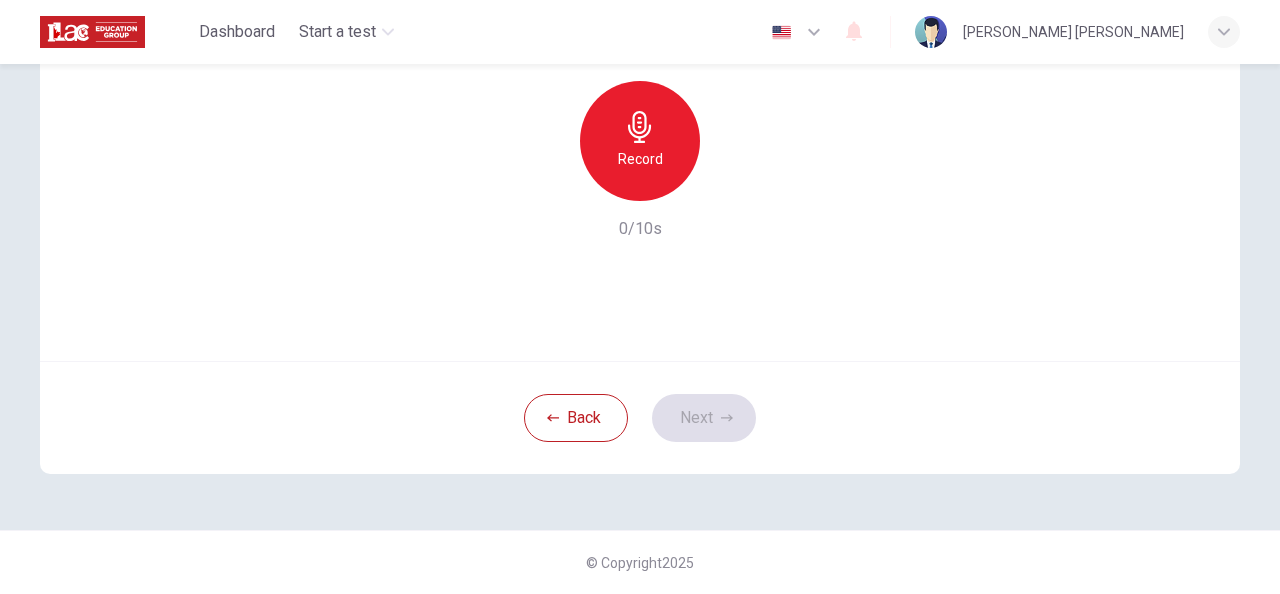 click on "Record" at bounding box center [640, 141] 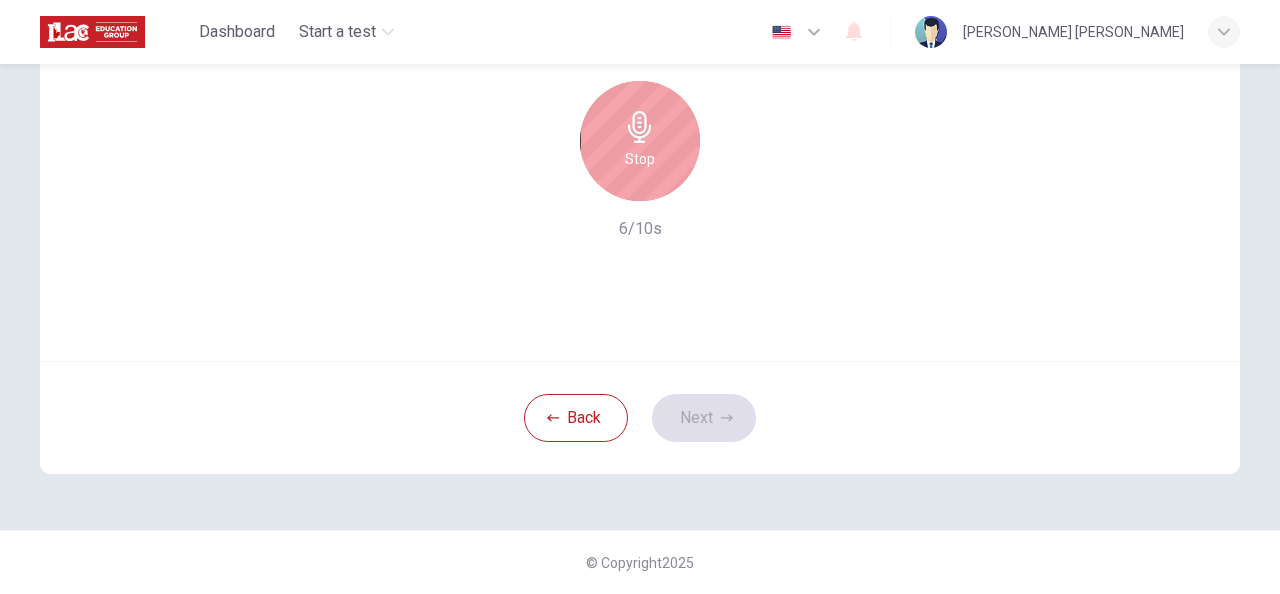 click on "Stop" at bounding box center (640, 159) 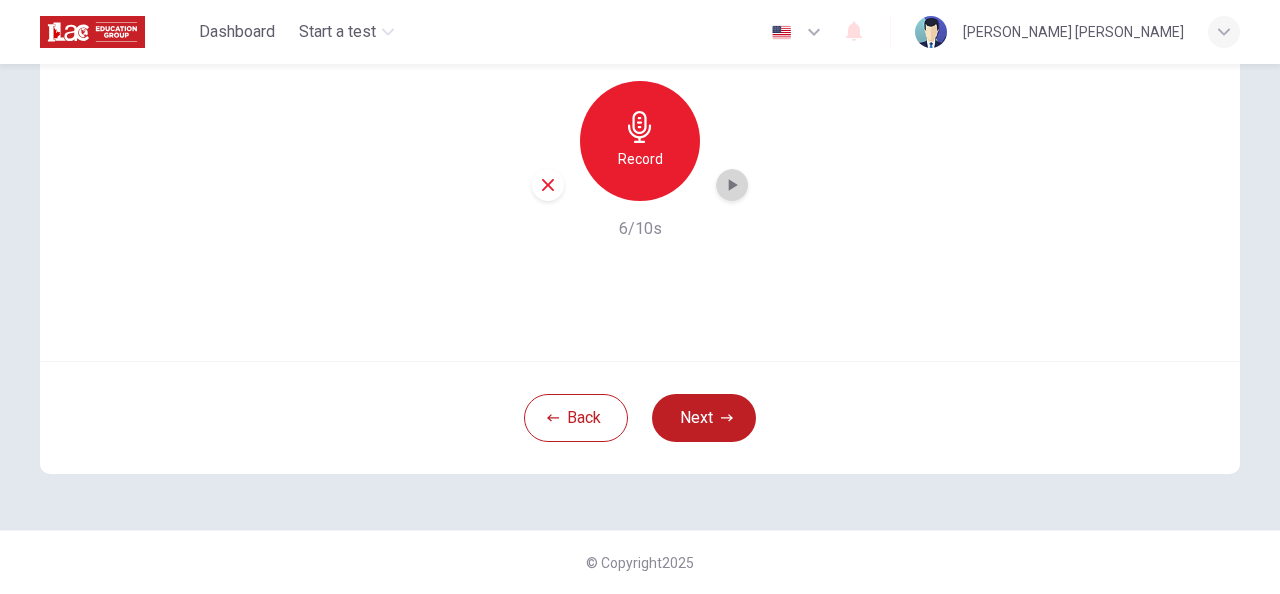 click 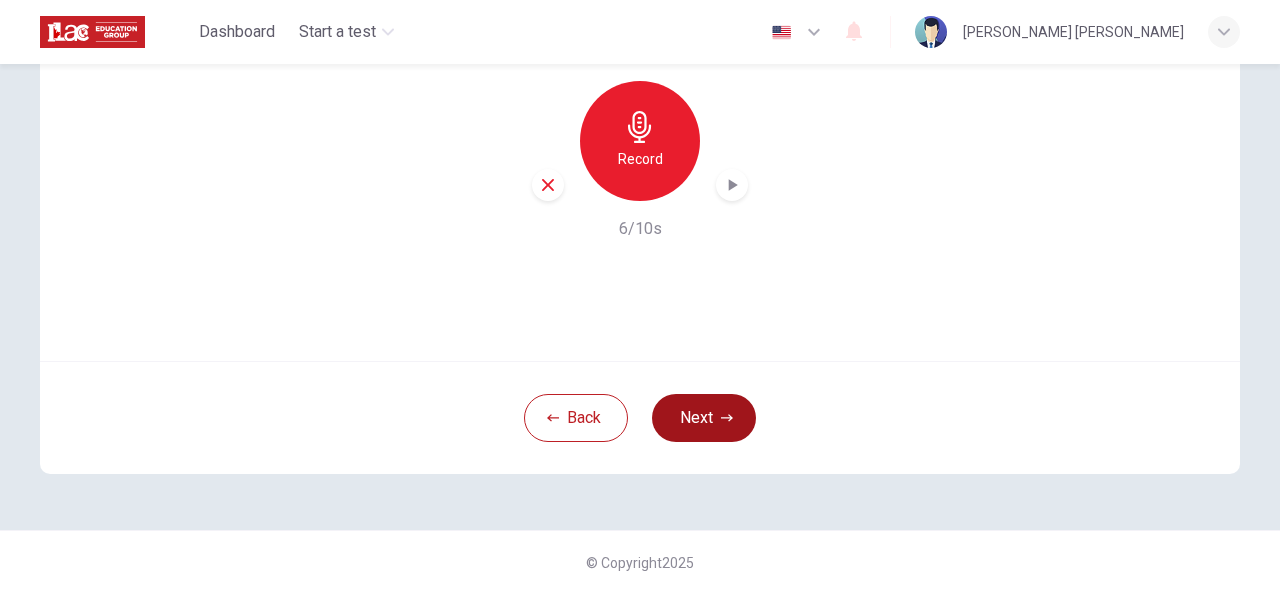 click on "Next" at bounding box center [704, 418] 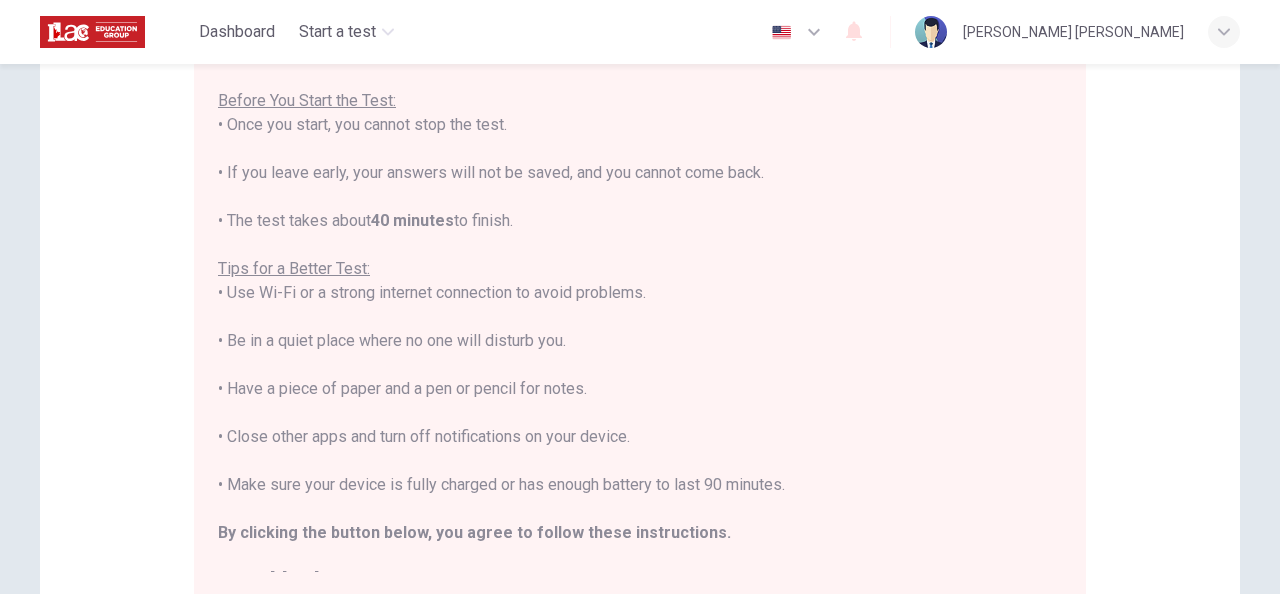 drag, startPoint x: 1268, startPoint y: 258, endPoint x: 1264, endPoint y: 140, distance: 118.06778 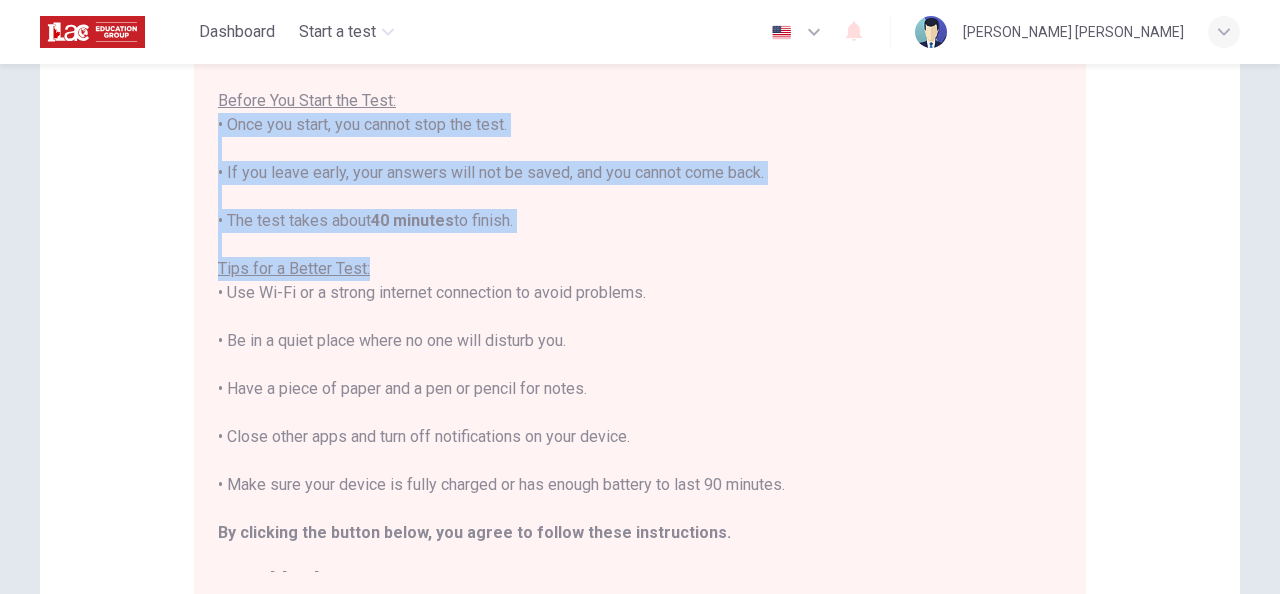 click on "You are about to start a  Placement Test .
Before You Start the Test:
• Once you start, you cannot stop the test.
• If you leave early, your answers will not be saved, and you cannot come back.
• The test takes about  40 minutes  to finish.
Tips for a Better Test:
• Use Wi-Fi or a strong internet connection to avoid problems.
• Be in a quiet place where no one will disturb you.
• Have a piece of paper and a pen or pencil for notes.
• Close other apps and turn off notifications on your device.
• Make sure your device is fully charged or has enough battery to last 90 minutes.
By clicking the button below, you agree to follow these instructions.
Good luck!" at bounding box center [640, 317] 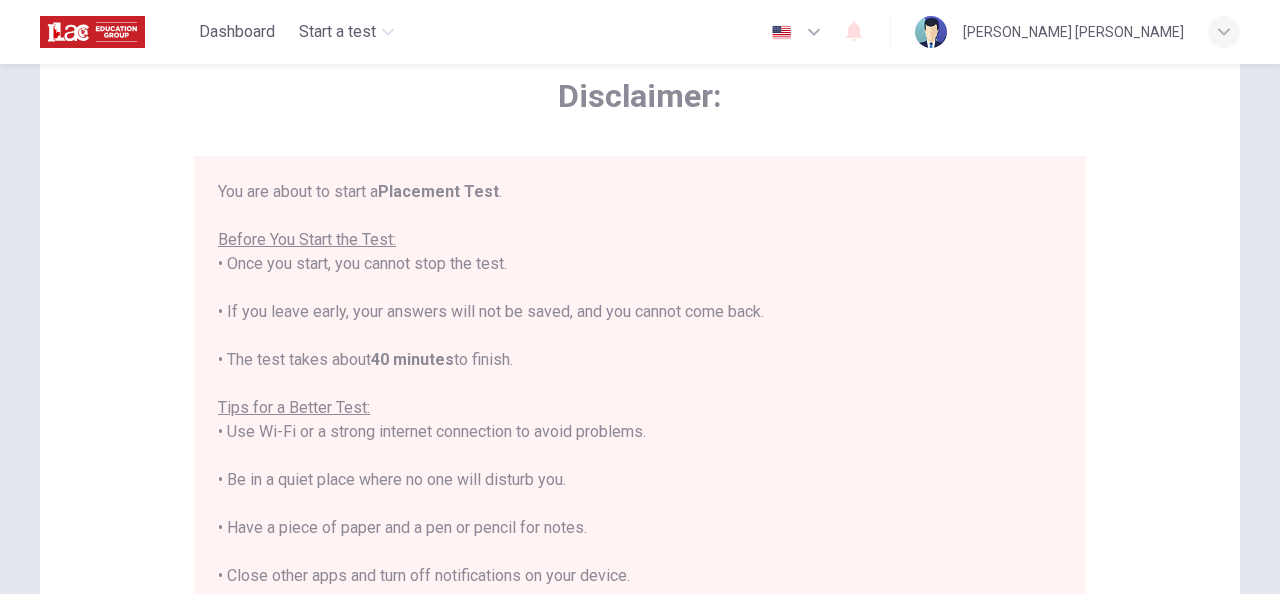 scroll, scrollTop: 200, scrollLeft: 0, axis: vertical 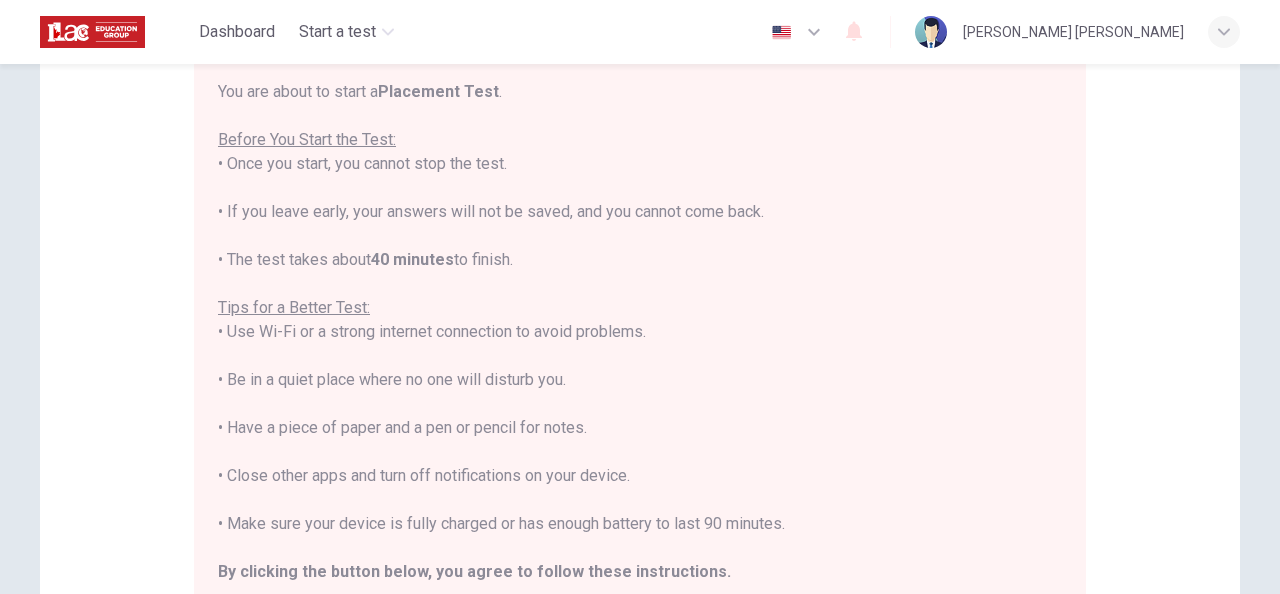 drag, startPoint x: 245, startPoint y: 211, endPoint x: 807, endPoint y: 209, distance: 562.00354 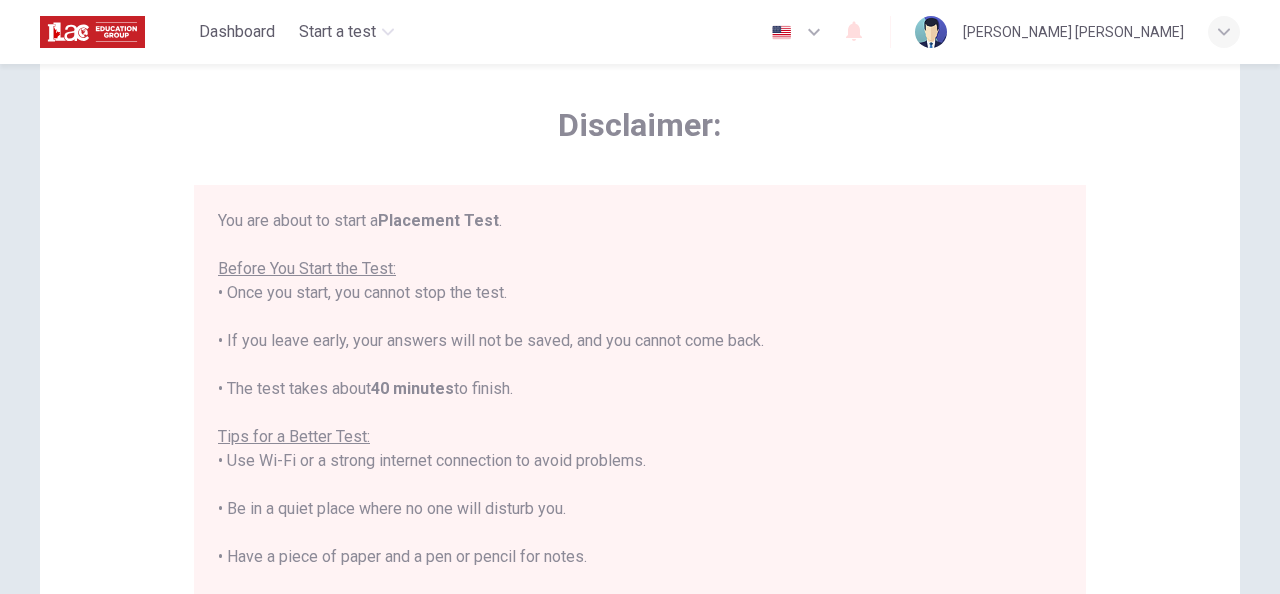 scroll, scrollTop: 100, scrollLeft: 0, axis: vertical 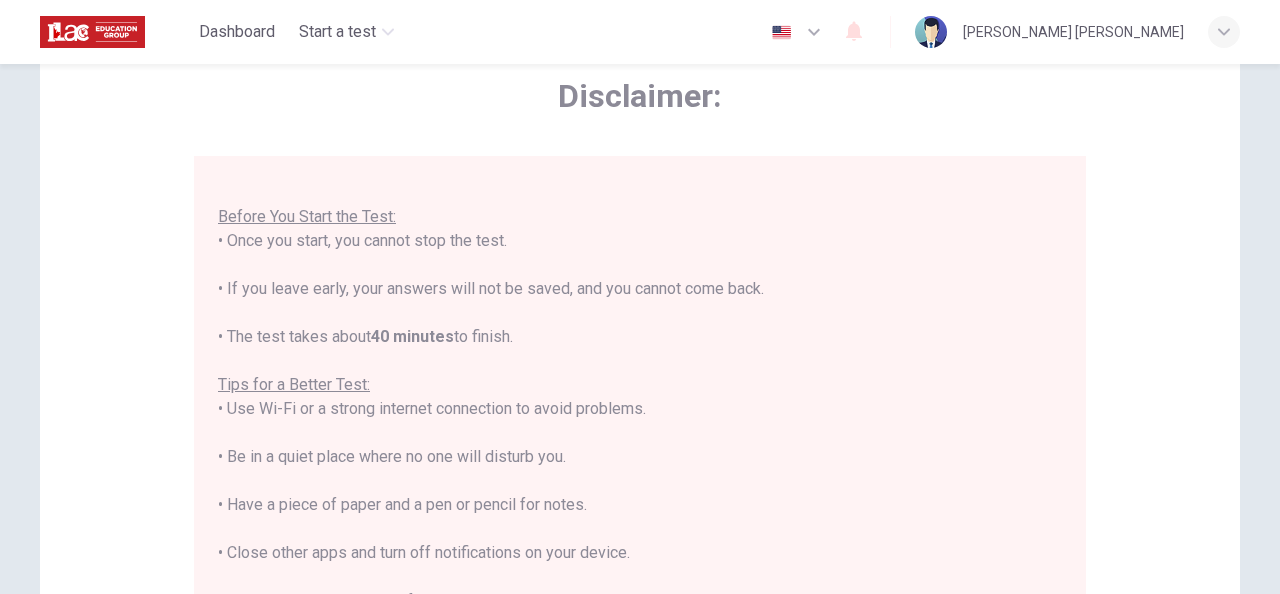 click on "You are about to start a  Placement Test .
Before You Start the Test:
• Once you start, you cannot stop the test.
• If you leave early, your answers will not be saved, and you cannot come back.
• The test takes about  40 minutes  to finish.
Tips for a Better Test:
• Use Wi-Fi or a strong internet connection to avoid problems.
• Be in a quiet place where no one will disturb you.
• Have a piece of paper and a pen or pencil for notes.
• Close other apps and turn off notifications on your device.
• Make sure your device is fully charged or has enough battery to last 90 minutes.
By clicking the button below, you agree to follow these instructions.
Good luck!" at bounding box center [640, 433] 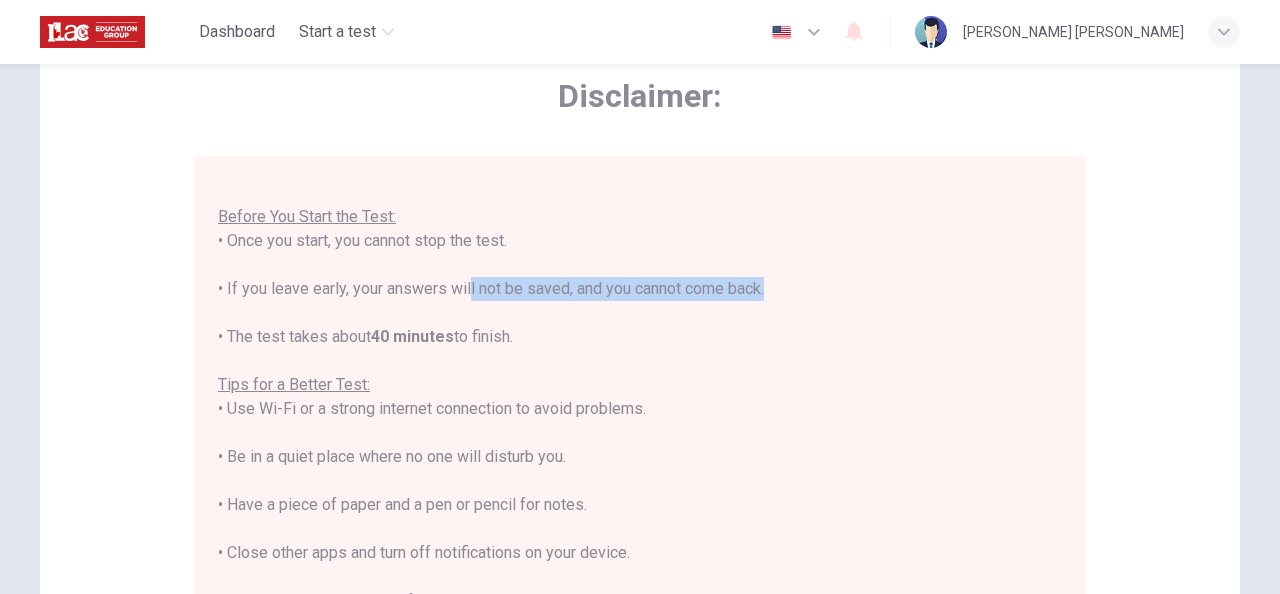 drag, startPoint x: 461, startPoint y: 292, endPoint x: 761, endPoint y: 281, distance: 300.2016 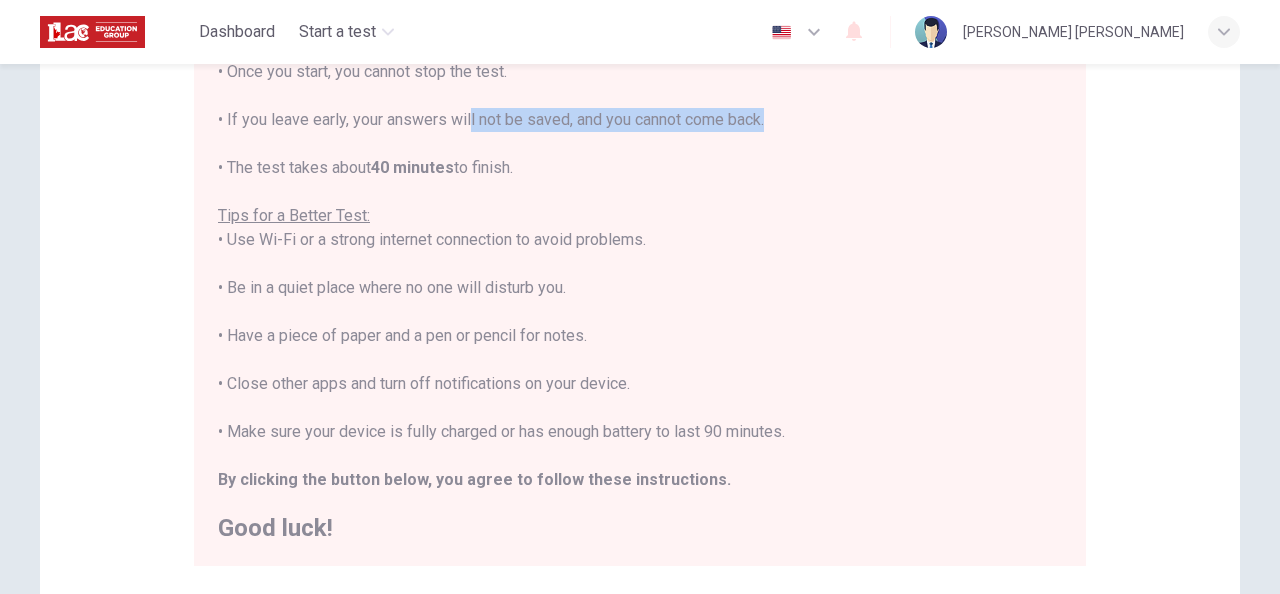 scroll, scrollTop: 300, scrollLeft: 0, axis: vertical 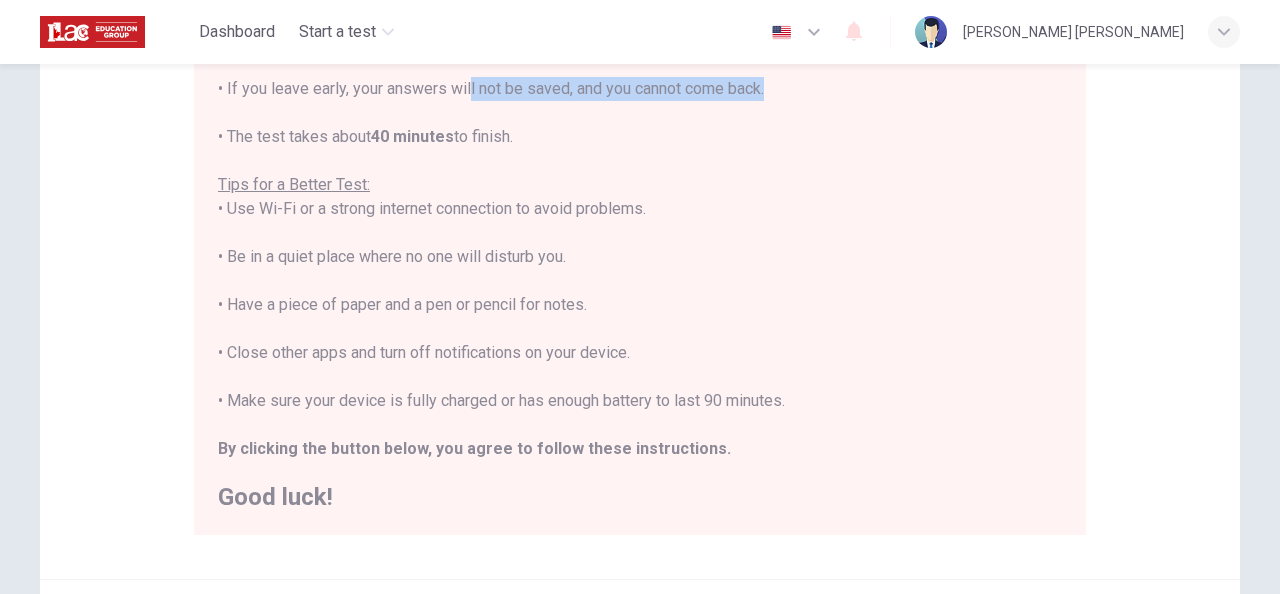 drag, startPoint x: 344, startPoint y: 137, endPoint x: 544, endPoint y: 135, distance: 200.01 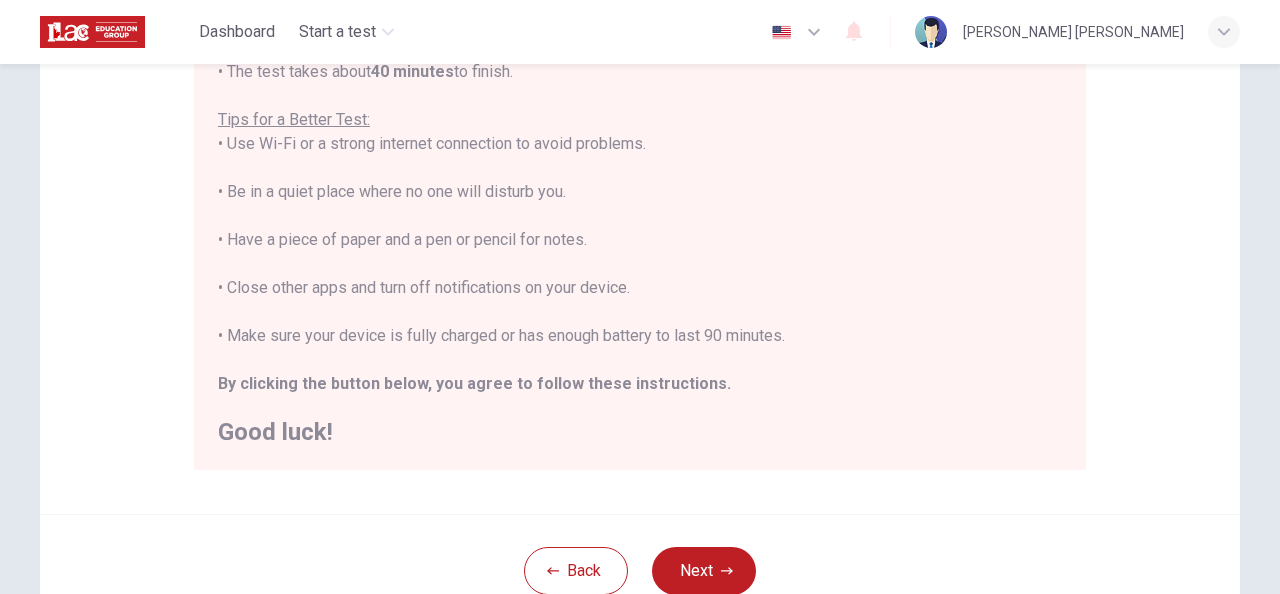 scroll, scrollTop: 400, scrollLeft: 0, axis: vertical 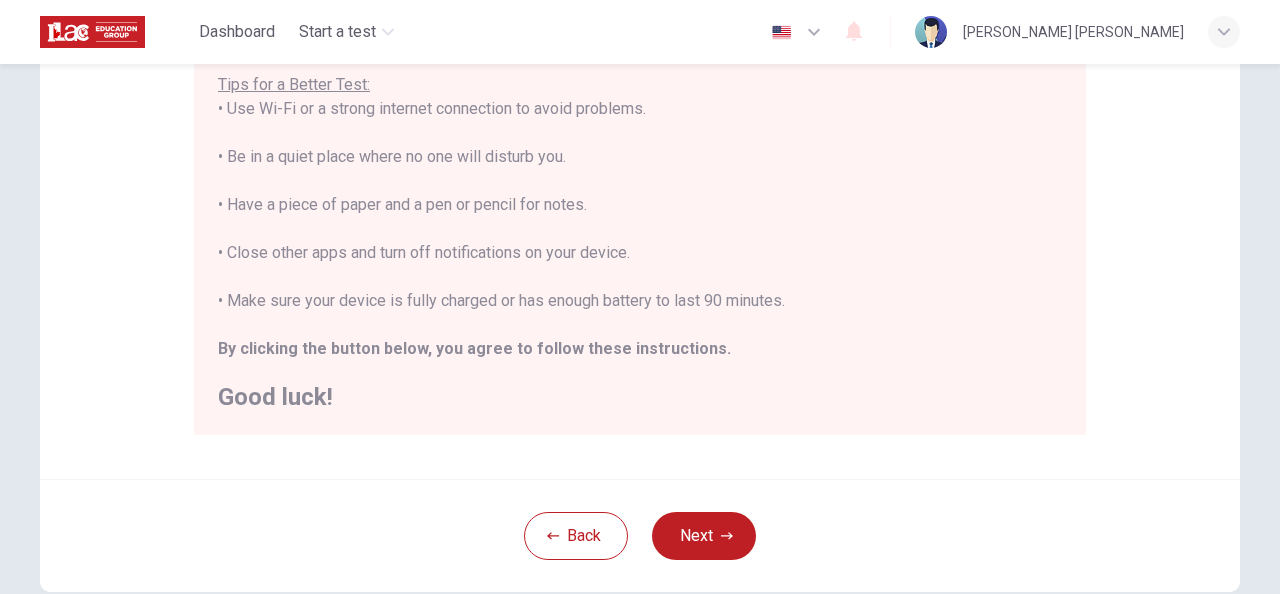 drag, startPoint x: 388, startPoint y: 202, endPoint x: 592, endPoint y: 202, distance: 204 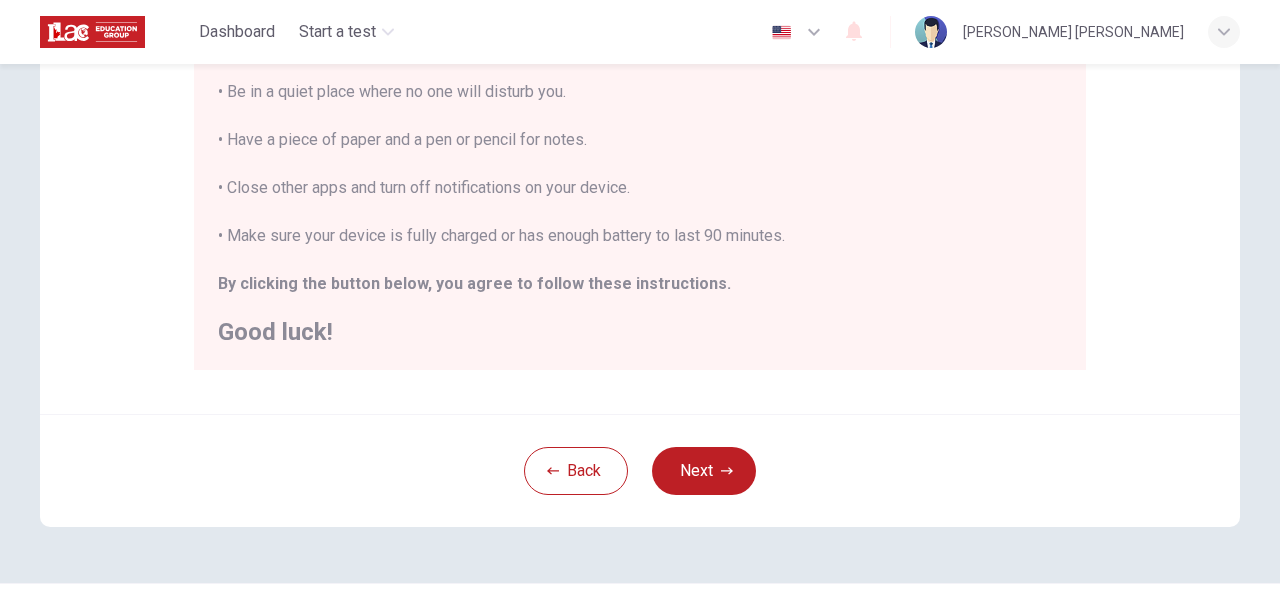 scroll, scrollTop: 500, scrollLeft: 0, axis: vertical 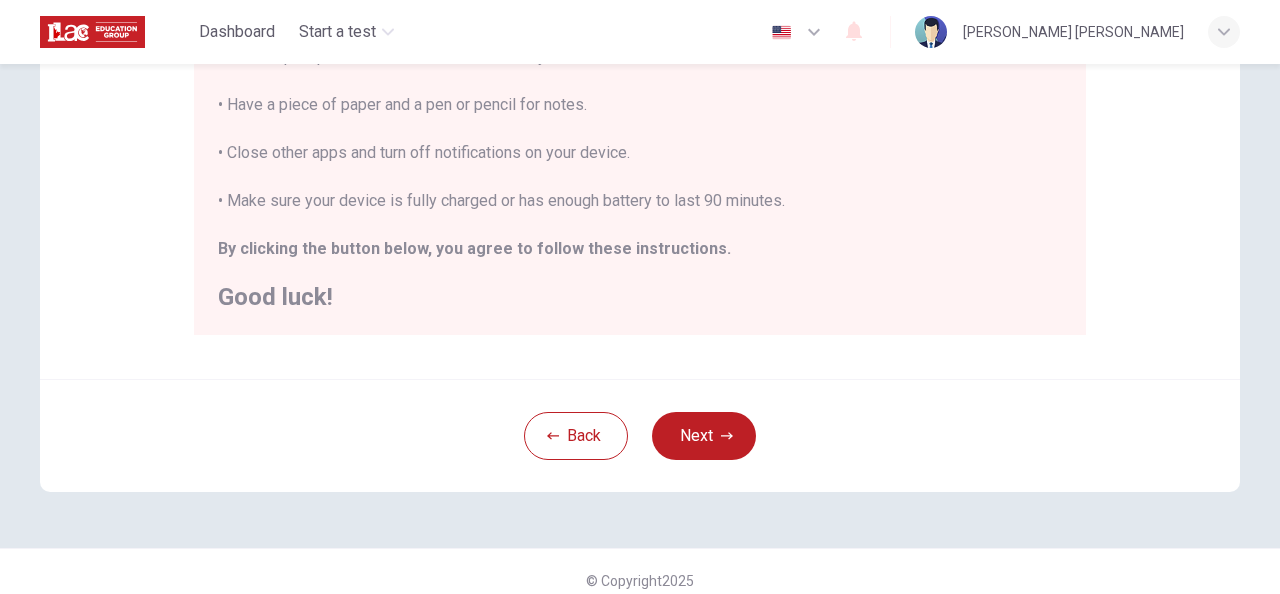 drag, startPoint x: 316, startPoint y: 200, endPoint x: 804, endPoint y: 199, distance: 488.00104 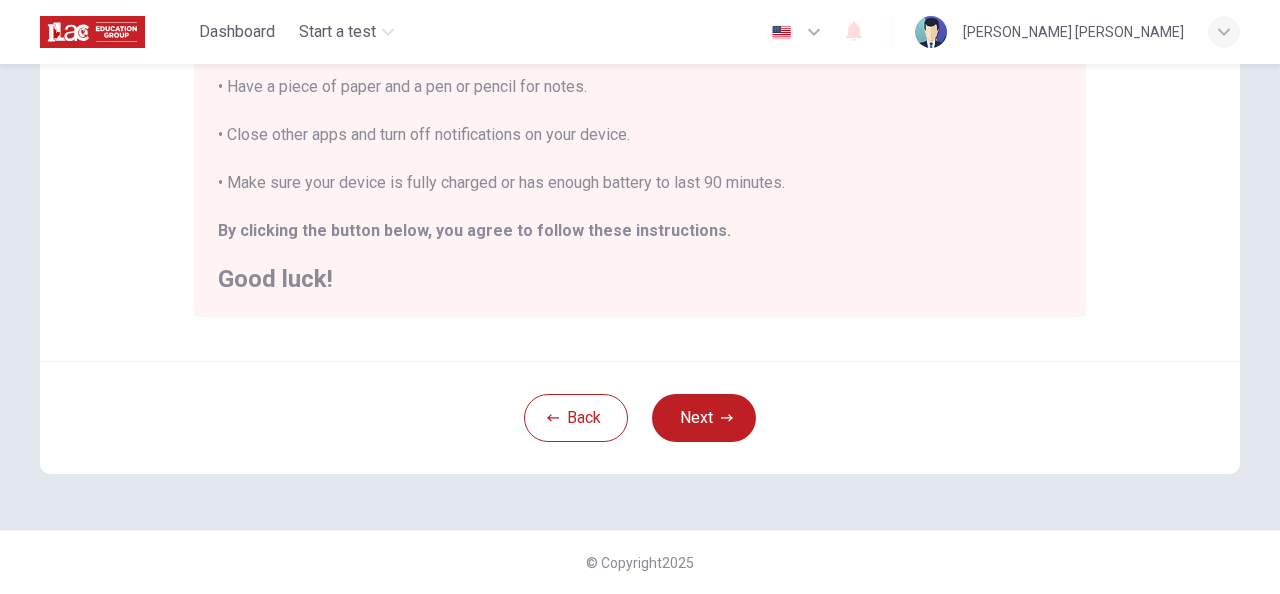 scroll, scrollTop: 0, scrollLeft: 0, axis: both 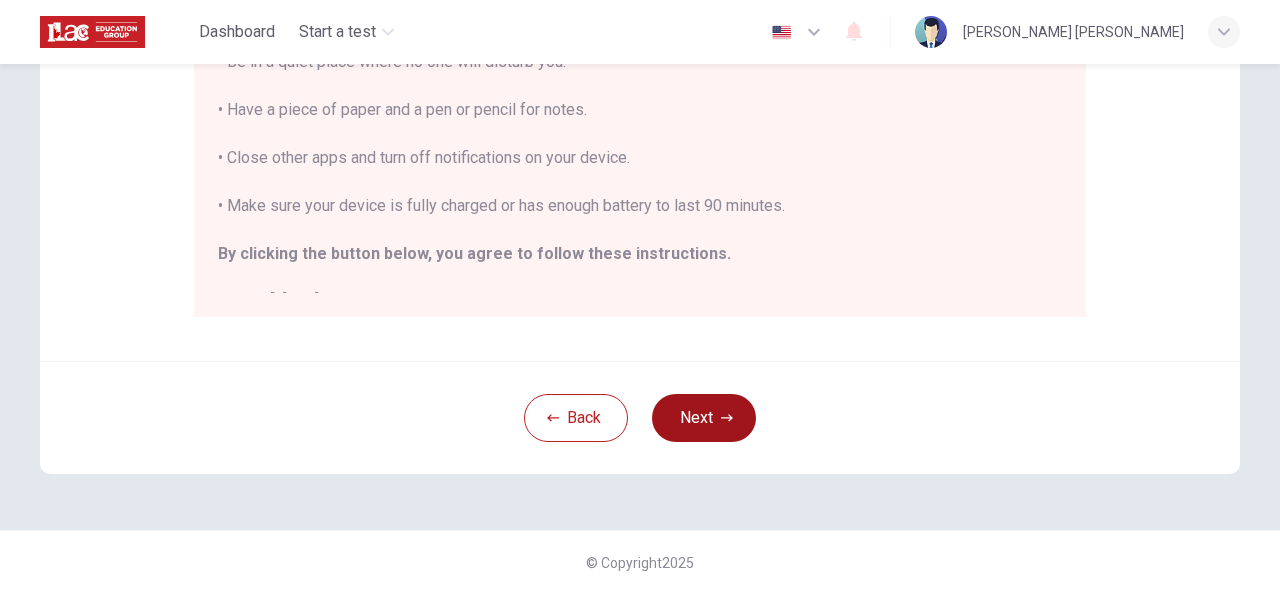 drag, startPoint x: 708, startPoint y: 414, endPoint x: 728, endPoint y: 435, distance: 29 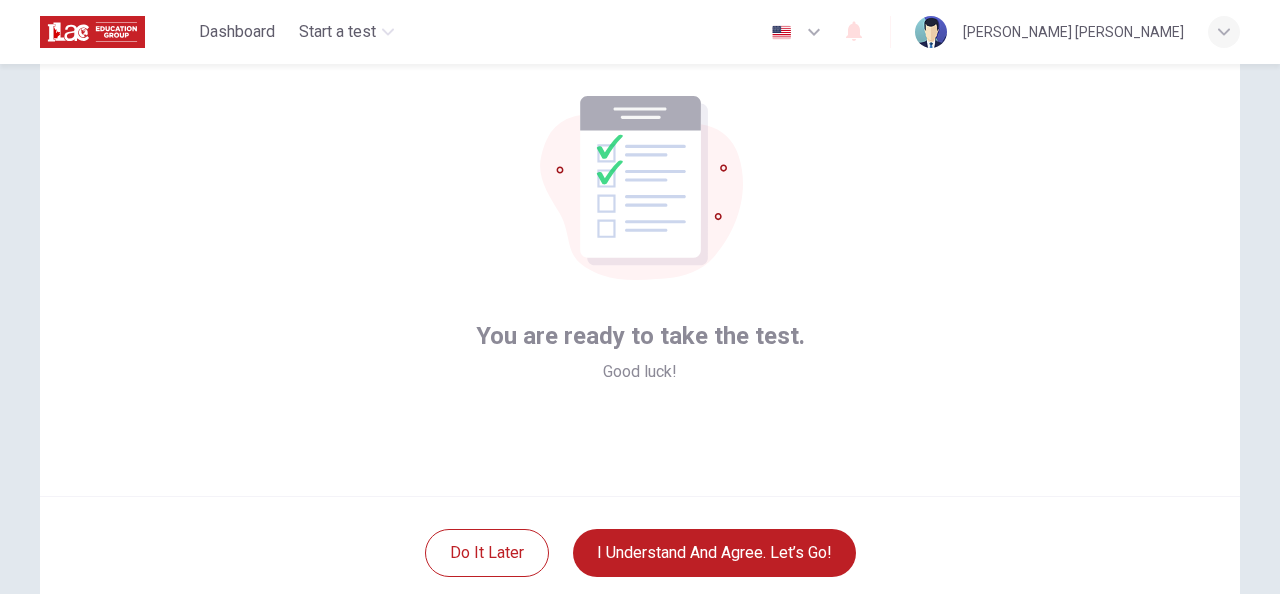 scroll, scrollTop: 139, scrollLeft: 0, axis: vertical 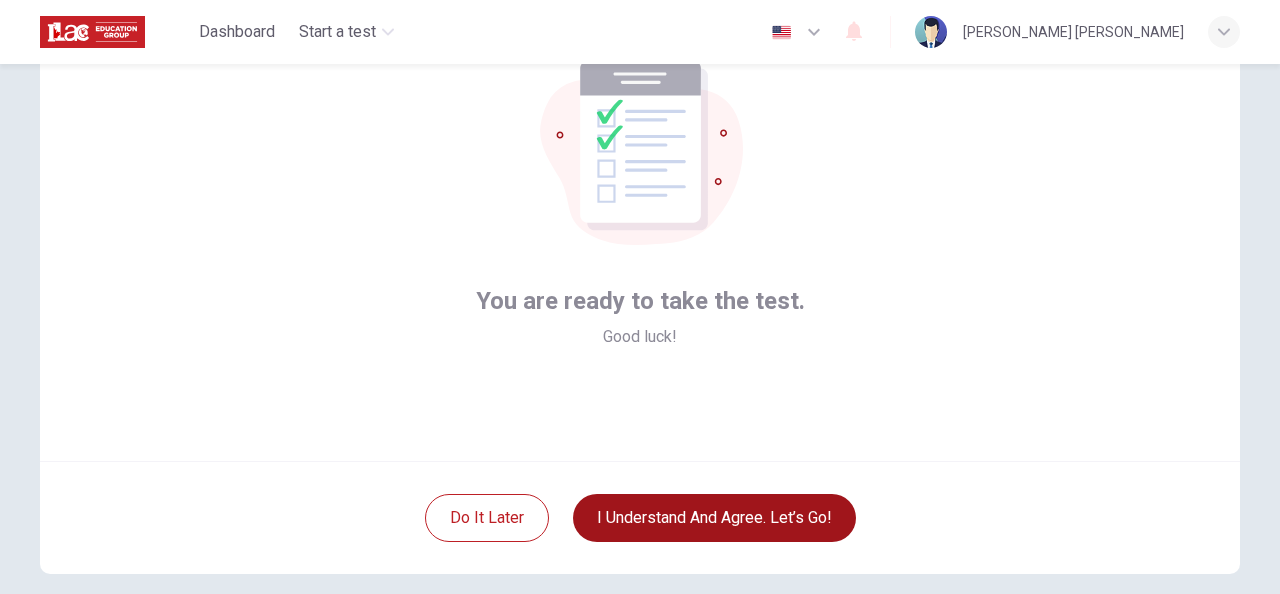click on "I understand and agree. Let’s go!" at bounding box center (714, 518) 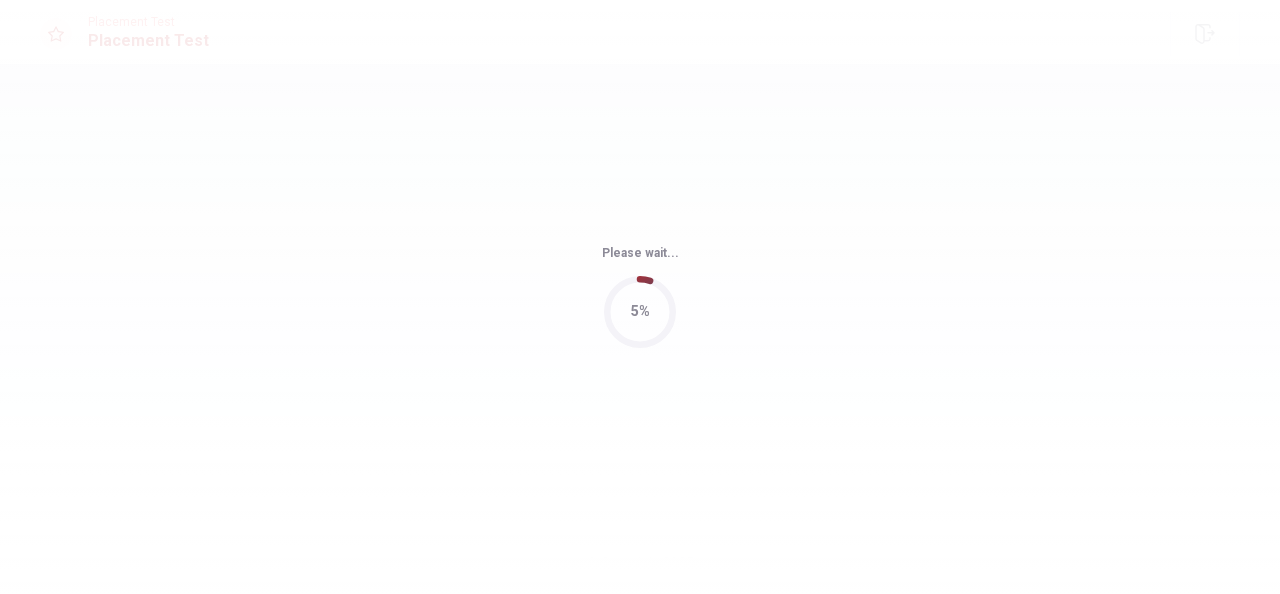 click on "Please wait... 5%" at bounding box center (640, 297) 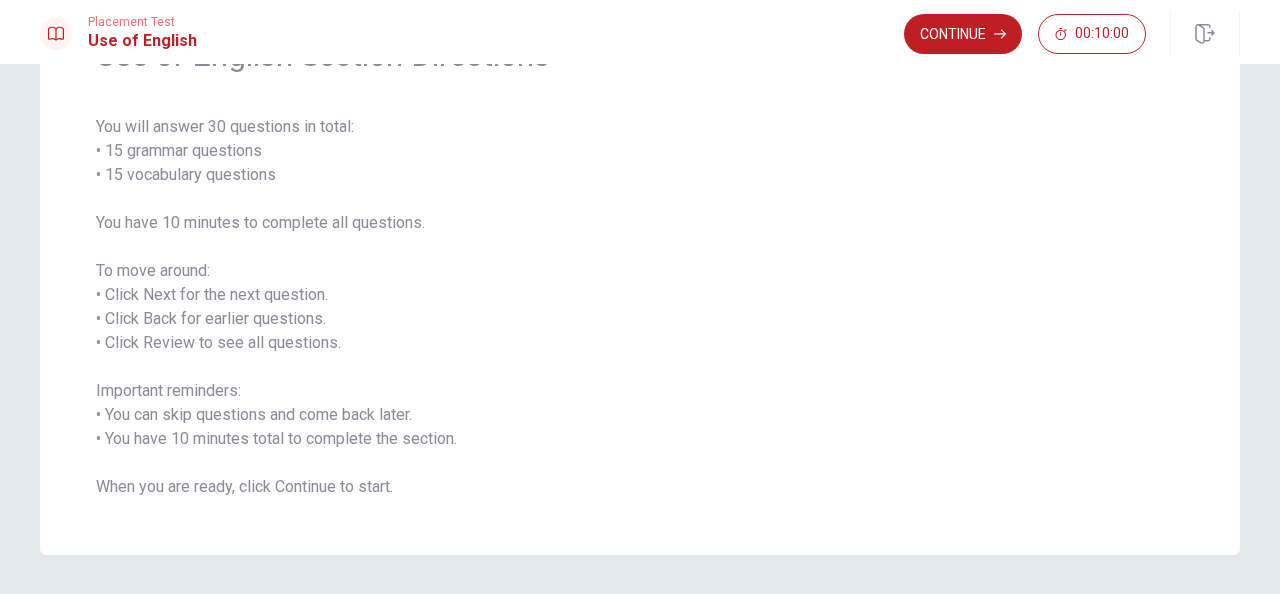 scroll, scrollTop: 90, scrollLeft: 0, axis: vertical 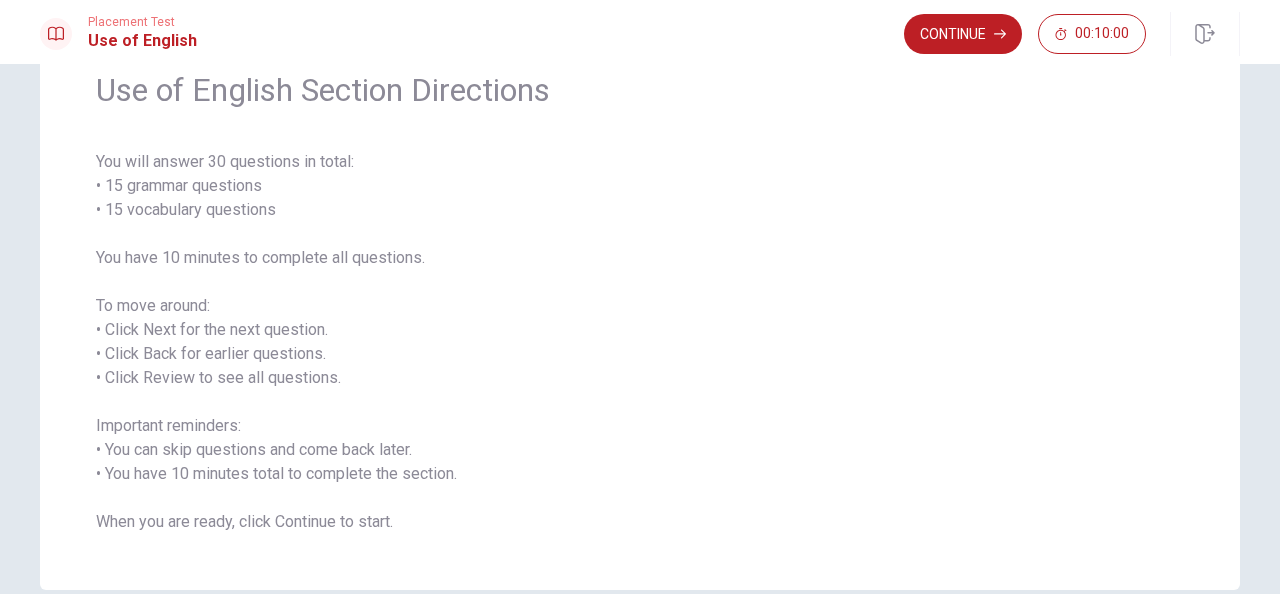 drag, startPoint x: 119, startPoint y: 169, endPoint x: 272, endPoint y: 184, distance: 153.73354 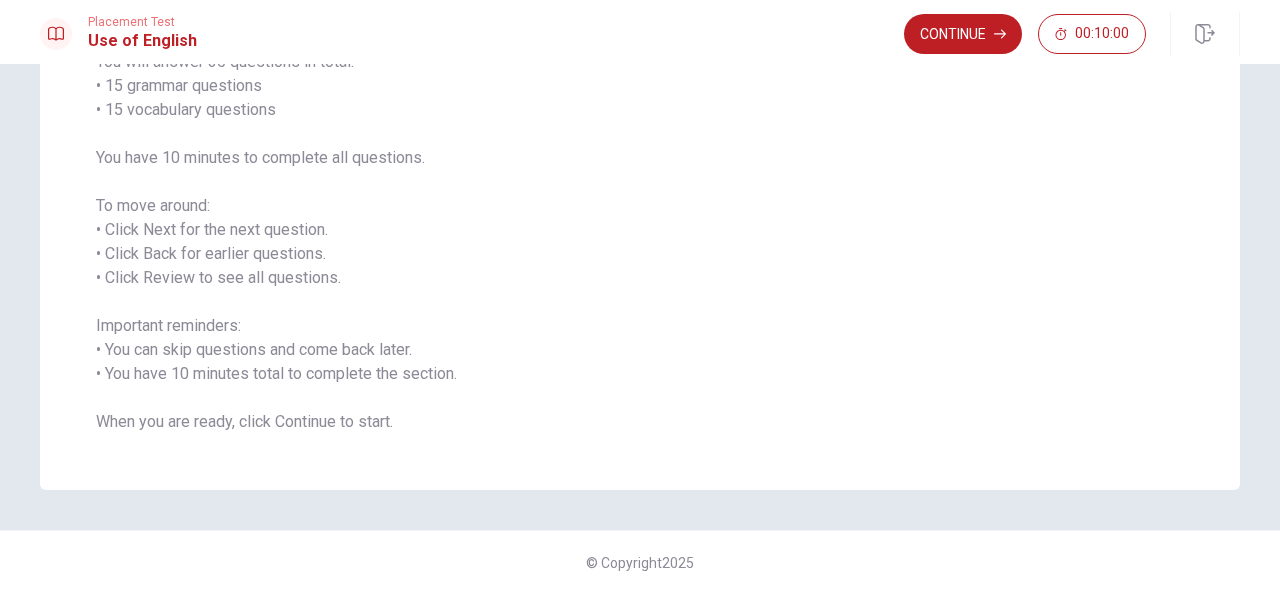 drag, startPoint x: 120, startPoint y: 354, endPoint x: 342, endPoint y: 352, distance: 222.009 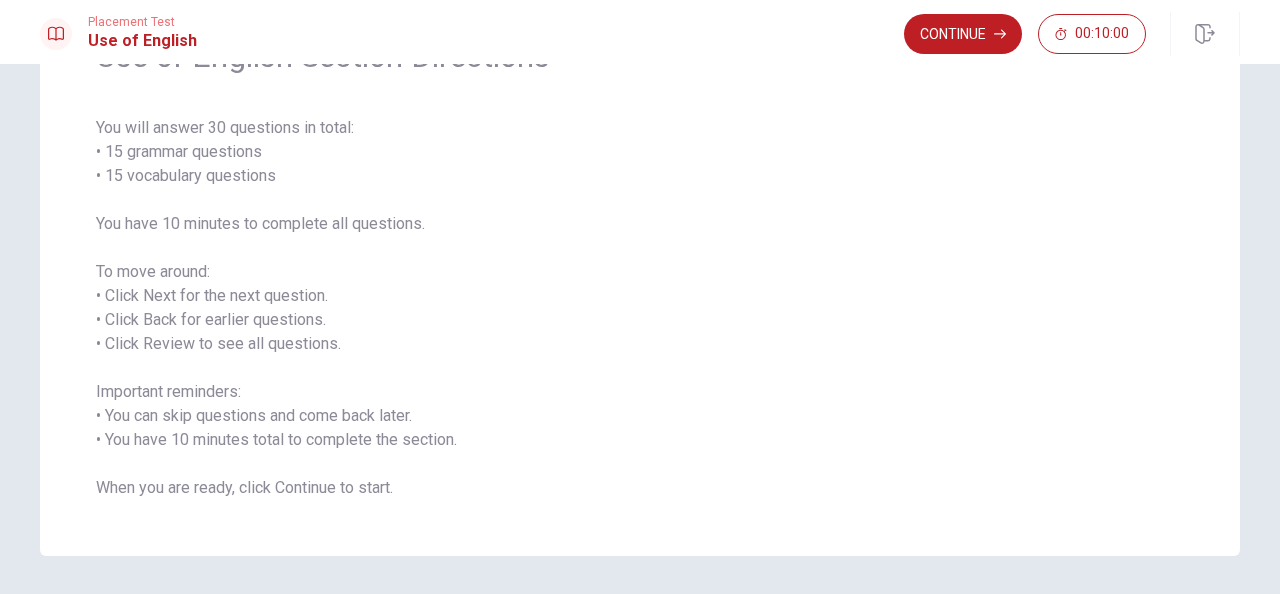 scroll, scrollTop: 90, scrollLeft: 0, axis: vertical 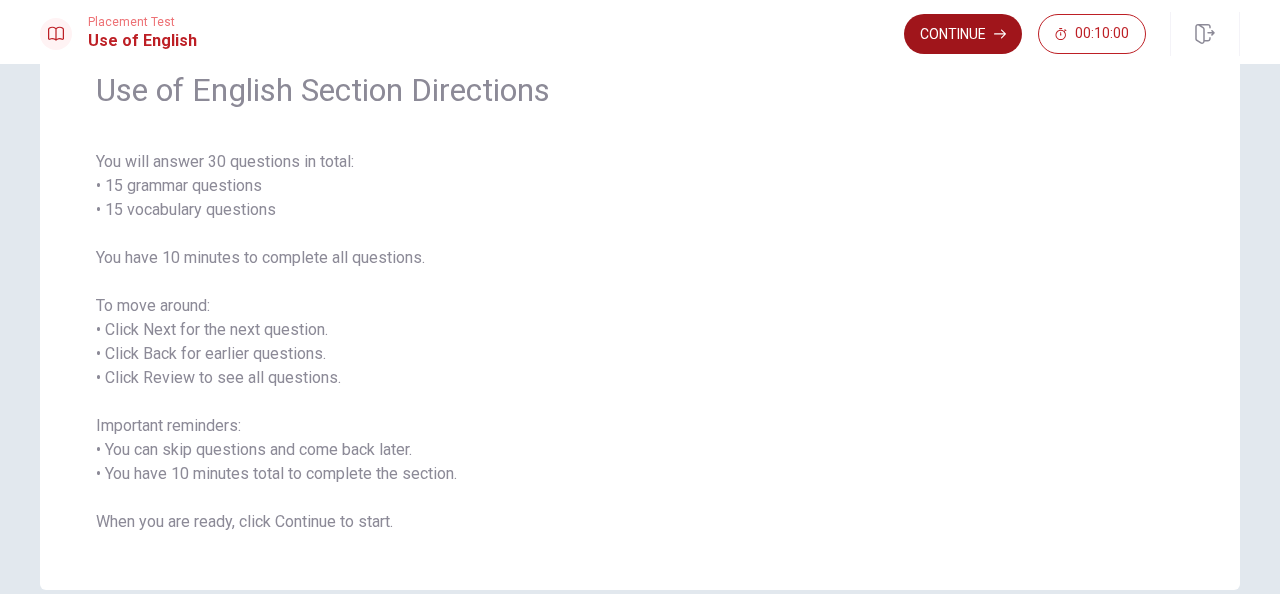 click on "Continue" at bounding box center [963, 34] 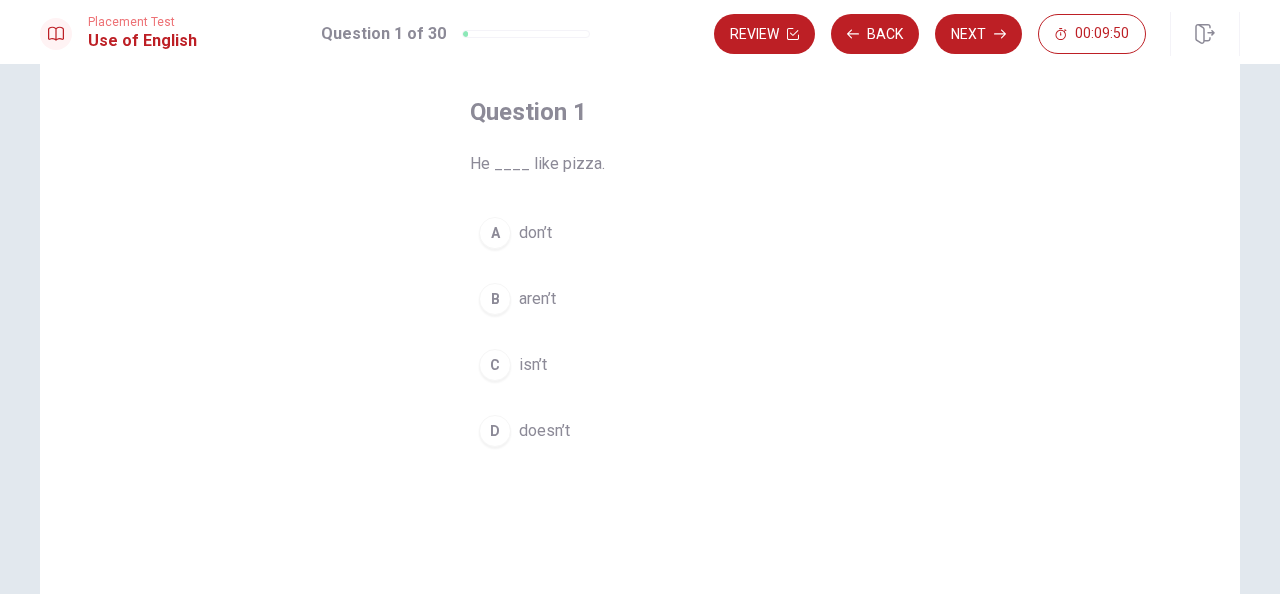 click on "doesn’t" at bounding box center (544, 431) 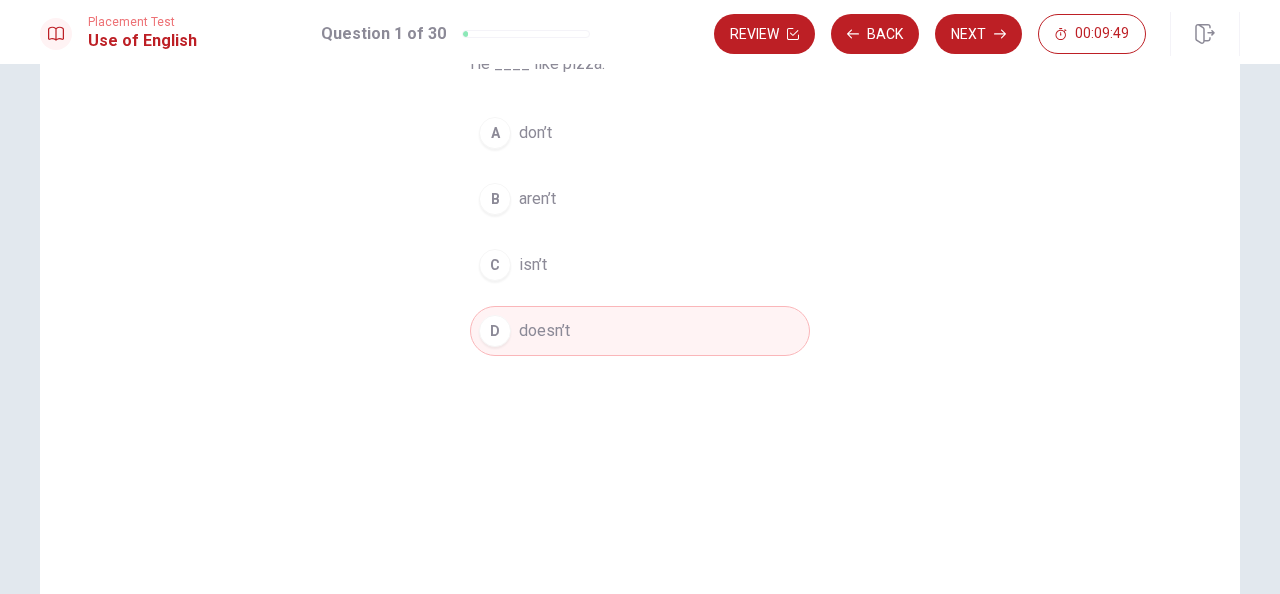 scroll, scrollTop: 90, scrollLeft: 0, axis: vertical 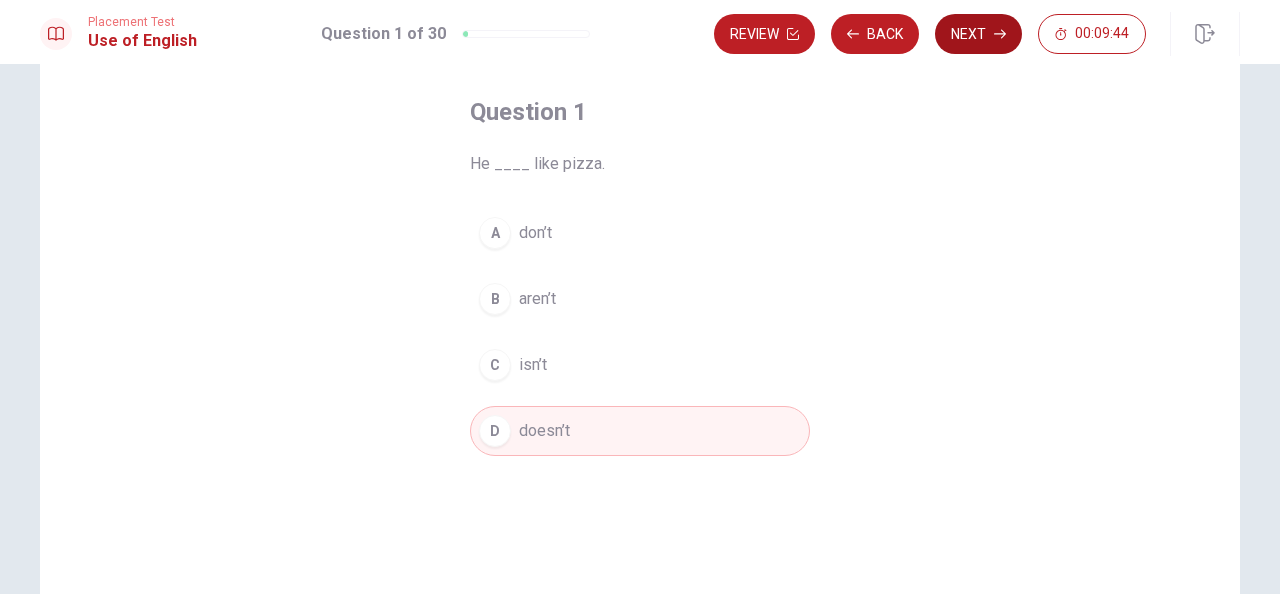 drag, startPoint x: 988, startPoint y: 25, endPoint x: 988, endPoint y: 212, distance: 187 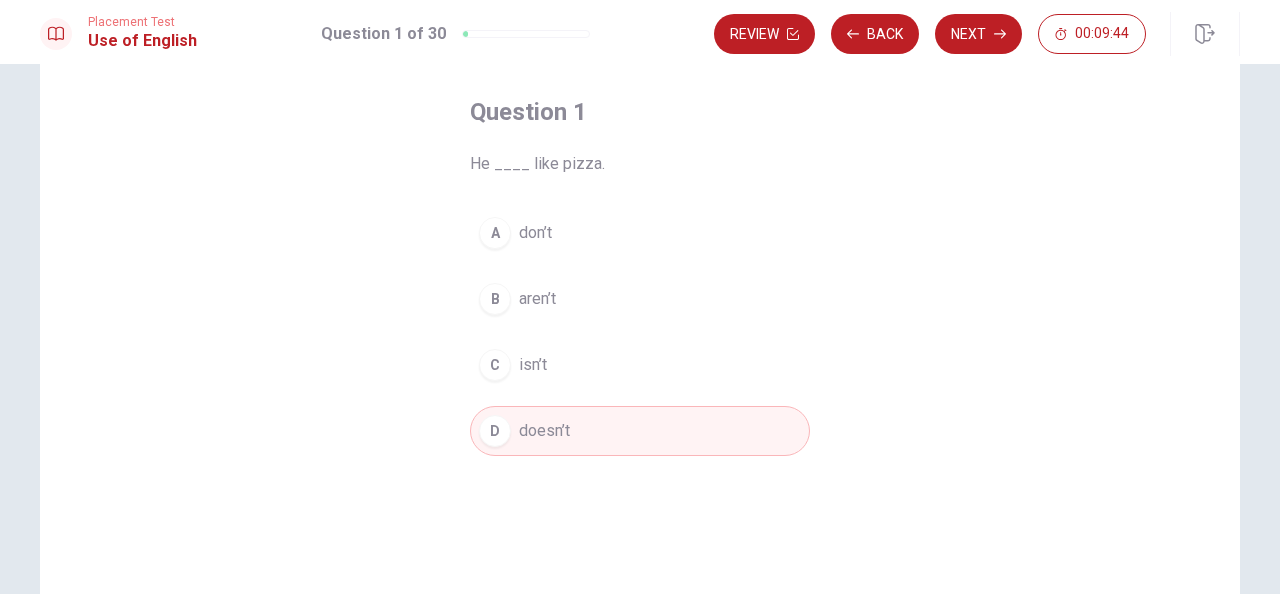 click on "Next" at bounding box center [978, 34] 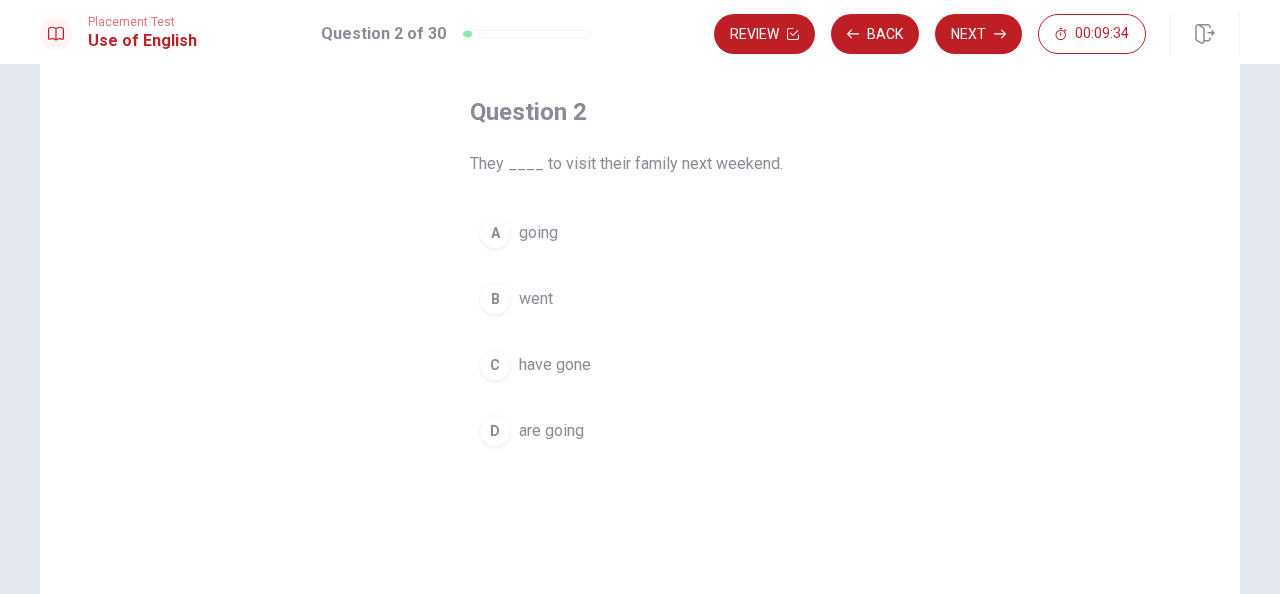 click on "are going" at bounding box center [551, 431] 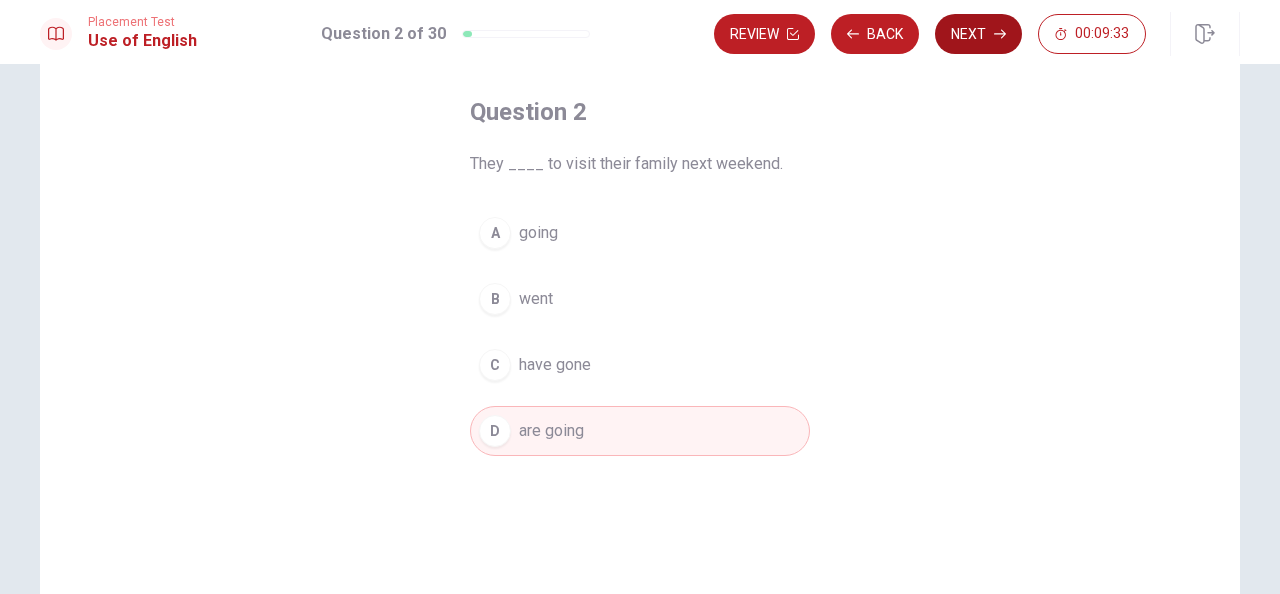click on "Next" at bounding box center (978, 34) 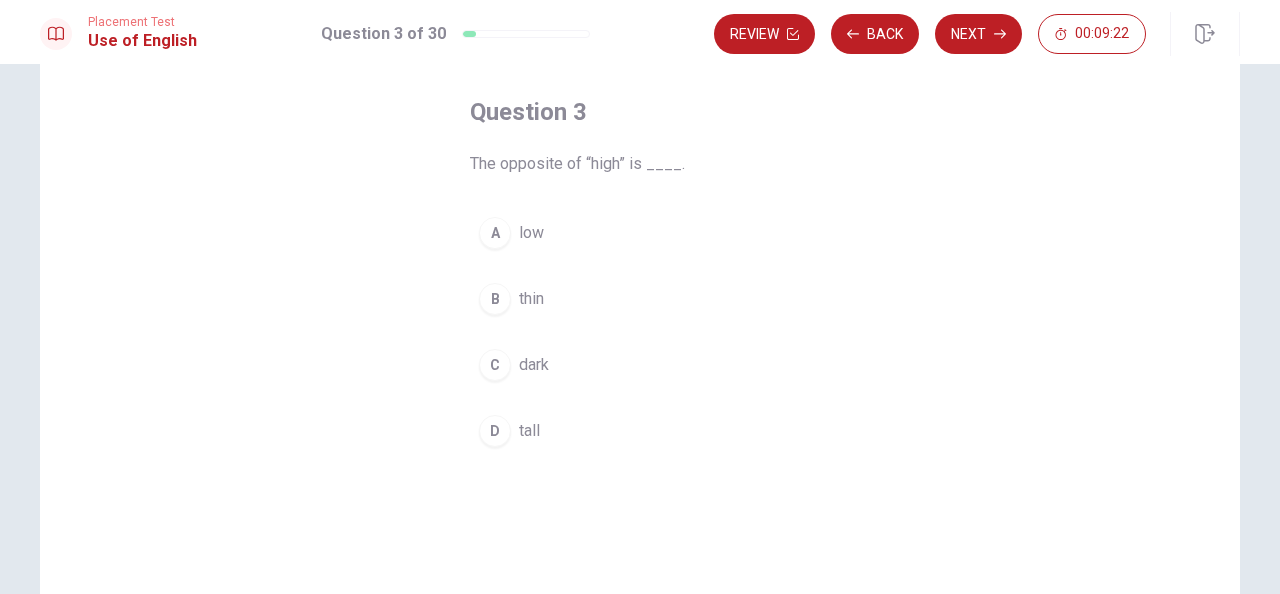 click on "low" at bounding box center (531, 233) 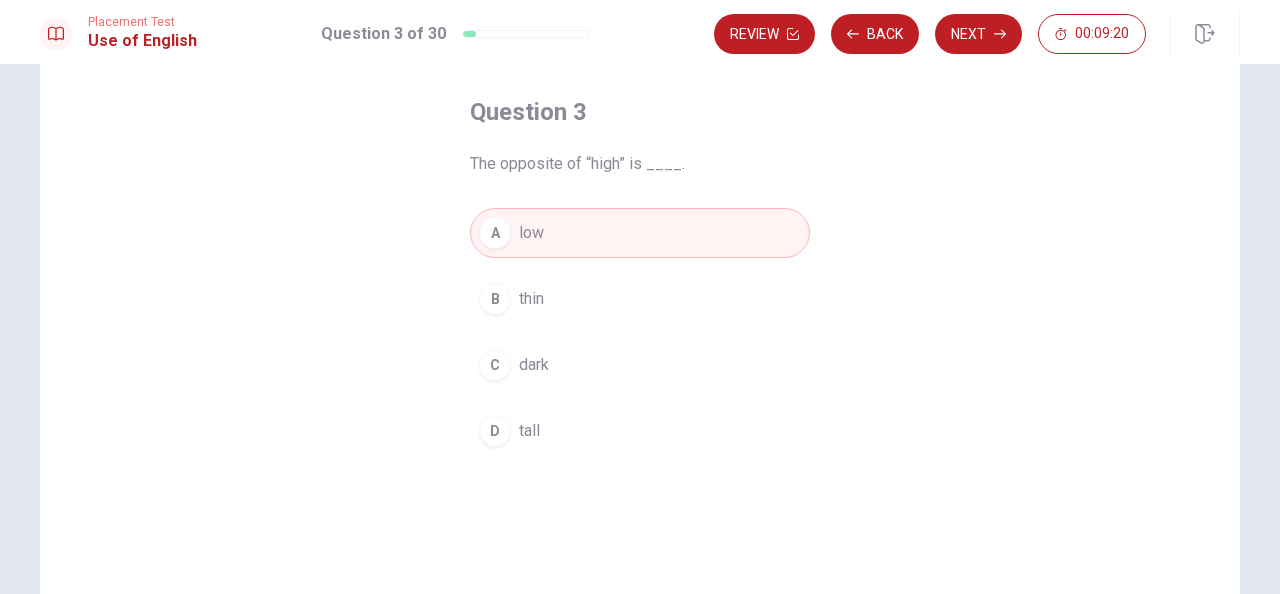 click on "Next" at bounding box center [978, 34] 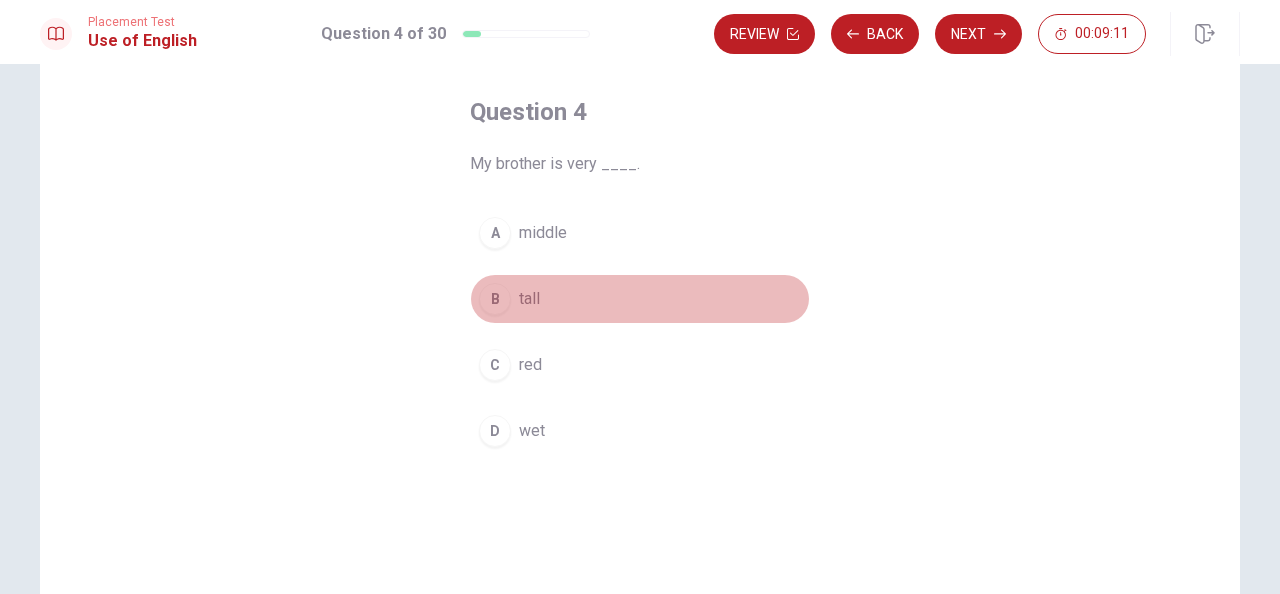 click on "tall" at bounding box center (529, 299) 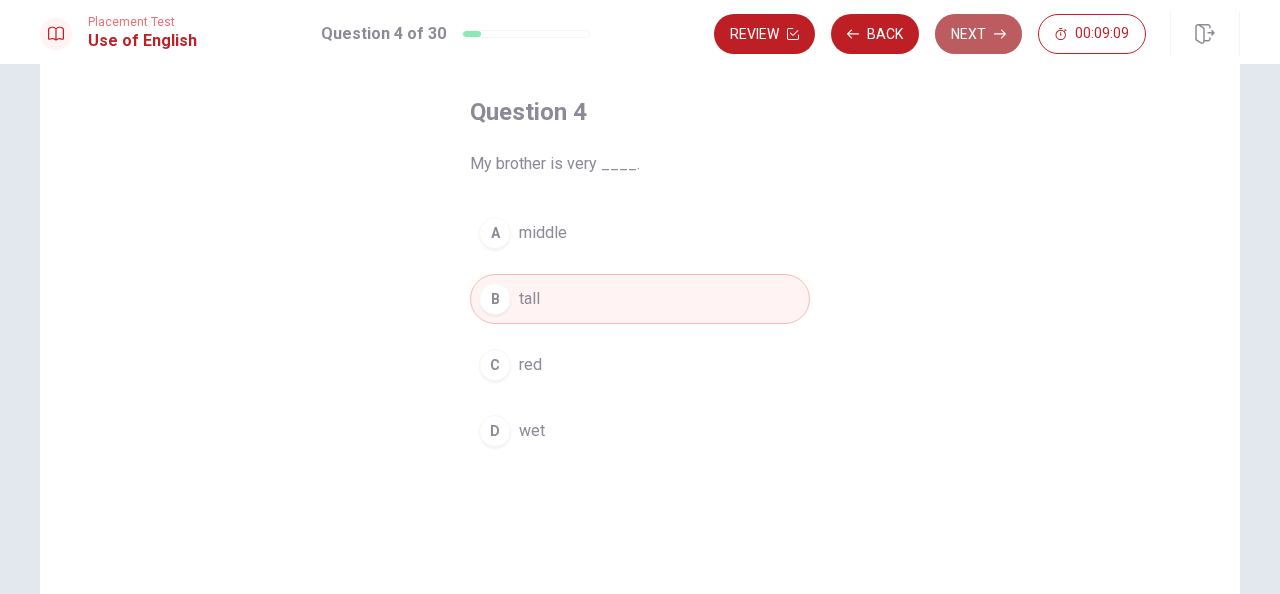 click on "Next" at bounding box center [978, 34] 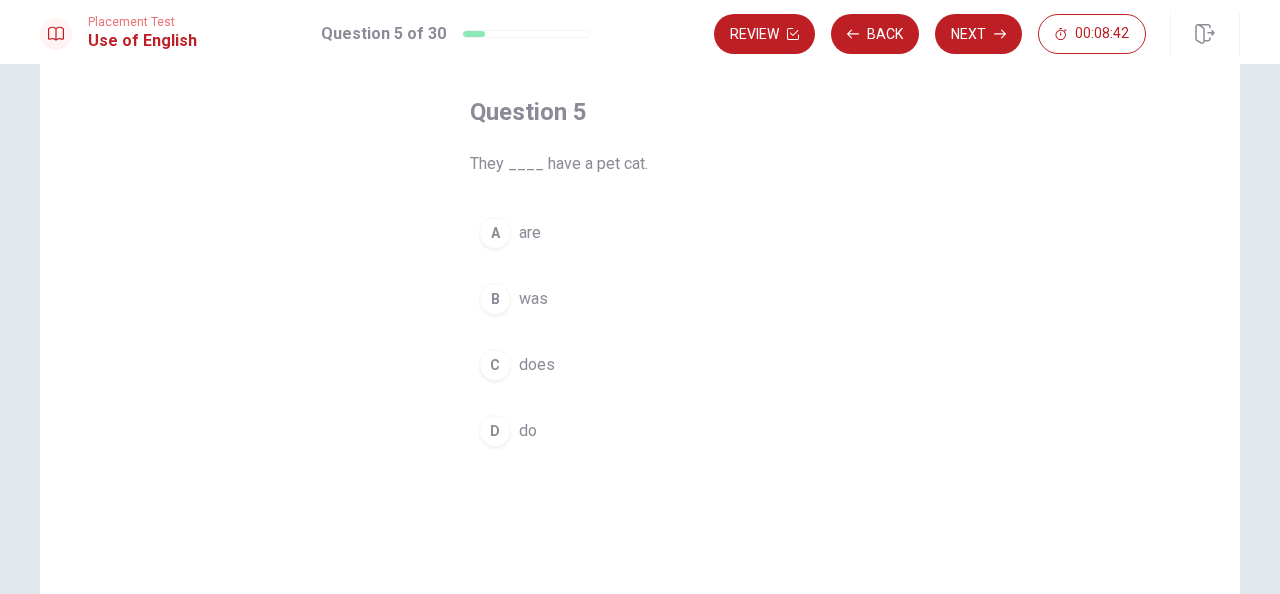 click on "was" at bounding box center (533, 299) 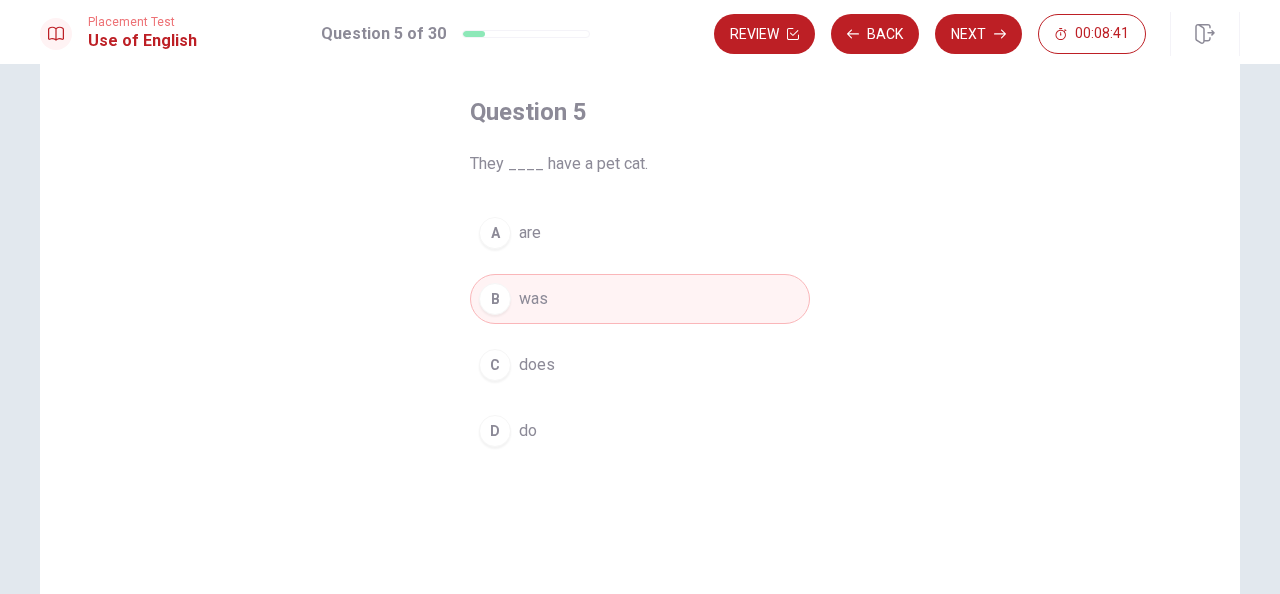 click on "Next" at bounding box center (978, 34) 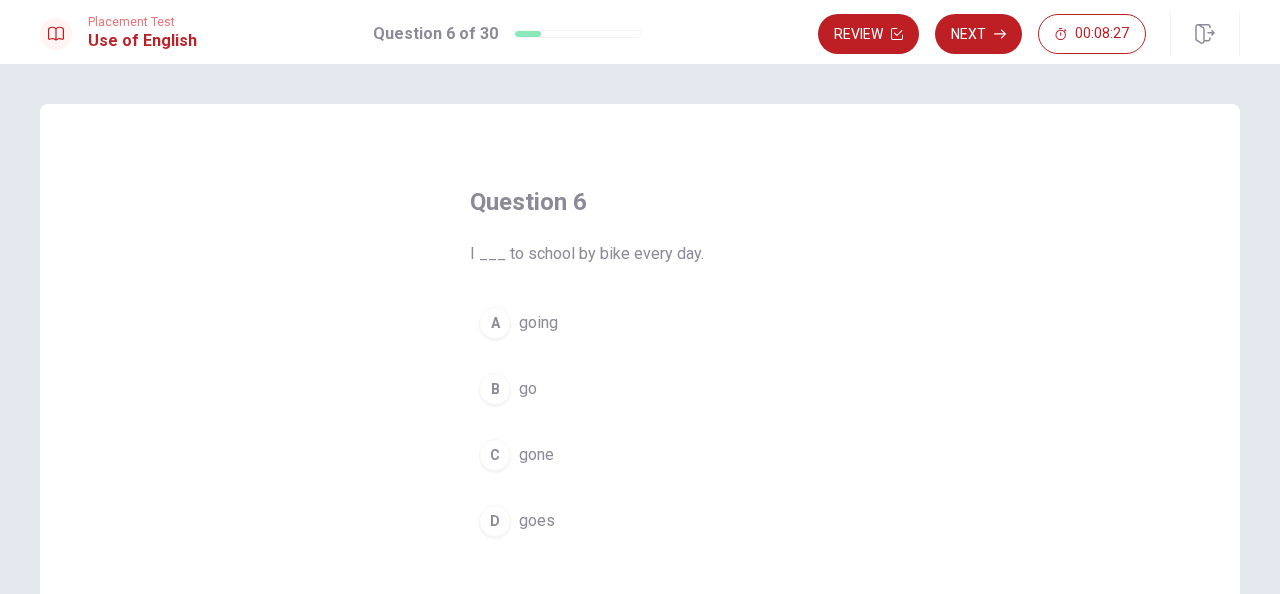 scroll, scrollTop: 100, scrollLeft: 0, axis: vertical 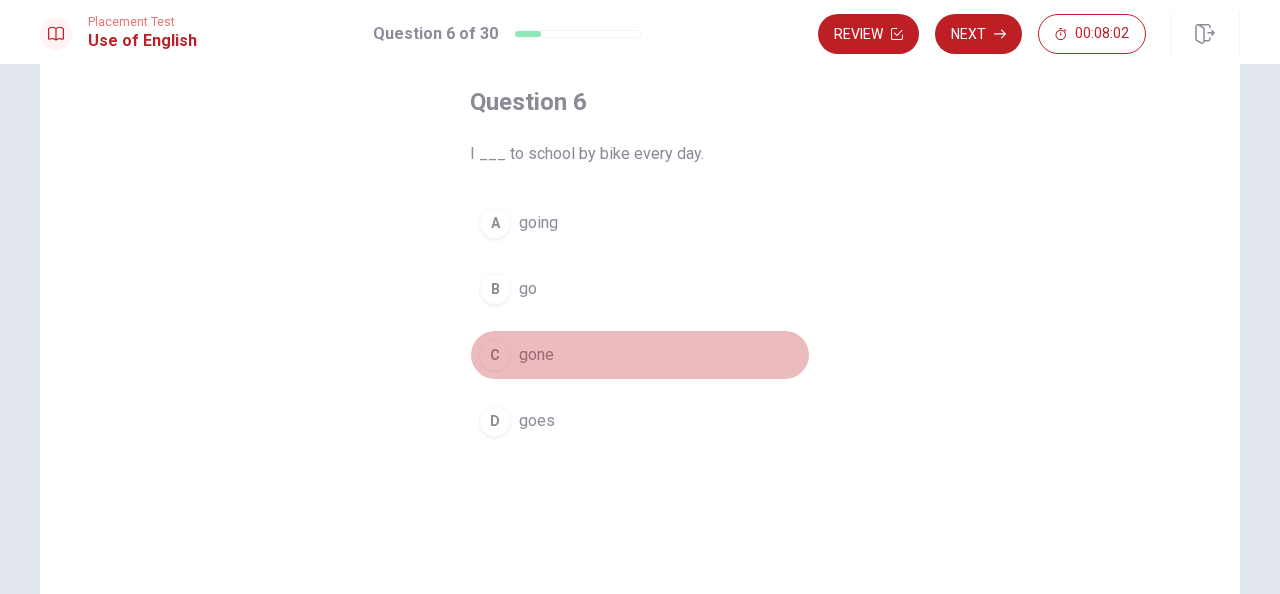 click on "gone" at bounding box center (536, 355) 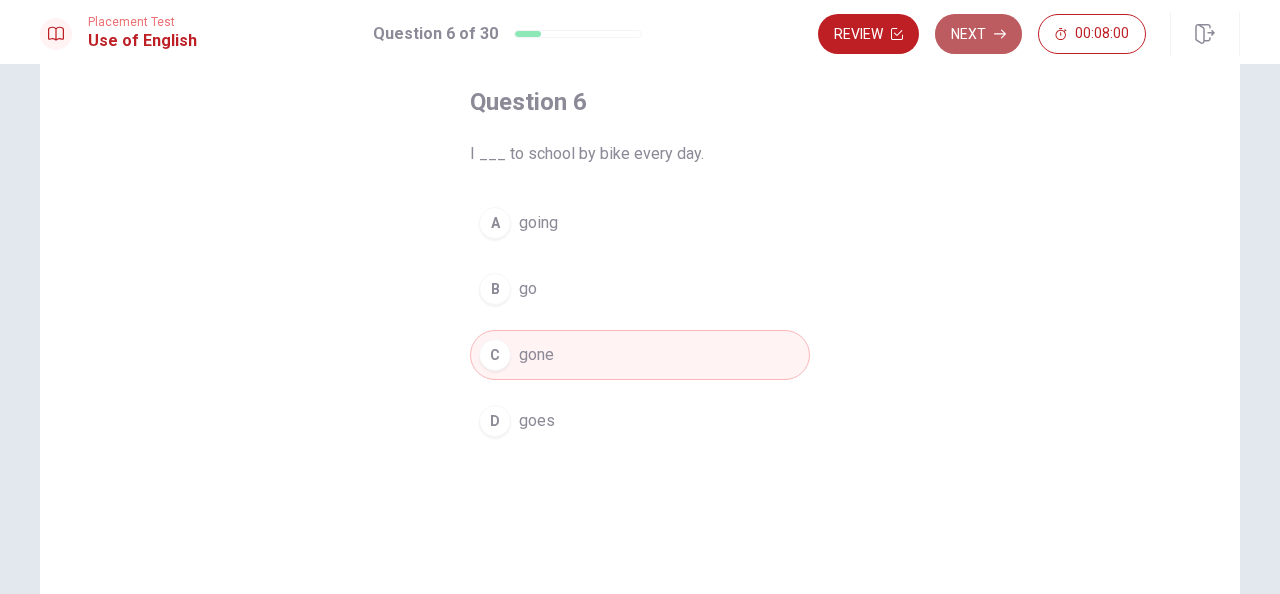 click on "Next" at bounding box center [978, 34] 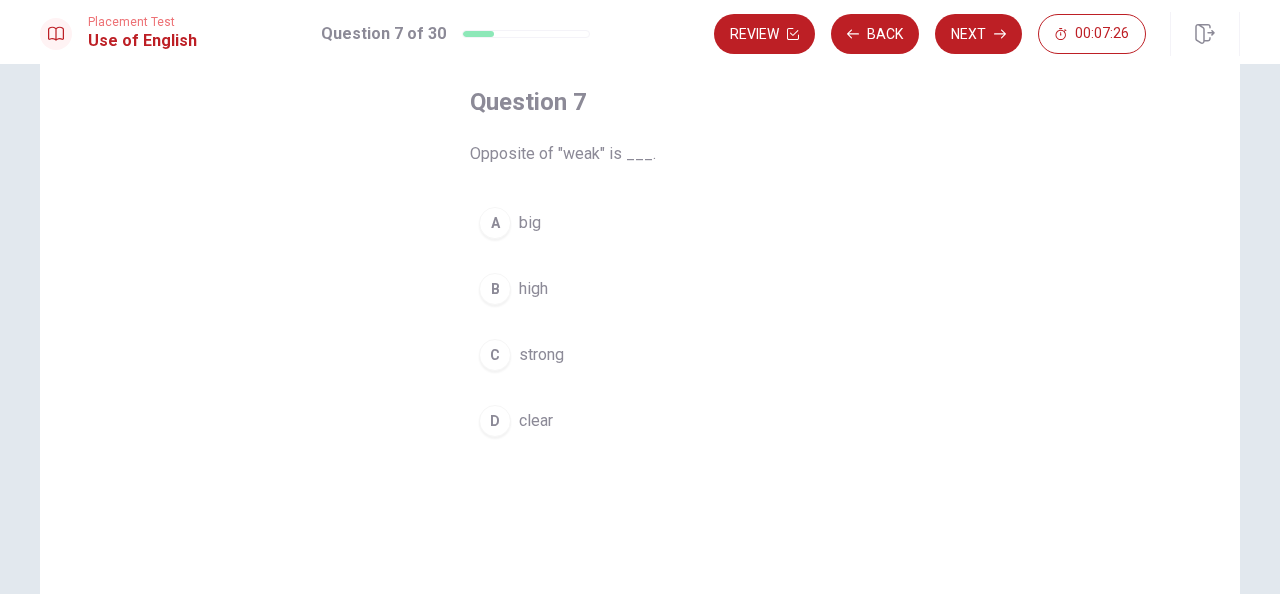 click on "strong" at bounding box center (541, 355) 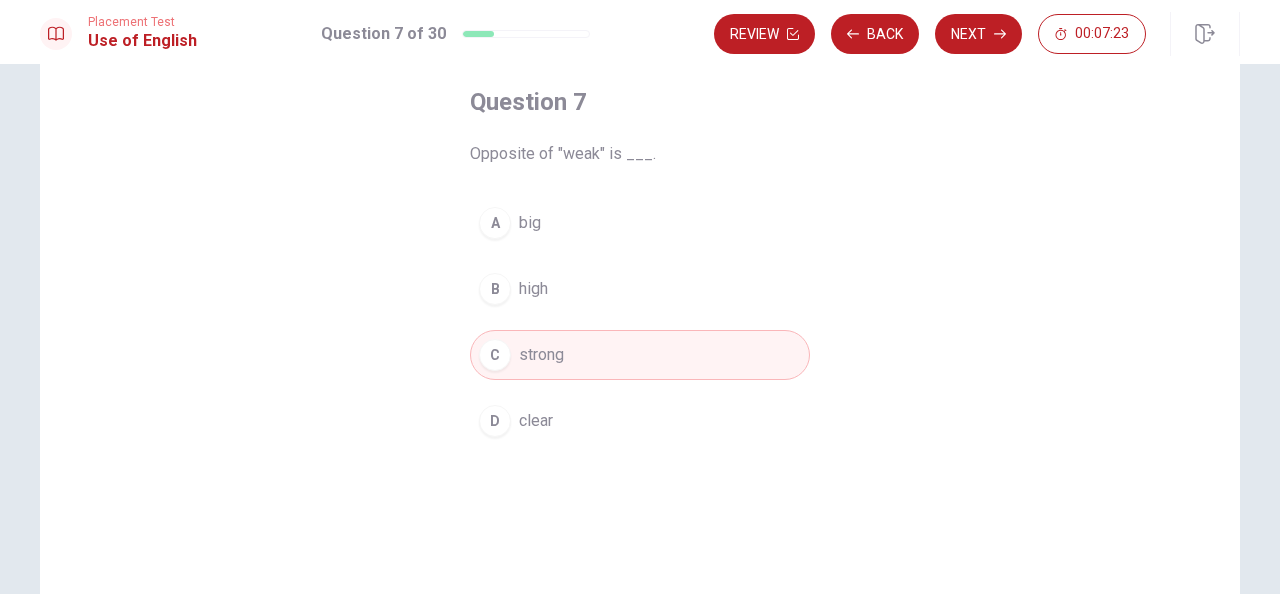 click on "strong" at bounding box center (541, 355) 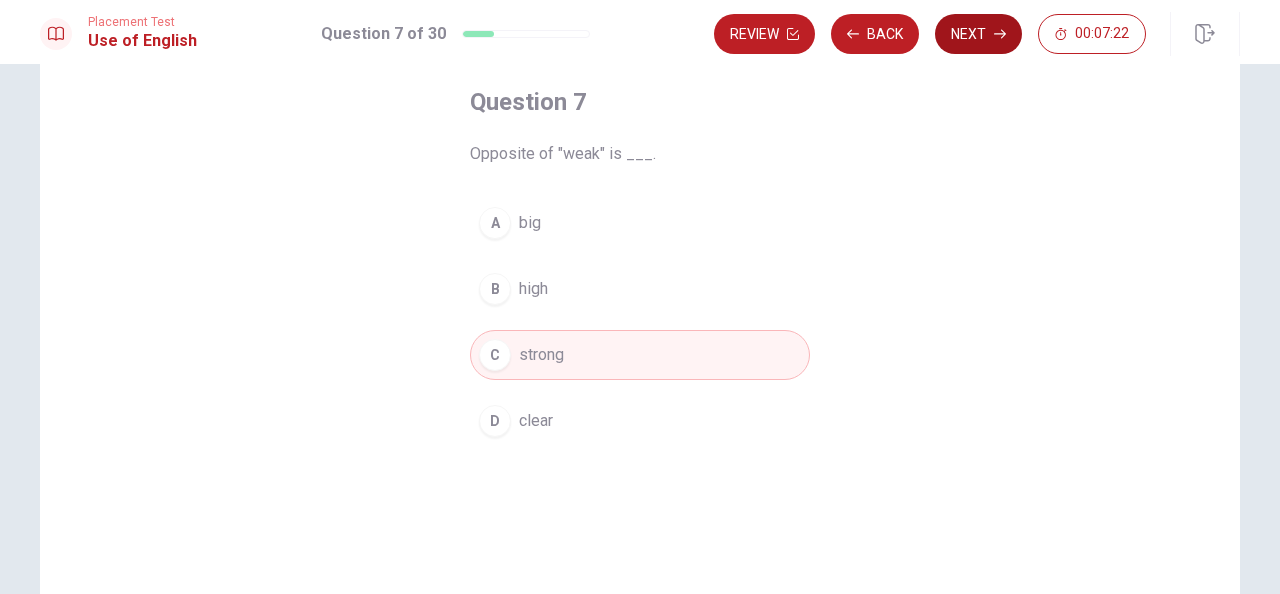 click on "Next" at bounding box center [978, 34] 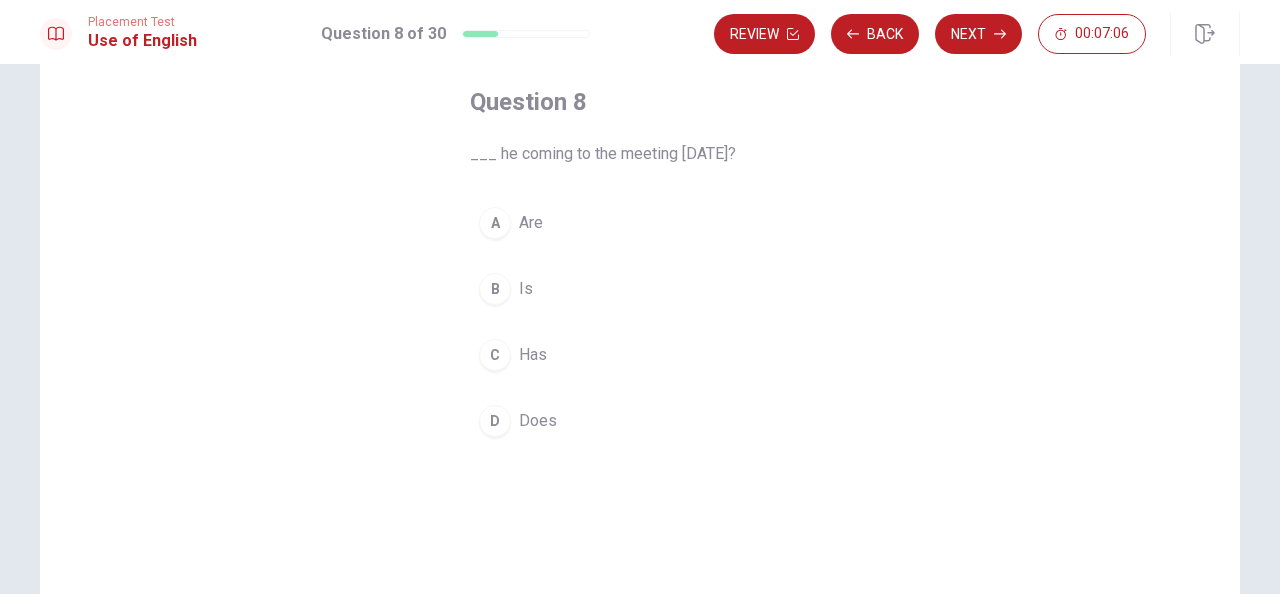 click on "Is" at bounding box center (526, 289) 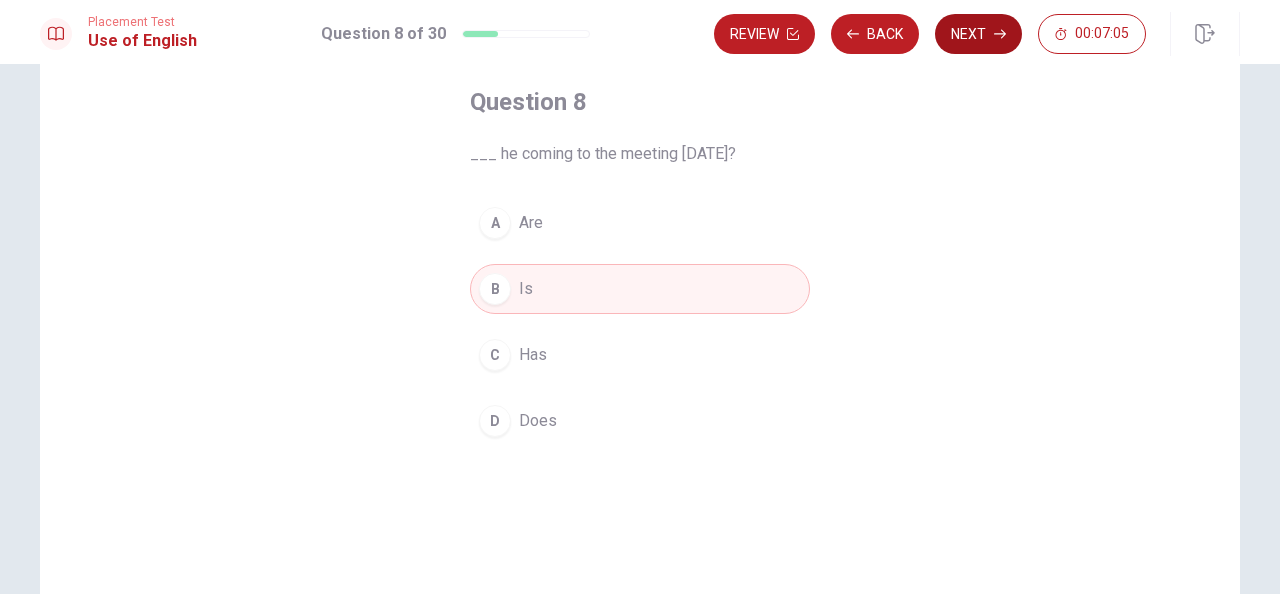 click on "Next" at bounding box center [978, 34] 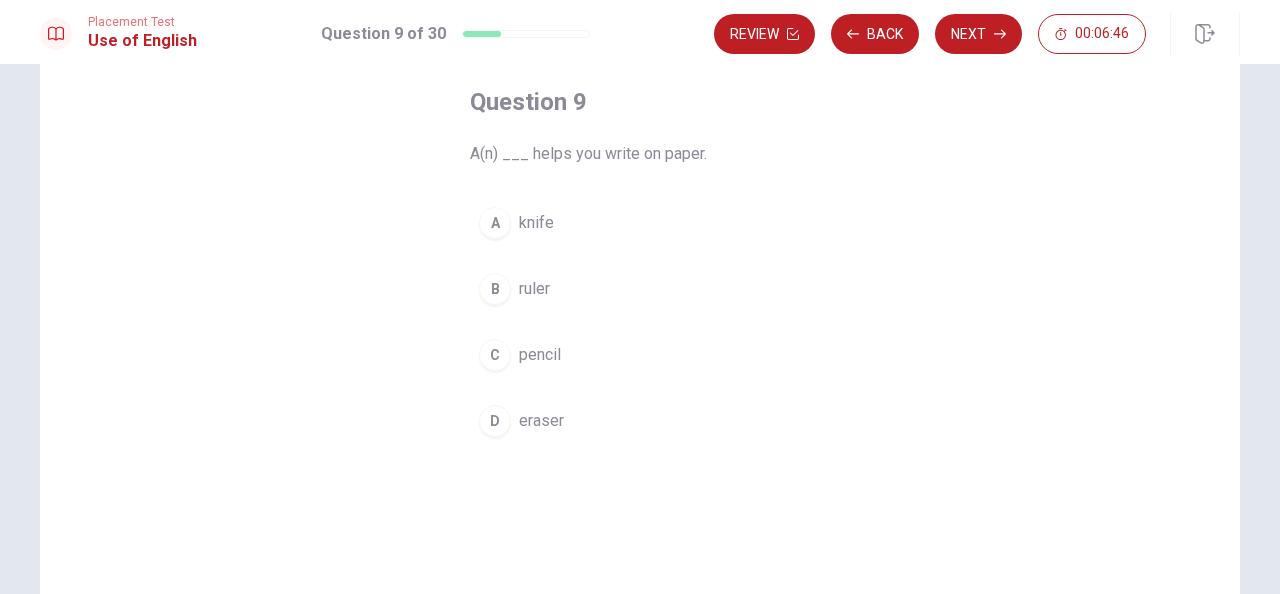 click on "C pencil" at bounding box center [640, 355] 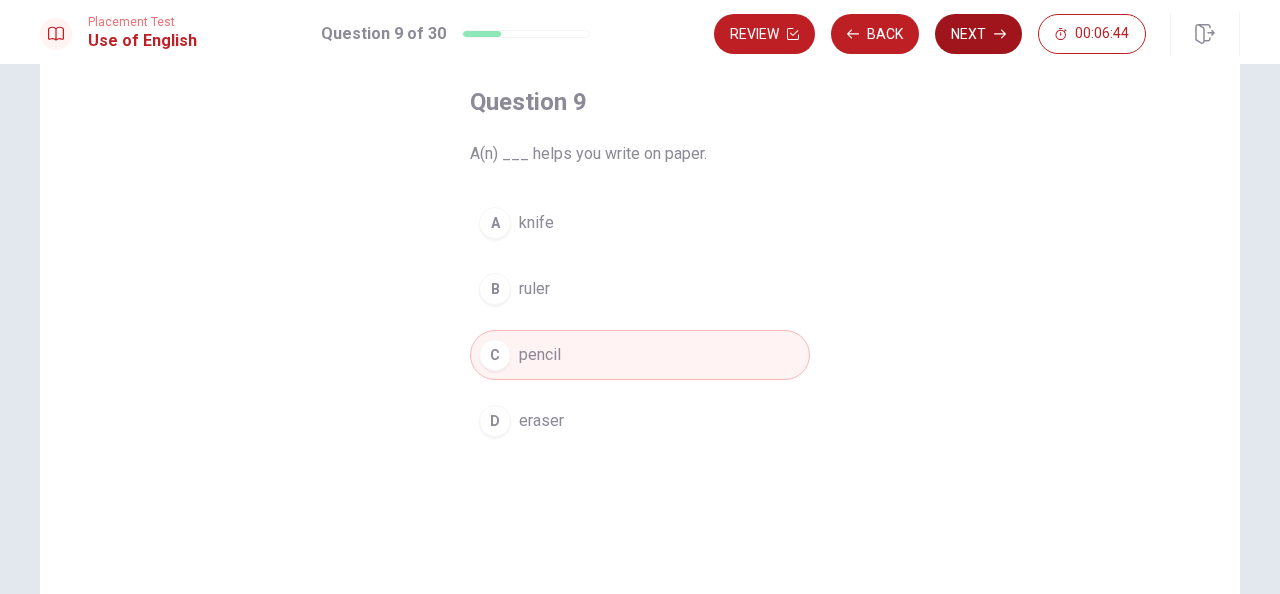 click on "Next" at bounding box center [978, 34] 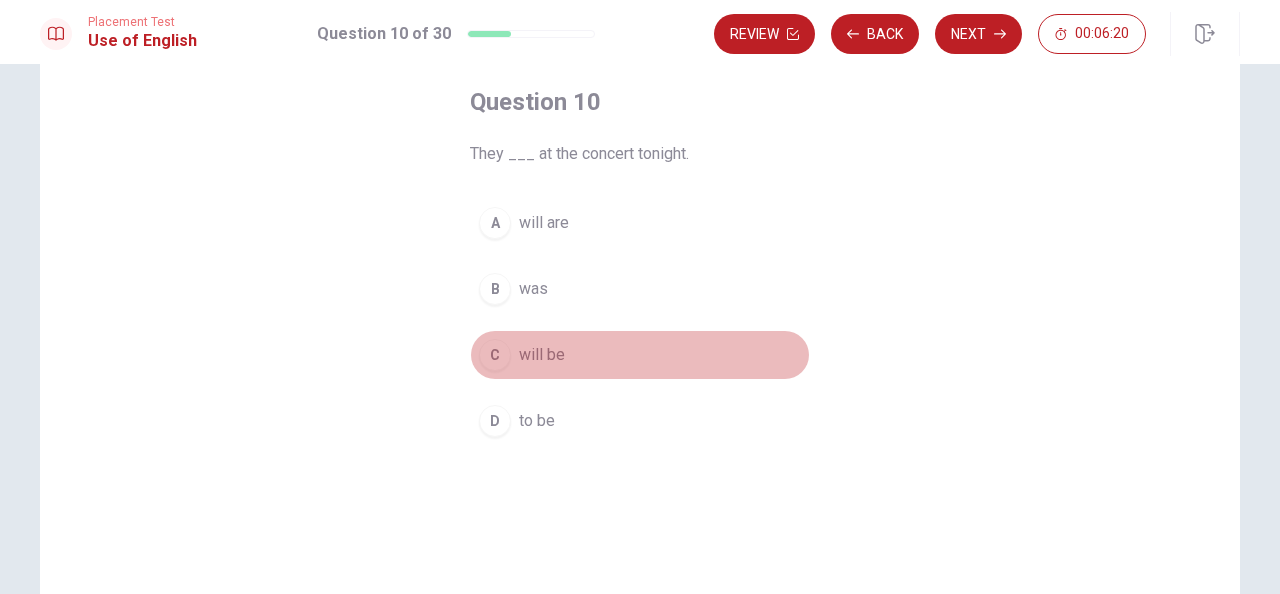 click on "will be" at bounding box center [542, 355] 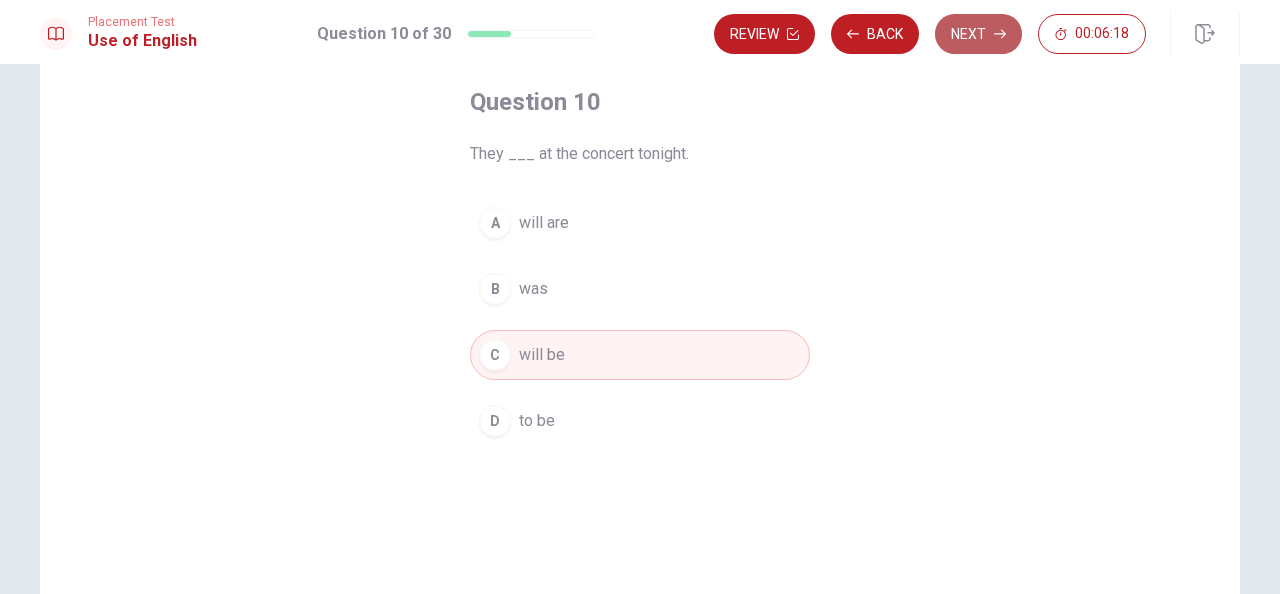click on "Next" at bounding box center [978, 34] 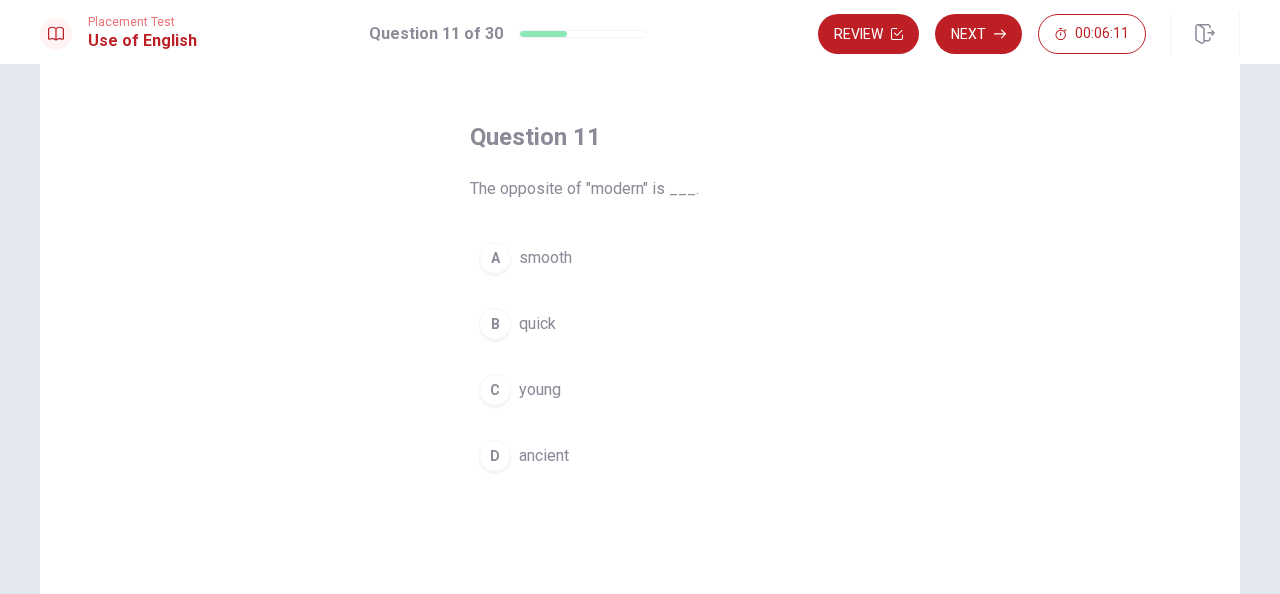 scroll, scrollTop: 100, scrollLeft: 0, axis: vertical 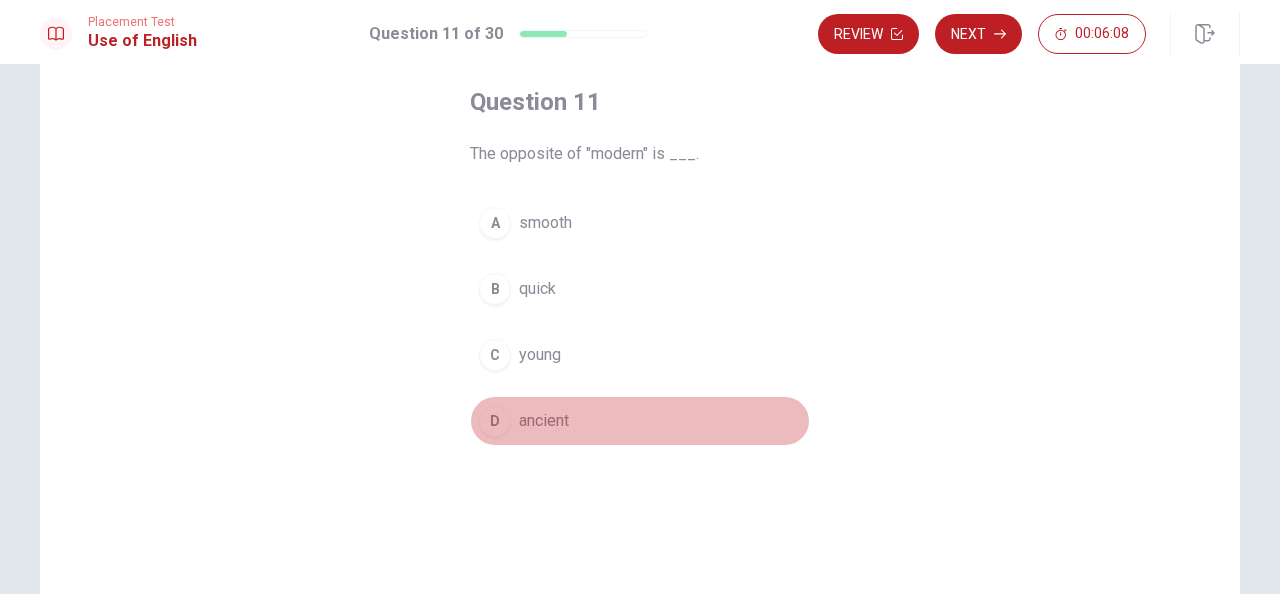 click on "ancient" at bounding box center (544, 421) 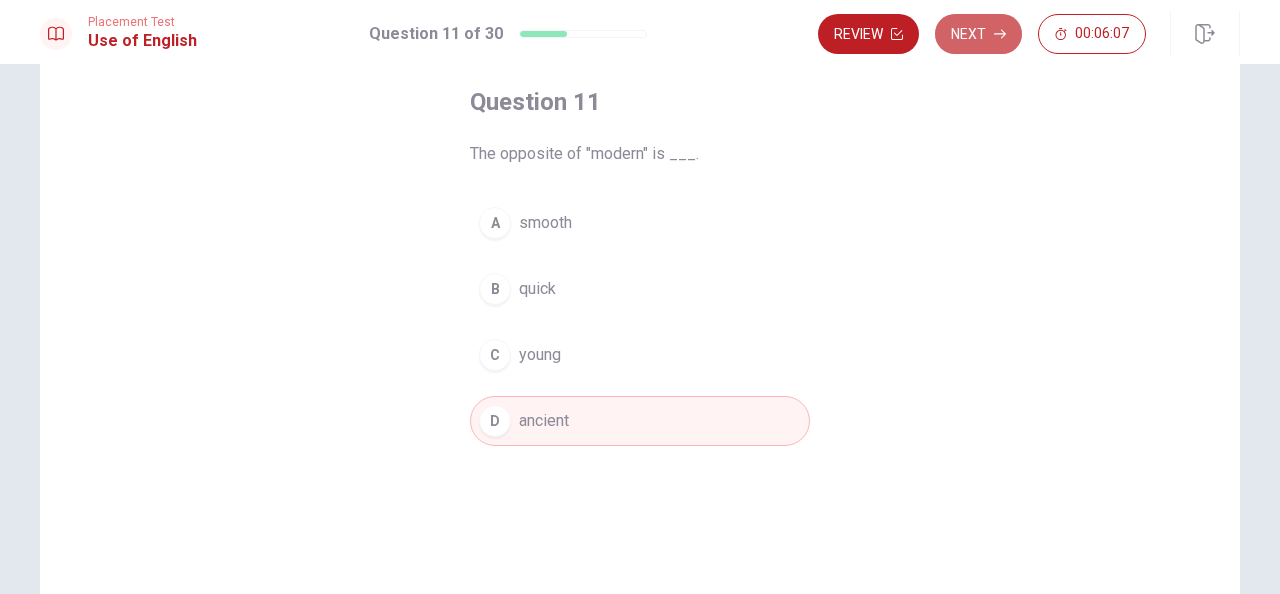 drag, startPoint x: 979, startPoint y: 33, endPoint x: 584, endPoint y: 392, distance: 533.76587 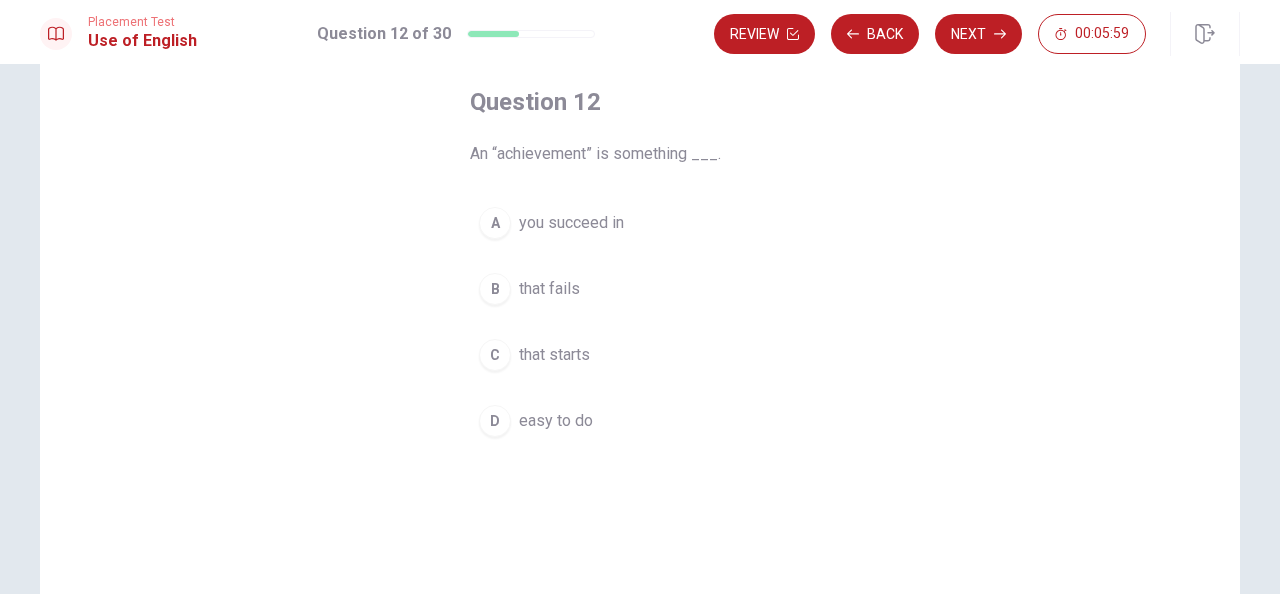 click on "you succeed in" at bounding box center [571, 223] 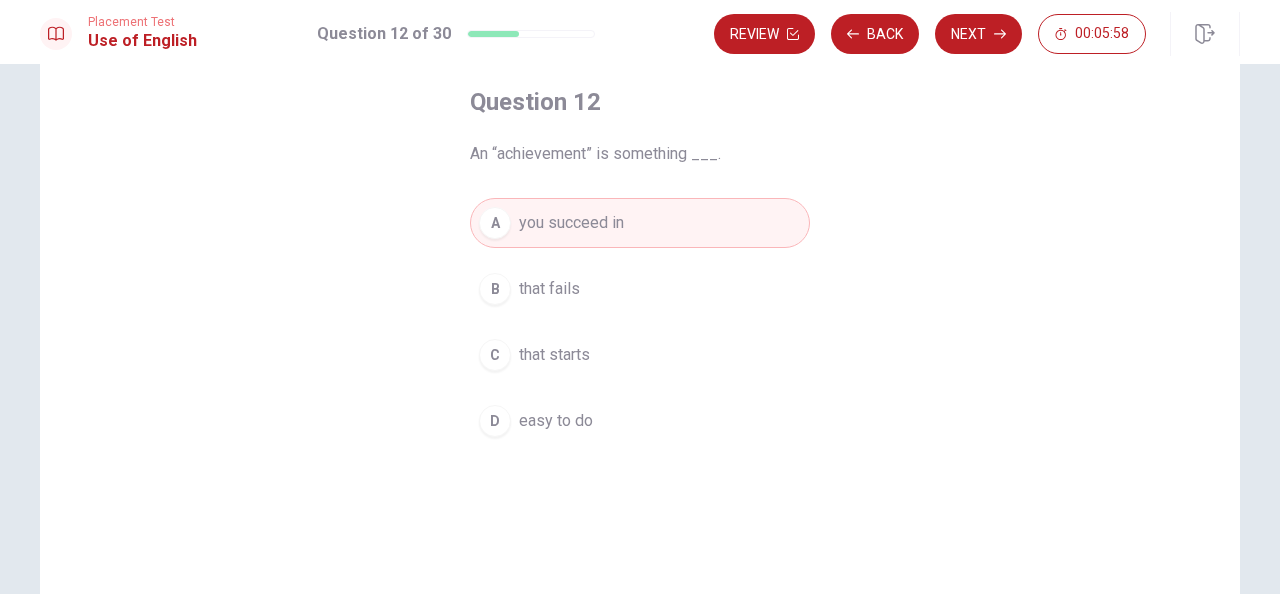 drag, startPoint x: 980, startPoint y: 35, endPoint x: 876, endPoint y: 471, distance: 448.2321 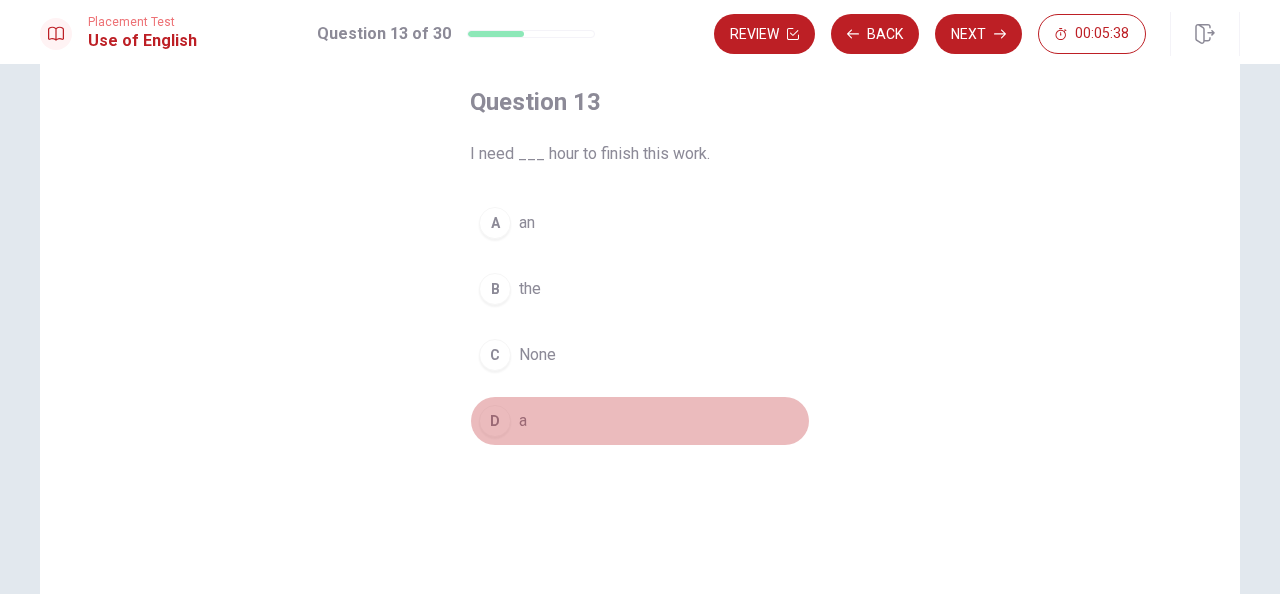 click on "a" at bounding box center [523, 421] 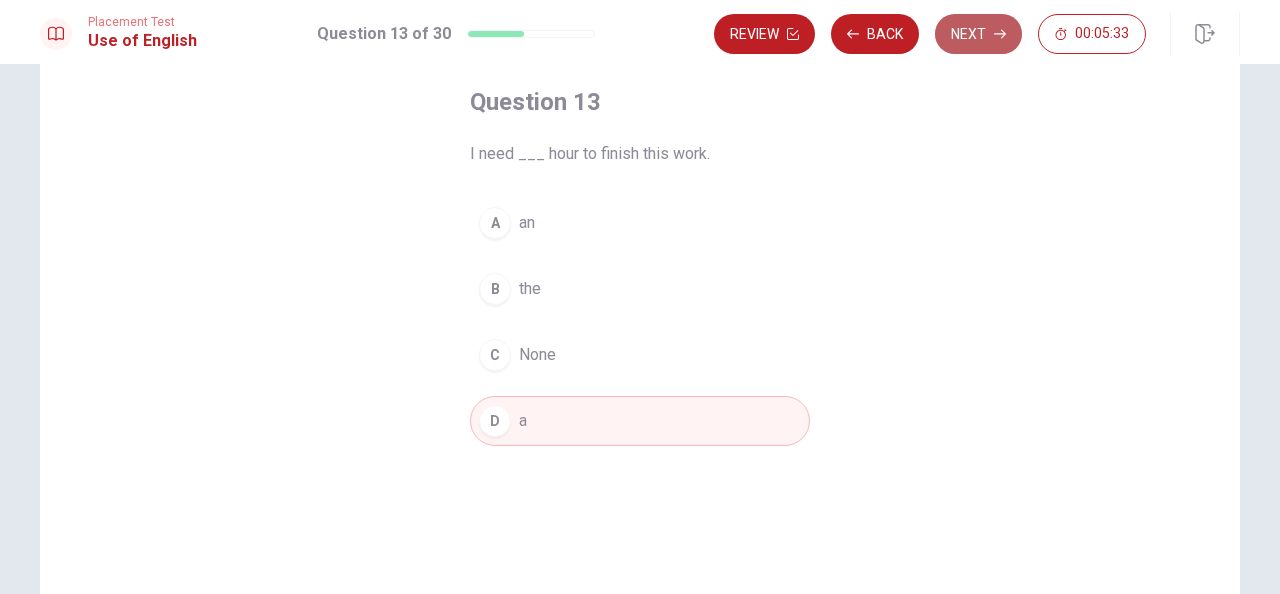 click on "Next" at bounding box center (978, 34) 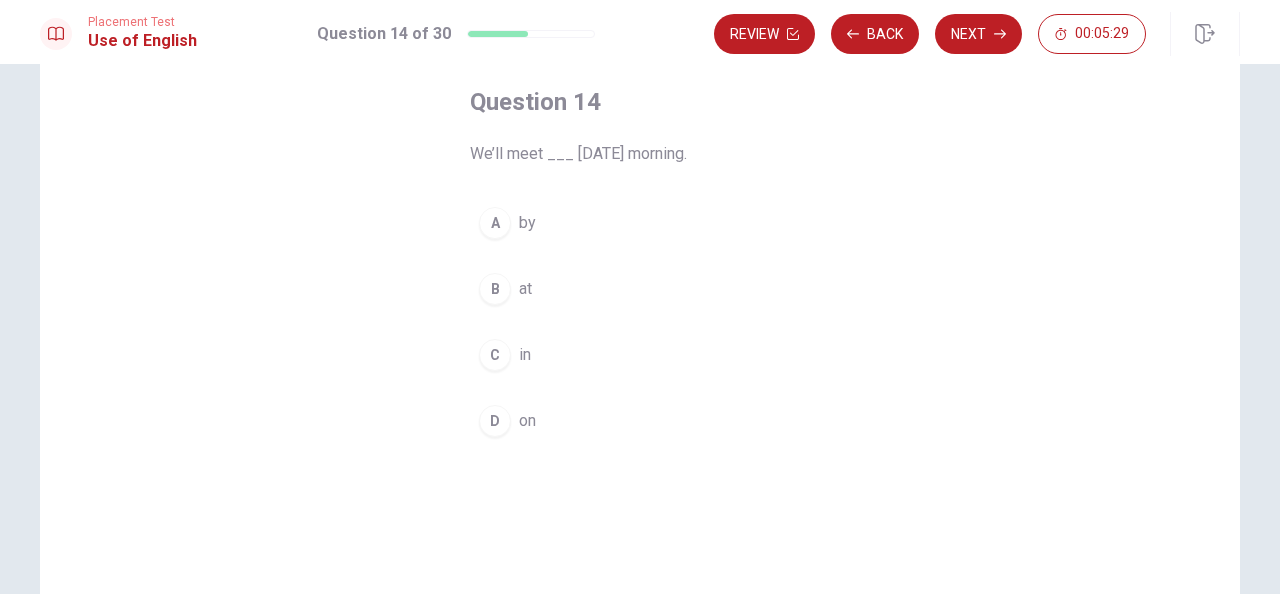 click on "D on" at bounding box center [640, 421] 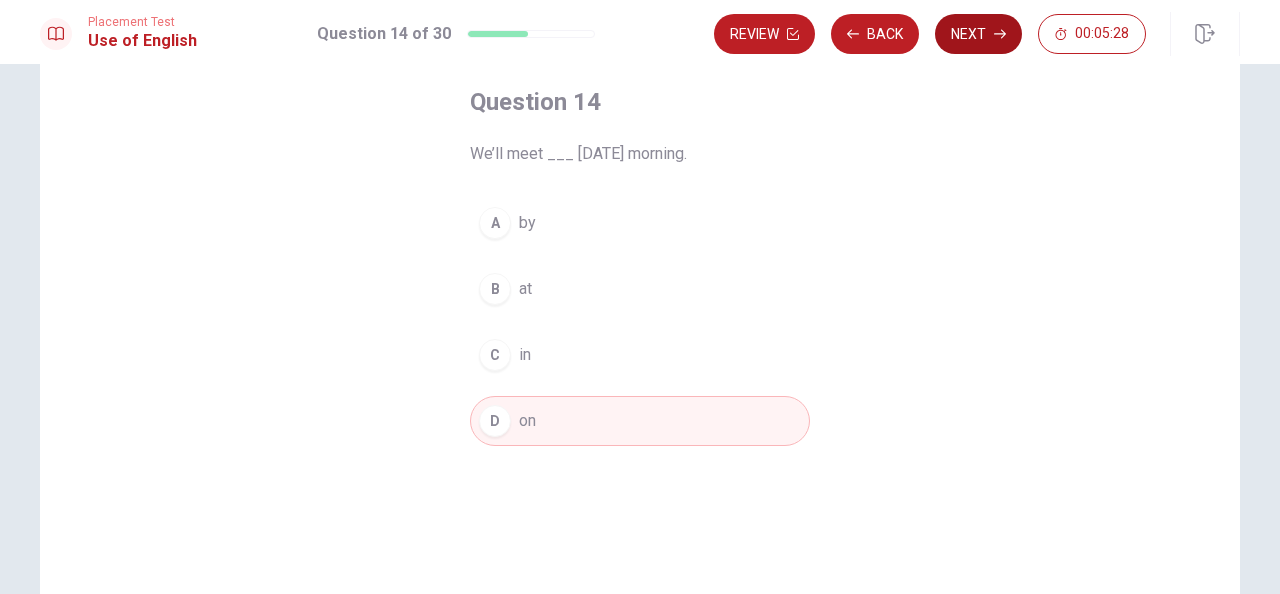 click on "Next" at bounding box center [978, 34] 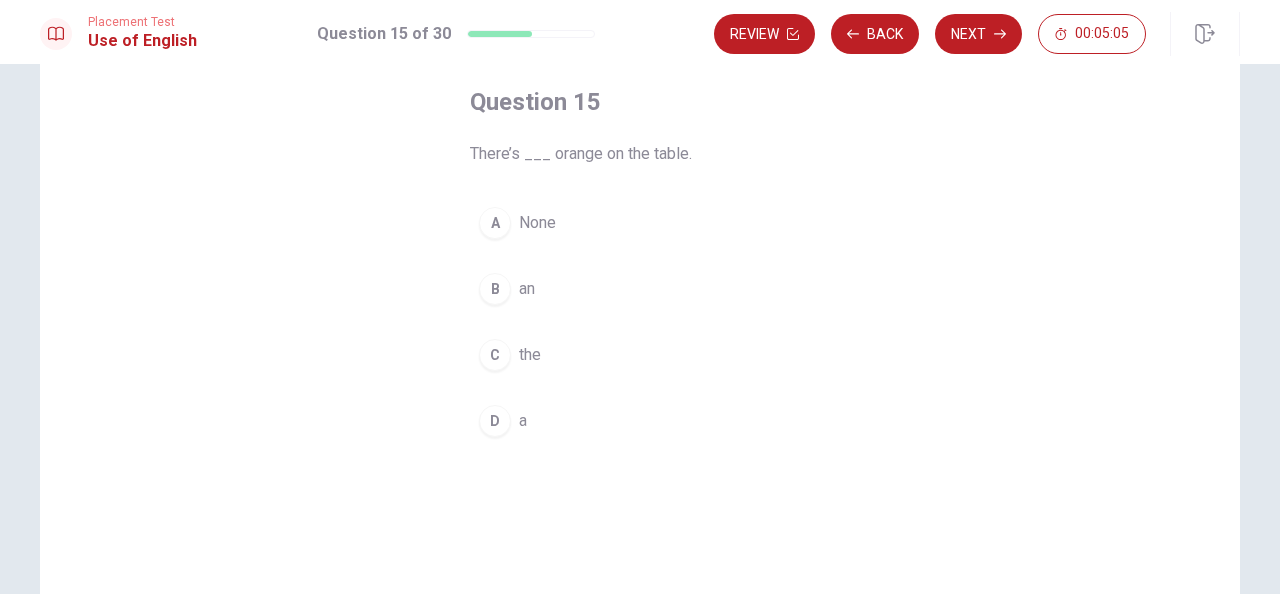 click on "None" at bounding box center (537, 223) 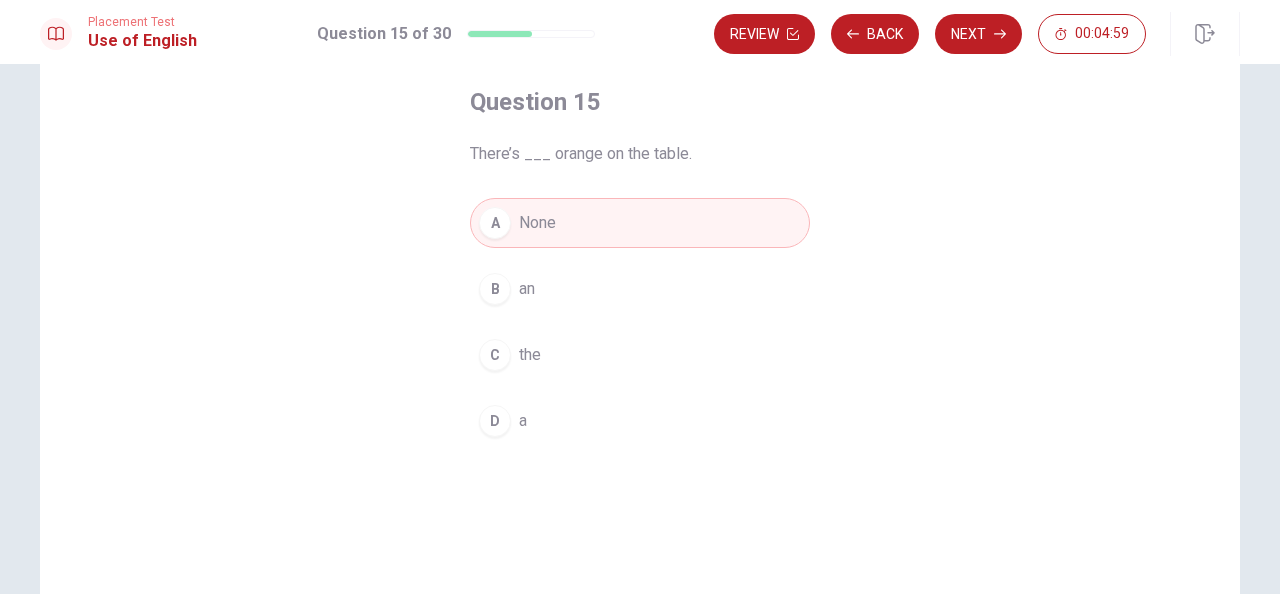drag, startPoint x: 968, startPoint y: 29, endPoint x: 960, endPoint y: 87, distance: 58.549126 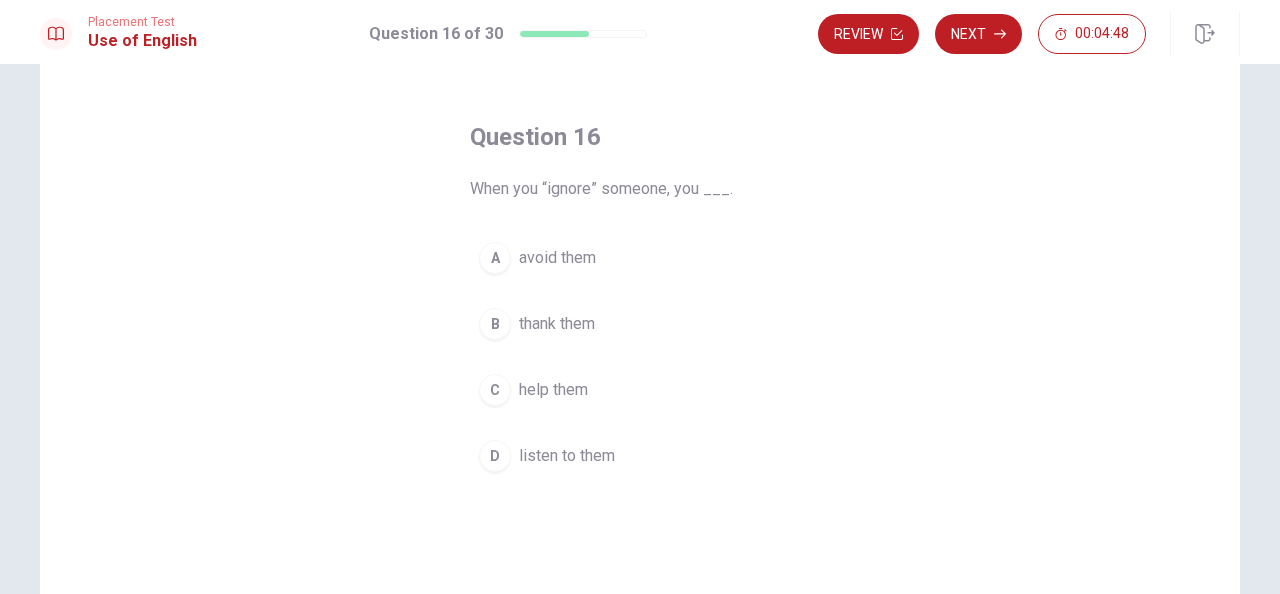 scroll, scrollTop: 100, scrollLeft: 0, axis: vertical 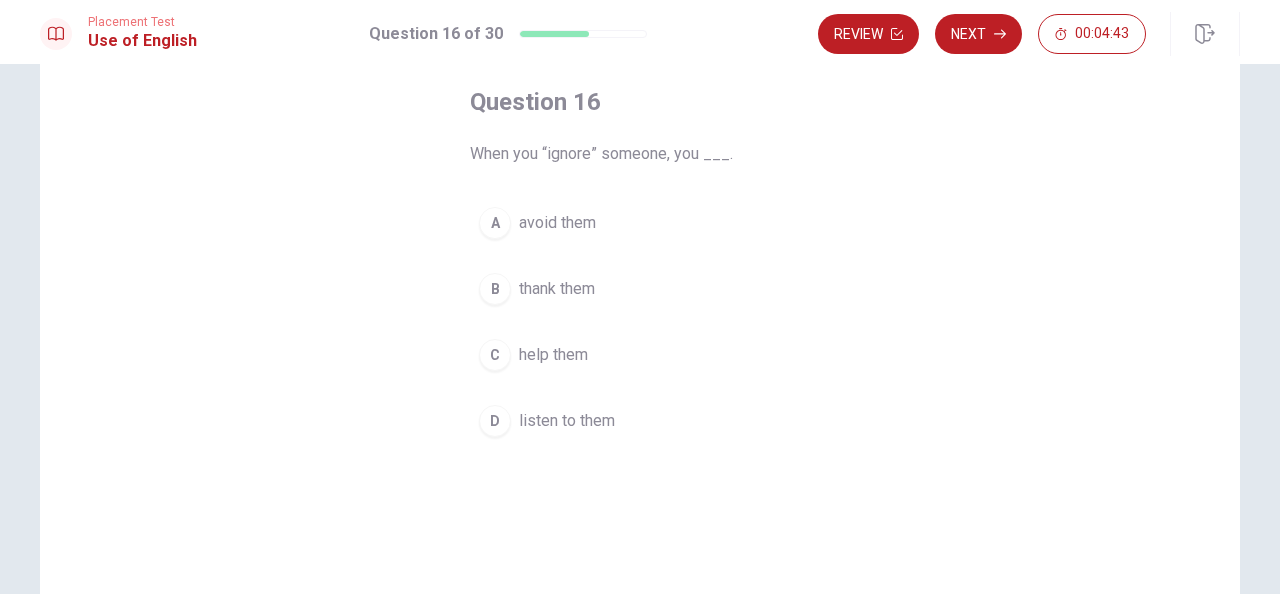 drag, startPoint x: 552, startPoint y: 221, endPoint x: 580, endPoint y: 221, distance: 28 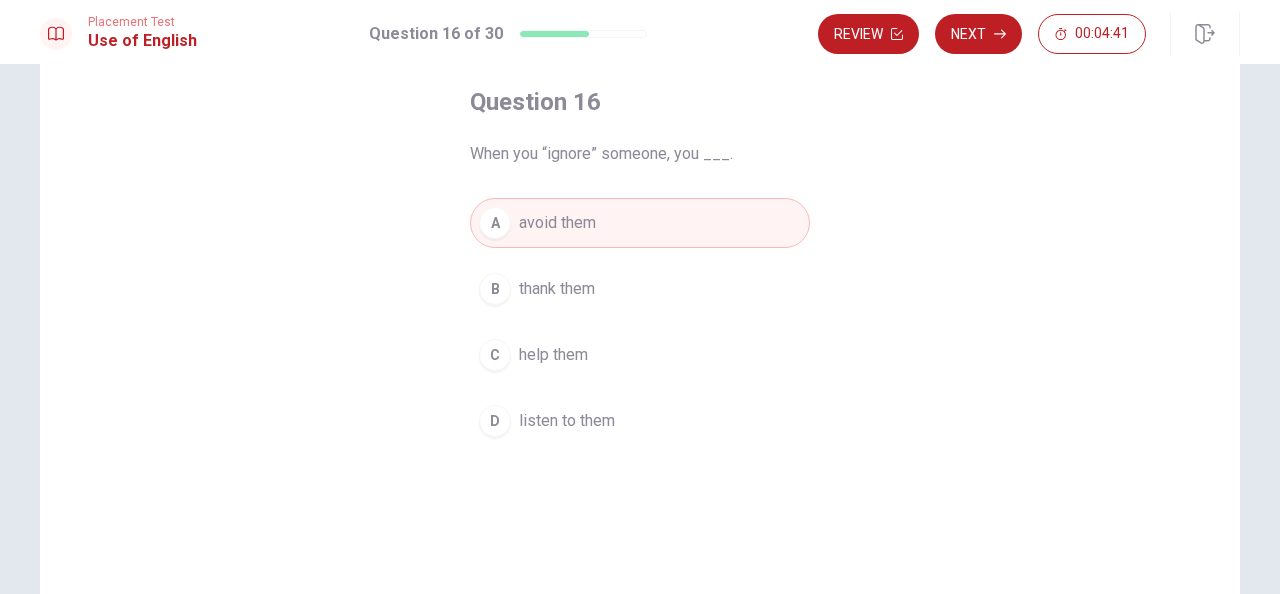 drag, startPoint x: 988, startPoint y: 41, endPoint x: 928, endPoint y: 164, distance: 136.85394 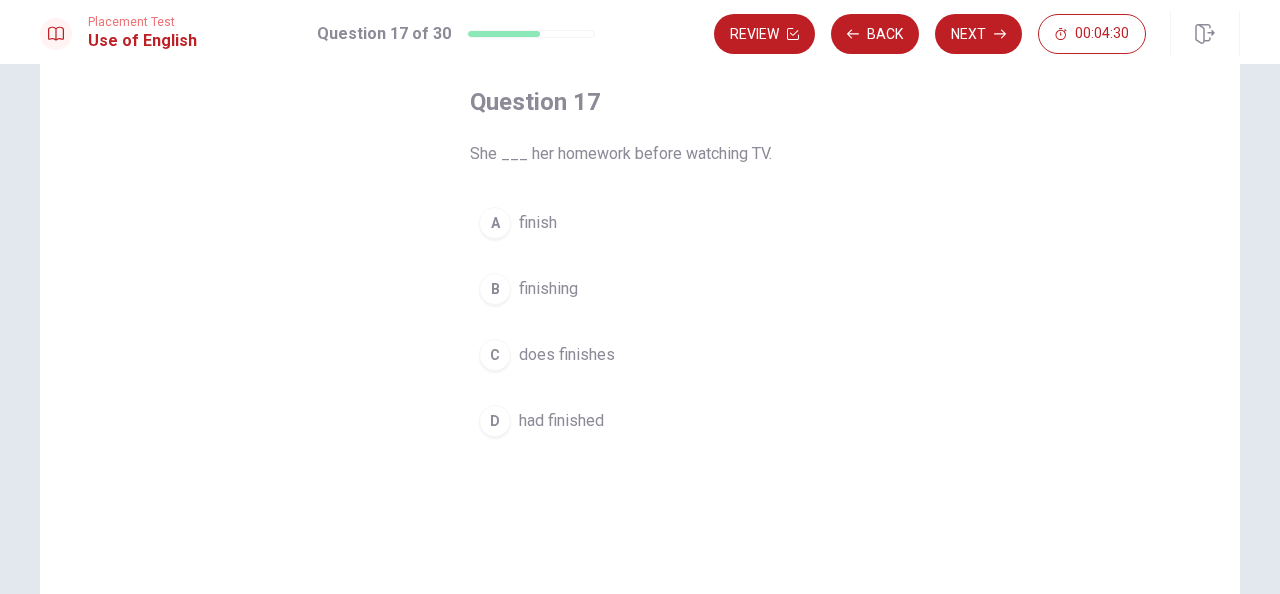 click on "had finished" at bounding box center [561, 421] 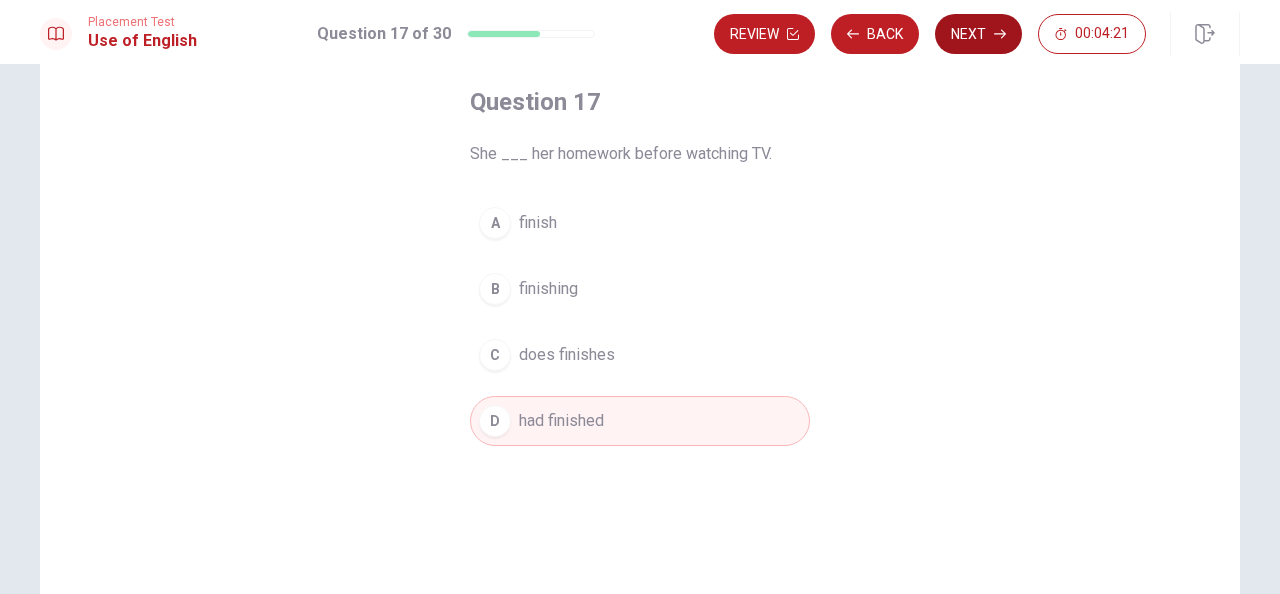 click on "Next" at bounding box center [978, 34] 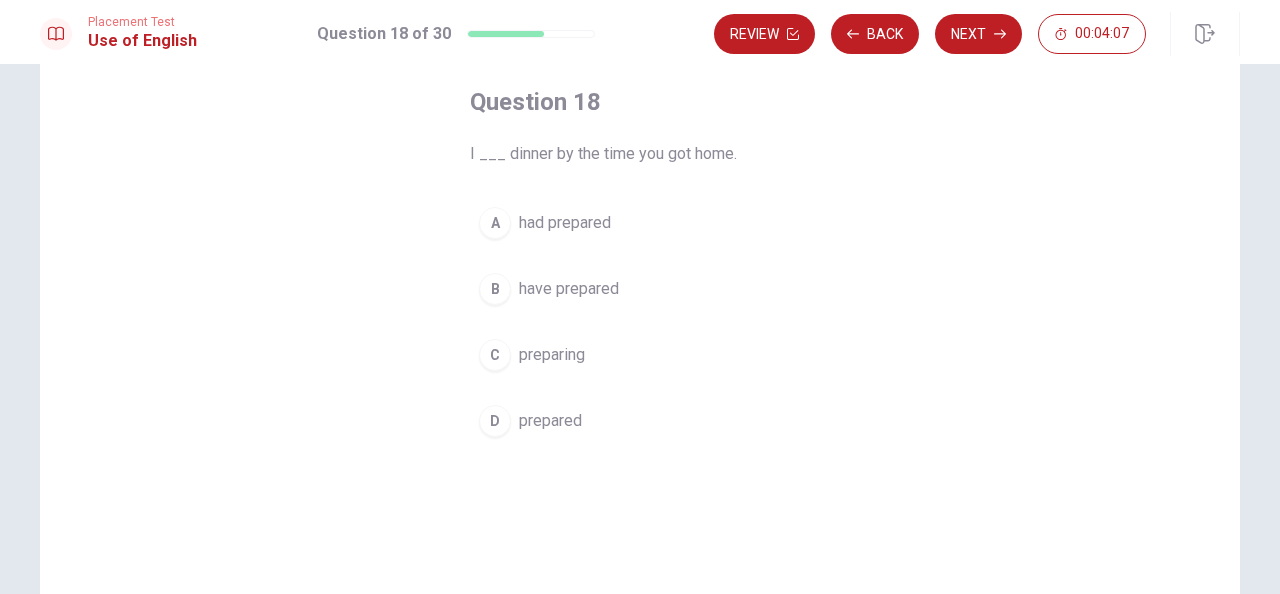 click on "have prepared" at bounding box center (569, 289) 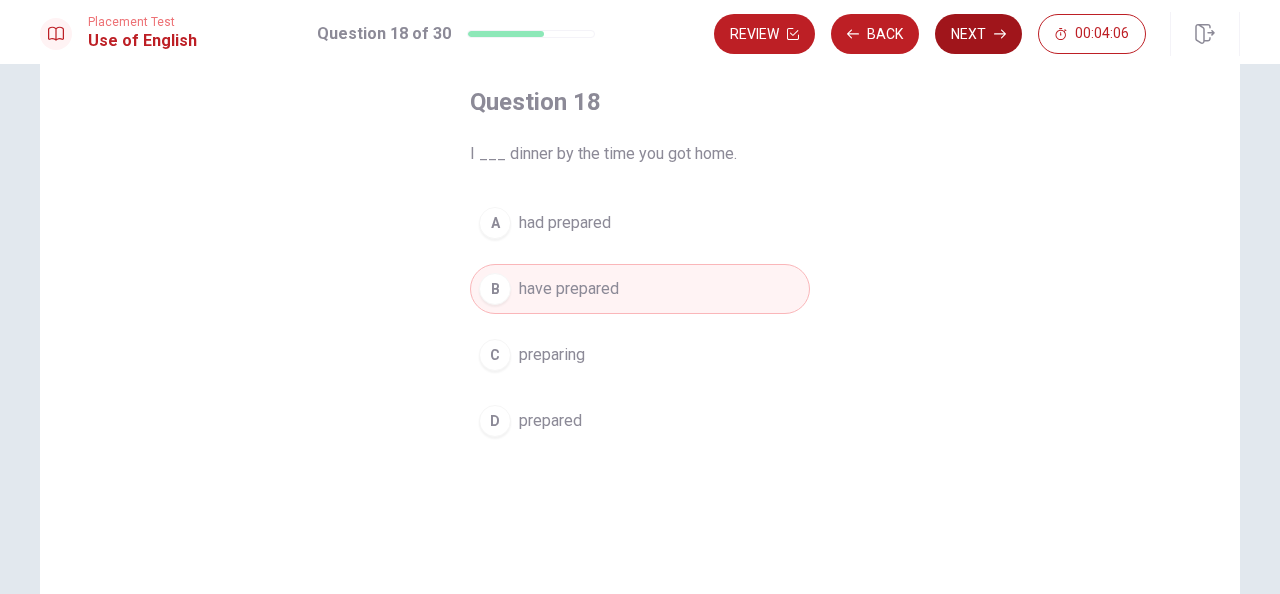 click on "Next" at bounding box center (978, 34) 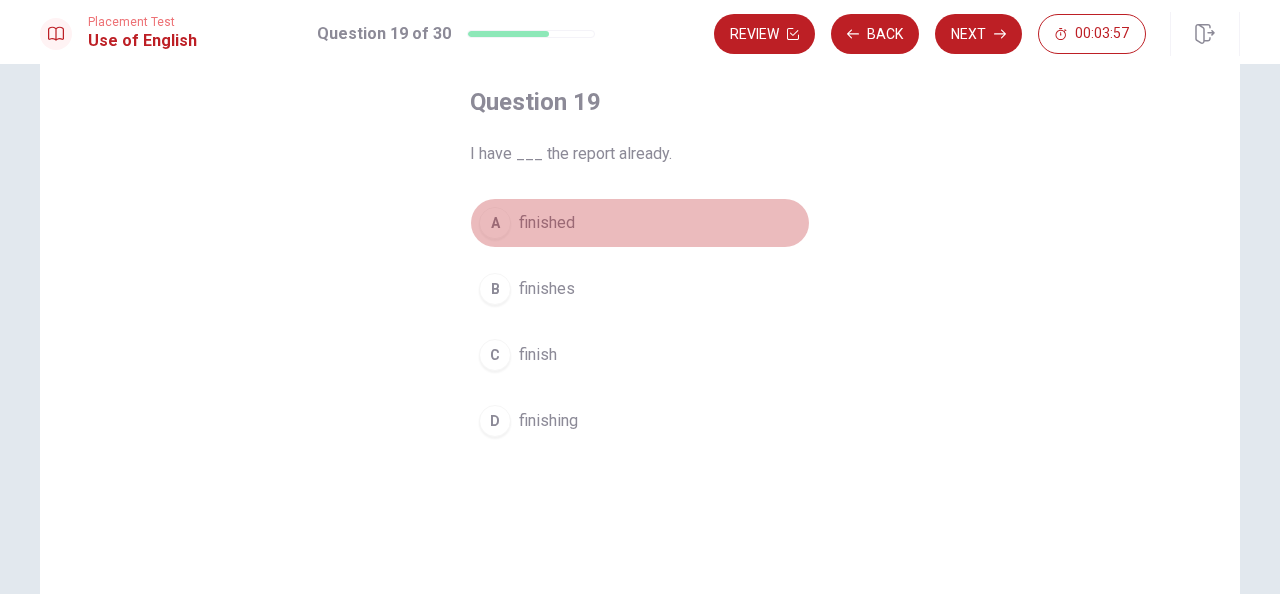 click on "finished" at bounding box center [547, 223] 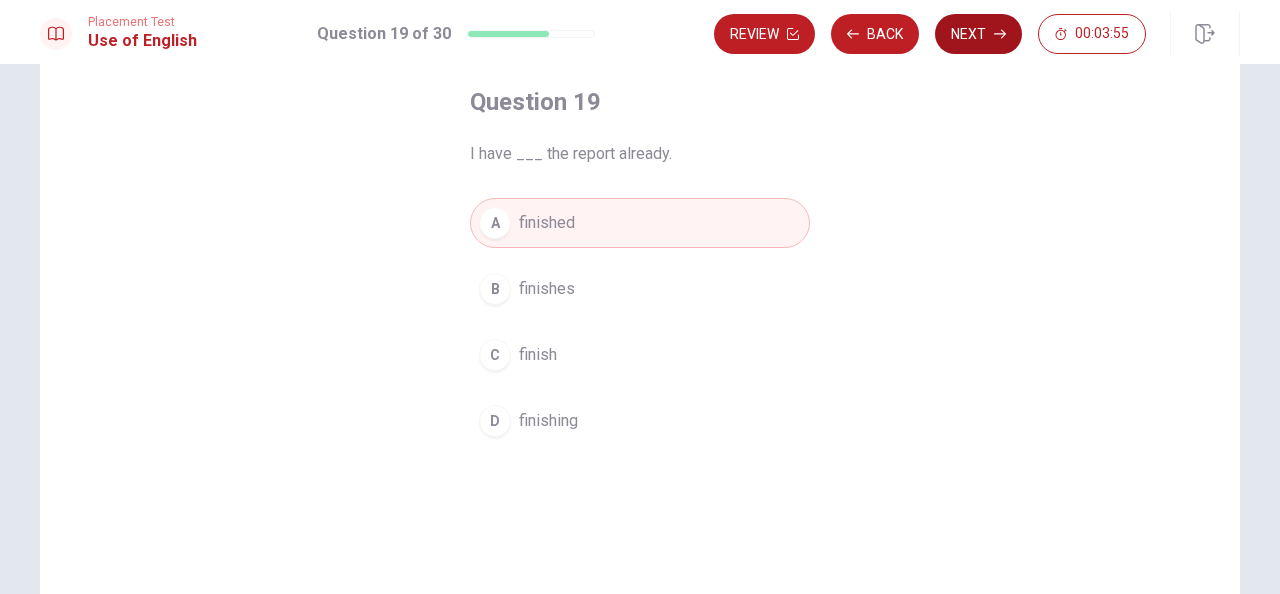 click on "Next" at bounding box center [978, 34] 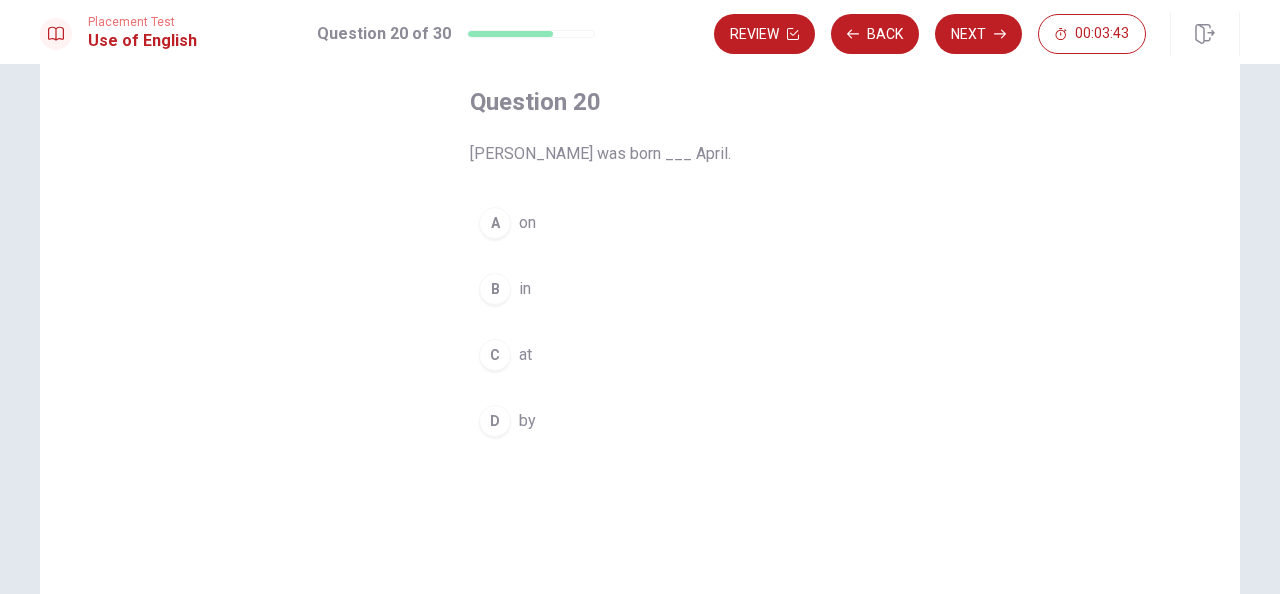 click on "B in" at bounding box center (640, 289) 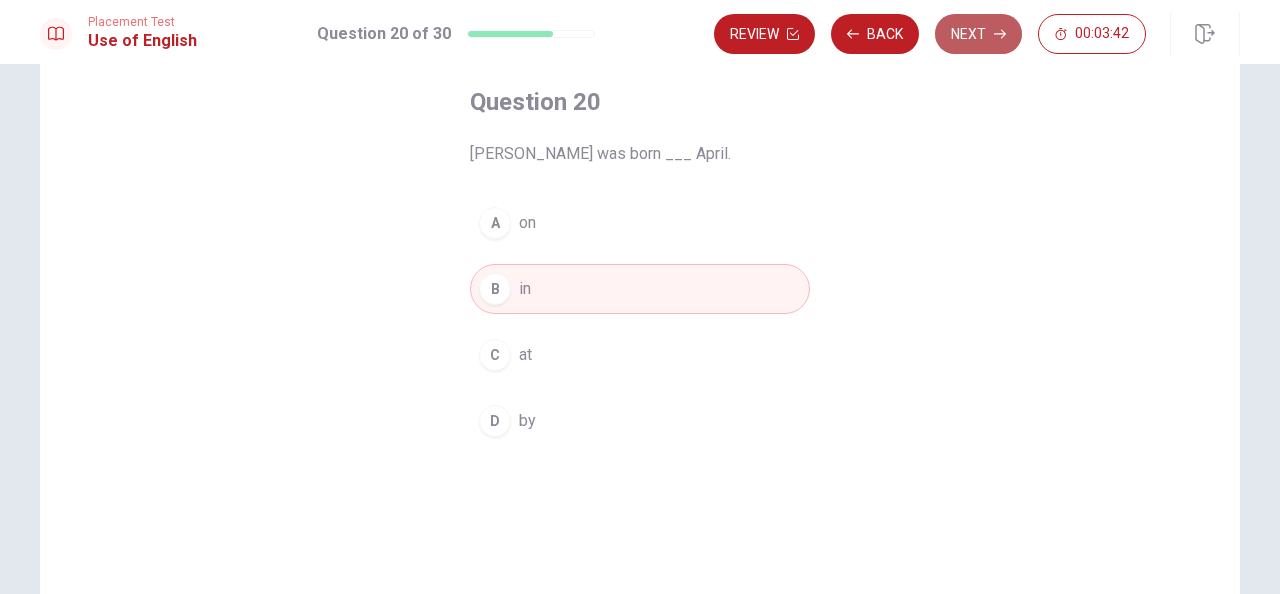 click on "Next" at bounding box center (978, 34) 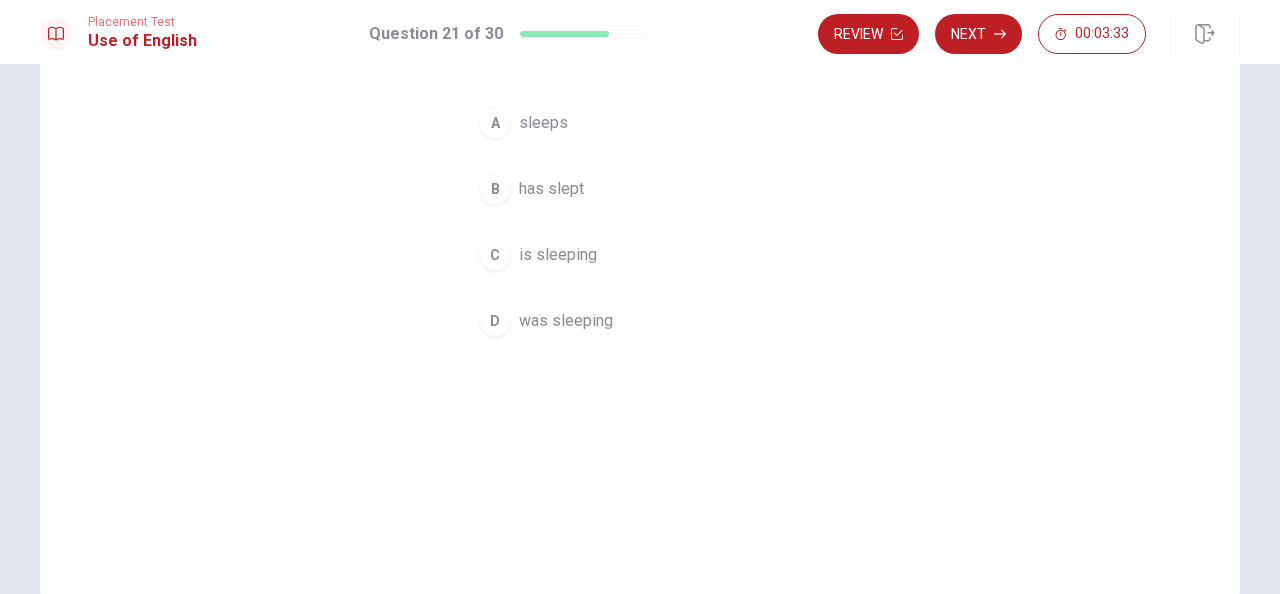 scroll, scrollTop: 100, scrollLeft: 0, axis: vertical 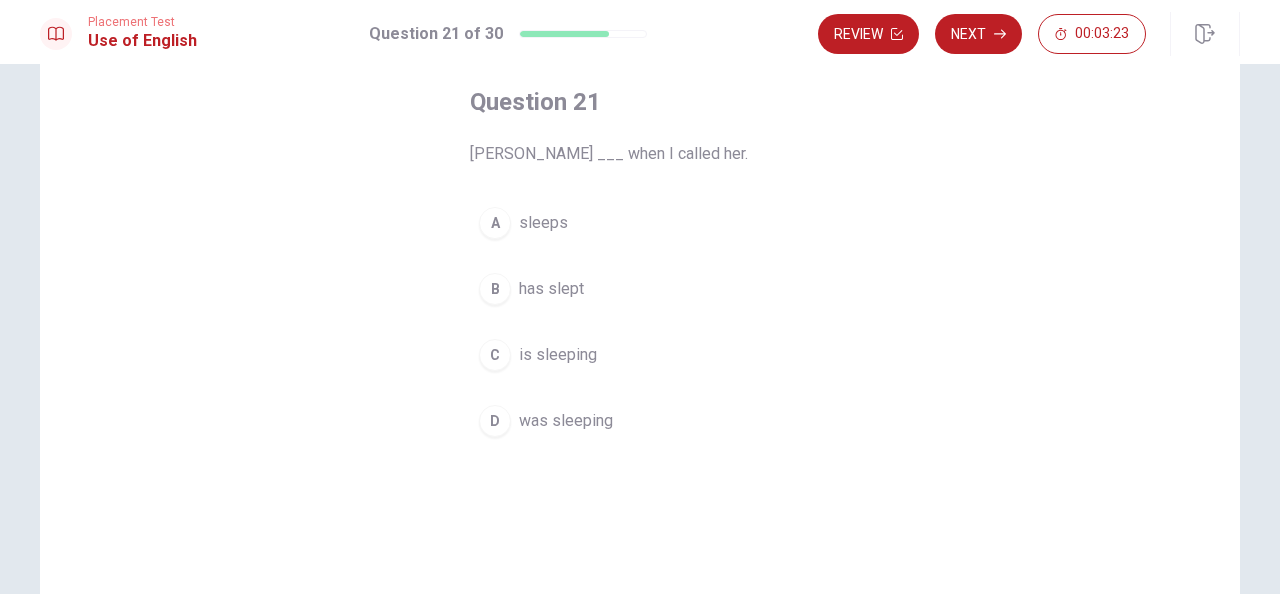 click on "was sleeping" at bounding box center [566, 421] 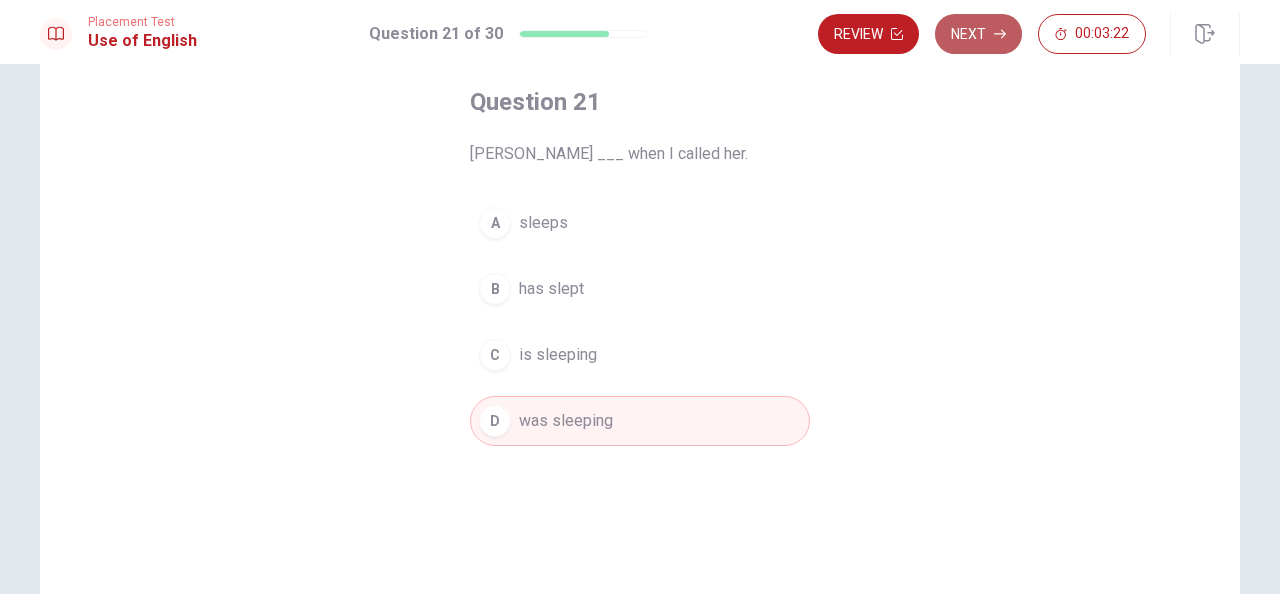 click on "Next" at bounding box center (978, 34) 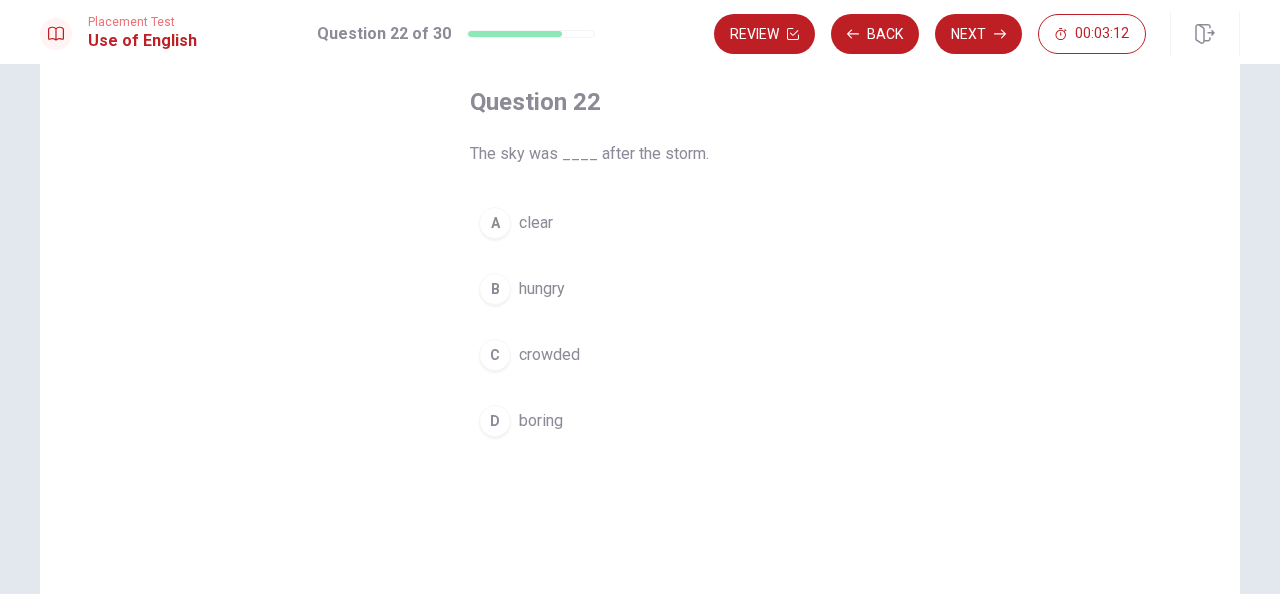 click on "clear" at bounding box center (536, 223) 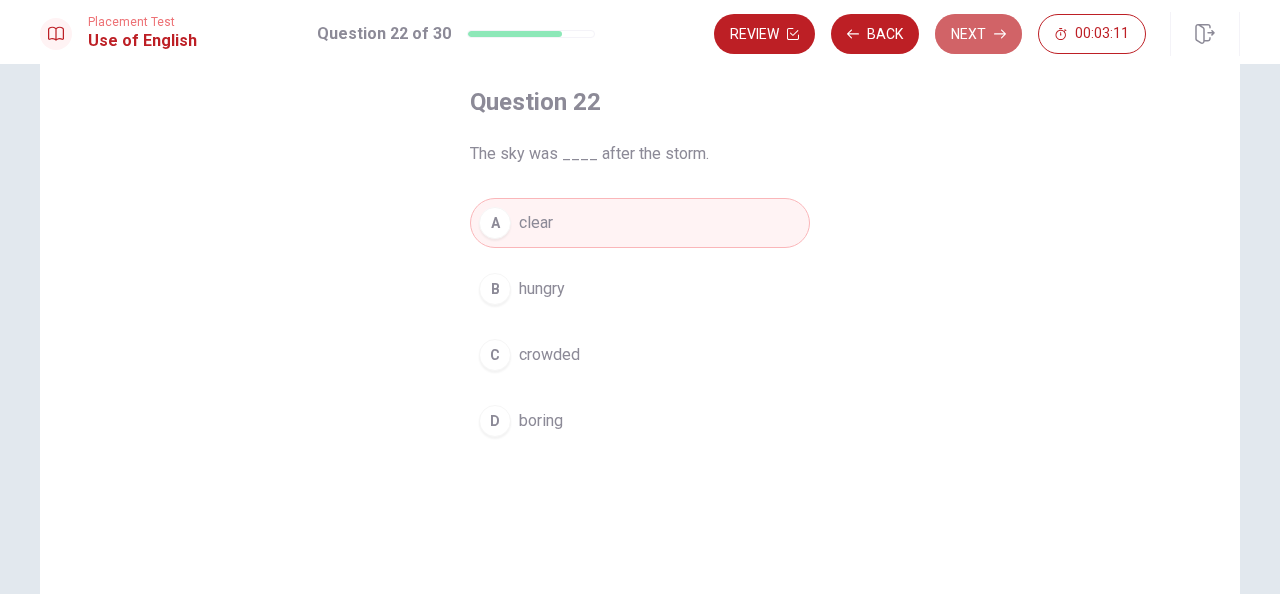 drag, startPoint x: 982, startPoint y: 36, endPoint x: 987, endPoint y: 284, distance: 248.0504 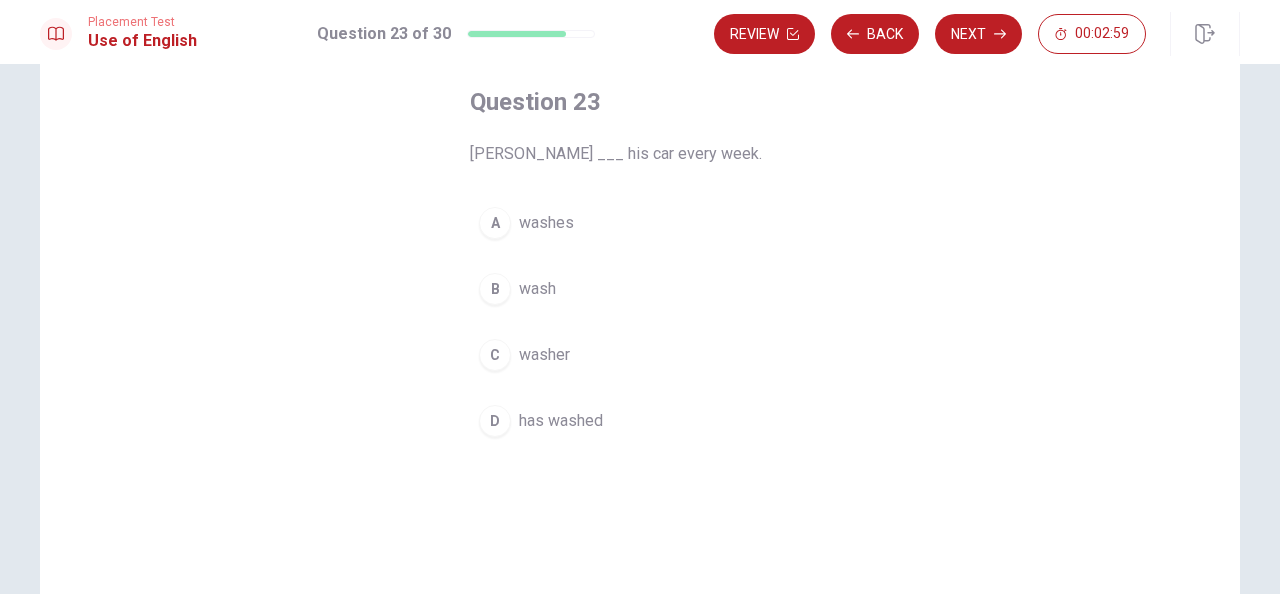 click on "washes" at bounding box center [546, 223] 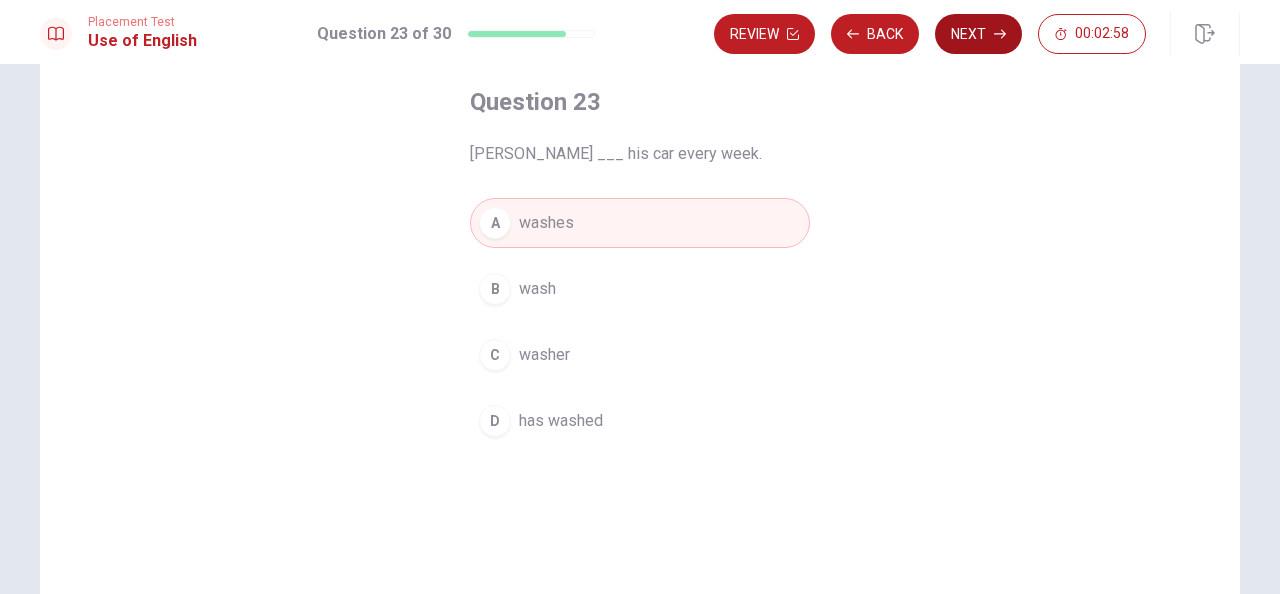 drag, startPoint x: 983, startPoint y: 25, endPoint x: 1040, endPoint y: 196, distance: 180.24983 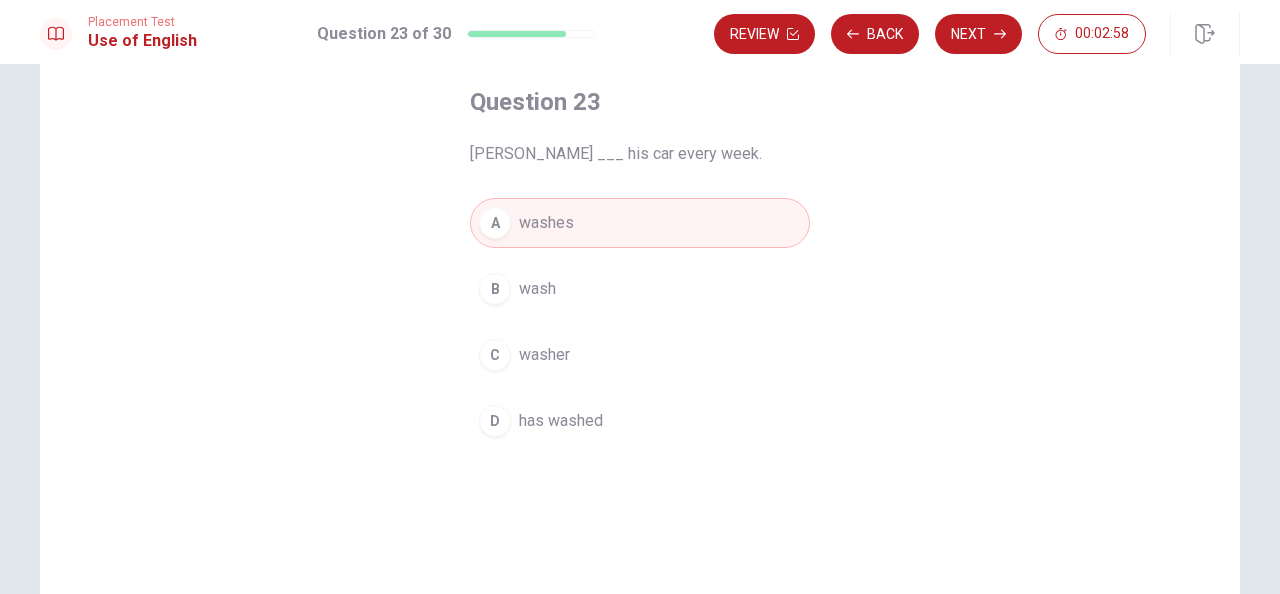 click on "Next" at bounding box center (978, 34) 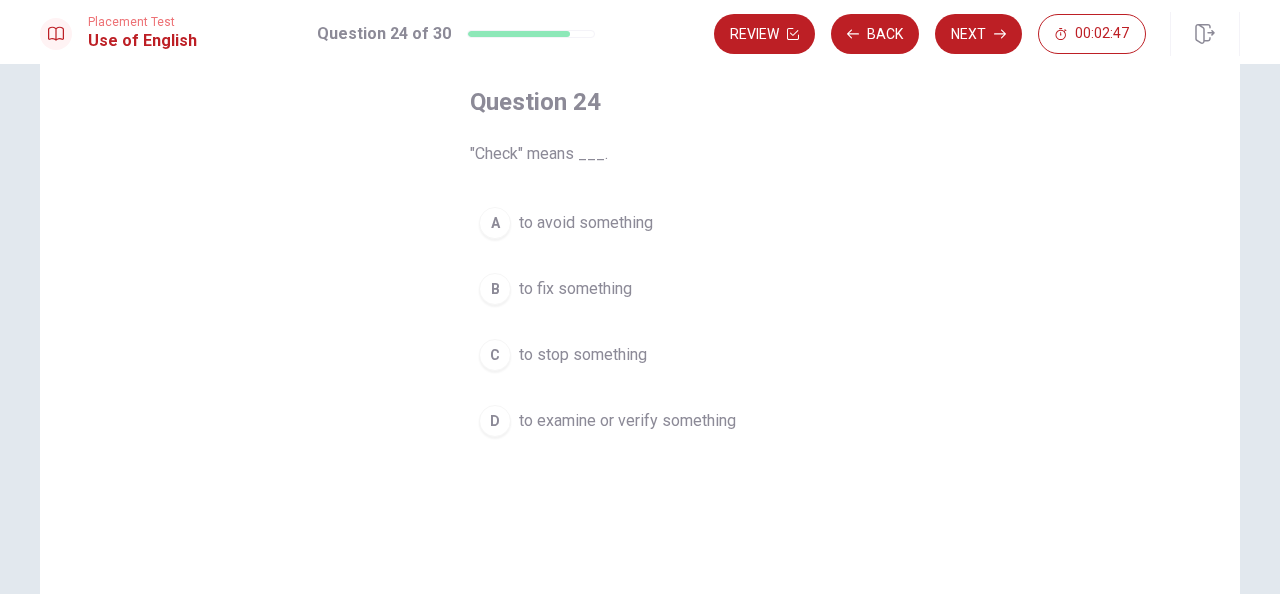 click on "to examine or verify something" at bounding box center [627, 421] 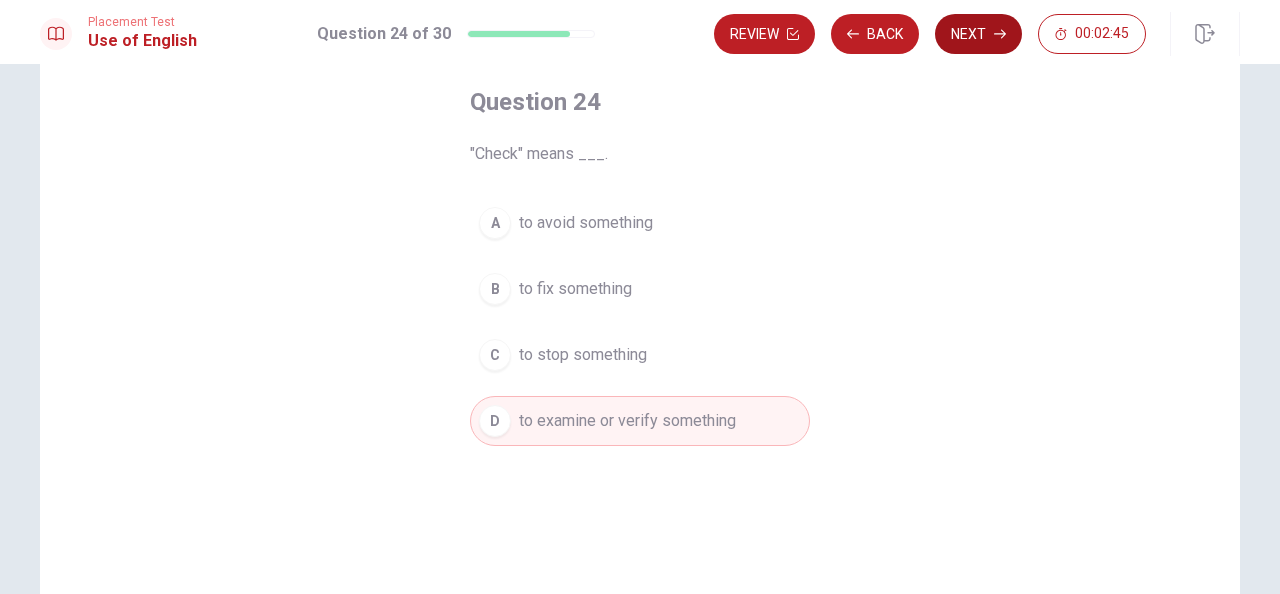 click on "Next" at bounding box center [978, 34] 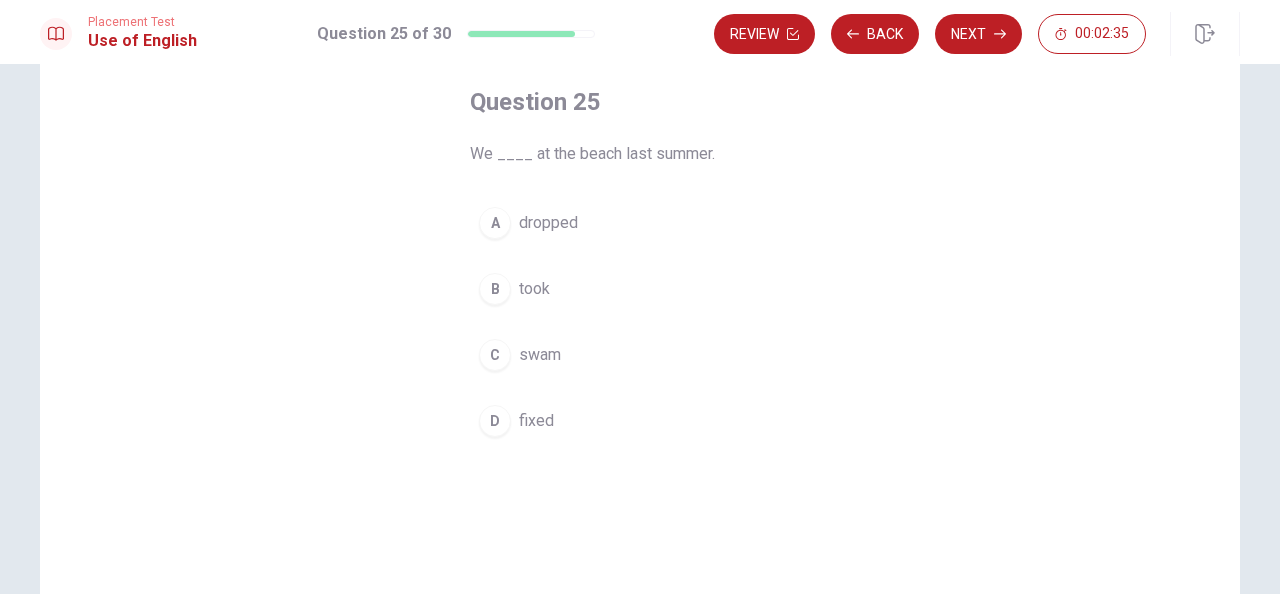 click on "swam" at bounding box center [540, 355] 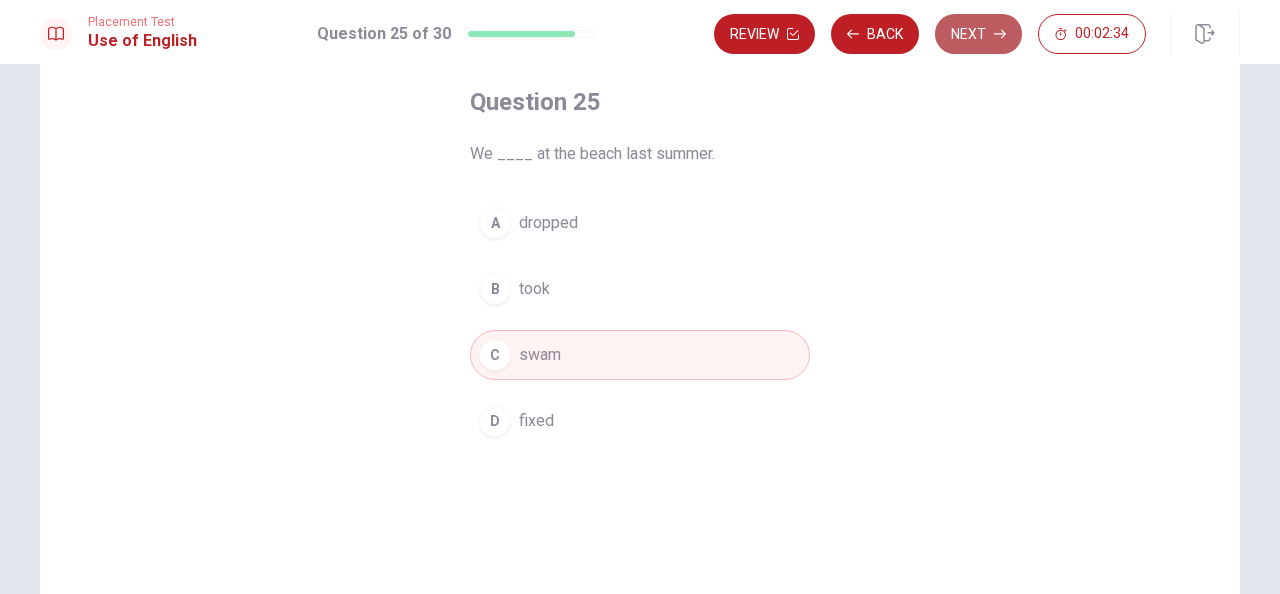 click on "Next" at bounding box center [978, 34] 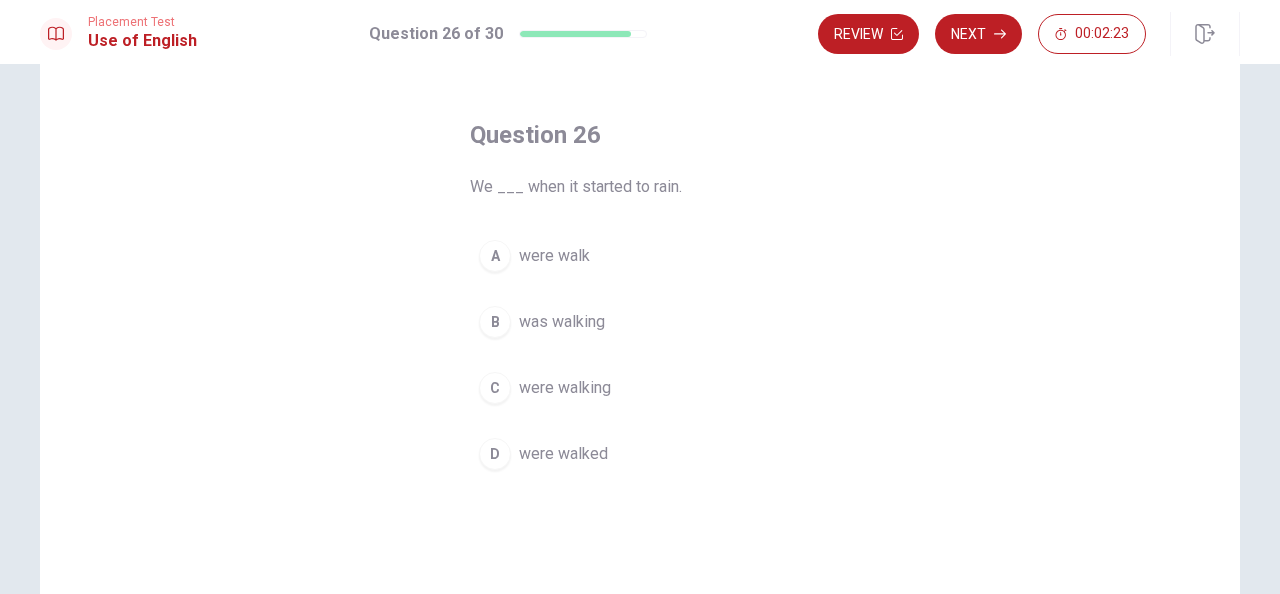 scroll, scrollTop: 100, scrollLeft: 0, axis: vertical 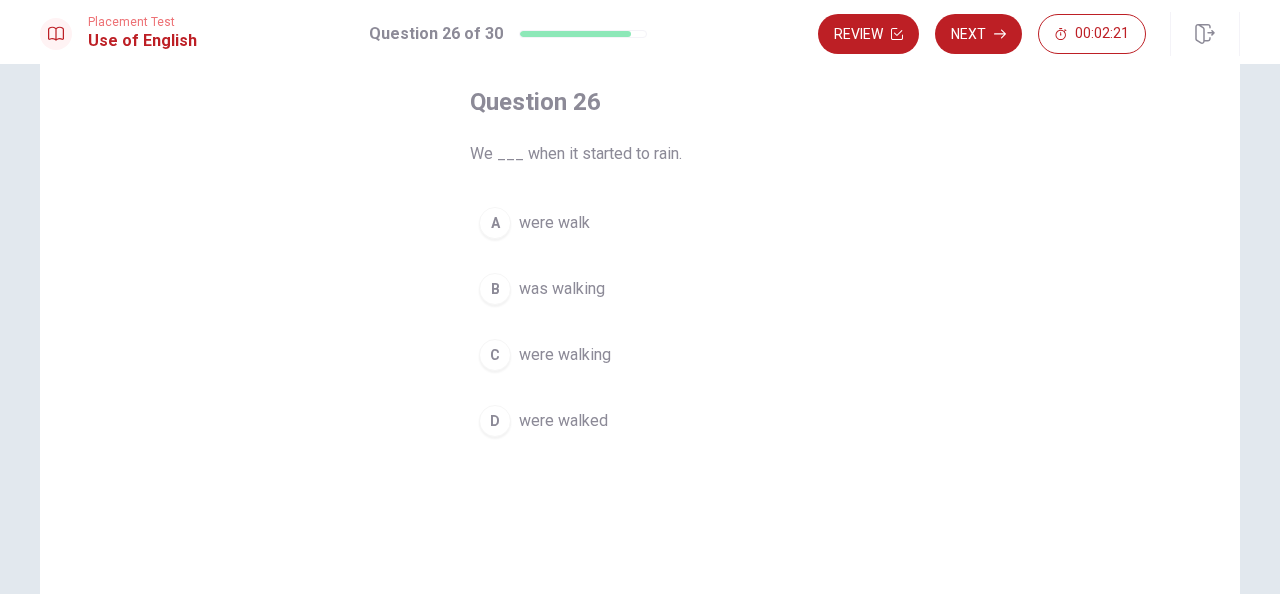 click on "were walking" at bounding box center [565, 355] 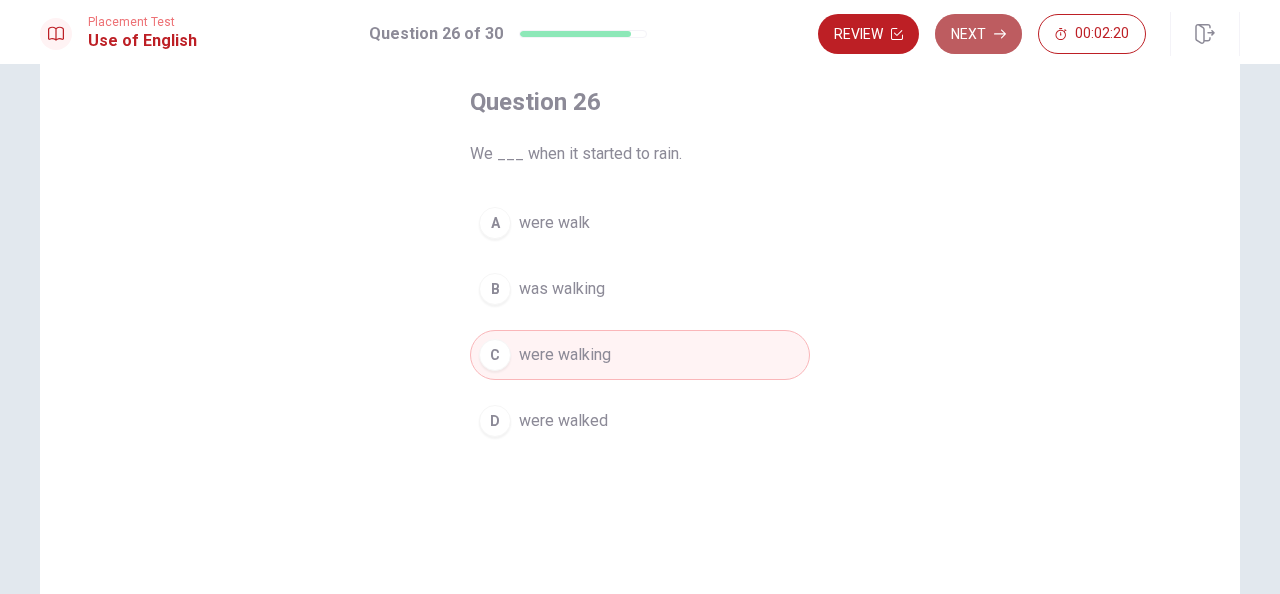 click on "Next" at bounding box center (978, 34) 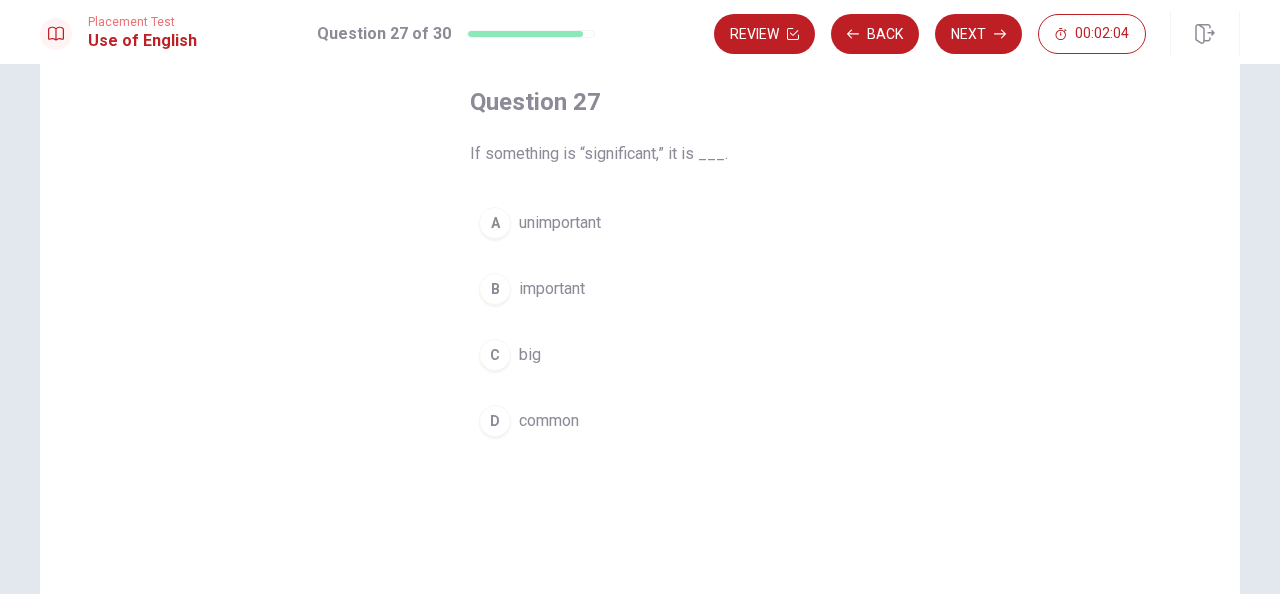 click on "common" at bounding box center [549, 421] 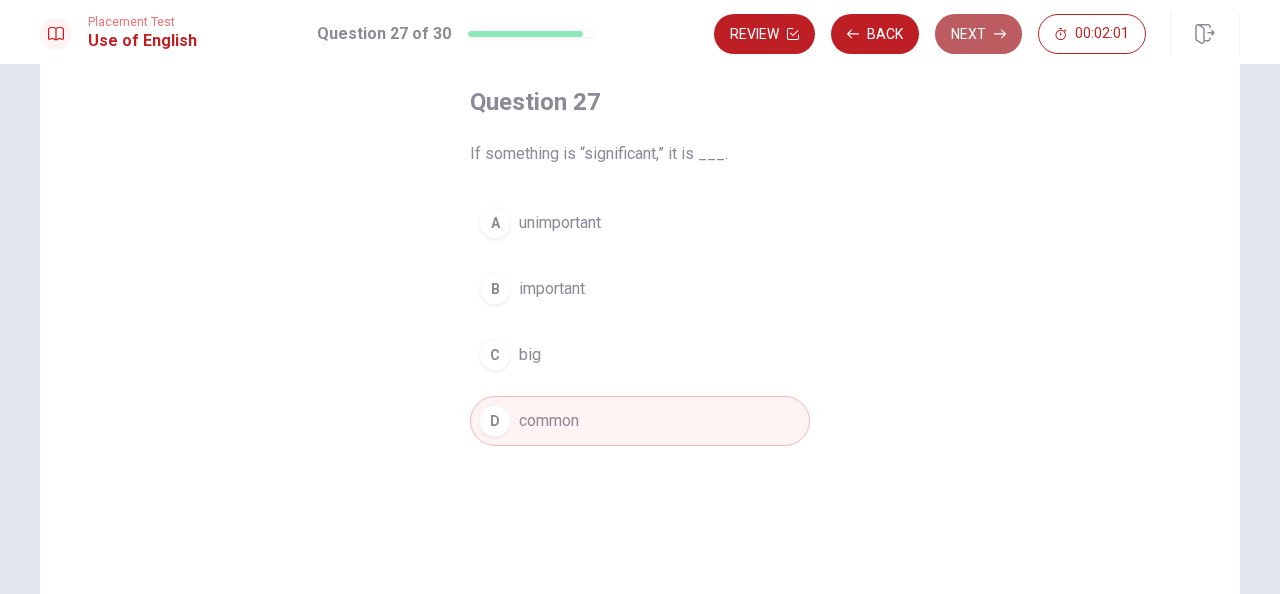 click on "Next" at bounding box center (978, 34) 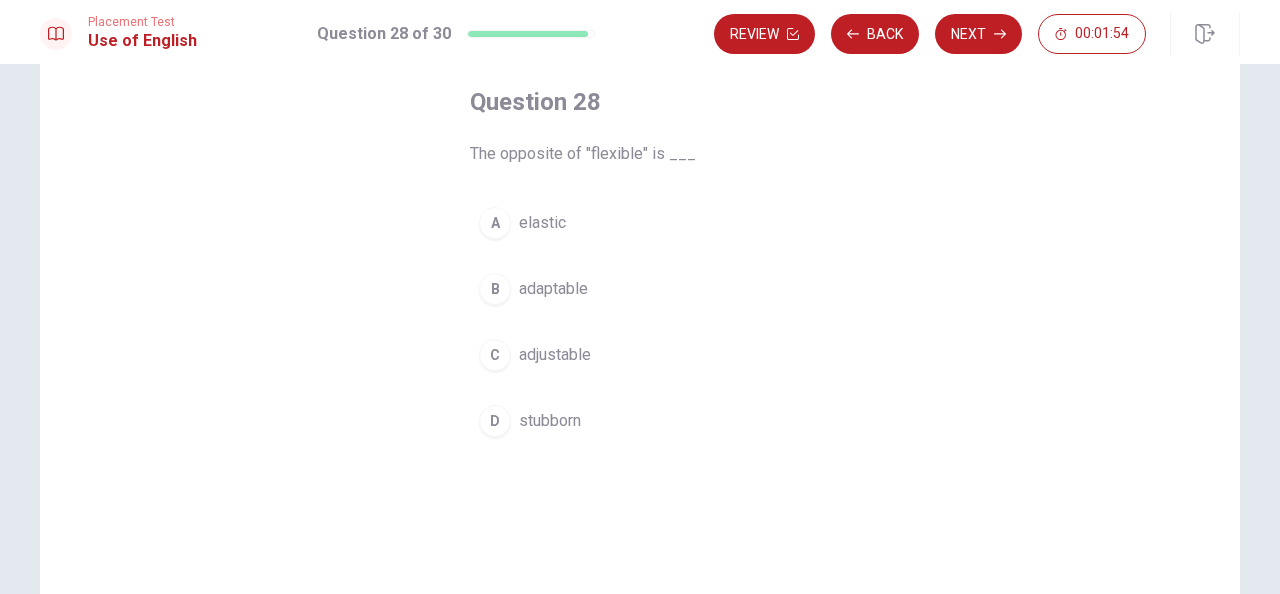 click on "adjustable" at bounding box center [555, 355] 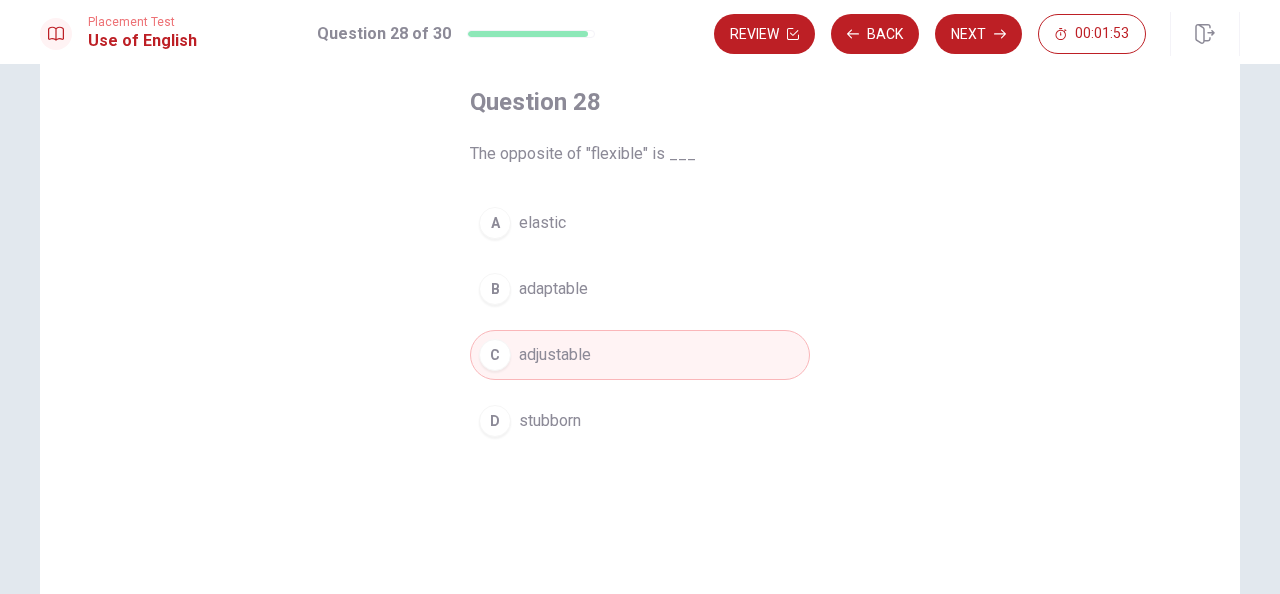 drag, startPoint x: 976, startPoint y: 40, endPoint x: 961, endPoint y: 309, distance: 269.41788 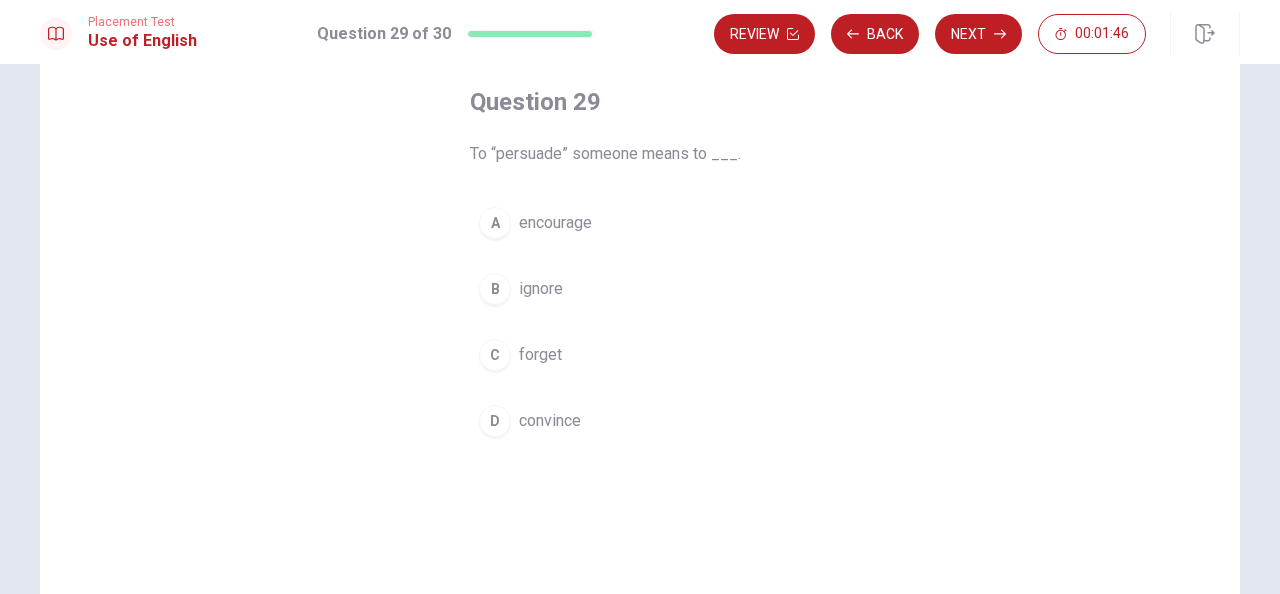 click on "convince" at bounding box center [550, 421] 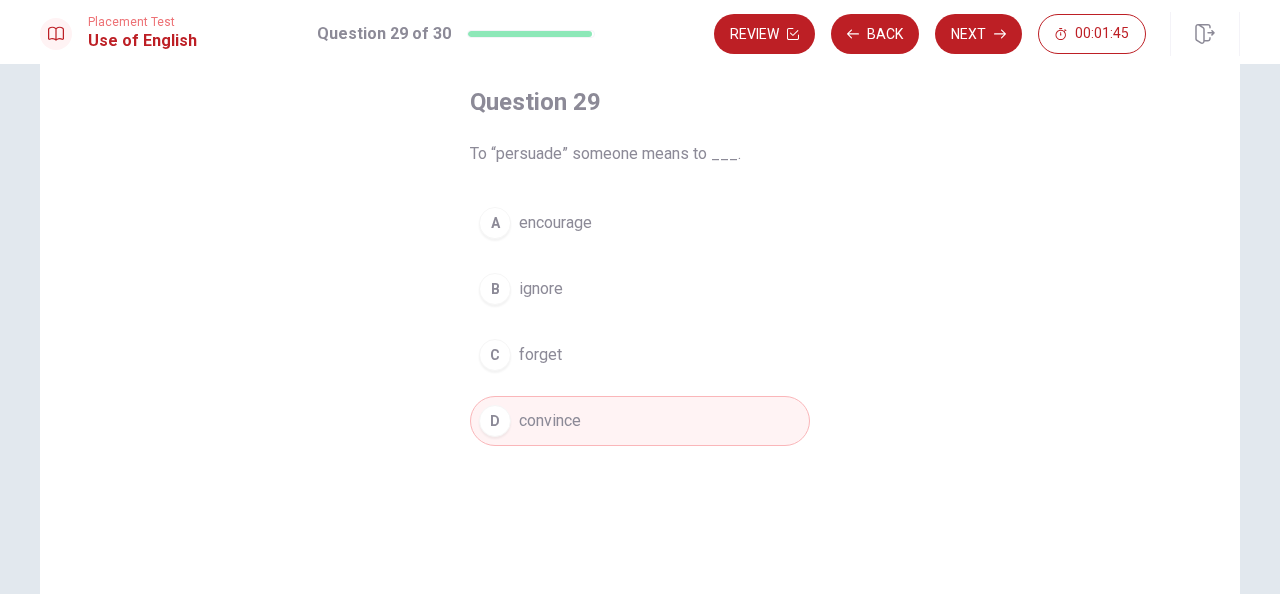 drag, startPoint x: 966, startPoint y: 35, endPoint x: 929, endPoint y: 150, distance: 120.805626 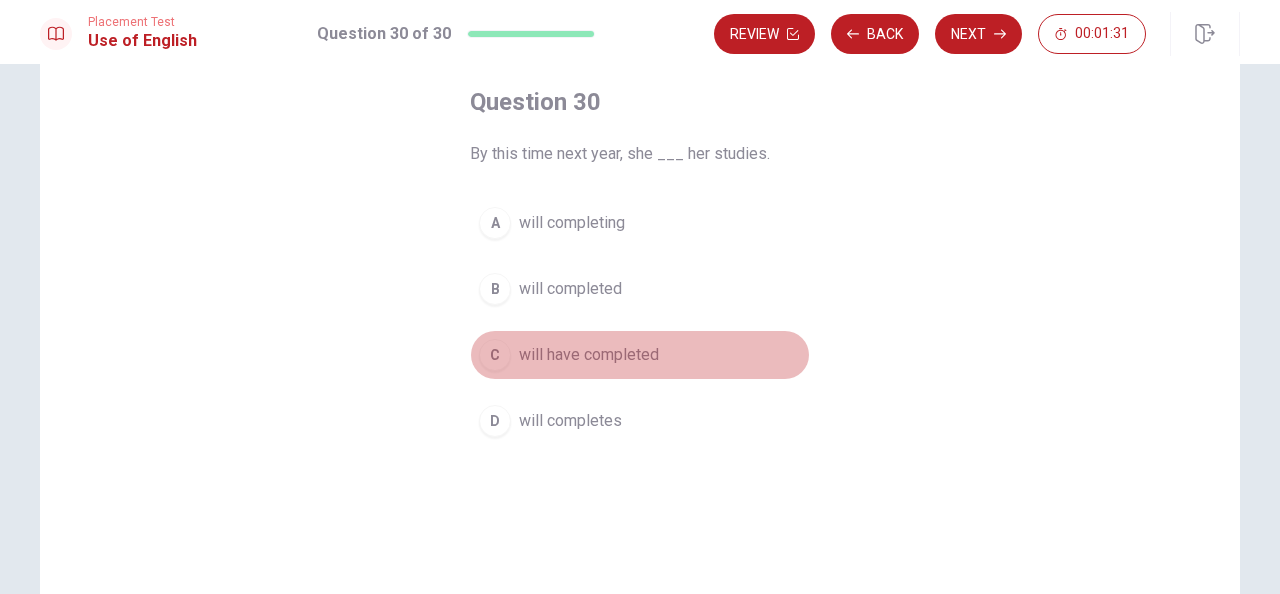 click on "will have completed" at bounding box center [589, 355] 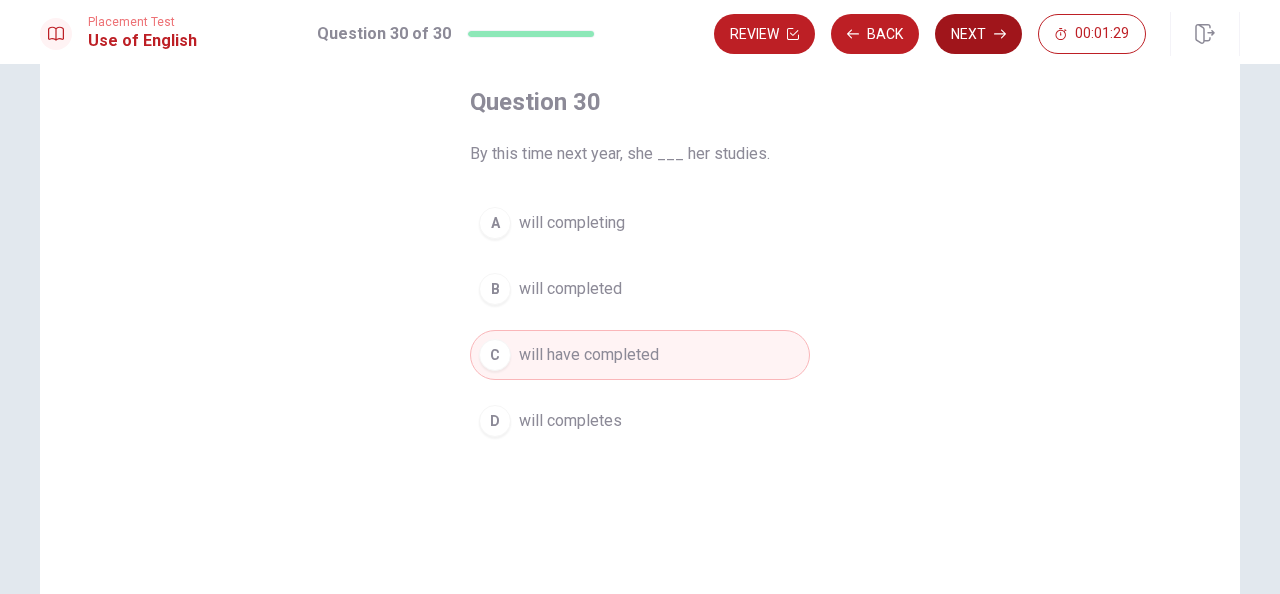 click on "Next" at bounding box center [978, 34] 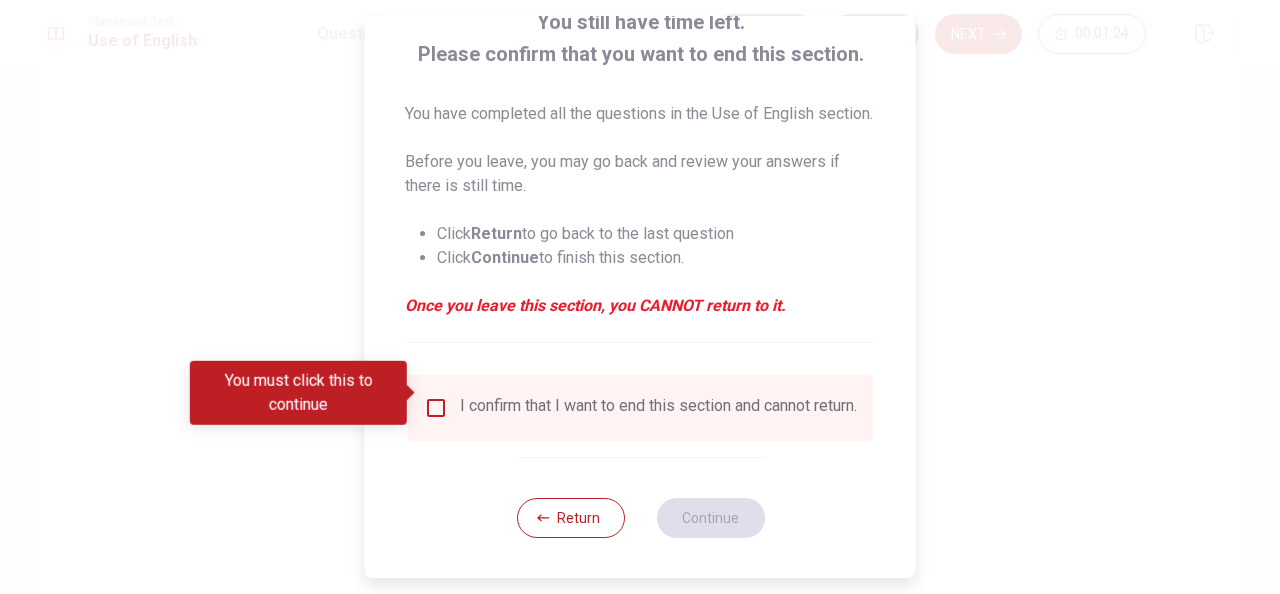 scroll, scrollTop: 176, scrollLeft: 0, axis: vertical 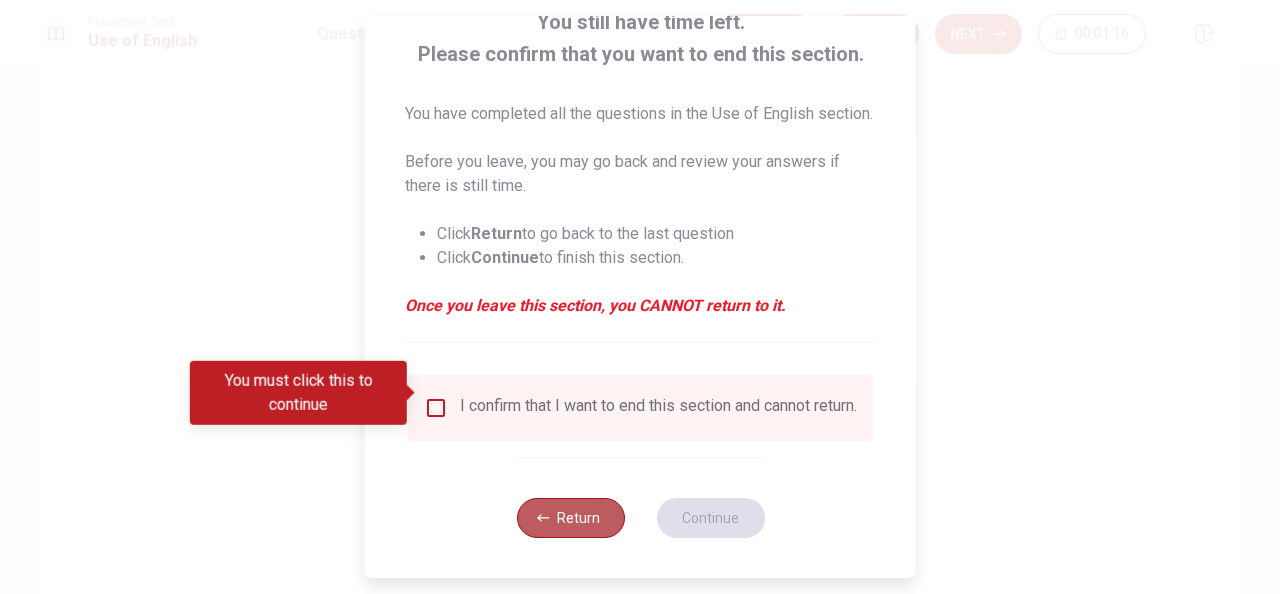 click on "Return" at bounding box center (570, 518) 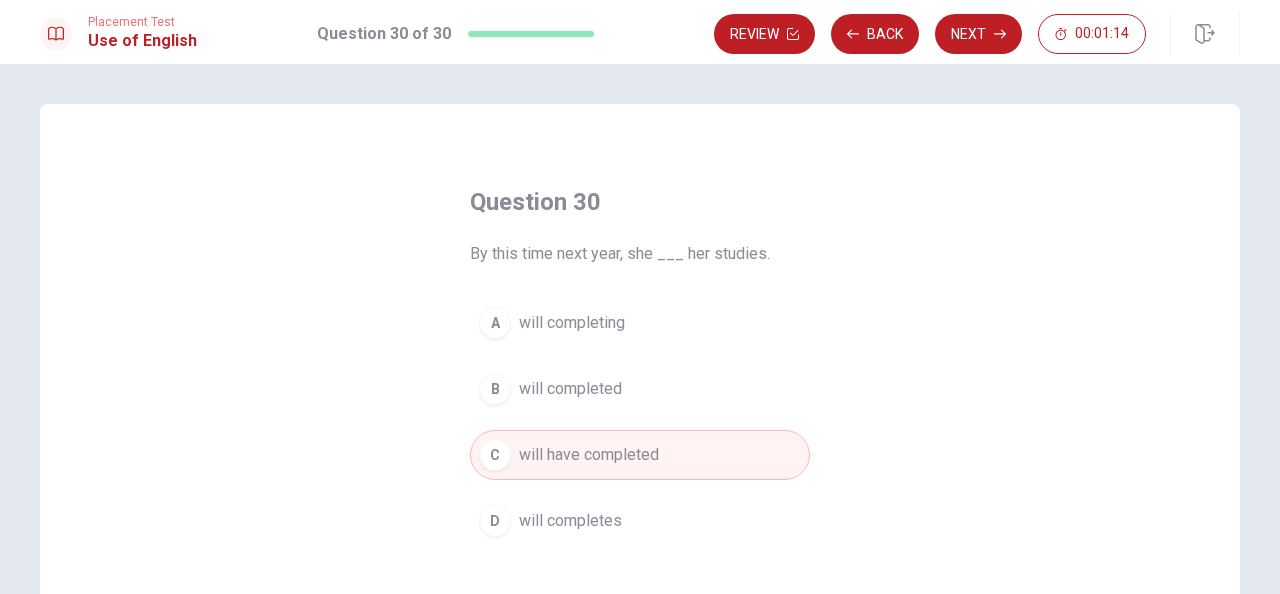scroll, scrollTop: 100, scrollLeft: 0, axis: vertical 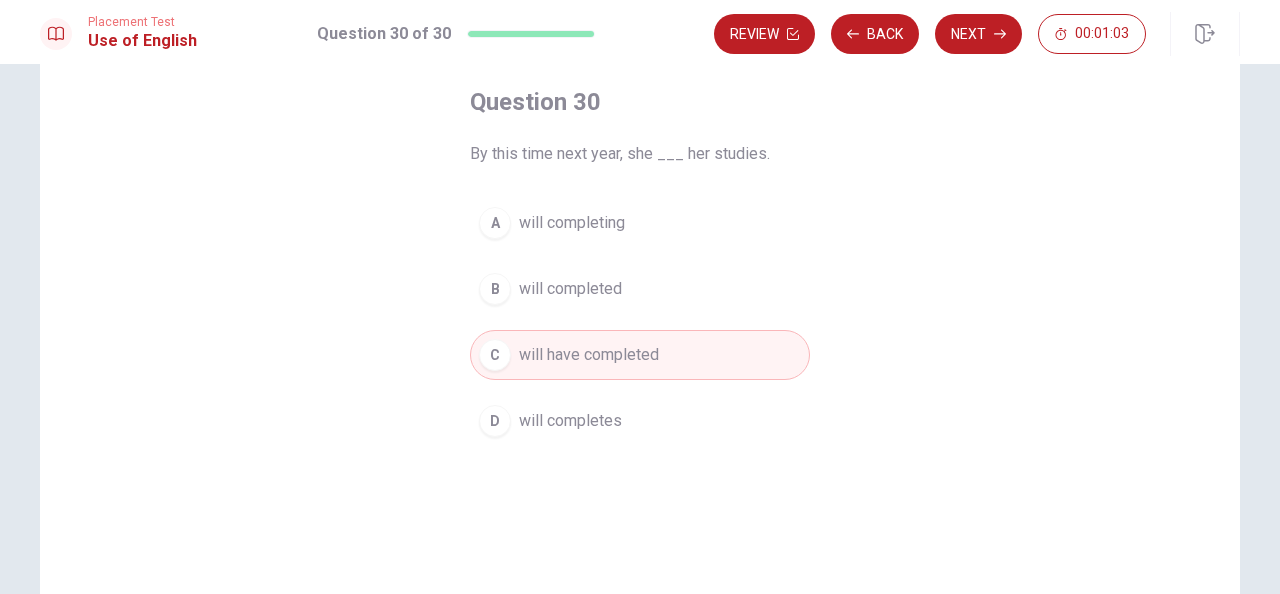 click on "will have completed" at bounding box center [589, 355] 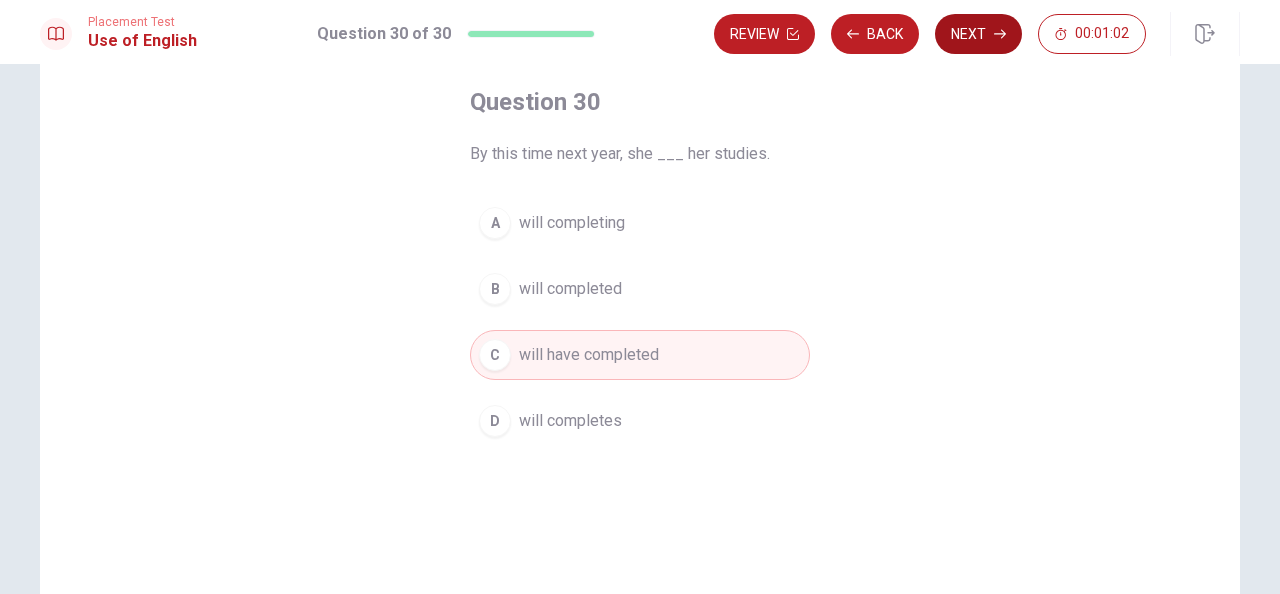 click on "Next" at bounding box center (978, 34) 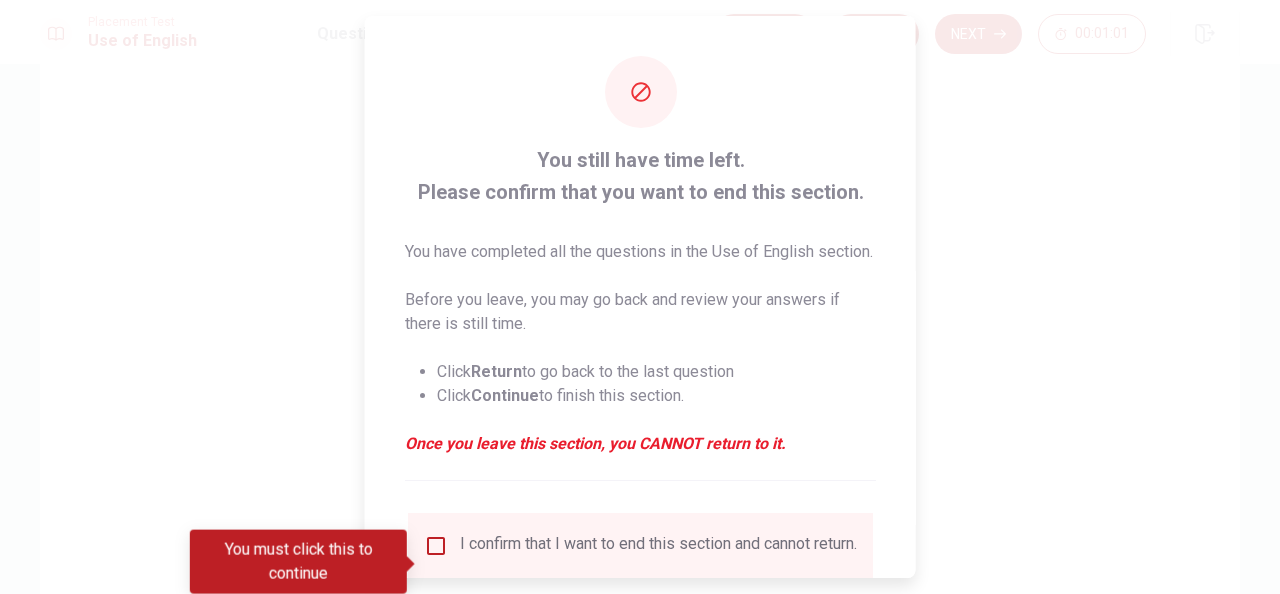 scroll, scrollTop: 176, scrollLeft: 0, axis: vertical 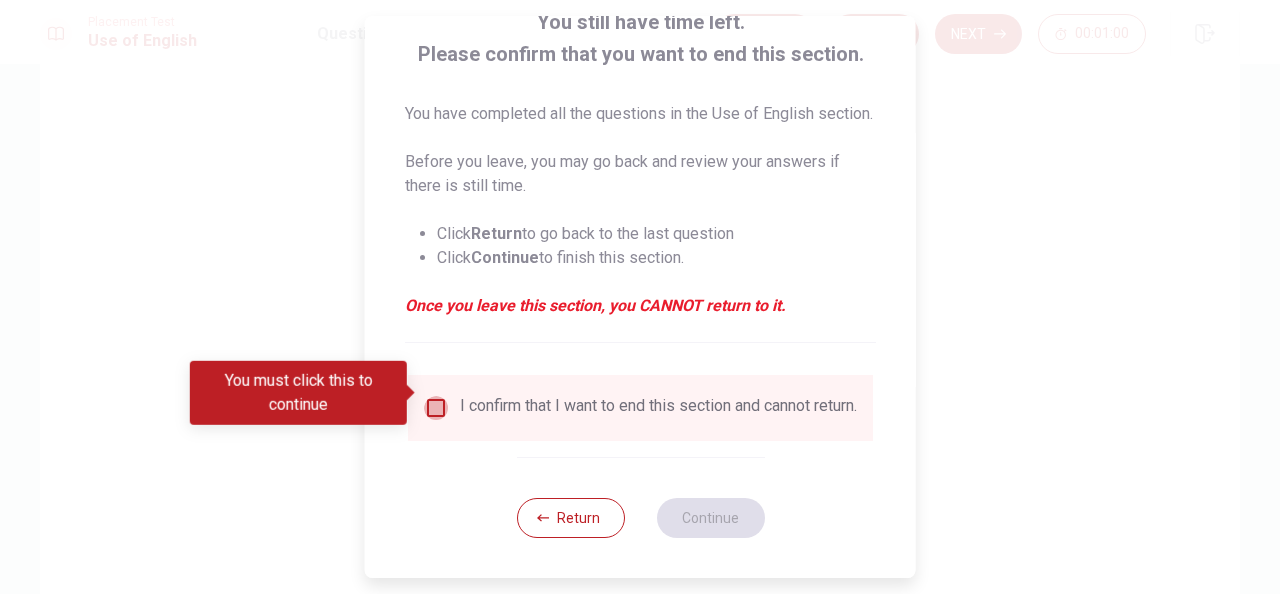 click at bounding box center (436, 408) 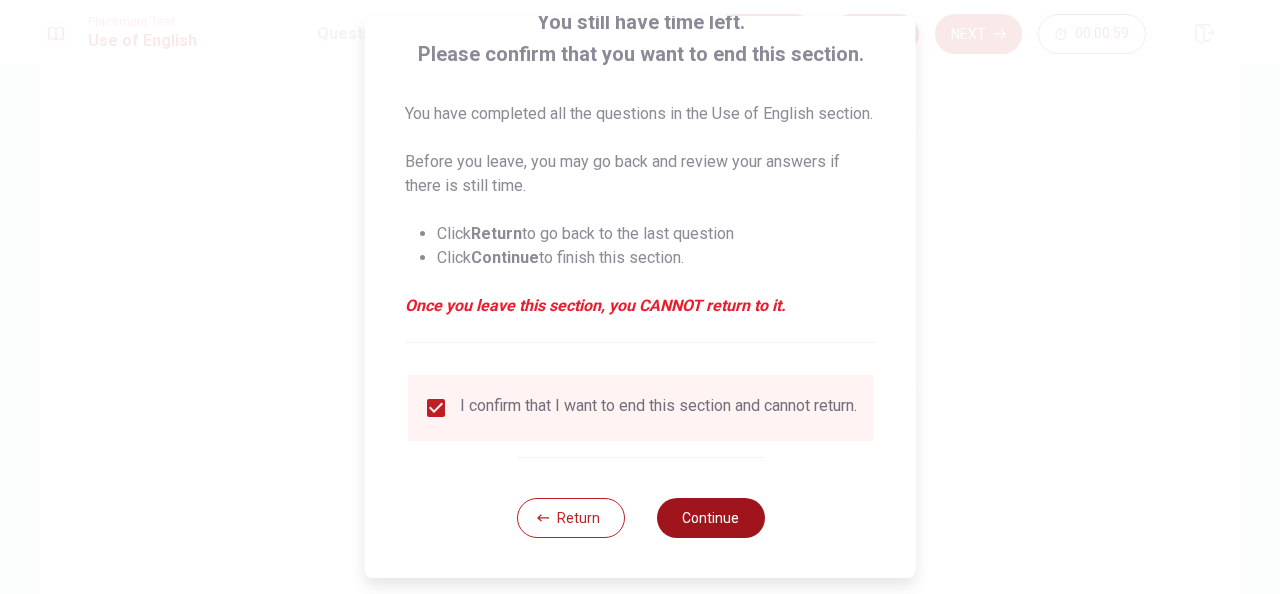 click on "Continue" at bounding box center [710, 518] 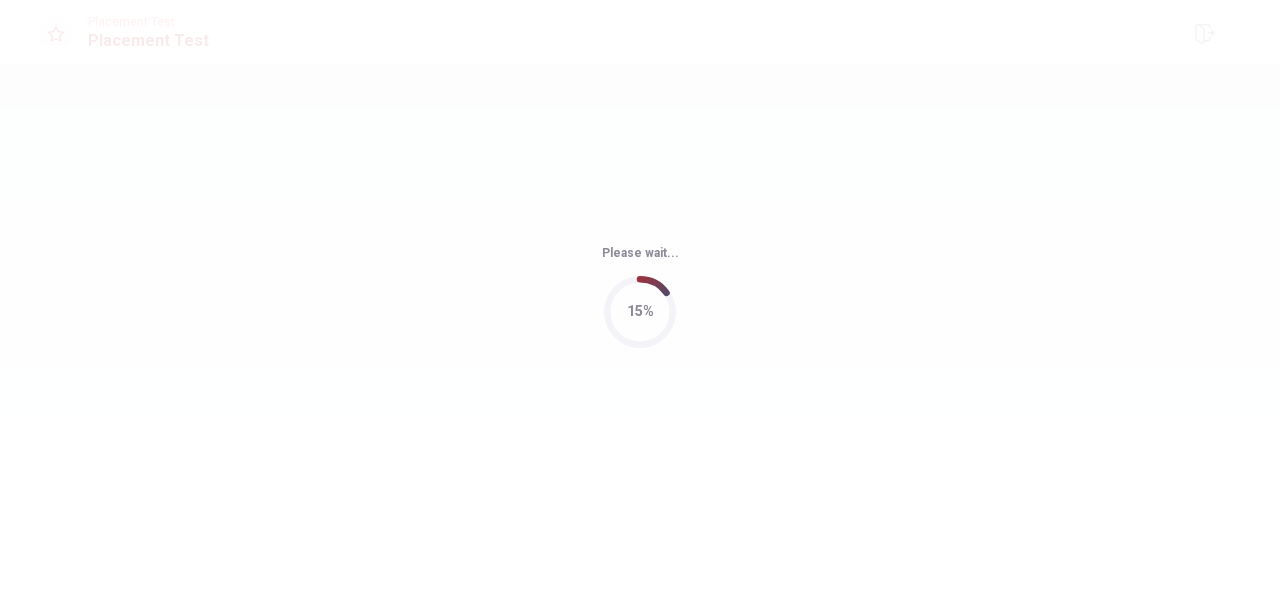 scroll, scrollTop: 0, scrollLeft: 0, axis: both 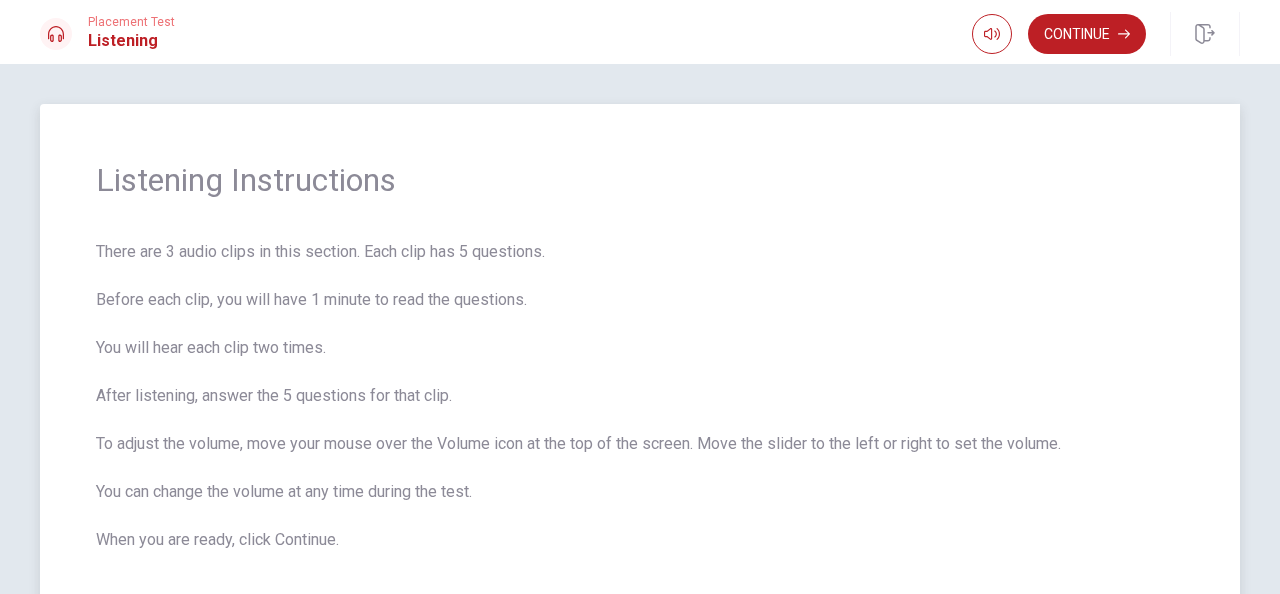 drag, startPoint x: 108, startPoint y: 256, endPoint x: 358, endPoint y: 293, distance: 252.72318 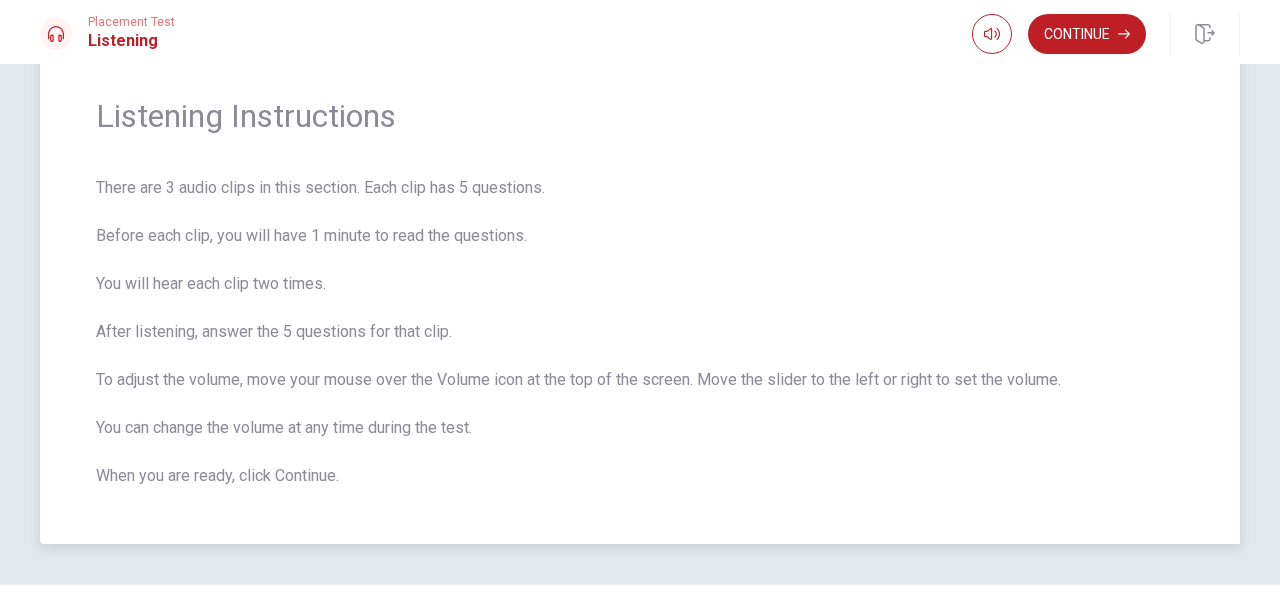 scroll, scrollTop: 100, scrollLeft: 0, axis: vertical 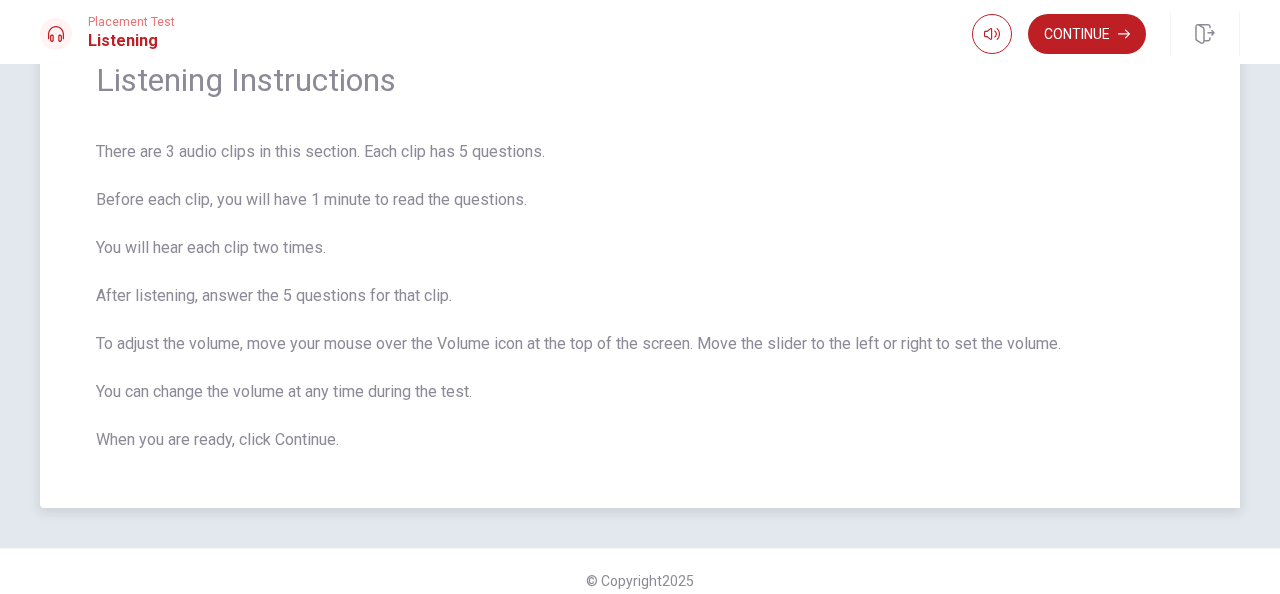 drag, startPoint x: 242, startPoint y: 140, endPoint x: 257, endPoint y: 140, distance: 15 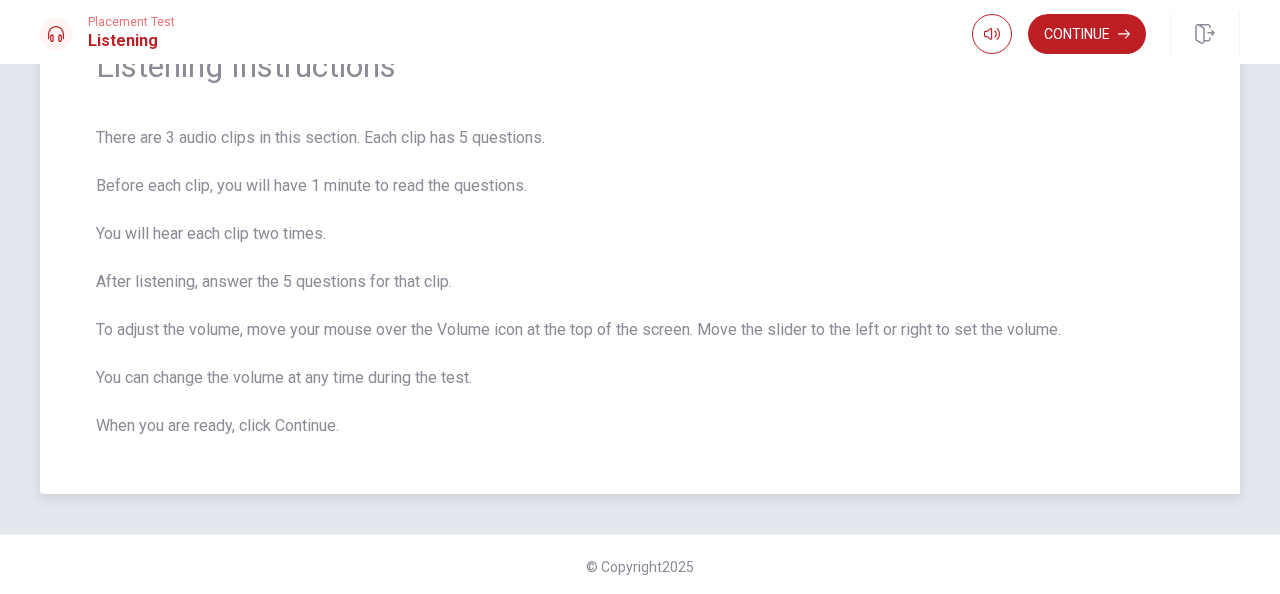 scroll, scrollTop: 118, scrollLeft: 0, axis: vertical 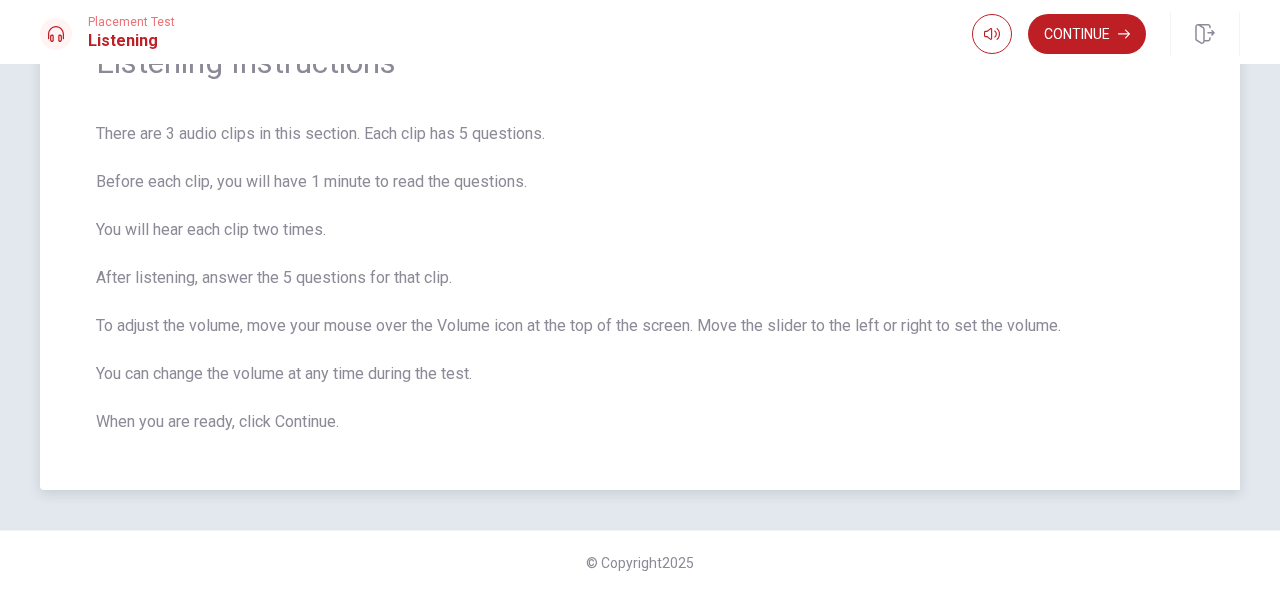 drag, startPoint x: 103, startPoint y: 374, endPoint x: 450, endPoint y: 374, distance: 347 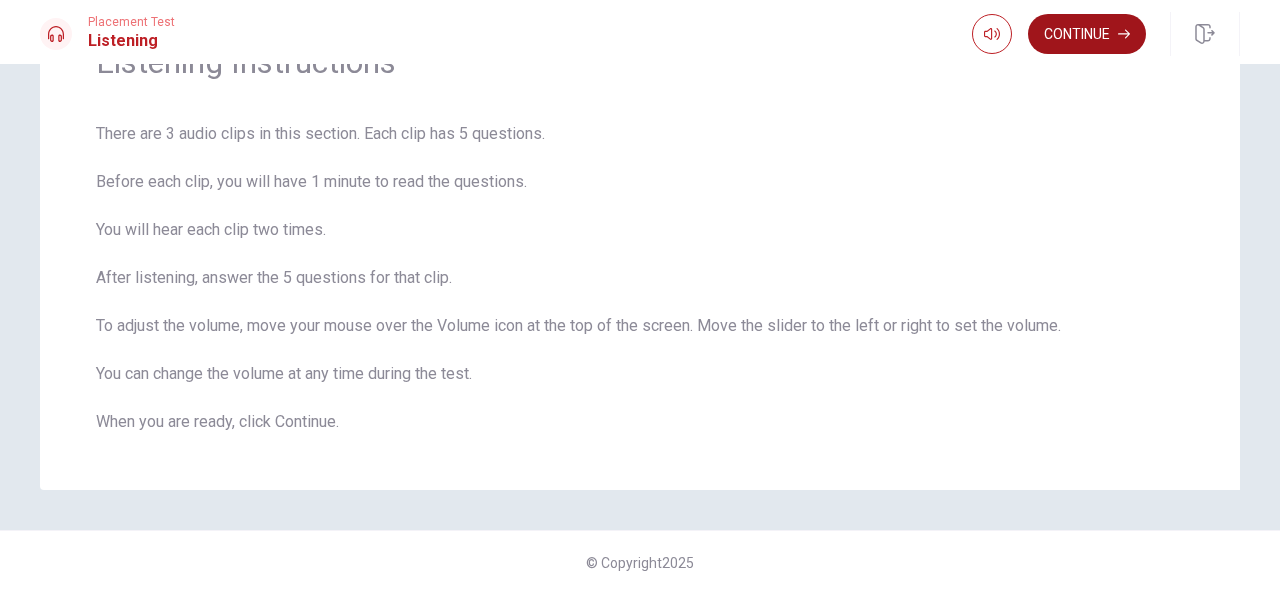 click on "Continue" at bounding box center [1087, 34] 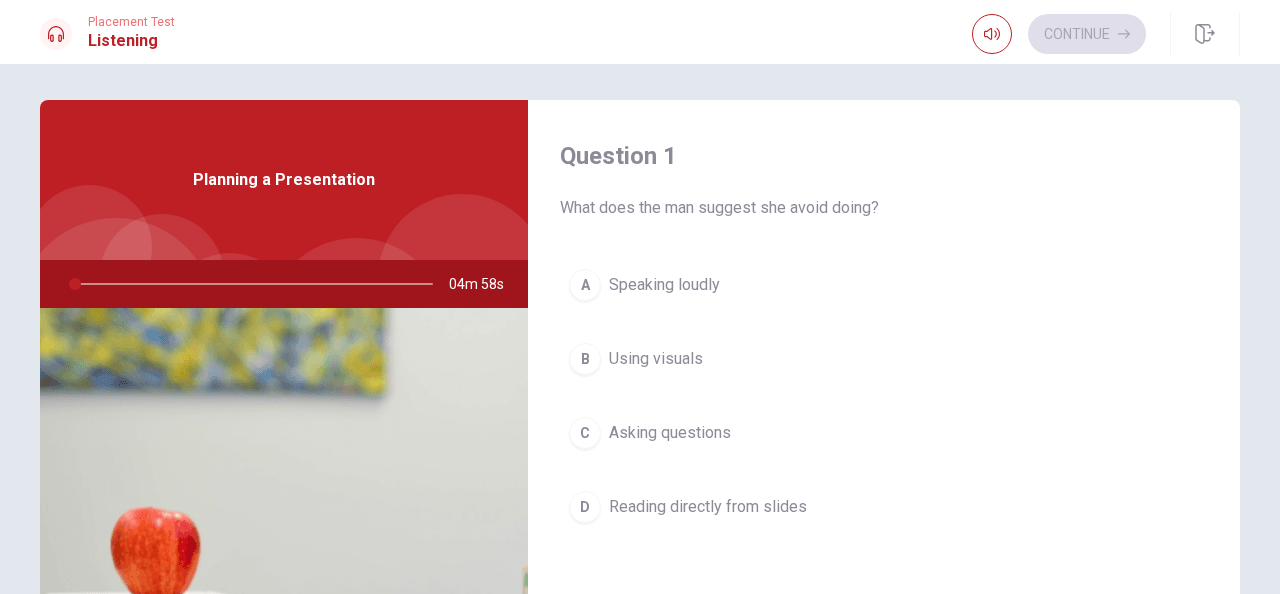scroll, scrollTop: 0, scrollLeft: 0, axis: both 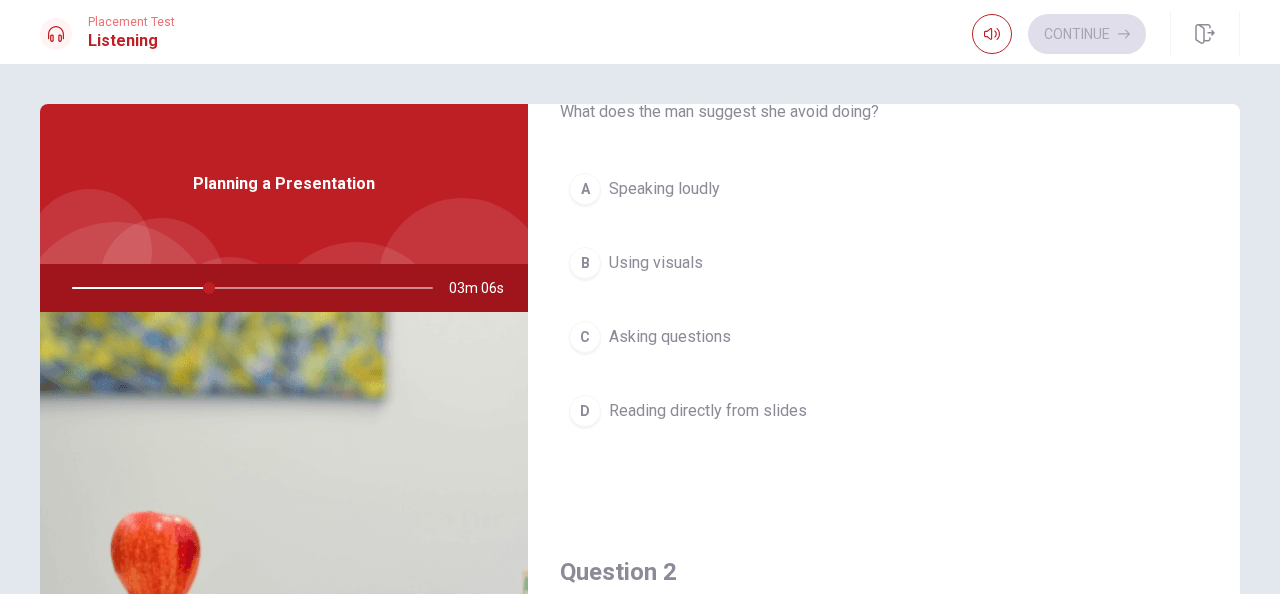 click on "Question 1 What does the man suggest she avoid doing? A Speaking loudly B Using visuals C Asking questions D Reading directly from slides" at bounding box center (884, 260) 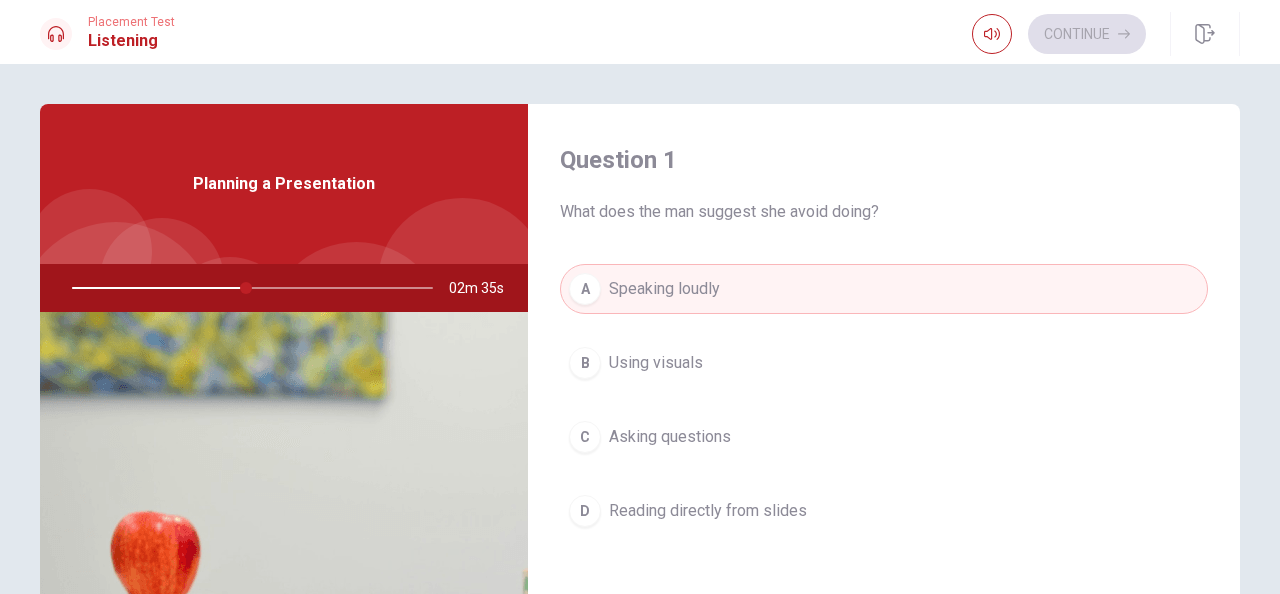 scroll, scrollTop: 100, scrollLeft: 0, axis: vertical 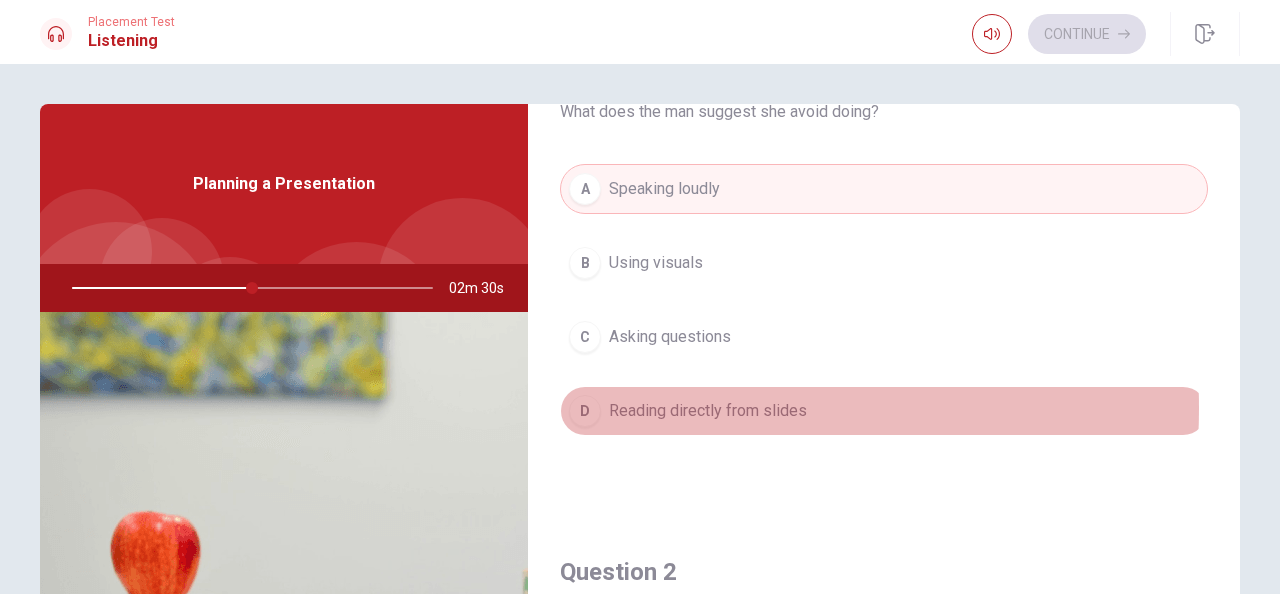 click on "Reading directly from slides" at bounding box center [708, 411] 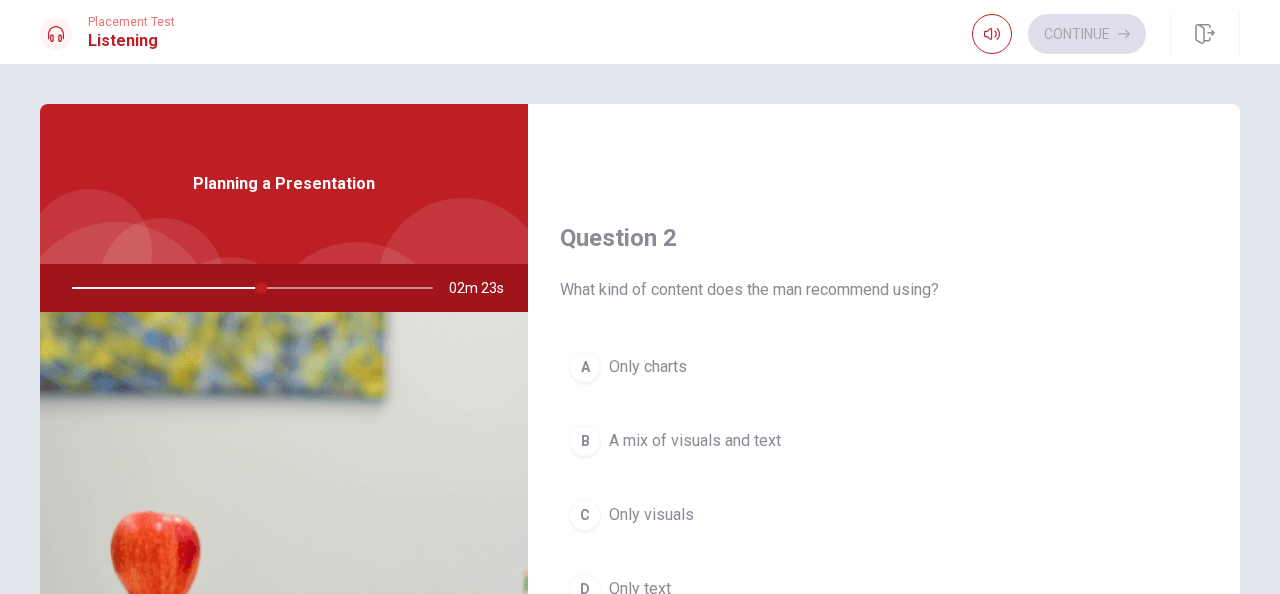 scroll, scrollTop: 400, scrollLeft: 0, axis: vertical 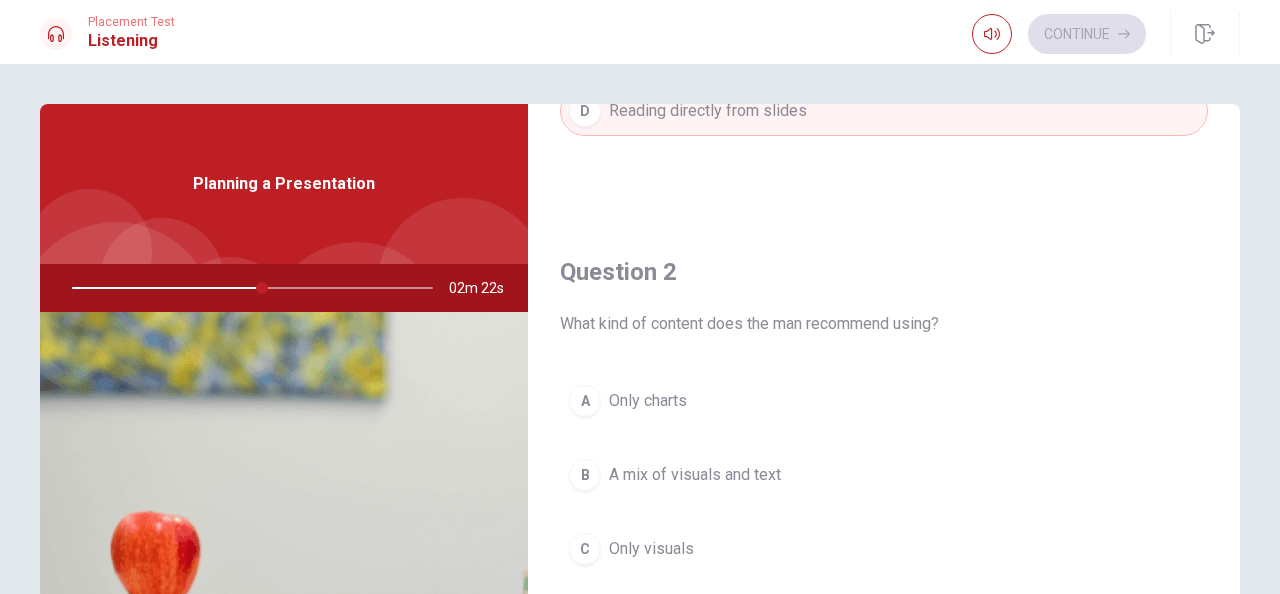 click on "Reading directly from slides" at bounding box center (708, 111) 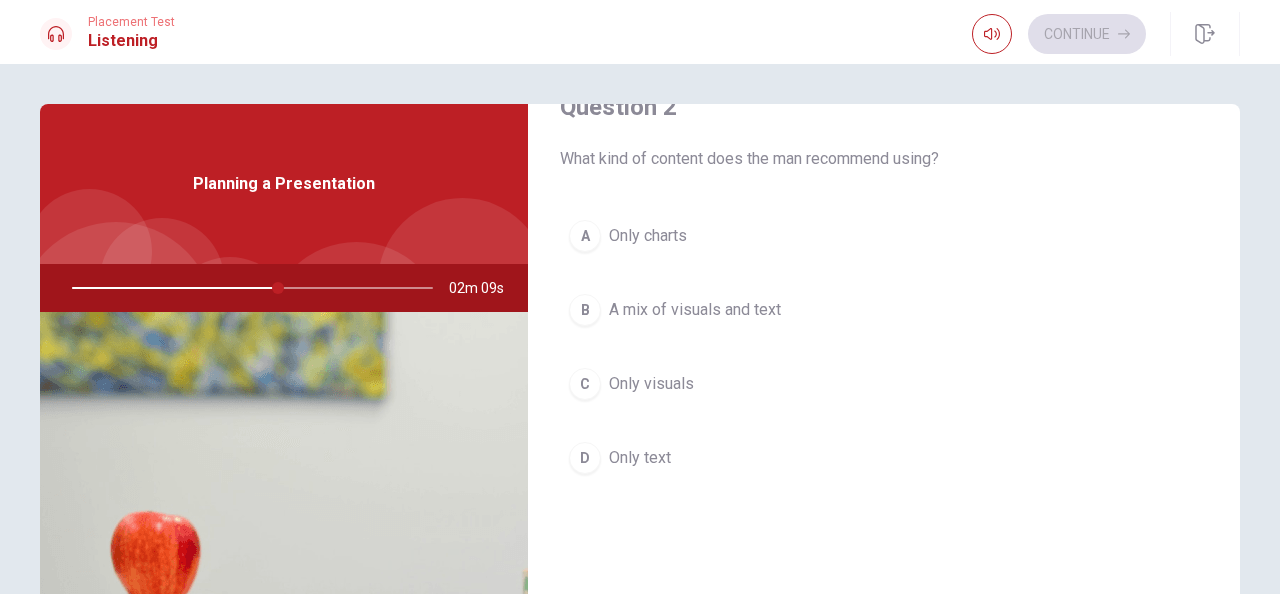 scroll, scrollTop: 600, scrollLeft: 0, axis: vertical 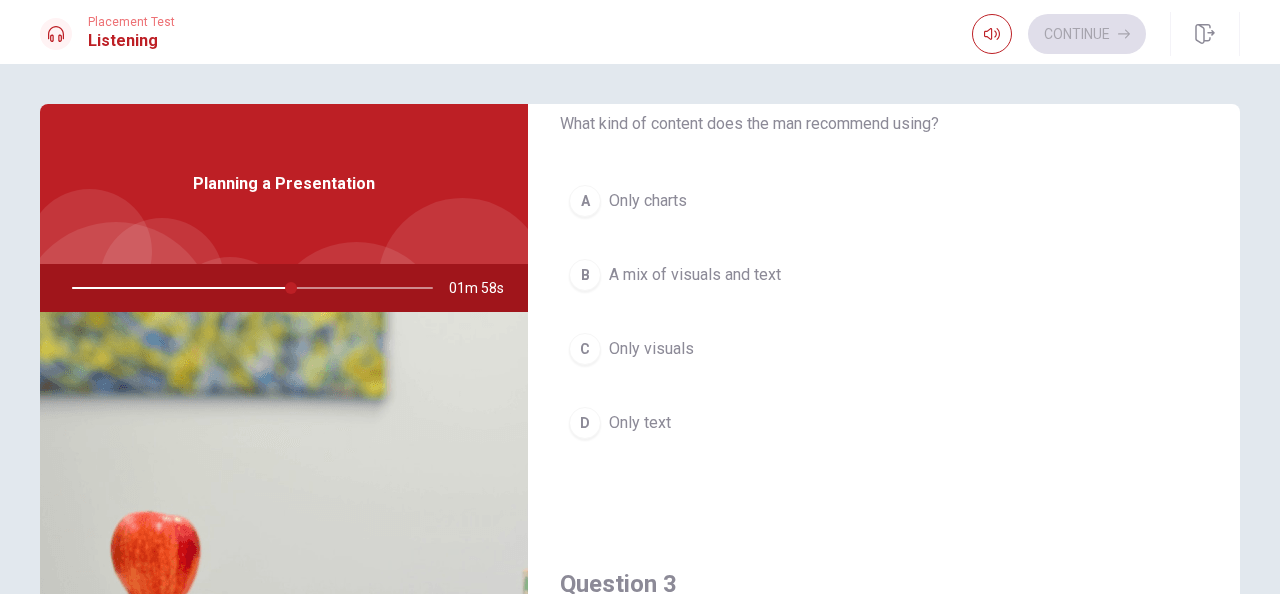 click on "Only charts" at bounding box center (648, 201) 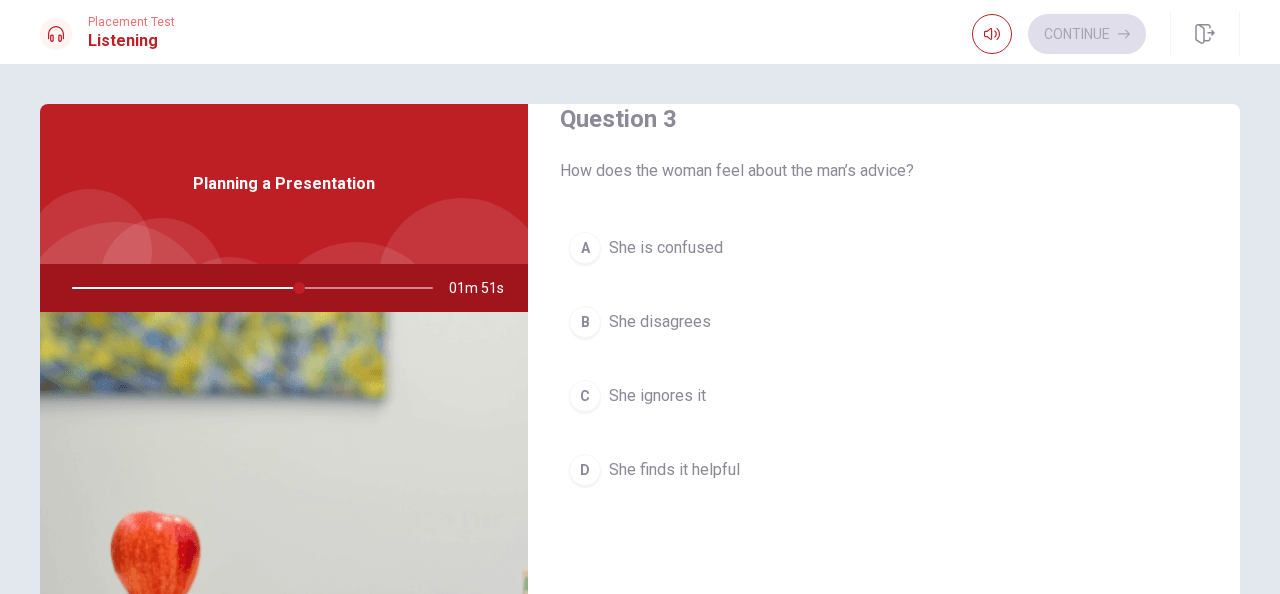 scroll, scrollTop: 1100, scrollLeft: 0, axis: vertical 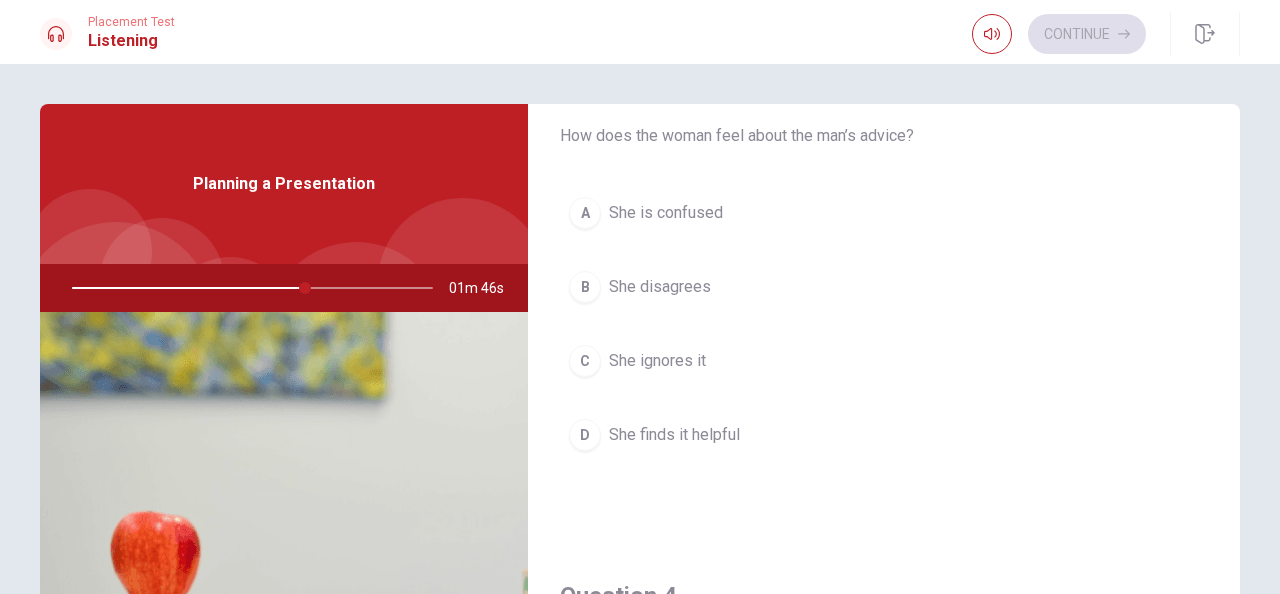 click on "She finds it helpful" at bounding box center [674, 435] 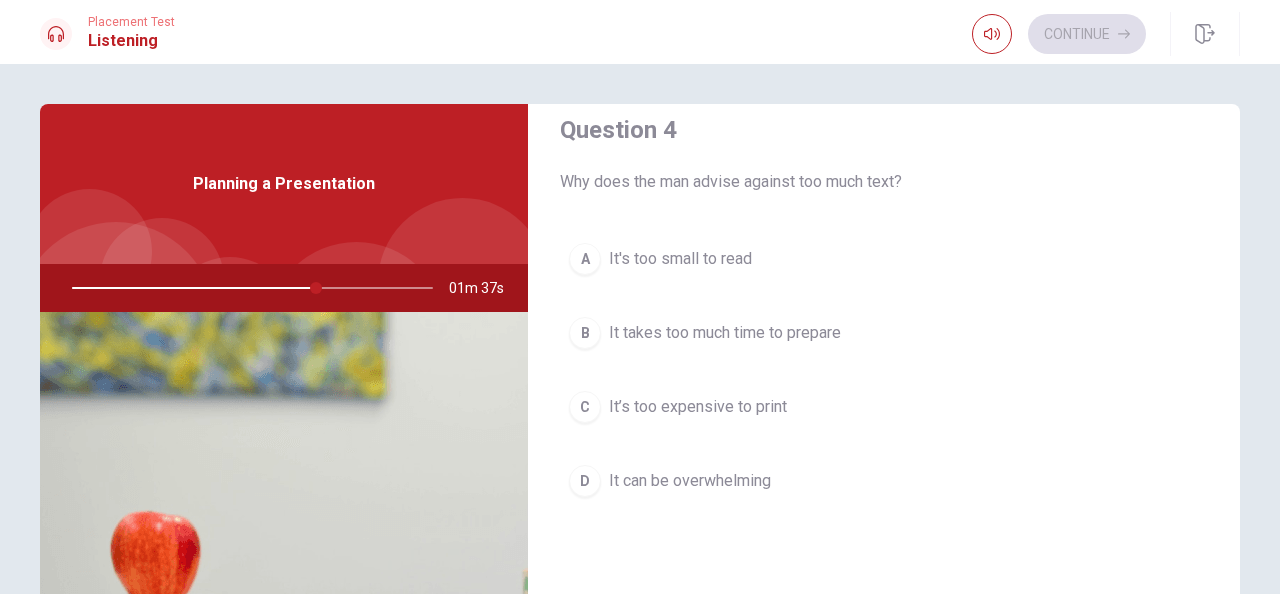 scroll, scrollTop: 1600, scrollLeft: 0, axis: vertical 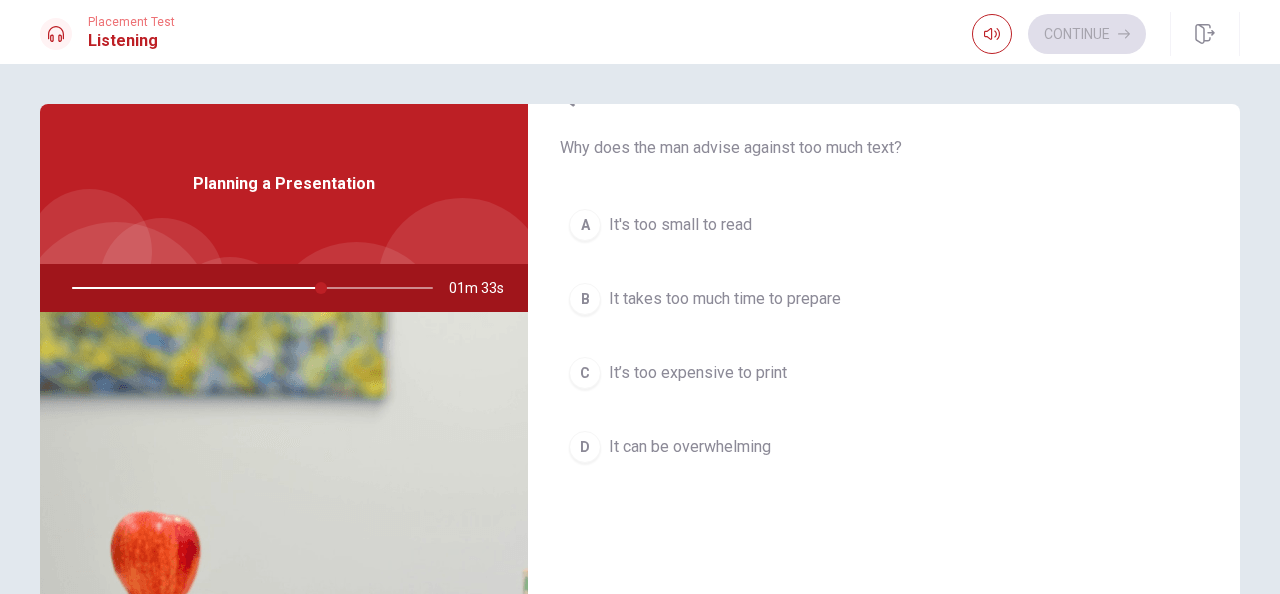 drag, startPoint x: 714, startPoint y: 437, endPoint x: 843, endPoint y: 444, distance: 129.18979 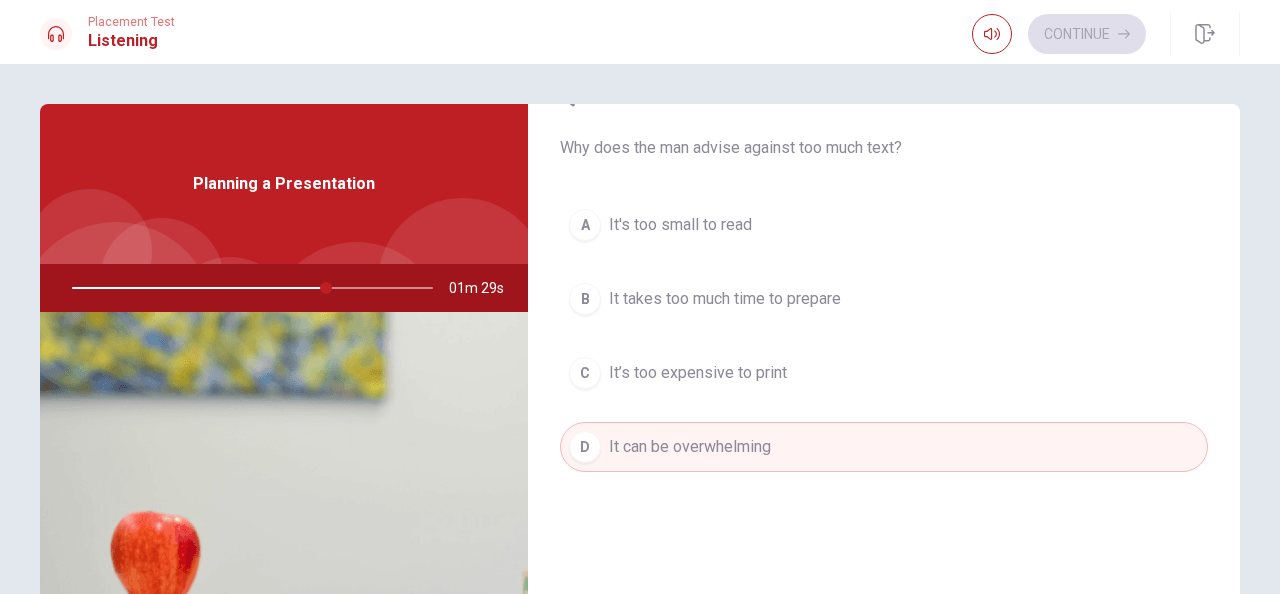 click on "It's too small to read" at bounding box center (680, 225) 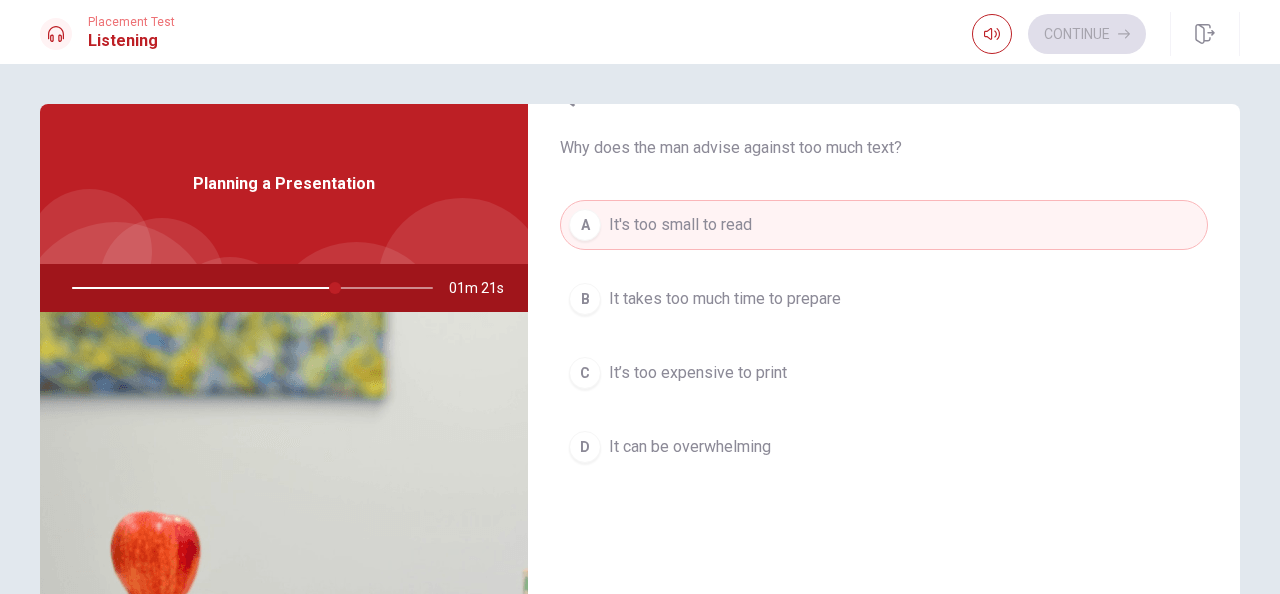 click on "It can be overwhelming" at bounding box center (690, 447) 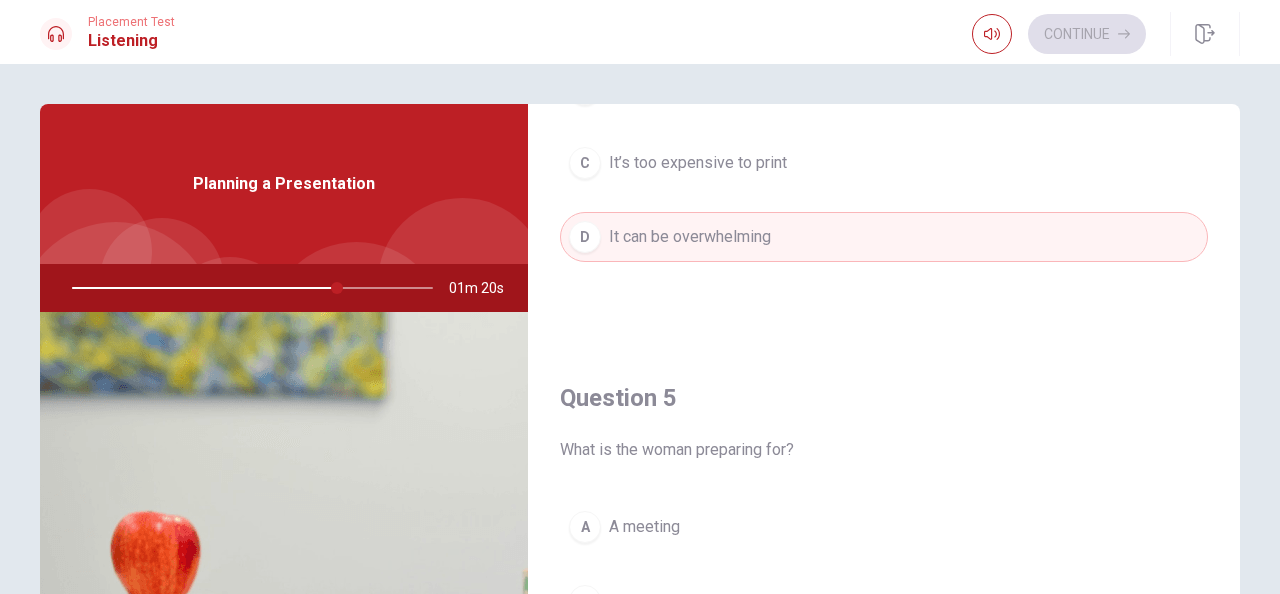 scroll, scrollTop: 1856, scrollLeft: 0, axis: vertical 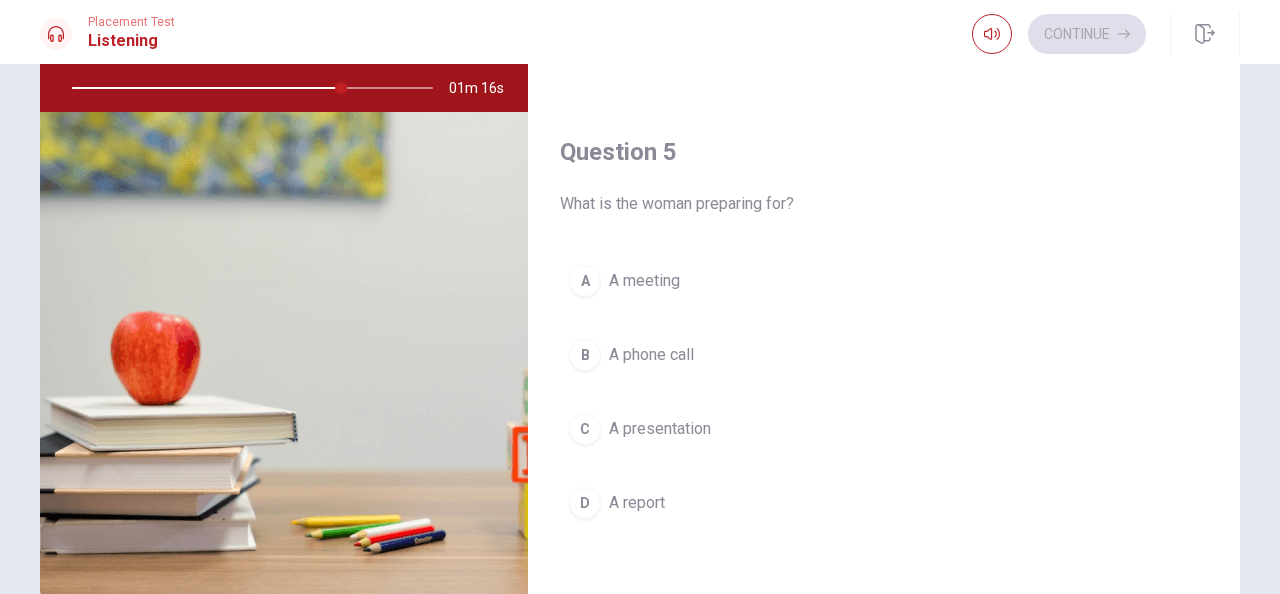 click on "A presentation" at bounding box center (660, 429) 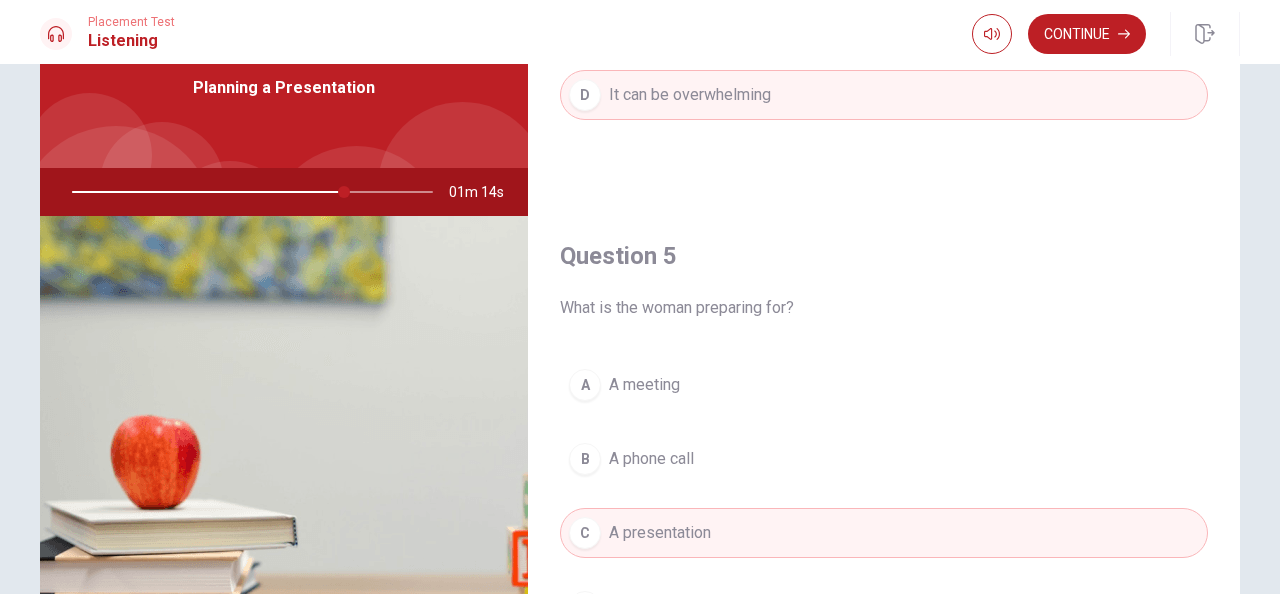 scroll, scrollTop: 0, scrollLeft: 0, axis: both 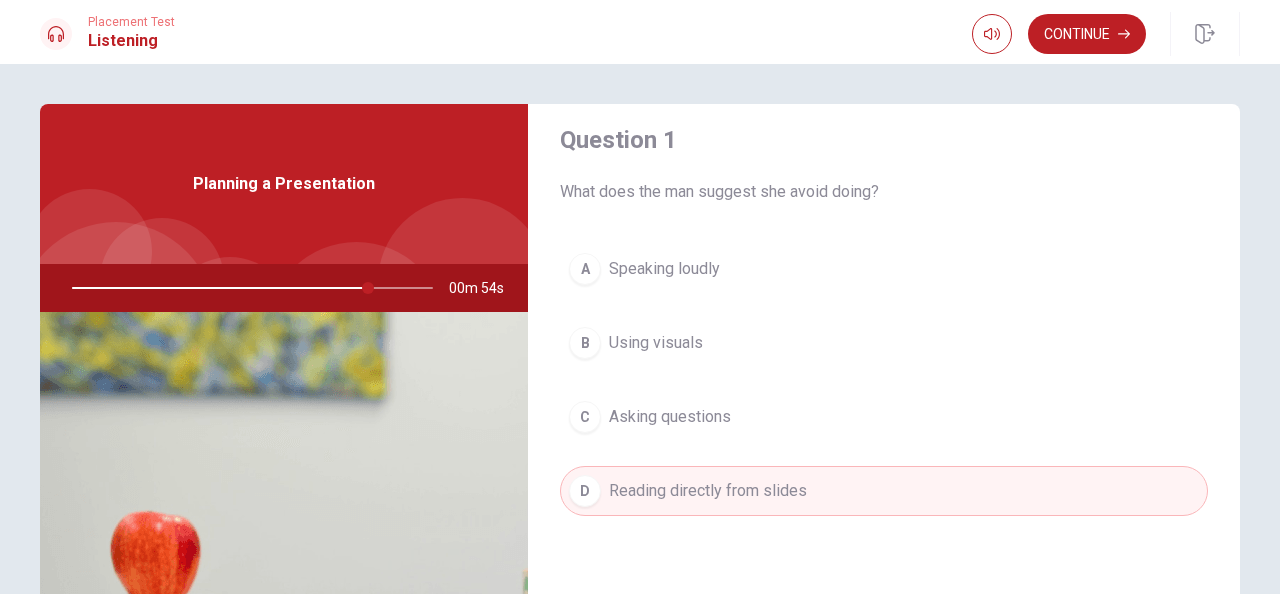 click on "D Reading directly from slides" at bounding box center [884, 491] 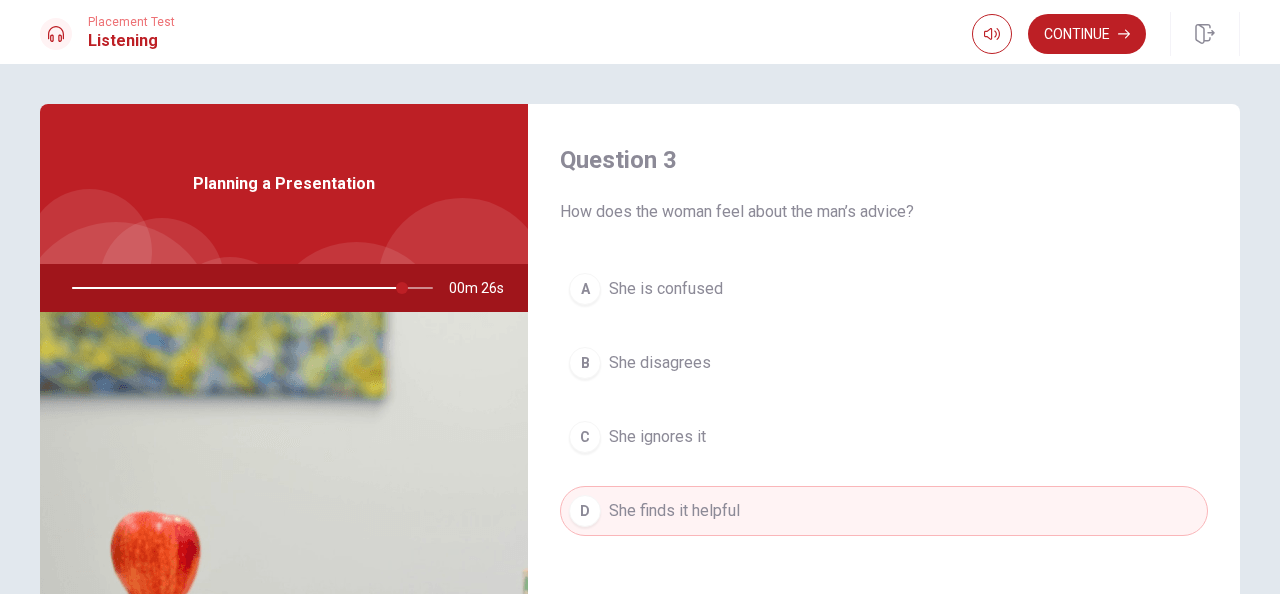 scroll, scrollTop: 1028, scrollLeft: 0, axis: vertical 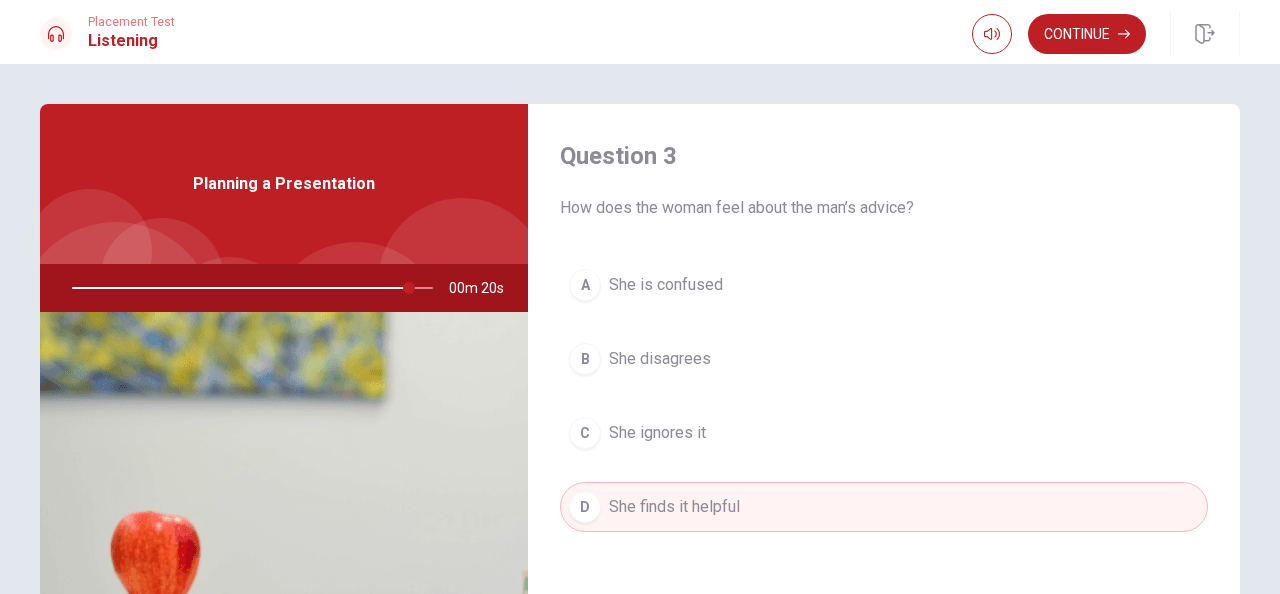 click on "She disagrees" at bounding box center [660, 359] 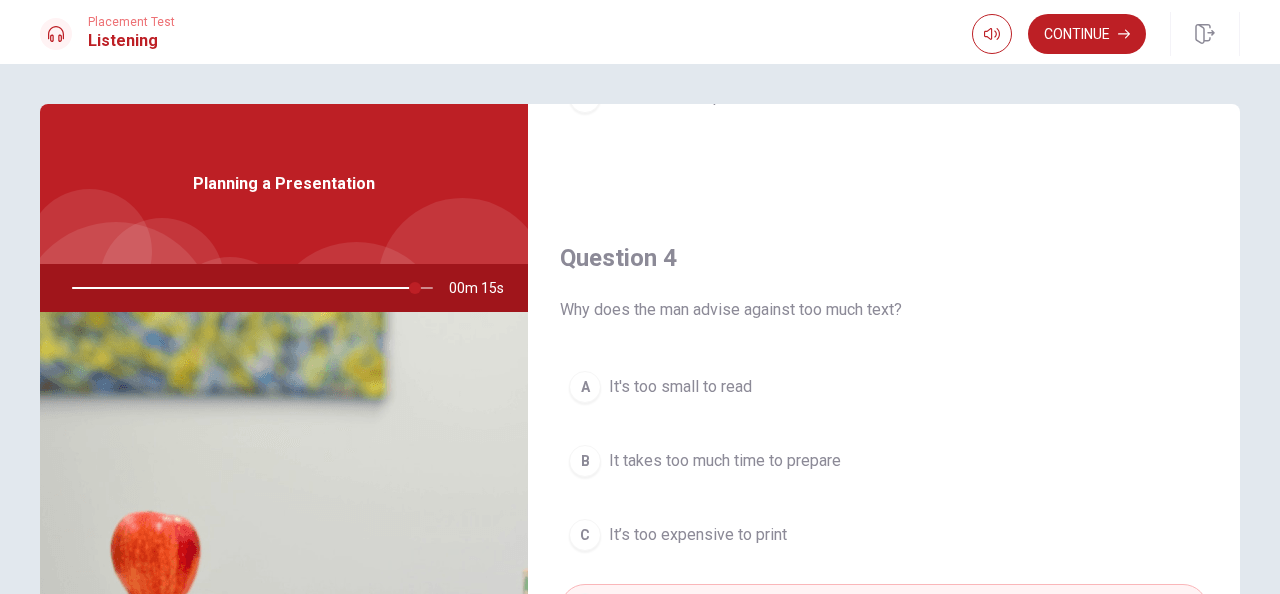scroll, scrollTop: 1484, scrollLeft: 0, axis: vertical 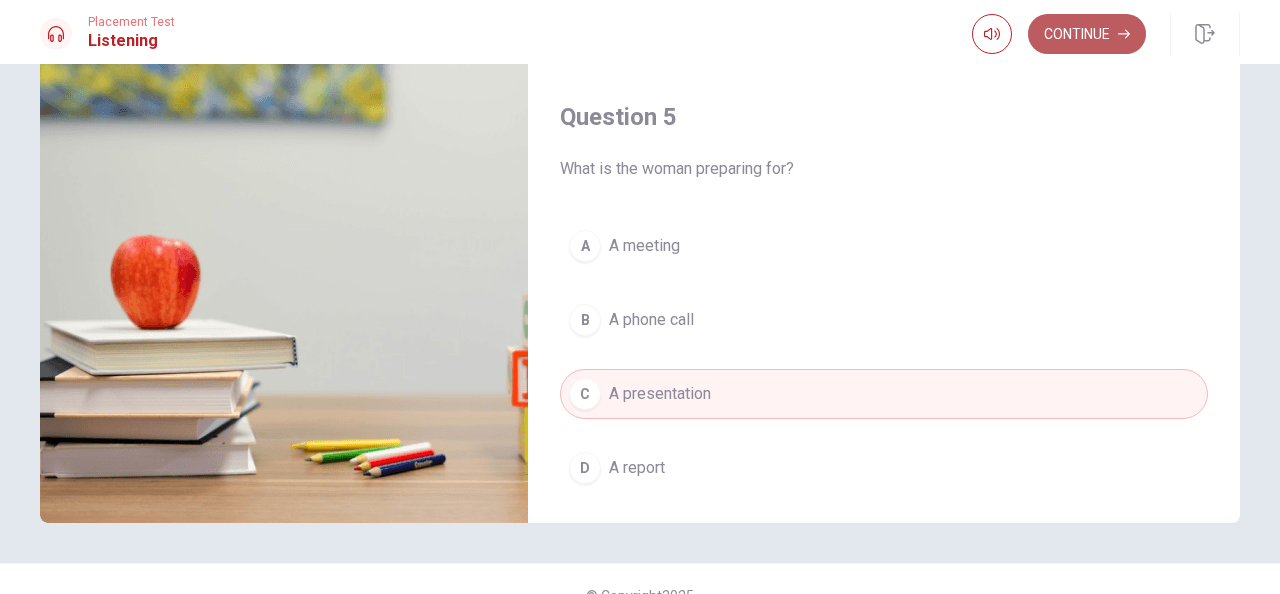 click on "Continue" at bounding box center [1087, 34] 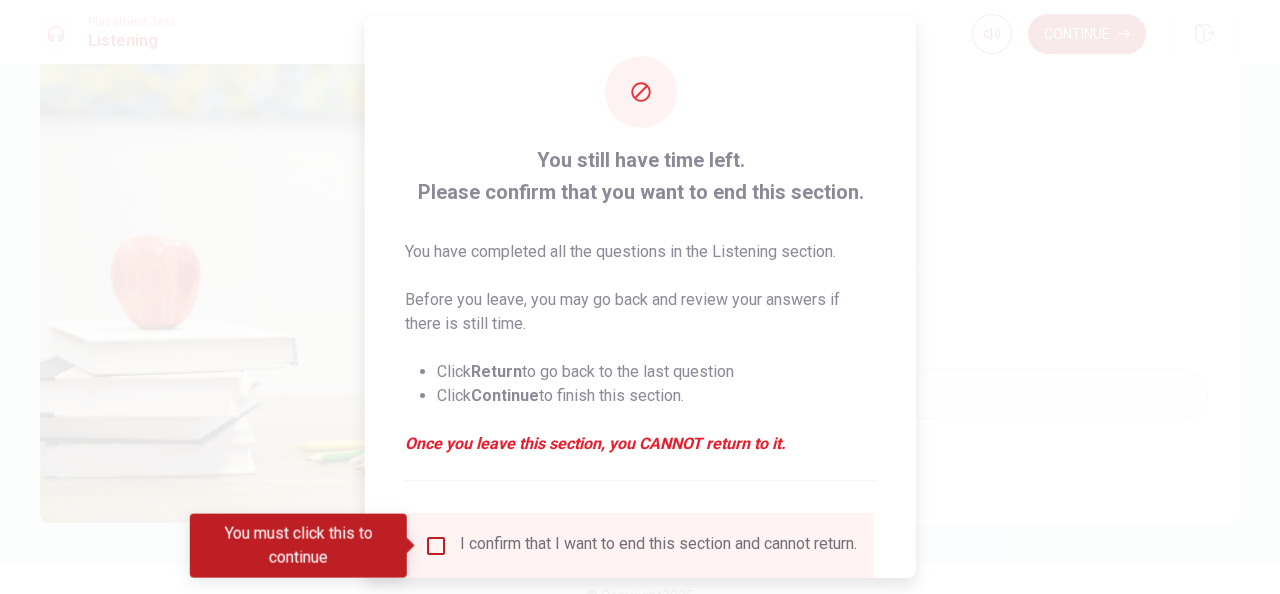 click at bounding box center (436, 546) 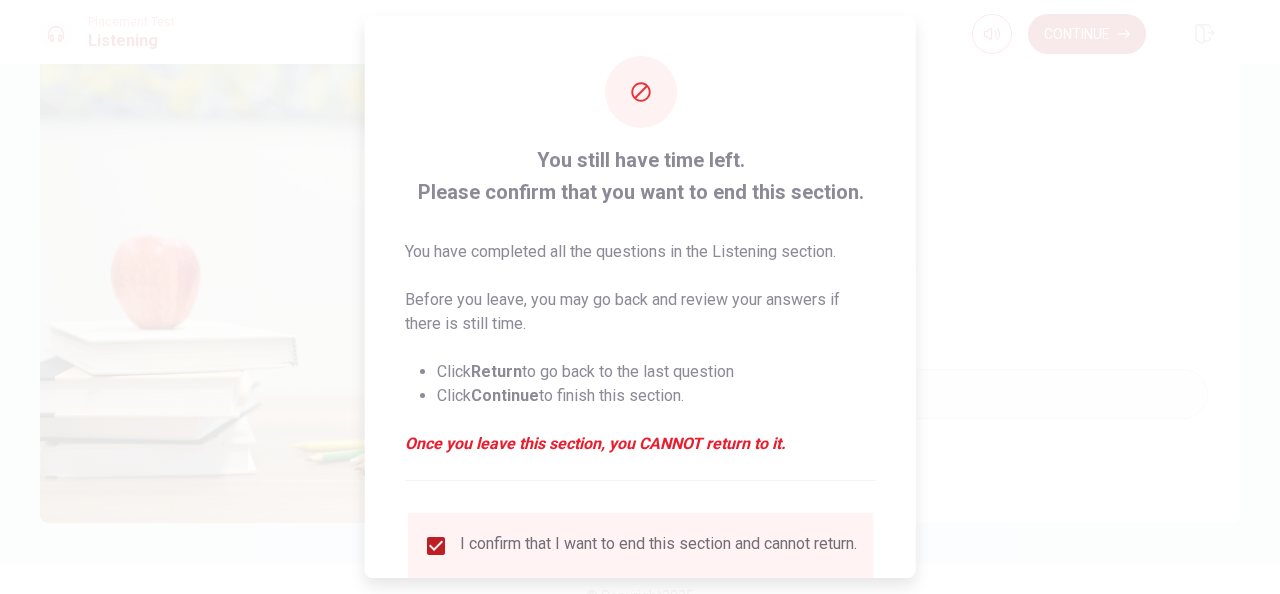 scroll, scrollTop: 152, scrollLeft: 0, axis: vertical 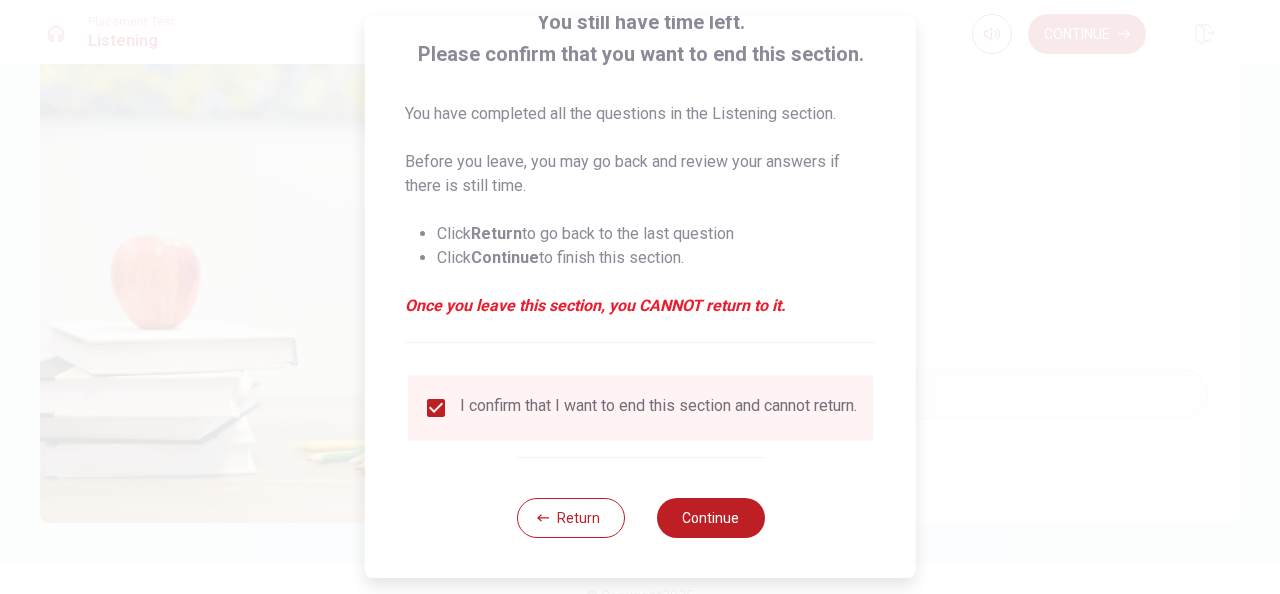 drag, startPoint x: 724, startPoint y: 513, endPoint x: 957, endPoint y: 477, distance: 235.76471 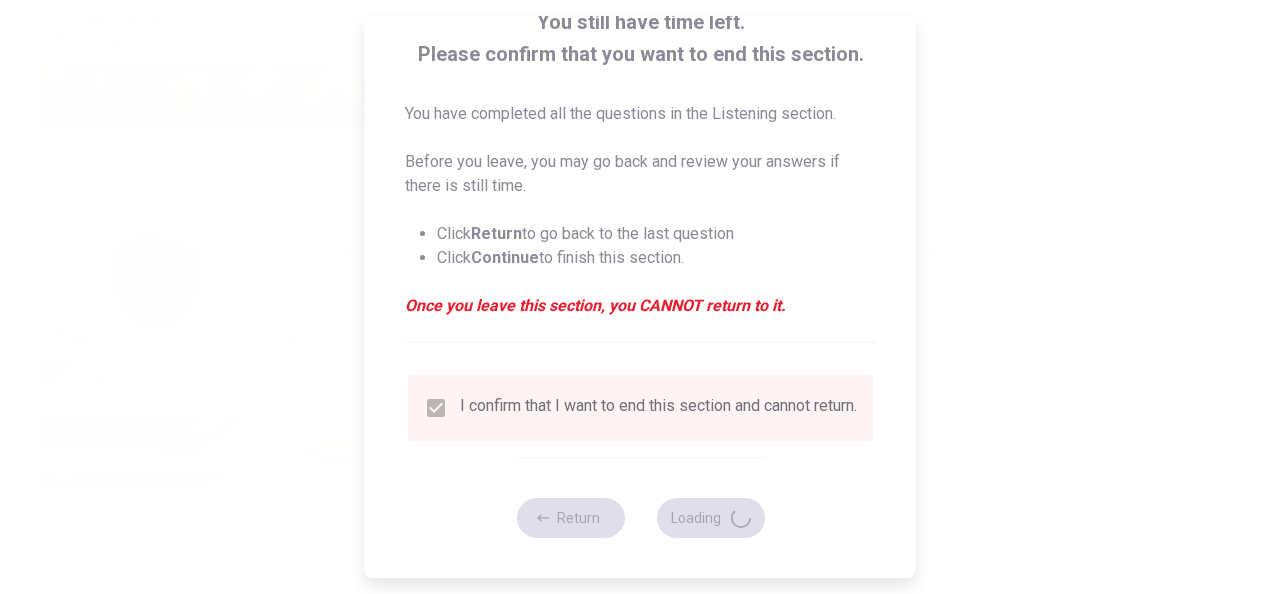 type on "0" 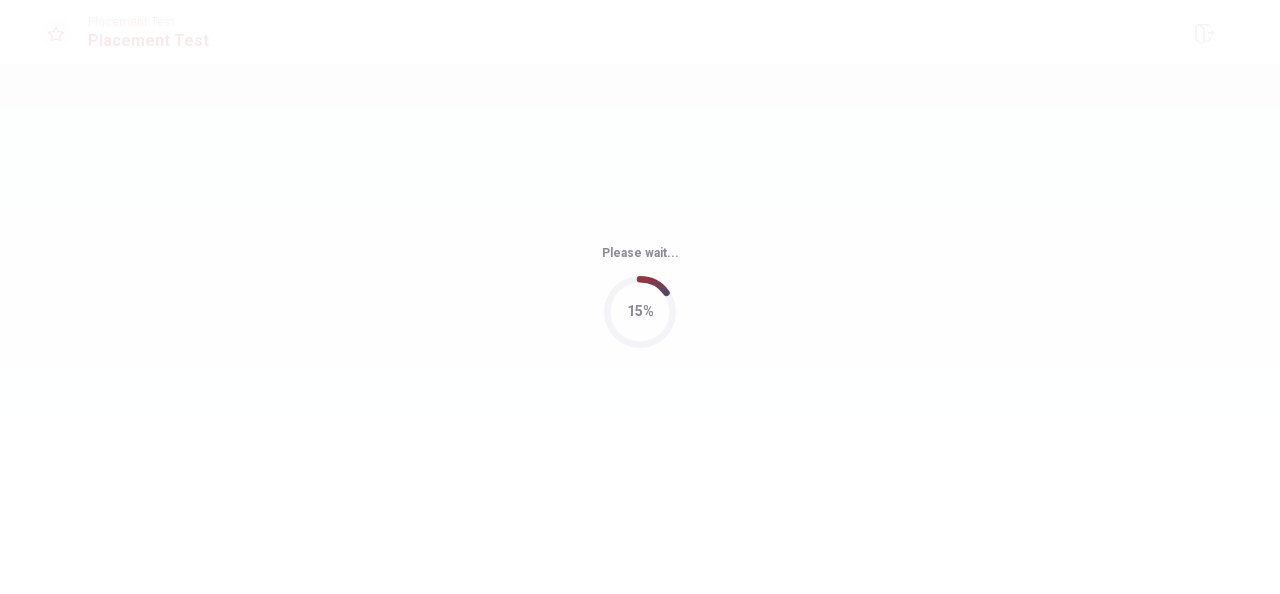 scroll, scrollTop: 0, scrollLeft: 0, axis: both 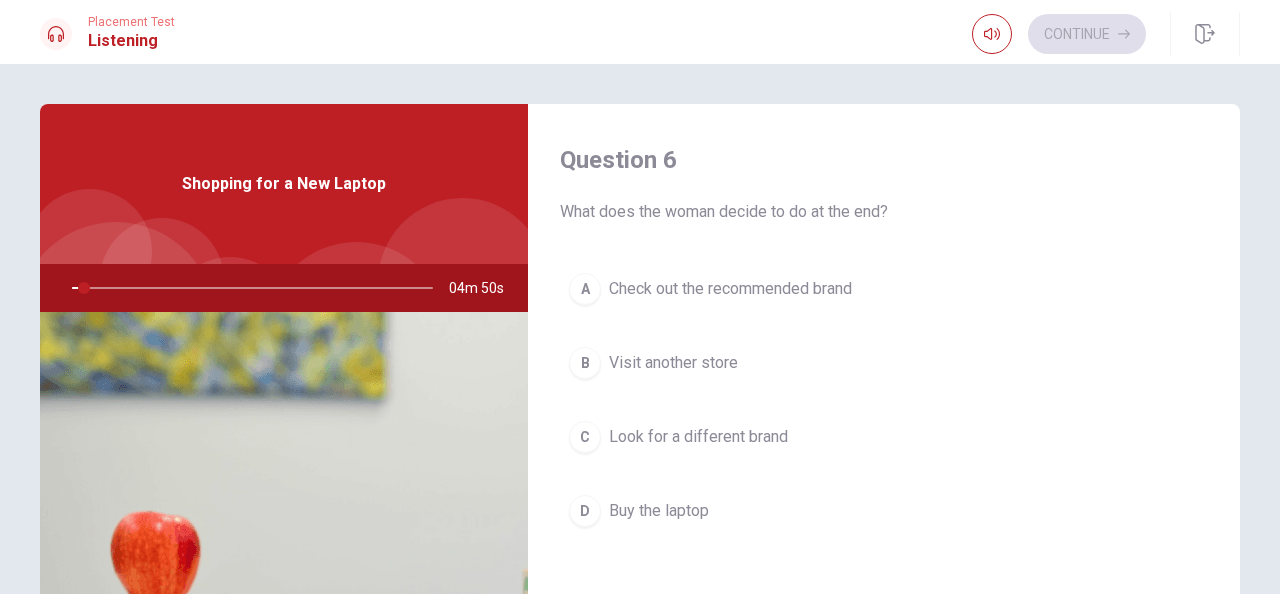 drag, startPoint x: 559, startPoint y: 212, endPoint x: 804, endPoint y: 244, distance: 247.08096 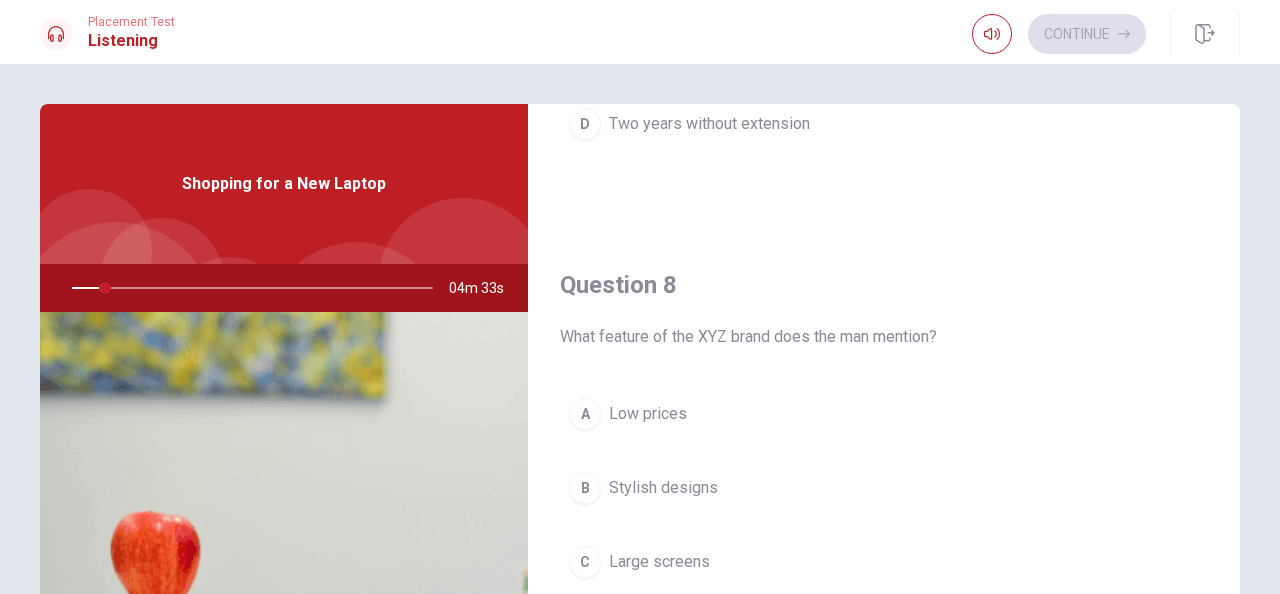 scroll, scrollTop: 900, scrollLeft: 0, axis: vertical 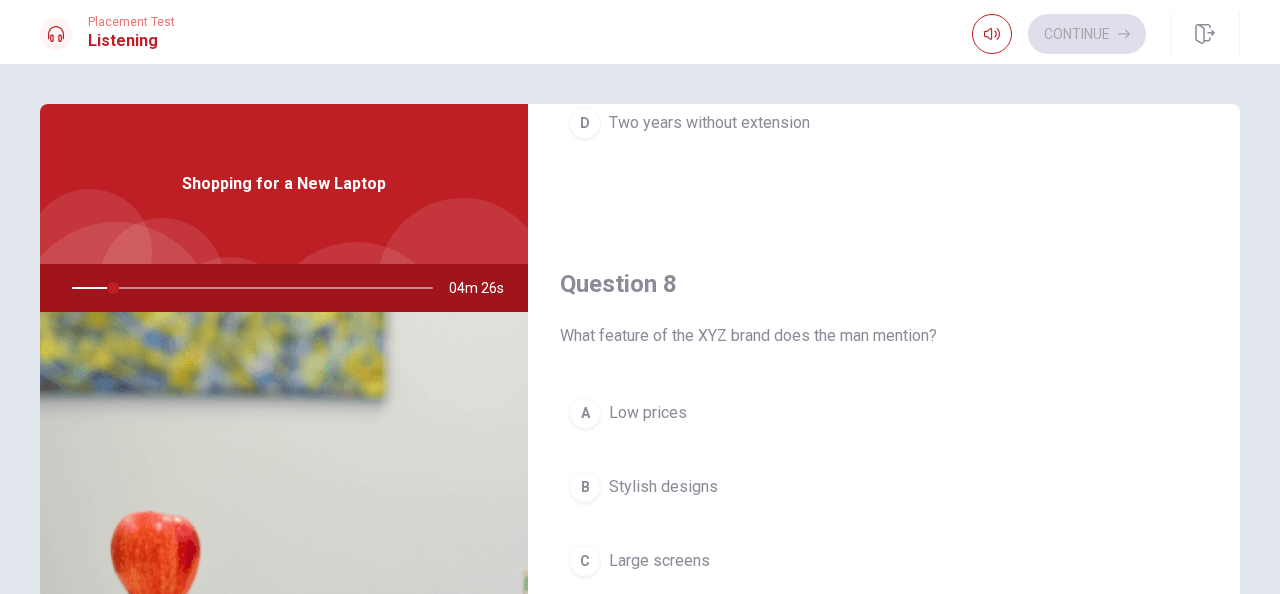 drag, startPoint x: 562, startPoint y: 331, endPoint x: 632, endPoint y: 332, distance: 70.00714 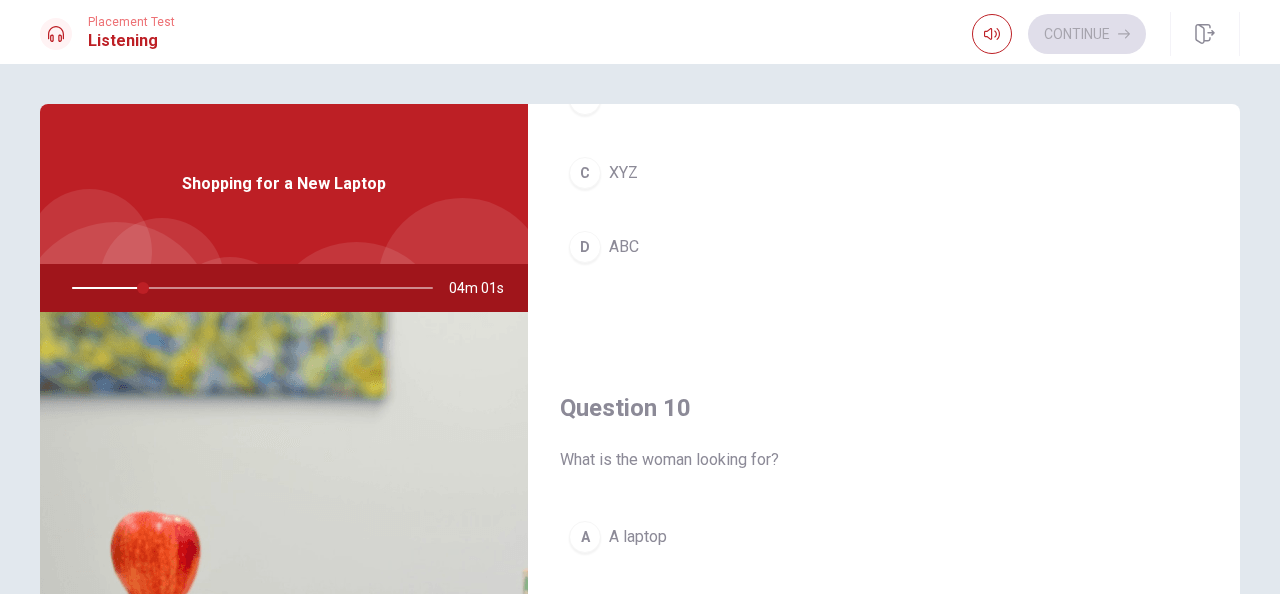 scroll, scrollTop: 1856, scrollLeft: 0, axis: vertical 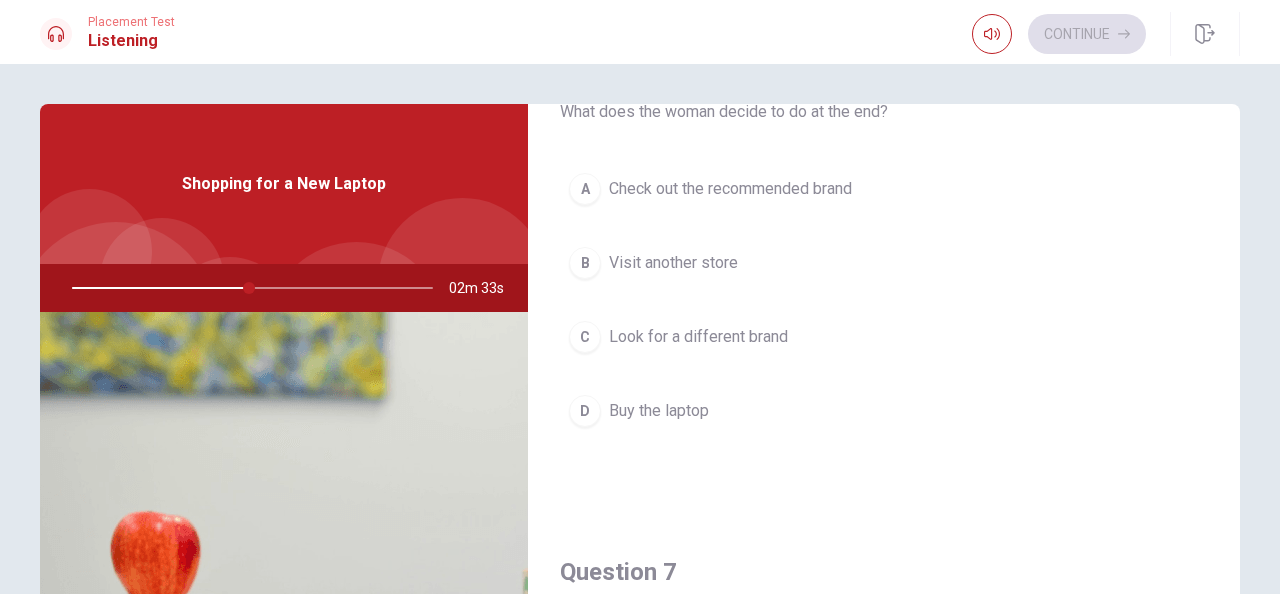 drag, startPoint x: 772, startPoint y: 184, endPoint x: 848, endPoint y: 218, distance: 83.25864 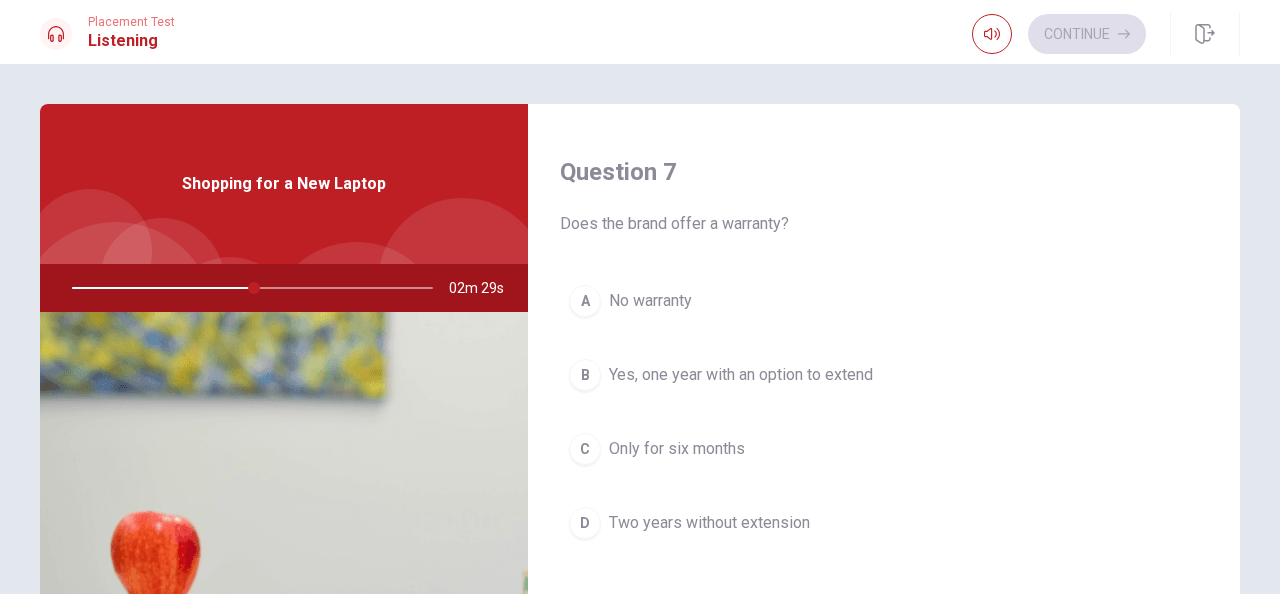 scroll, scrollTop: 600, scrollLeft: 0, axis: vertical 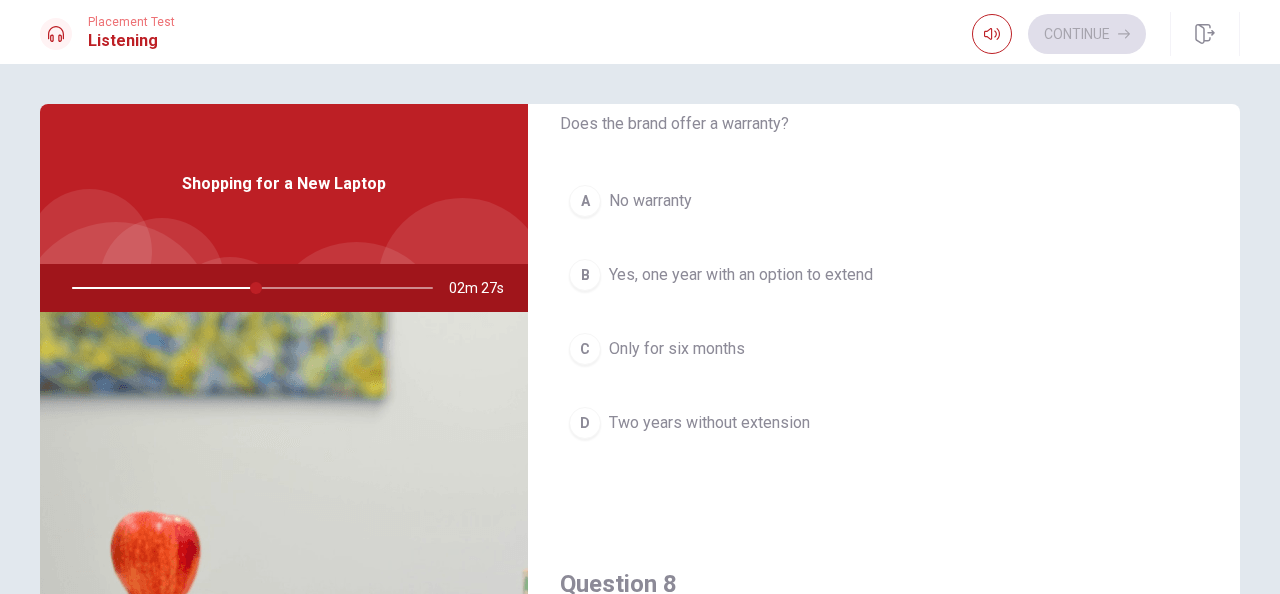click on "Yes, one year with an option to extend" at bounding box center (741, 275) 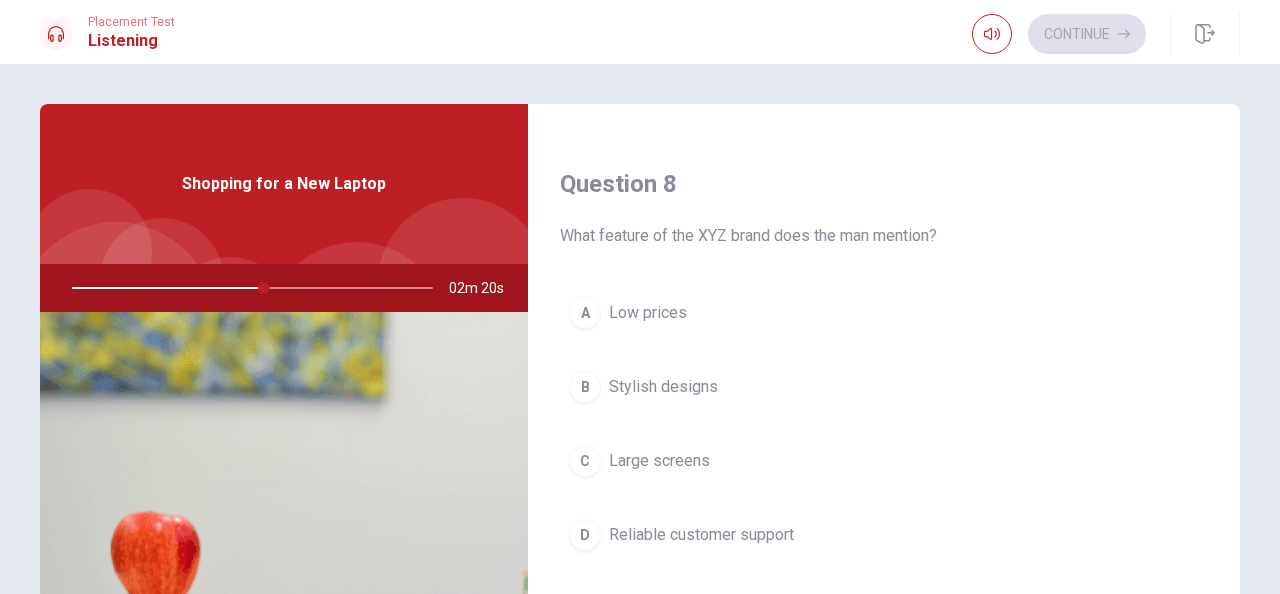 scroll, scrollTop: 1100, scrollLeft: 0, axis: vertical 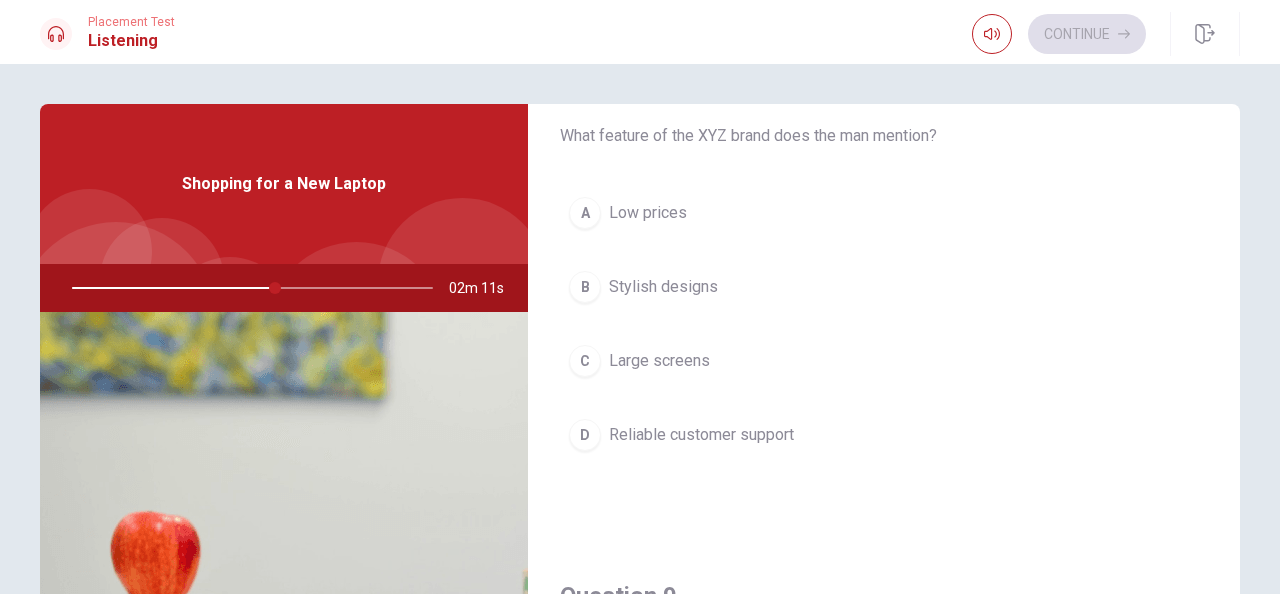 click on "Low prices" at bounding box center (648, 213) 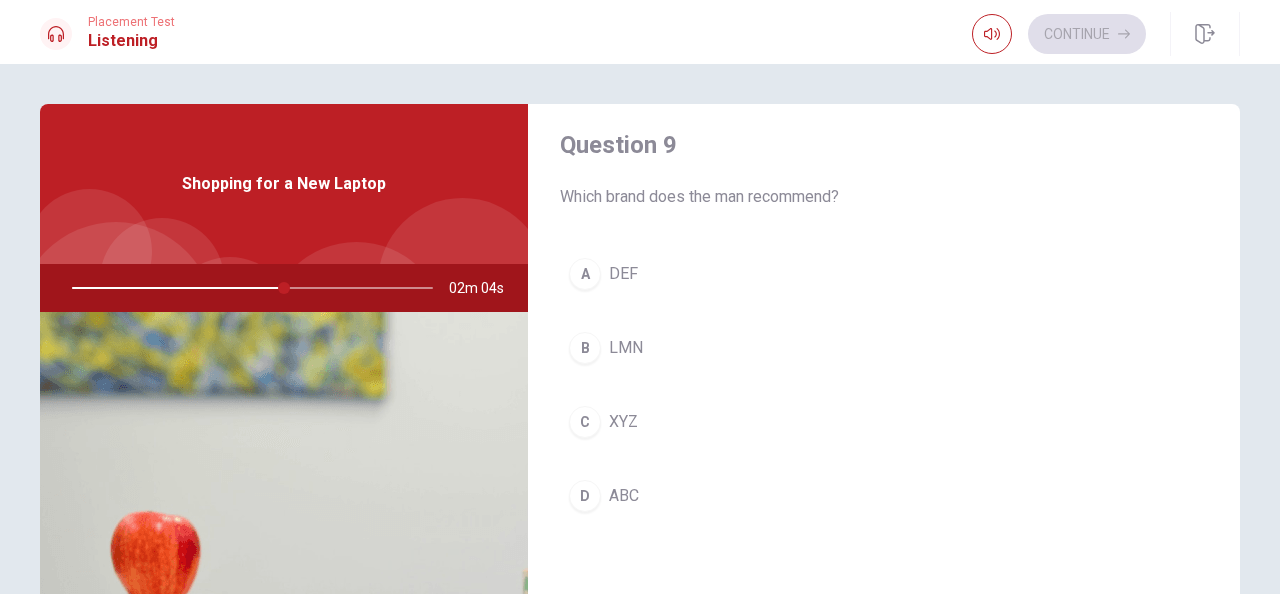 scroll, scrollTop: 1600, scrollLeft: 0, axis: vertical 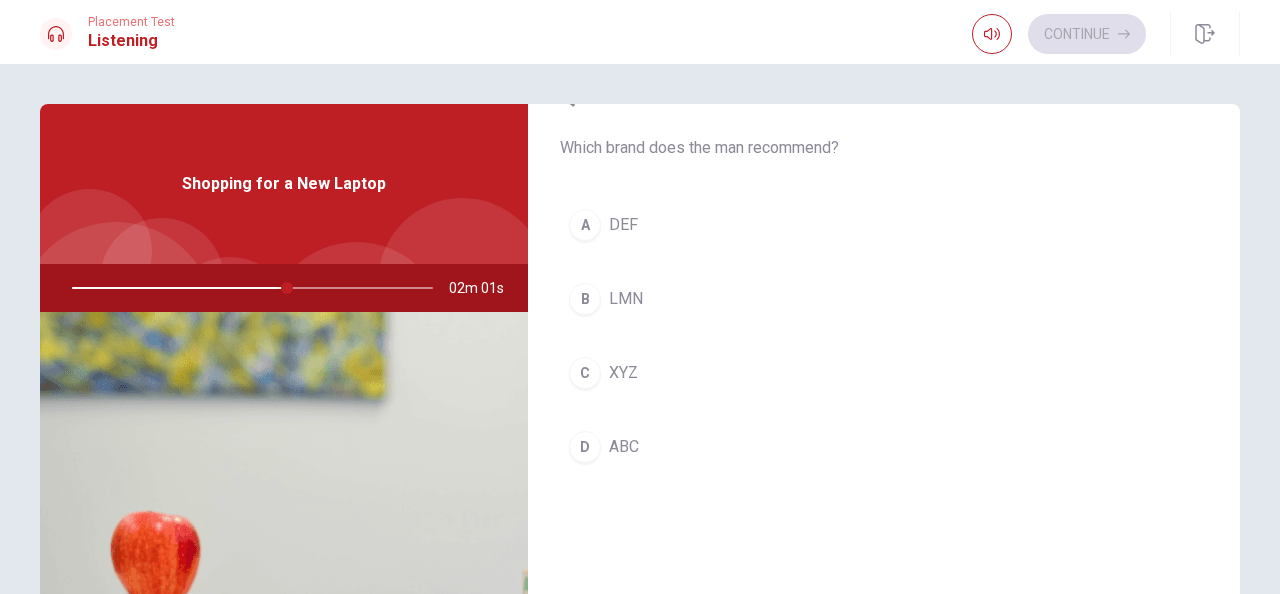 click on "C" at bounding box center (585, 373) 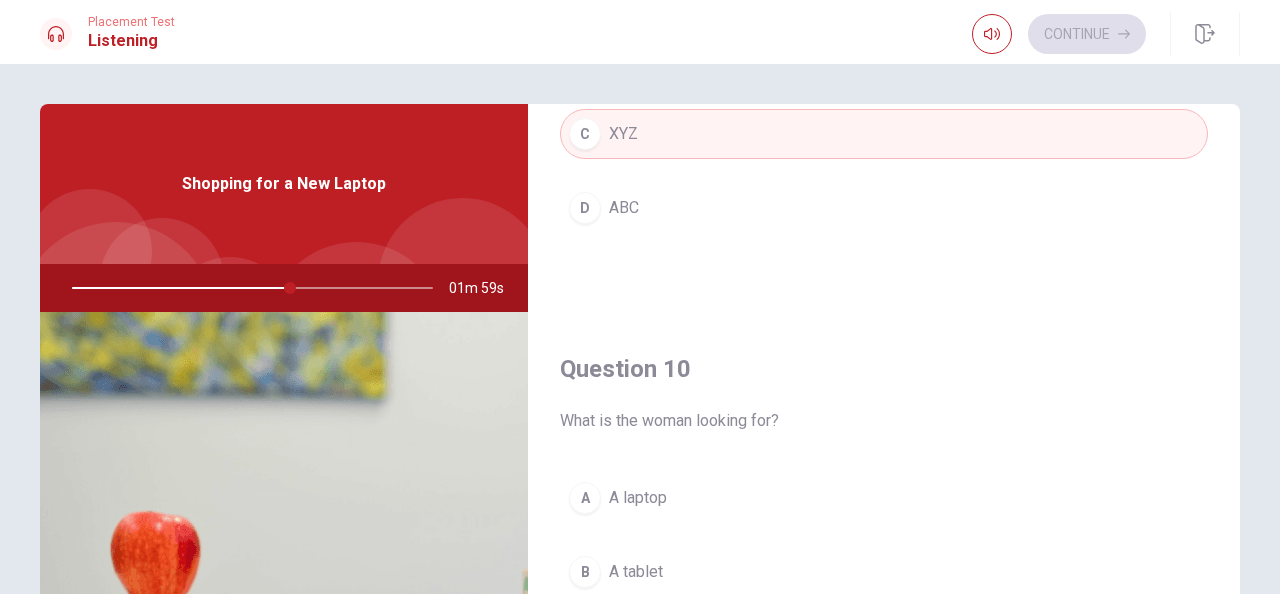 scroll, scrollTop: 1856, scrollLeft: 0, axis: vertical 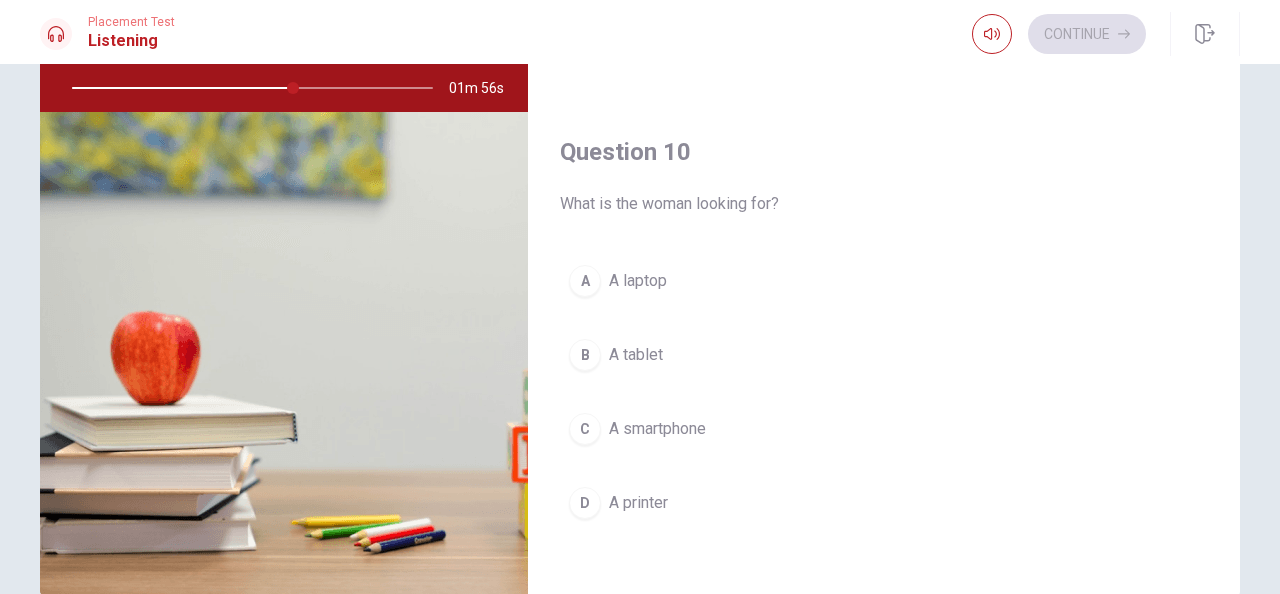 click on "A laptop" at bounding box center (638, 281) 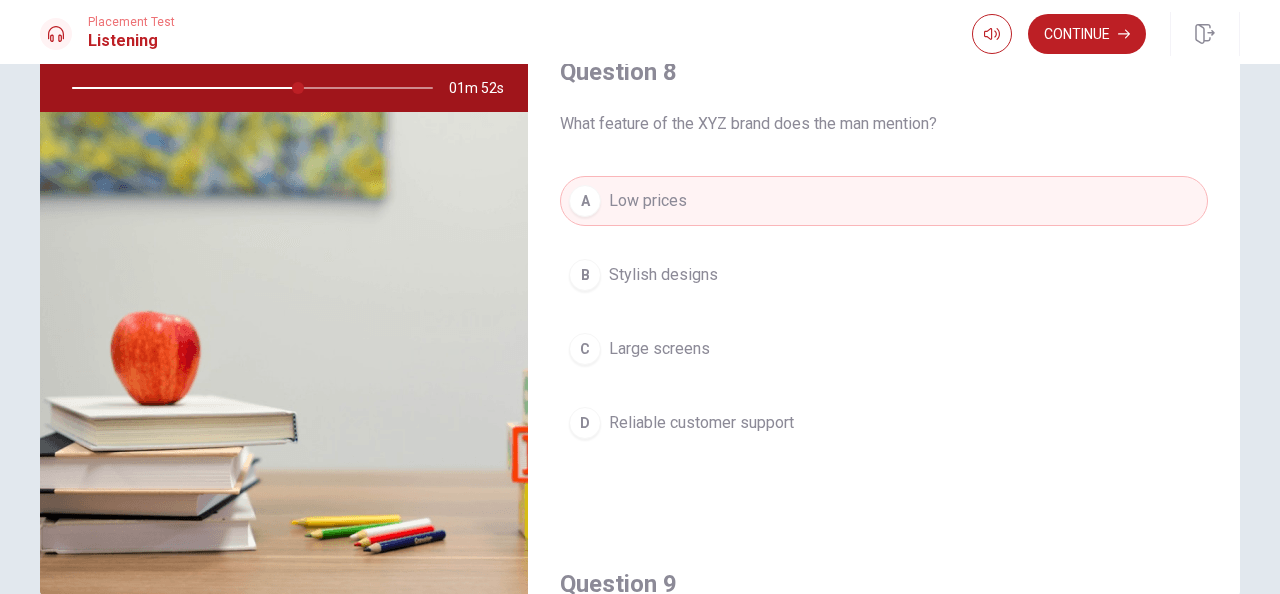 scroll, scrollTop: 856, scrollLeft: 0, axis: vertical 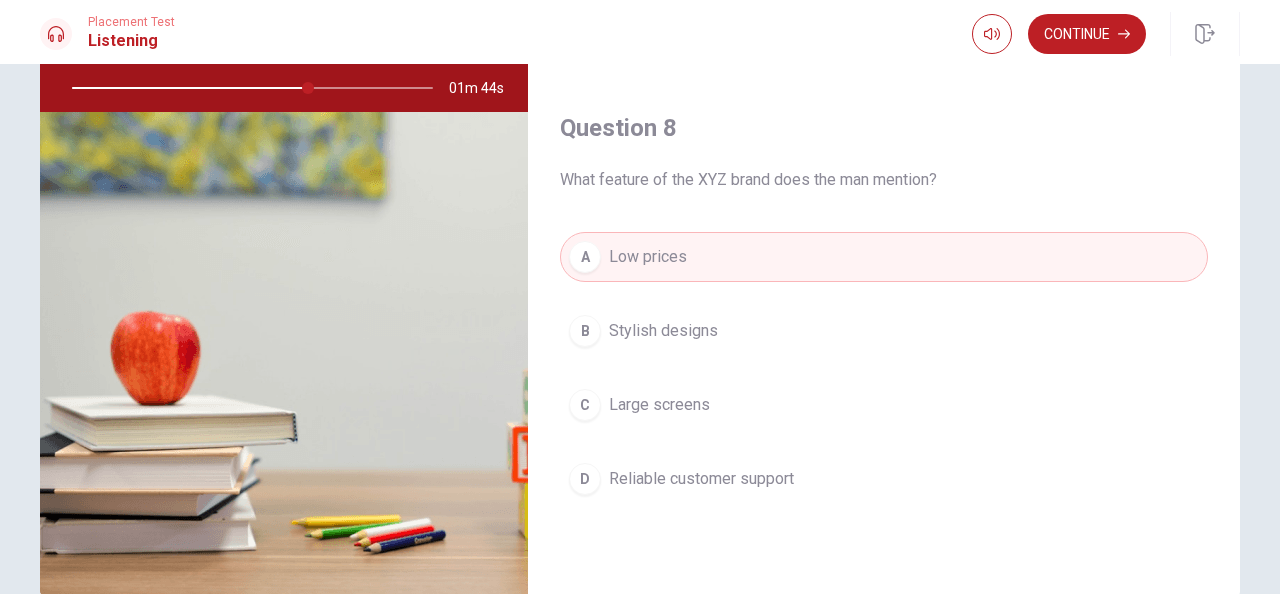 click on "B Stylish designs" at bounding box center [884, 331] 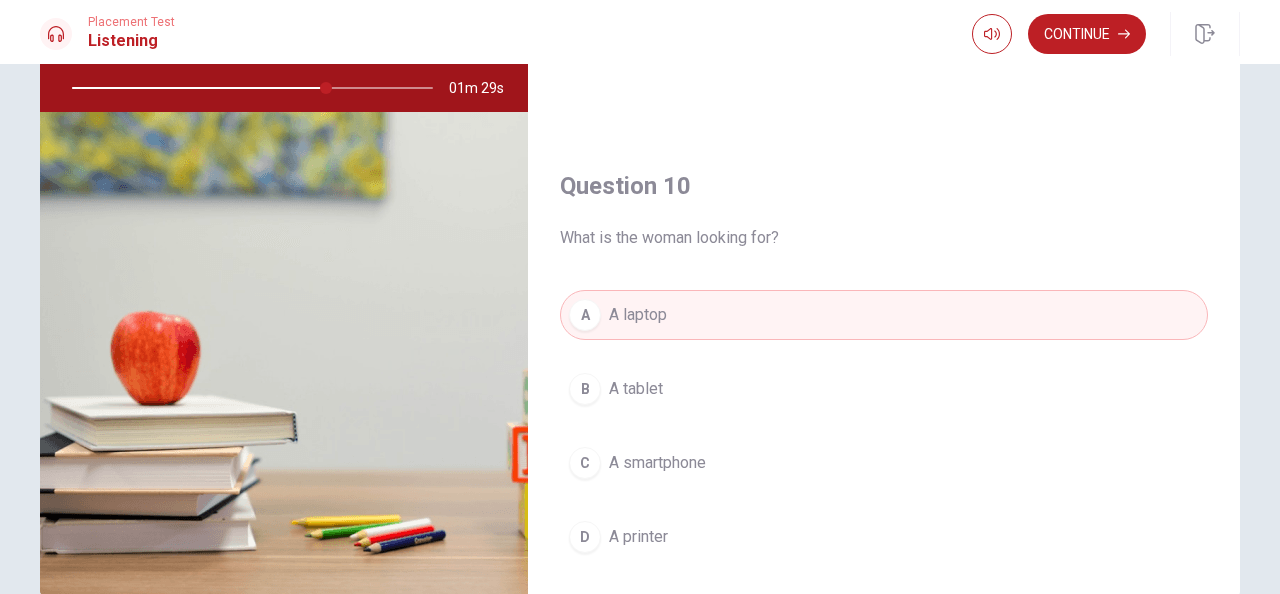 scroll, scrollTop: 1856, scrollLeft: 0, axis: vertical 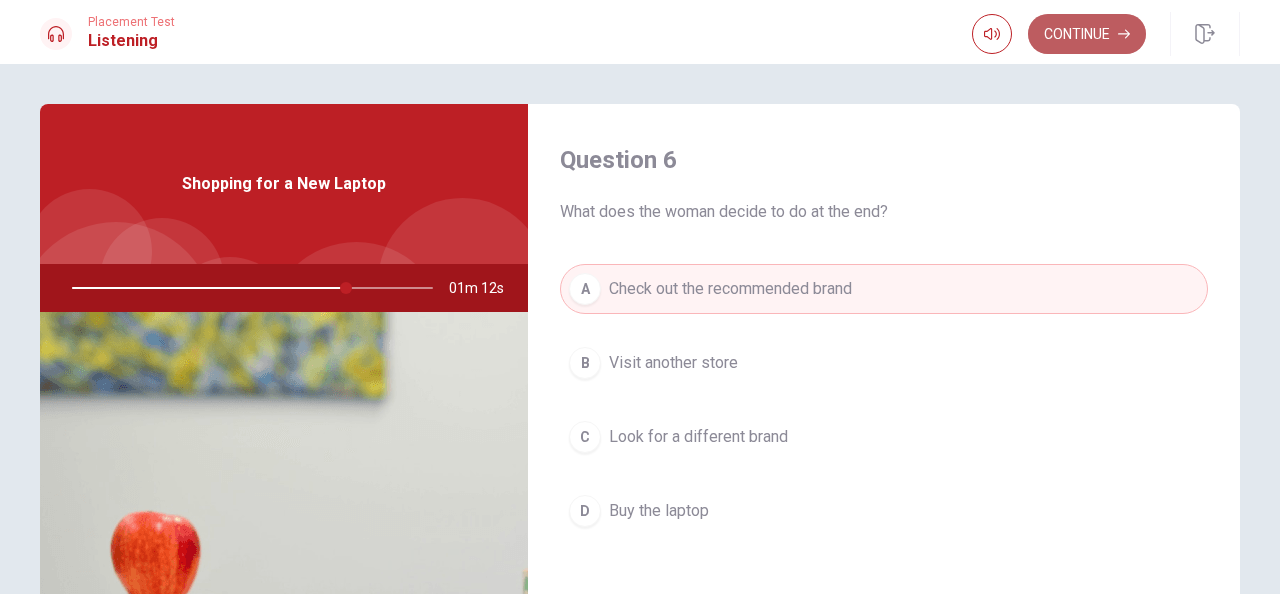 drag, startPoint x: 1091, startPoint y: 35, endPoint x: 1089, endPoint y: 53, distance: 18.110771 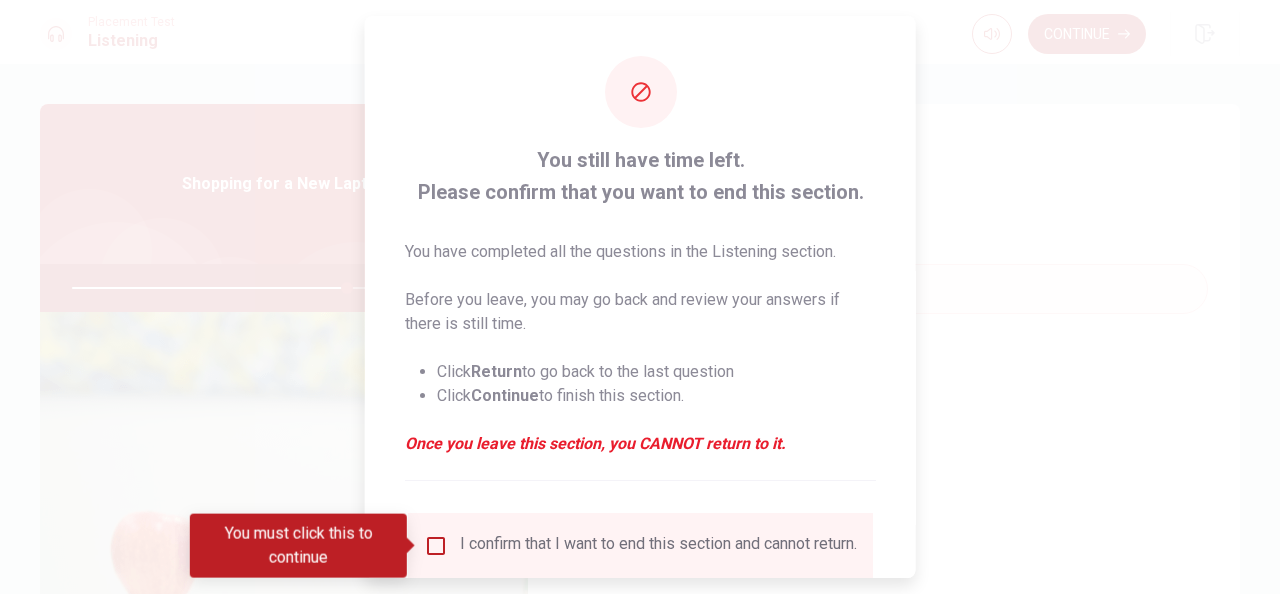 drag, startPoint x: 435, startPoint y: 538, endPoint x: 488, endPoint y: 545, distance: 53.460266 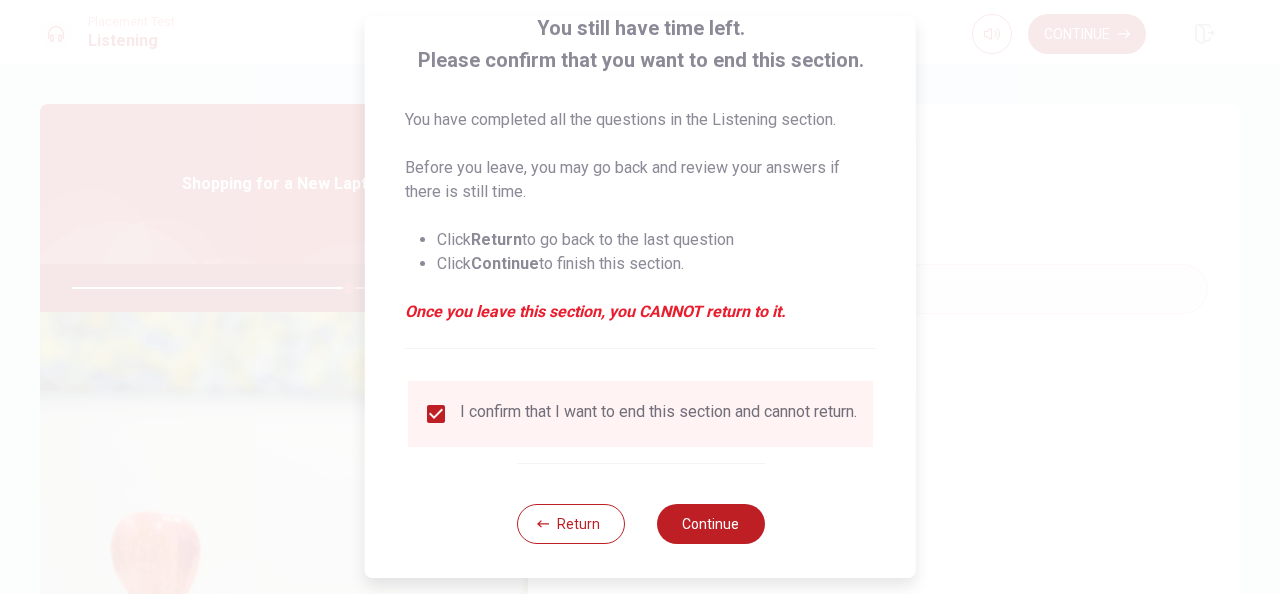 scroll, scrollTop: 152, scrollLeft: 0, axis: vertical 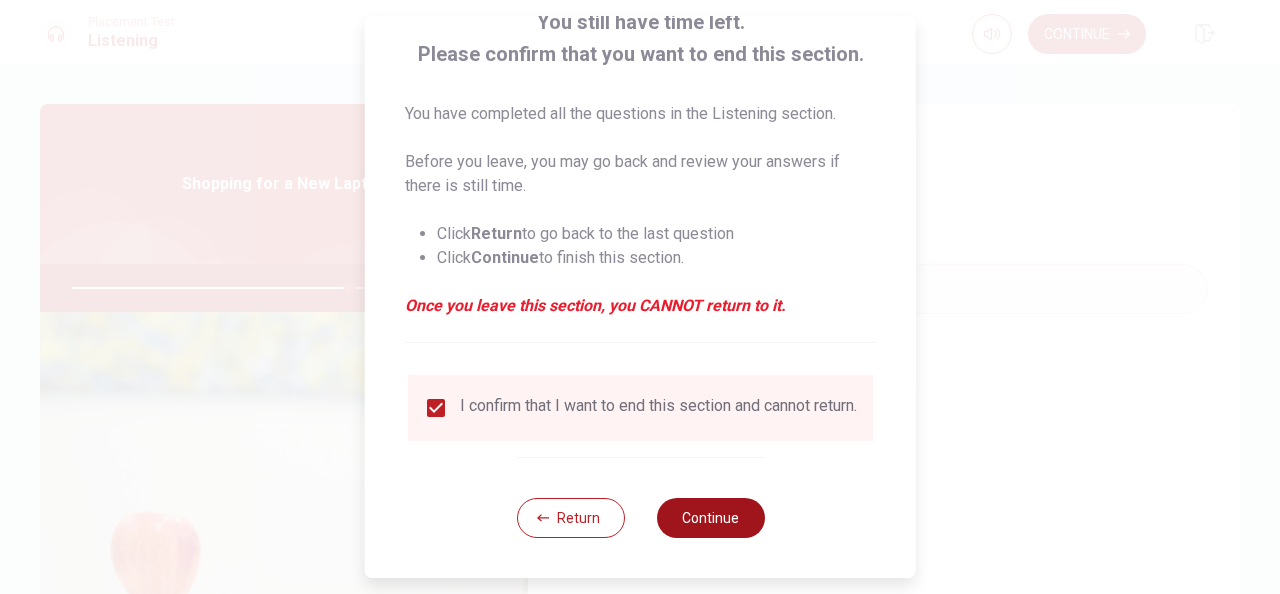 click on "Continue" at bounding box center [710, 518] 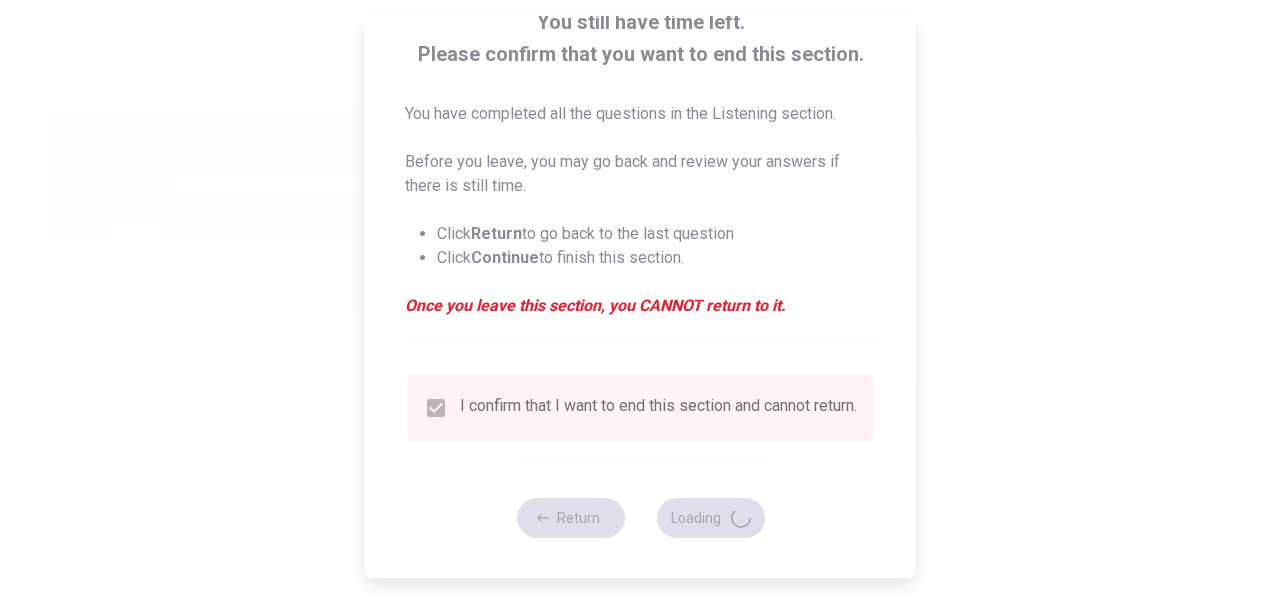 type on "78" 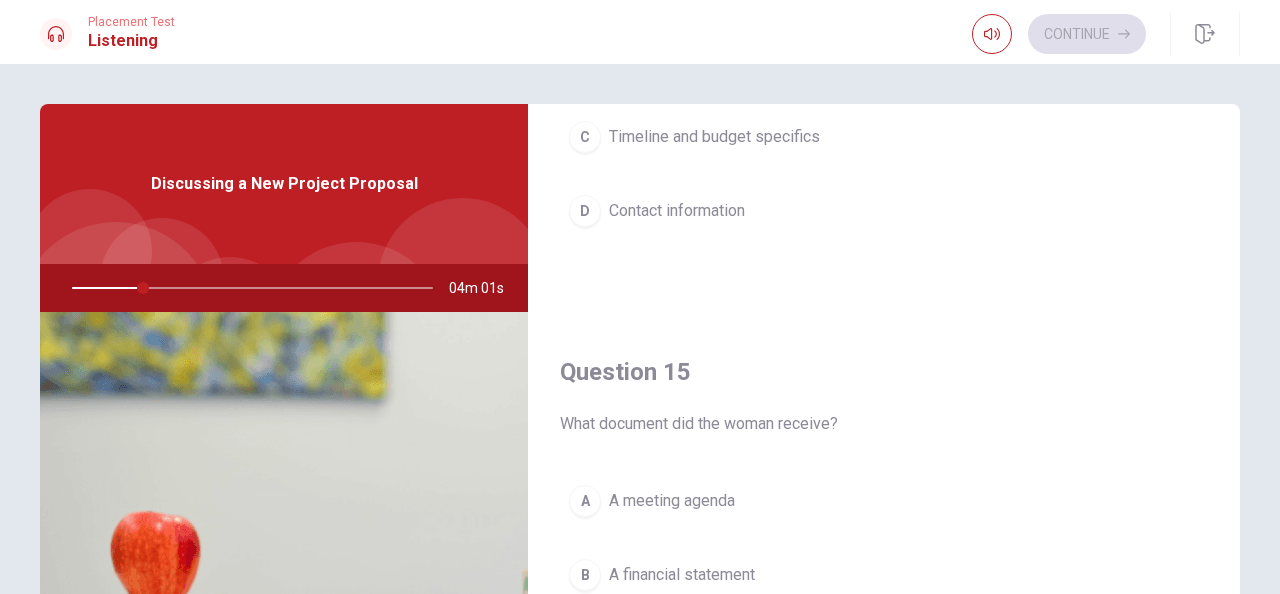 scroll, scrollTop: 1856, scrollLeft: 0, axis: vertical 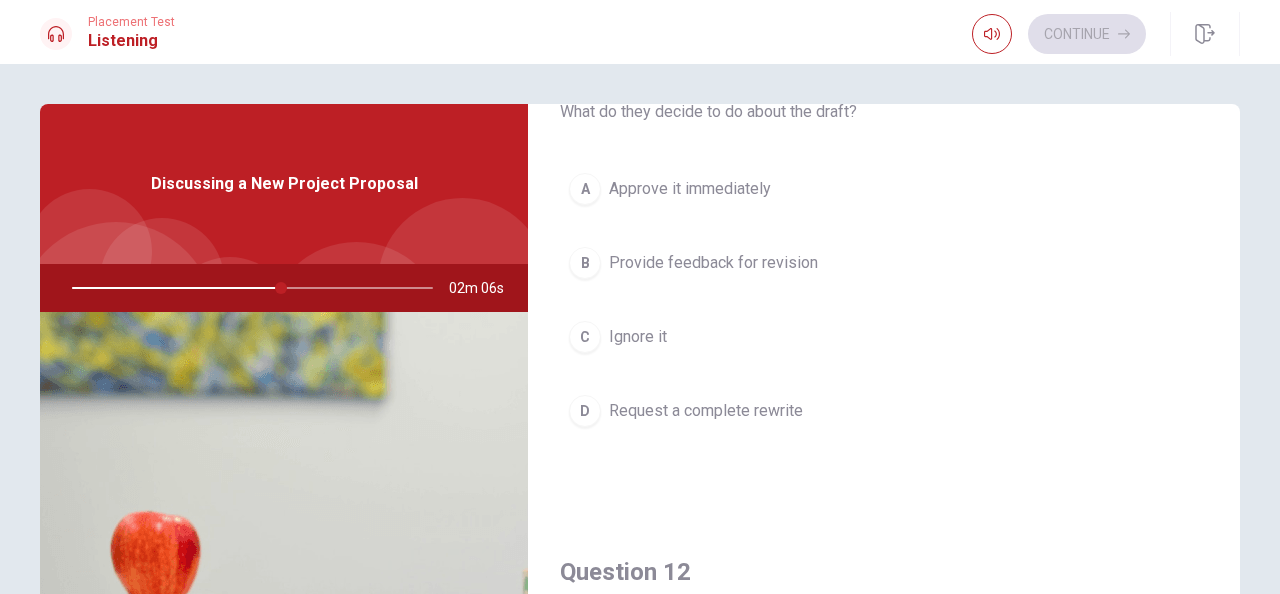 click on "Provide feedback for revision" at bounding box center (713, 263) 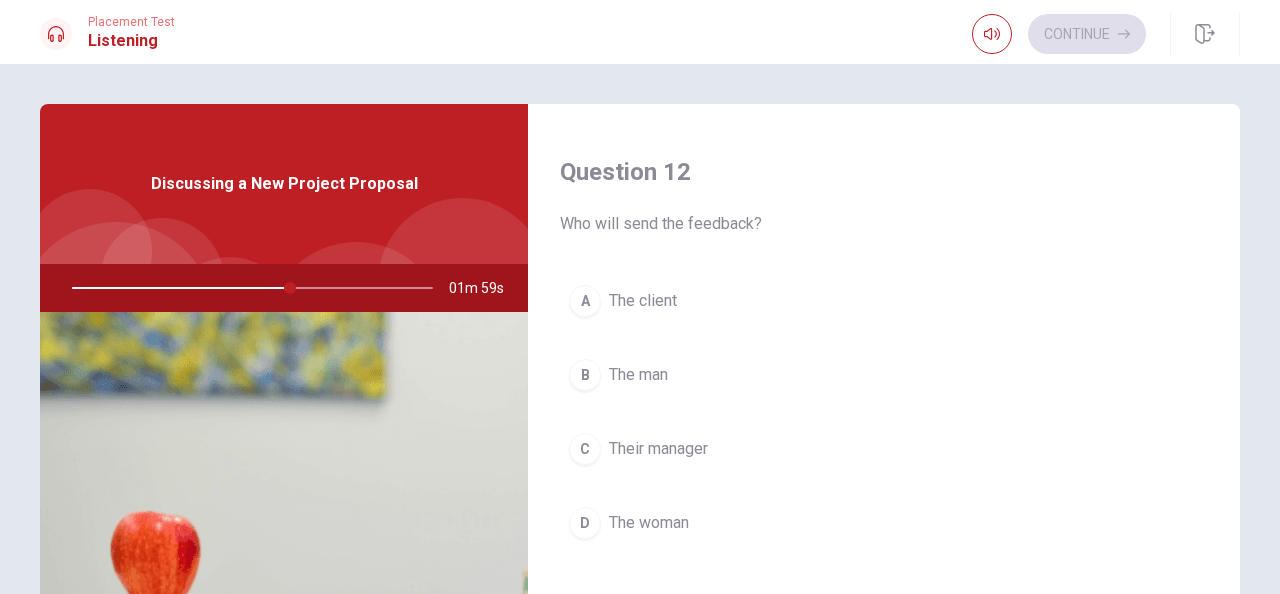 scroll, scrollTop: 600, scrollLeft: 0, axis: vertical 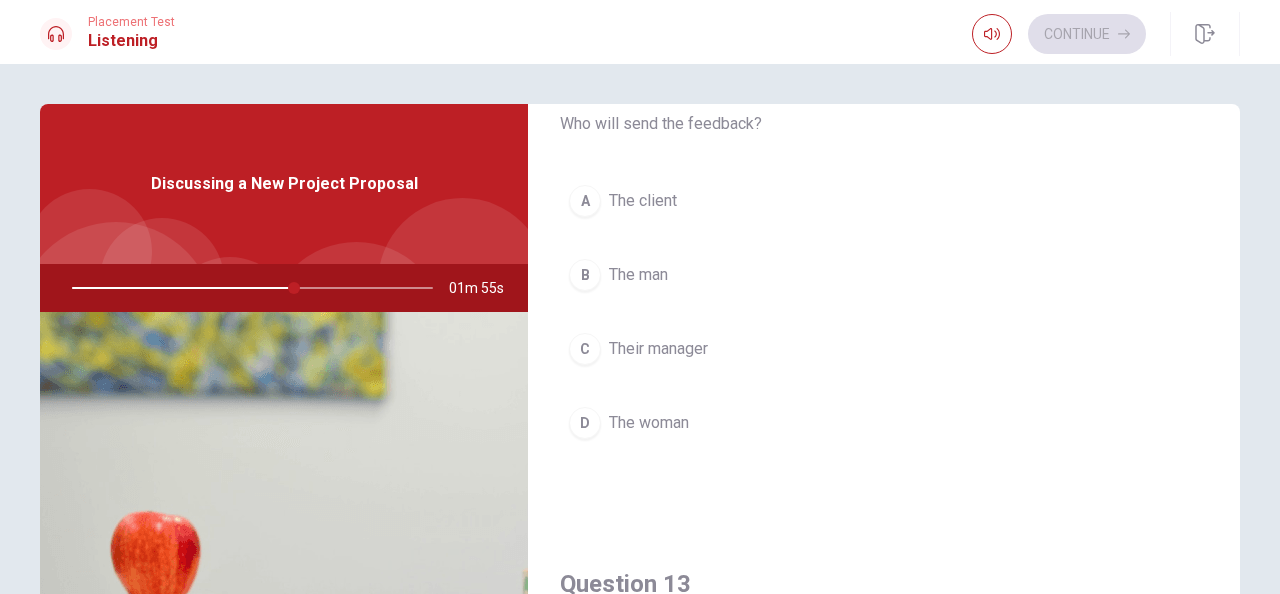 click on "The man" at bounding box center (638, 275) 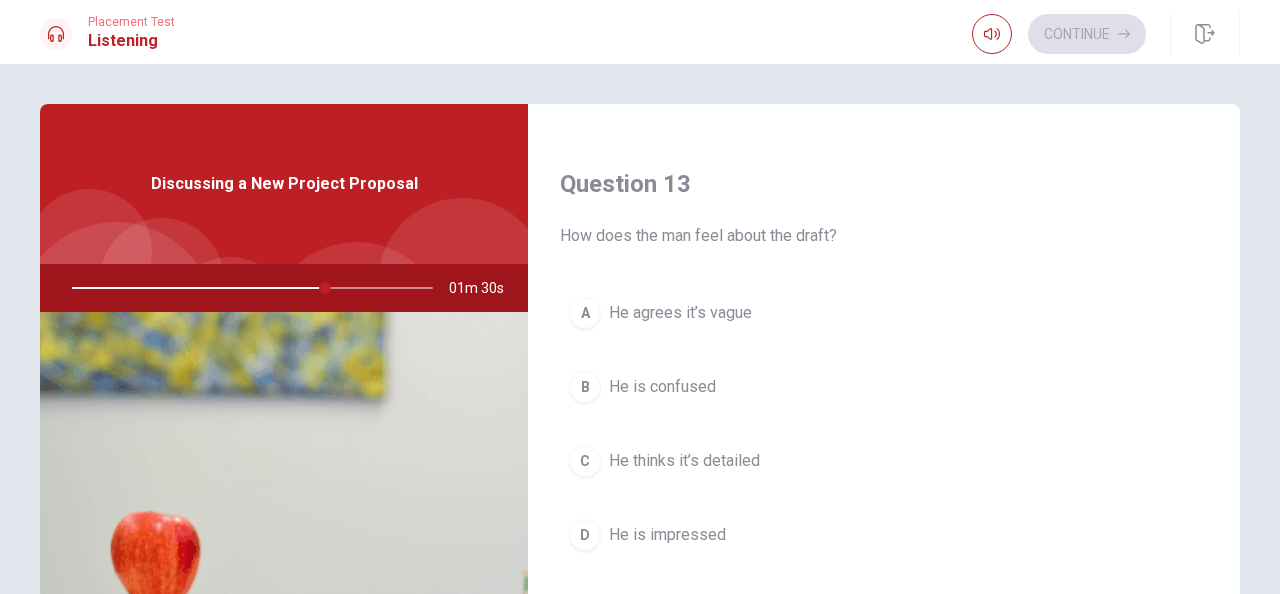 scroll, scrollTop: 1100, scrollLeft: 0, axis: vertical 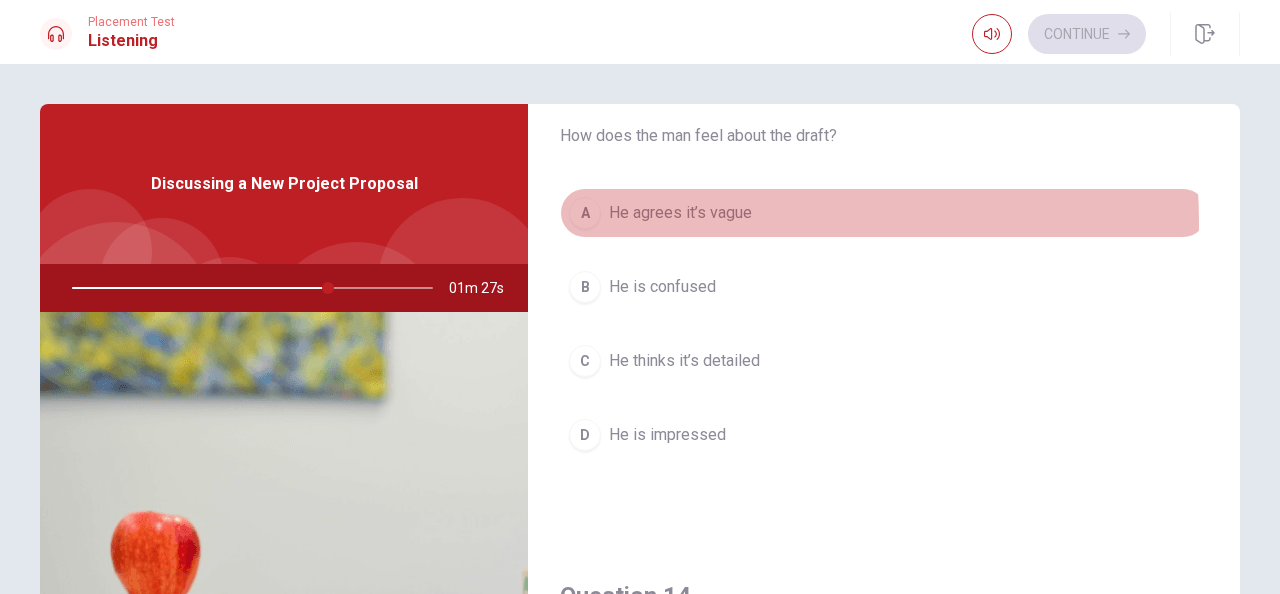 click on "He agrees it’s vague" at bounding box center [680, 213] 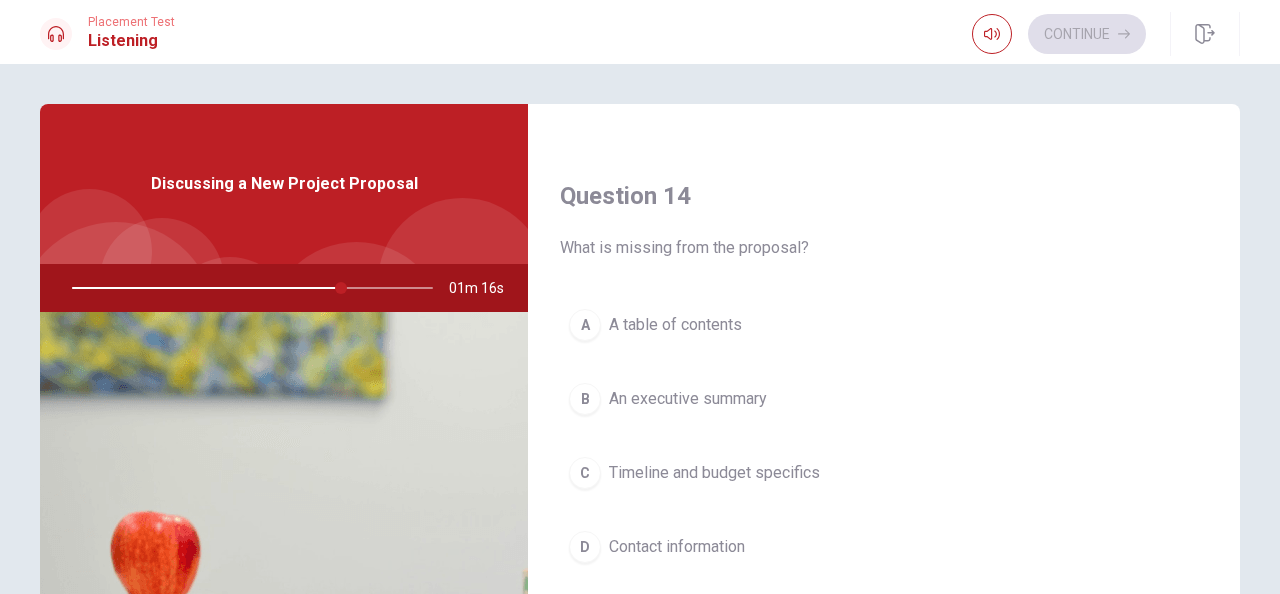 scroll, scrollTop: 1600, scrollLeft: 0, axis: vertical 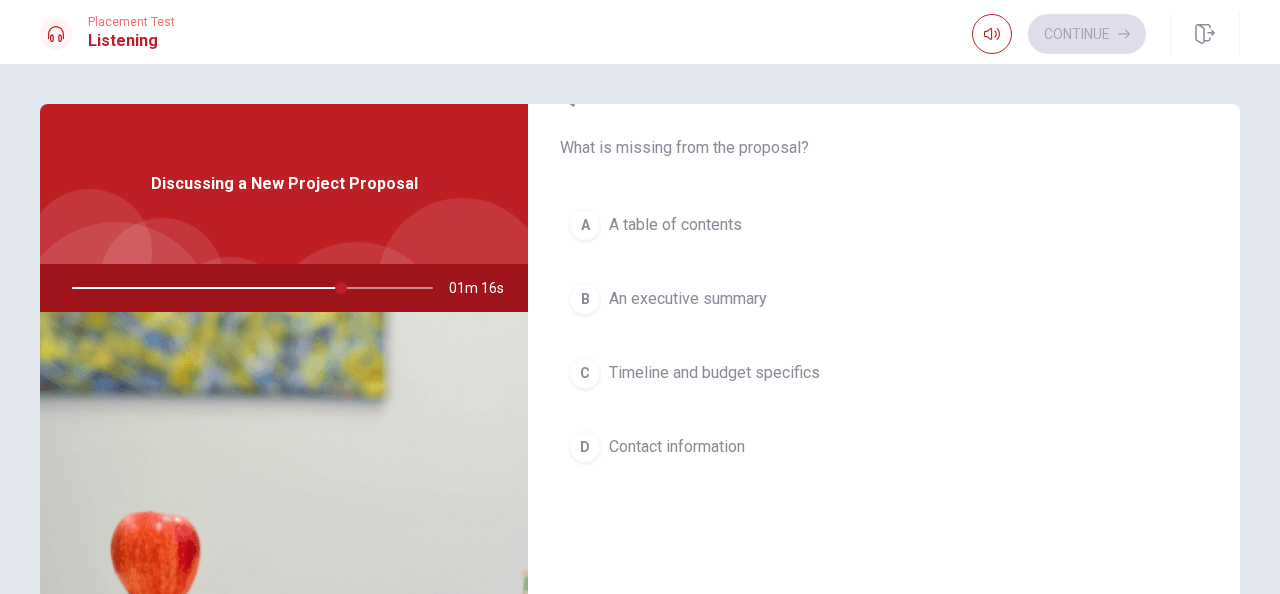 click on "Timeline and budget specifics" at bounding box center (714, 373) 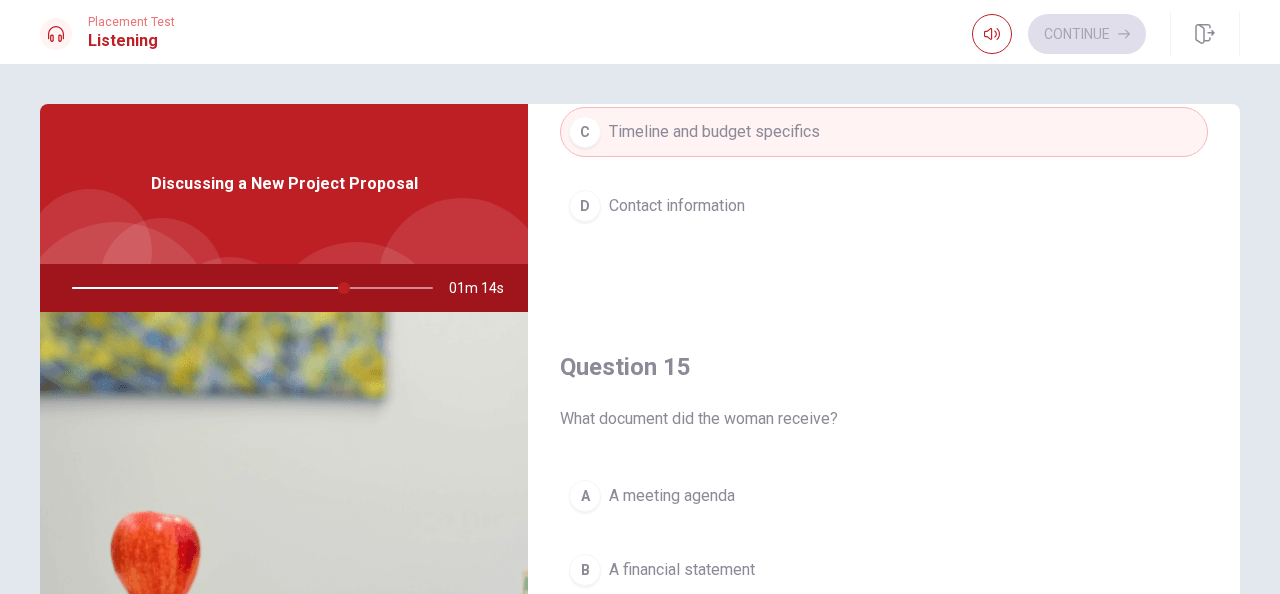 scroll, scrollTop: 1856, scrollLeft: 0, axis: vertical 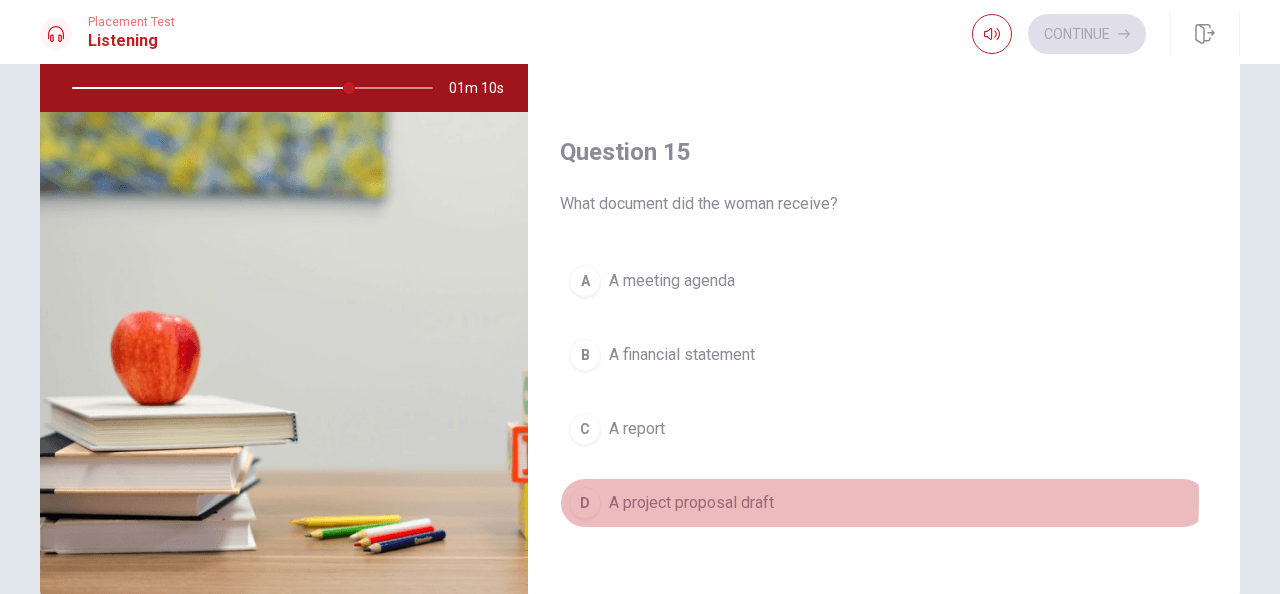 click on "A project proposal draft" at bounding box center [691, 503] 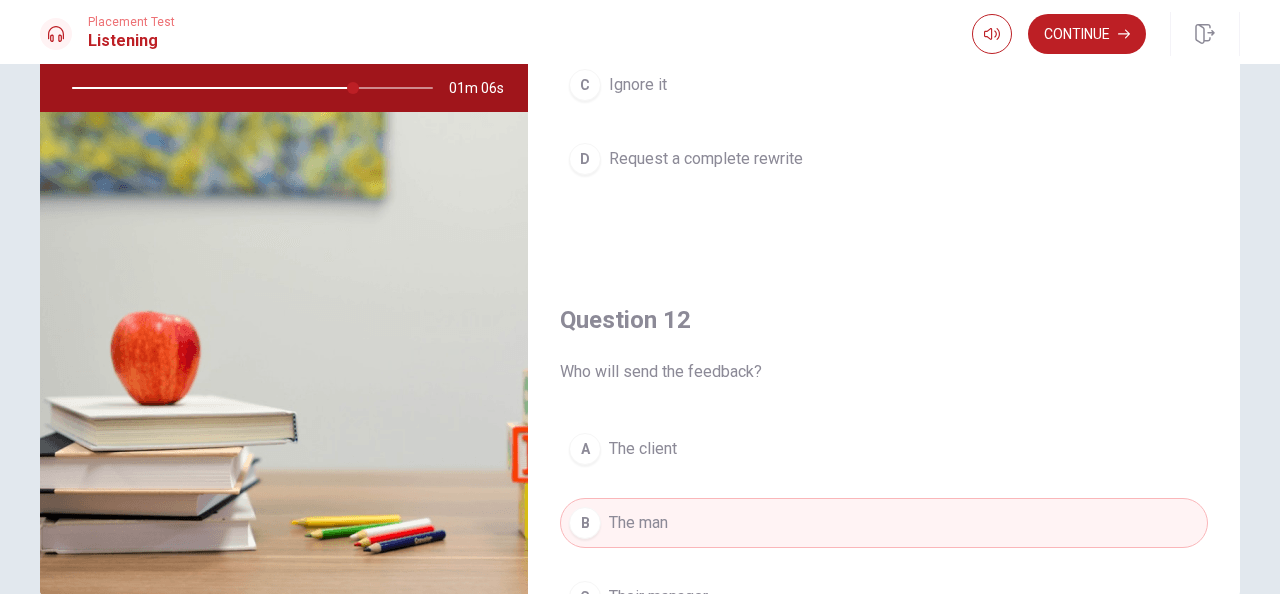 scroll, scrollTop: 0, scrollLeft: 0, axis: both 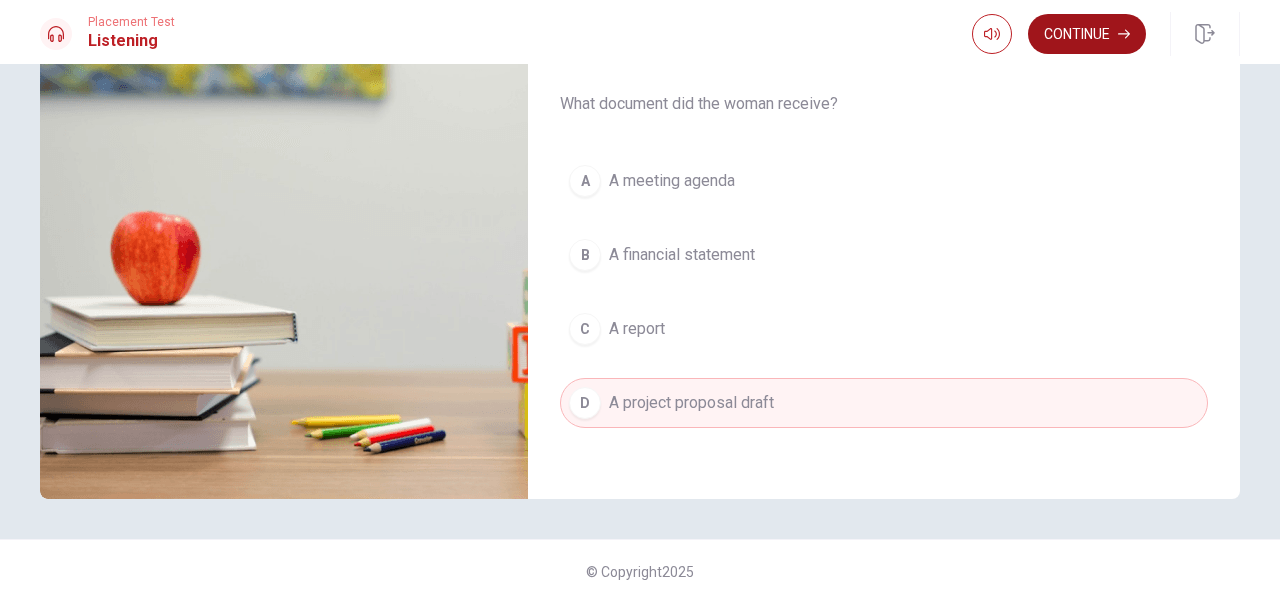 click on "Continue" at bounding box center [1087, 34] 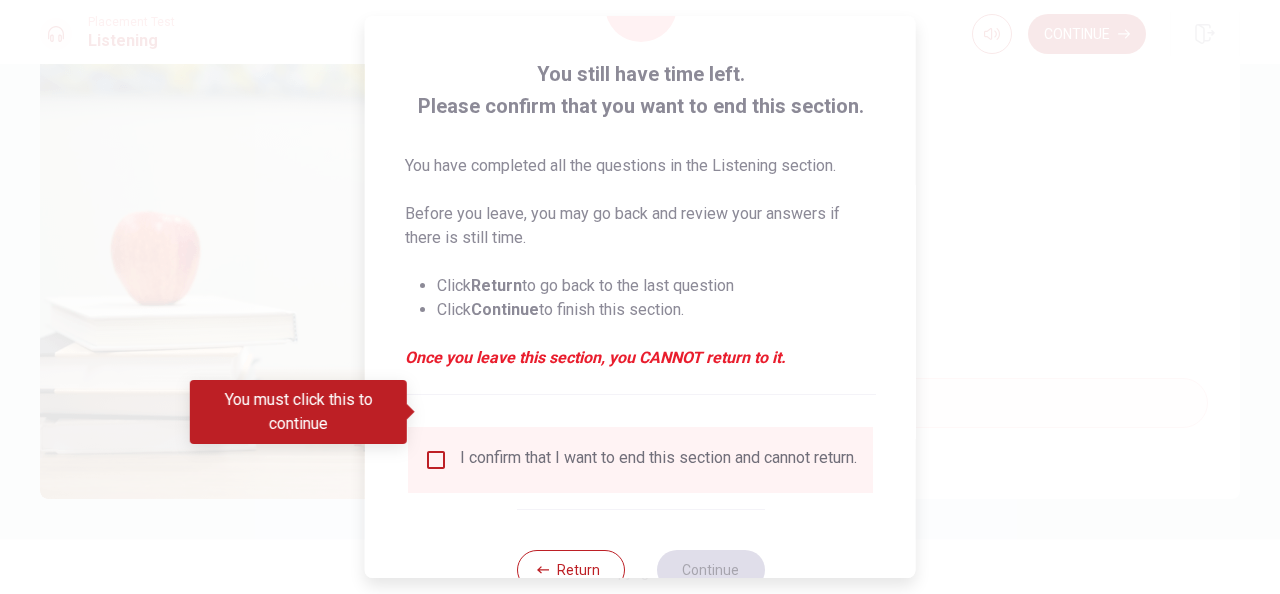 scroll, scrollTop: 152, scrollLeft: 0, axis: vertical 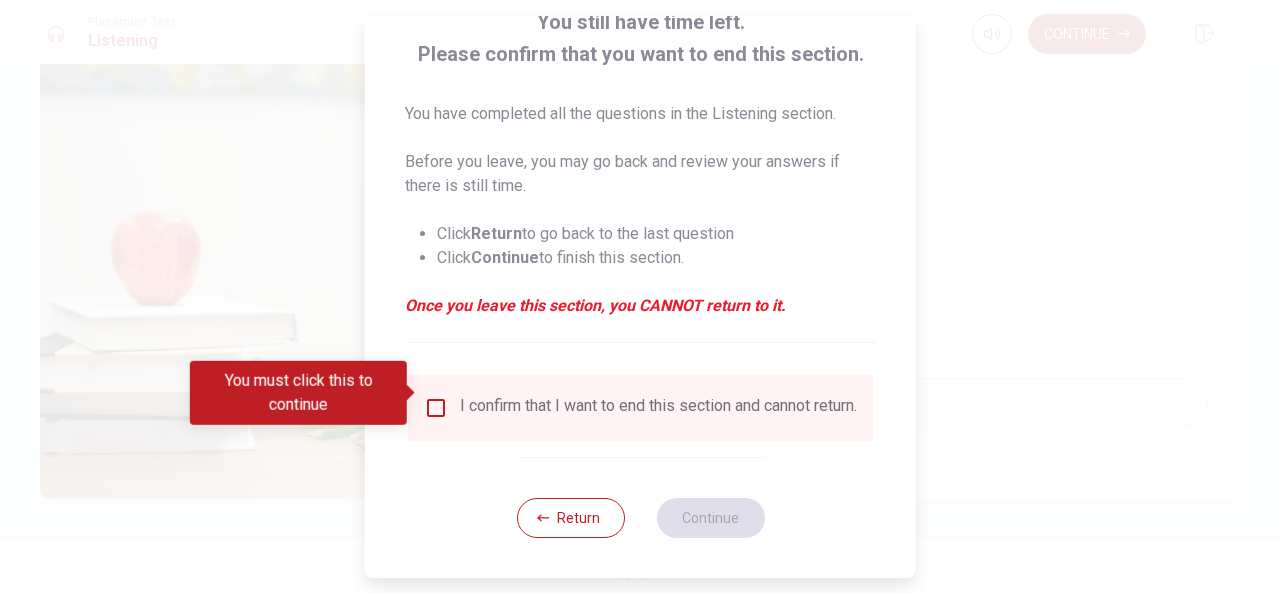 click at bounding box center (436, 408) 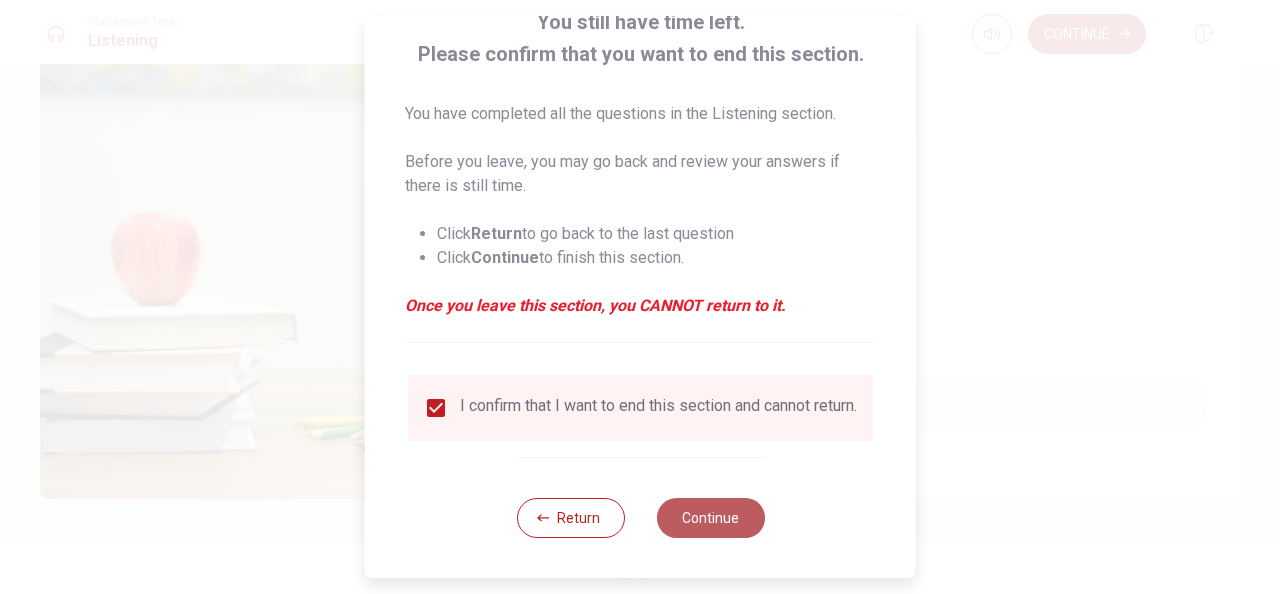 click on "Continue" at bounding box center [710, 518] 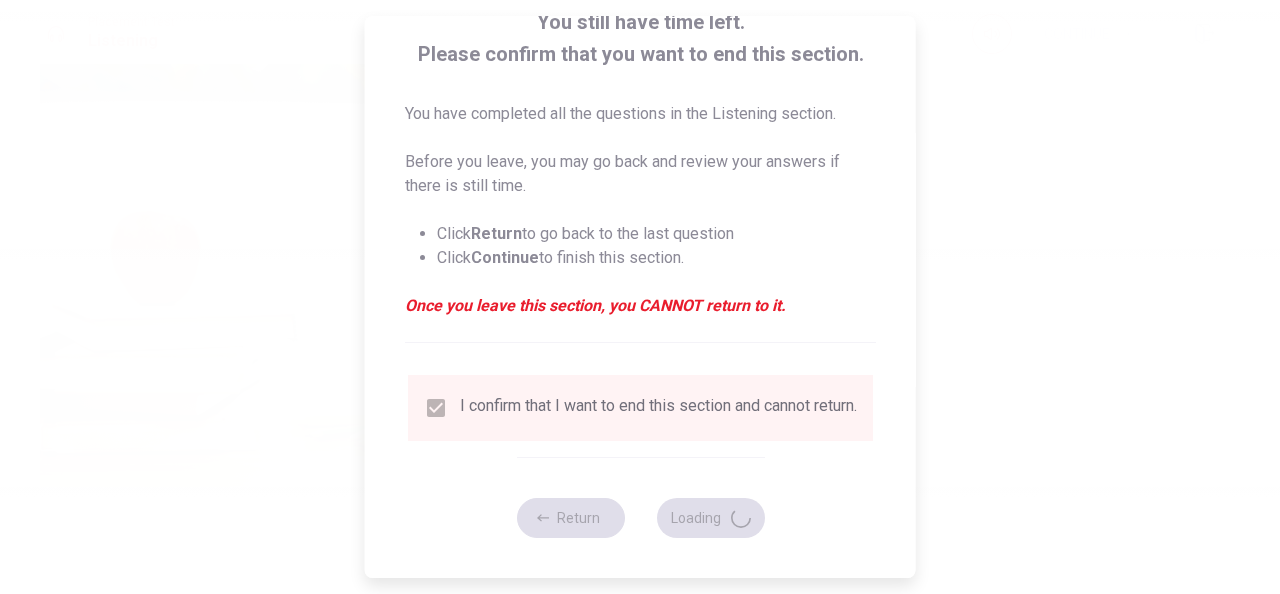 type on "94" 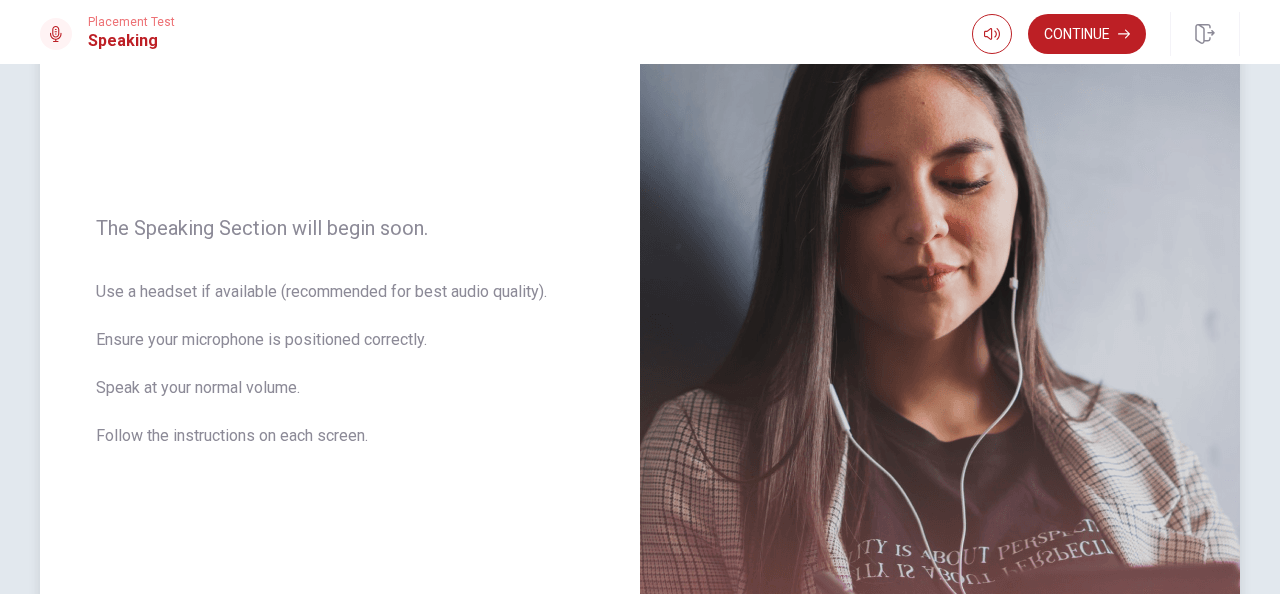 scroll, scrollTop: 200, scrollLeft: 0, axis: vertical 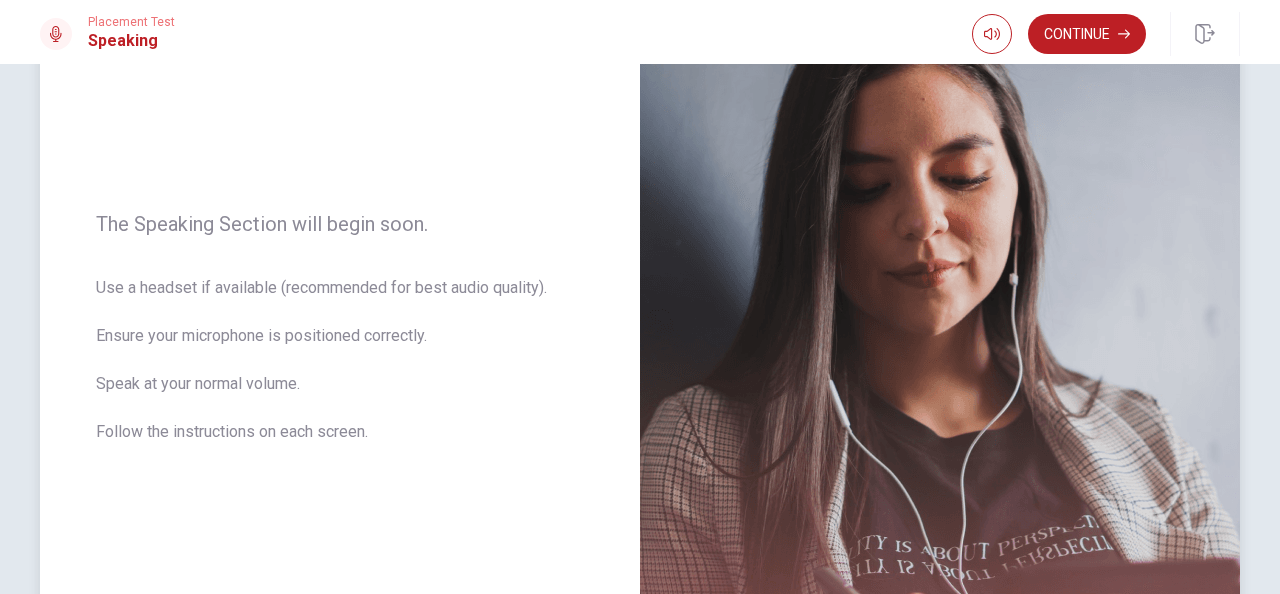 drag, startPoint x: 105, startPoint y: 289, endPoint x: 381, endPoint y: 296, distance: 276.08875 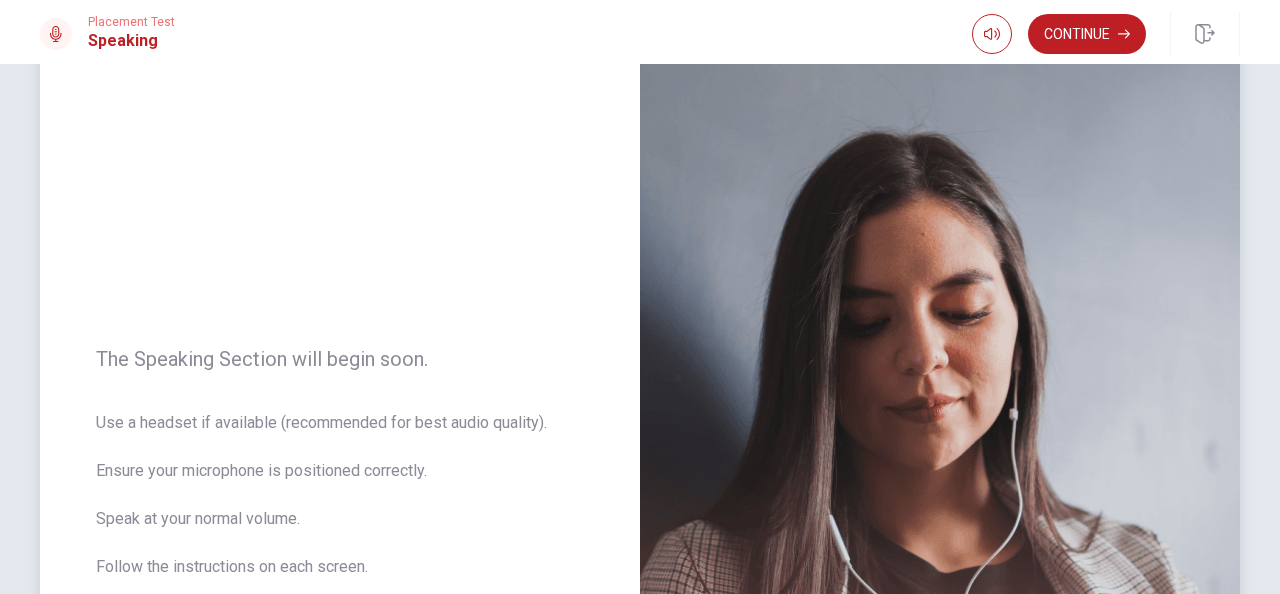 scroll, scrollTop: 100, scrollLeft: 0, axis: vertical 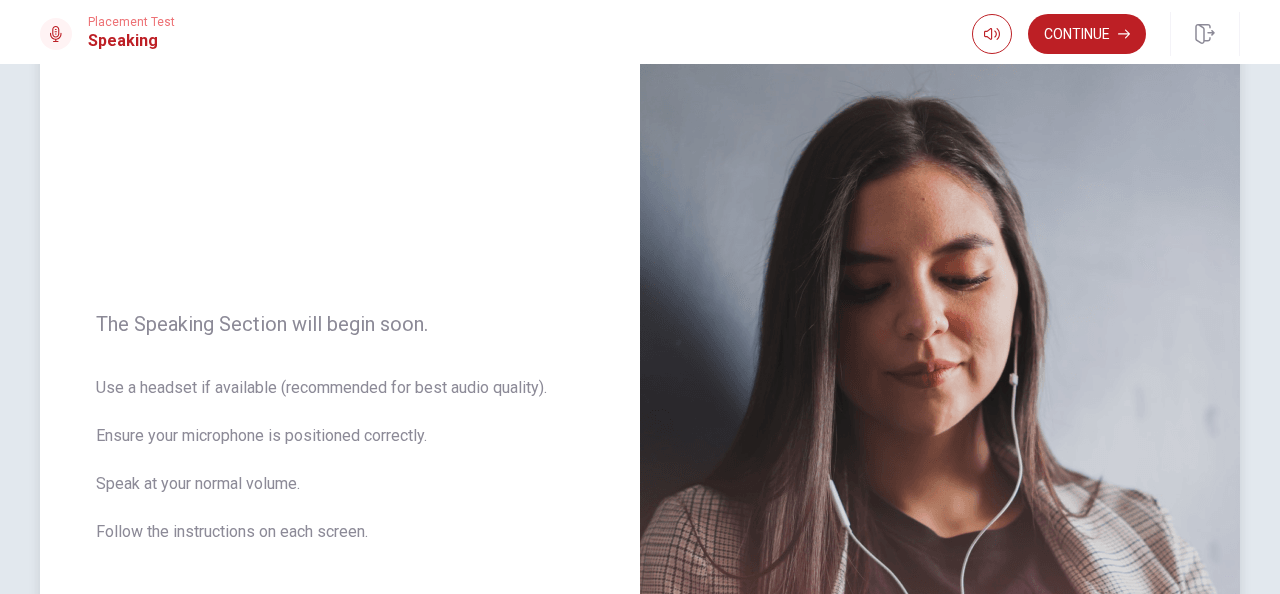 click on "The Speaking Section will begin soon. Use a headset if available (recommended for best audio quality).
Ensure your microphone is positioned correctly.
Speak at your normal volume.
Follow the instructions on each screen." at bounding box center (340, 440) 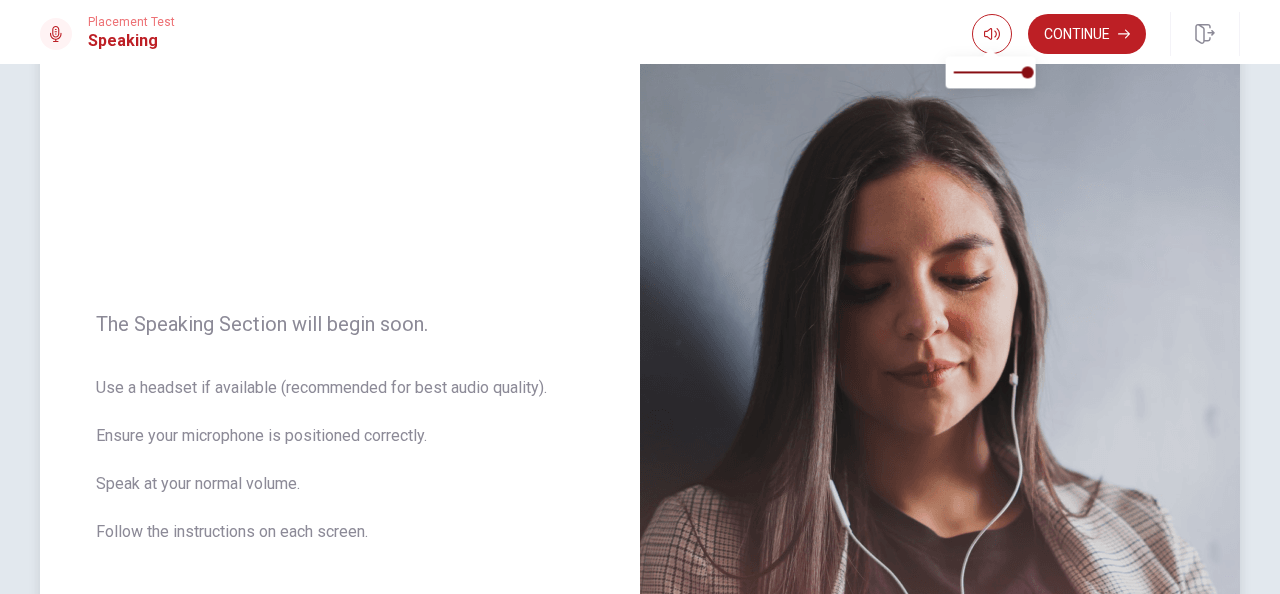 drag, startPoint x: 1000, startPoint y: 29, endPoint x: 1049, endPoint y: 137, distance: 118.595955 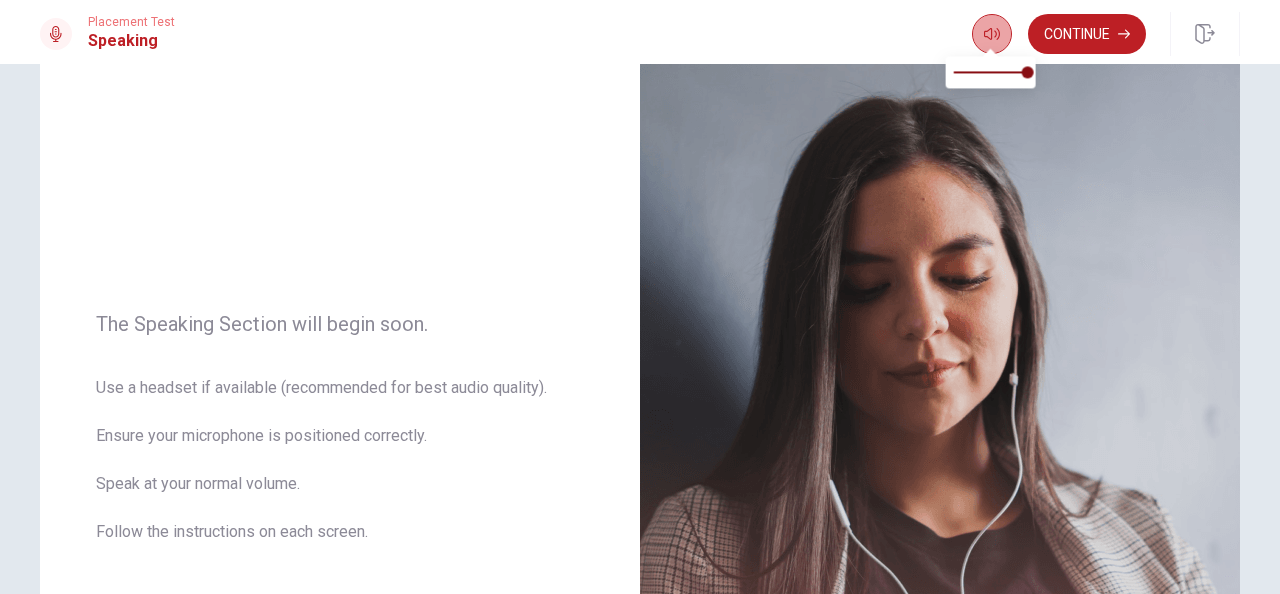 click at bounding box center (992, 34) 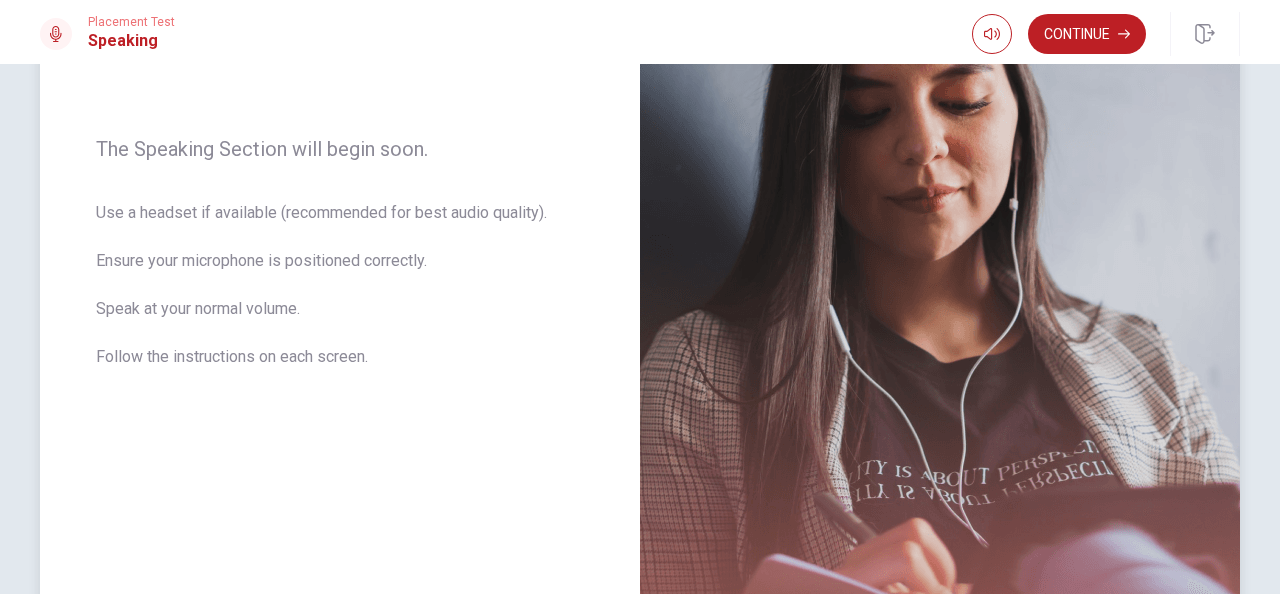 scroll, scrollTop: 300, scrollLeft: 0, axis: vertical 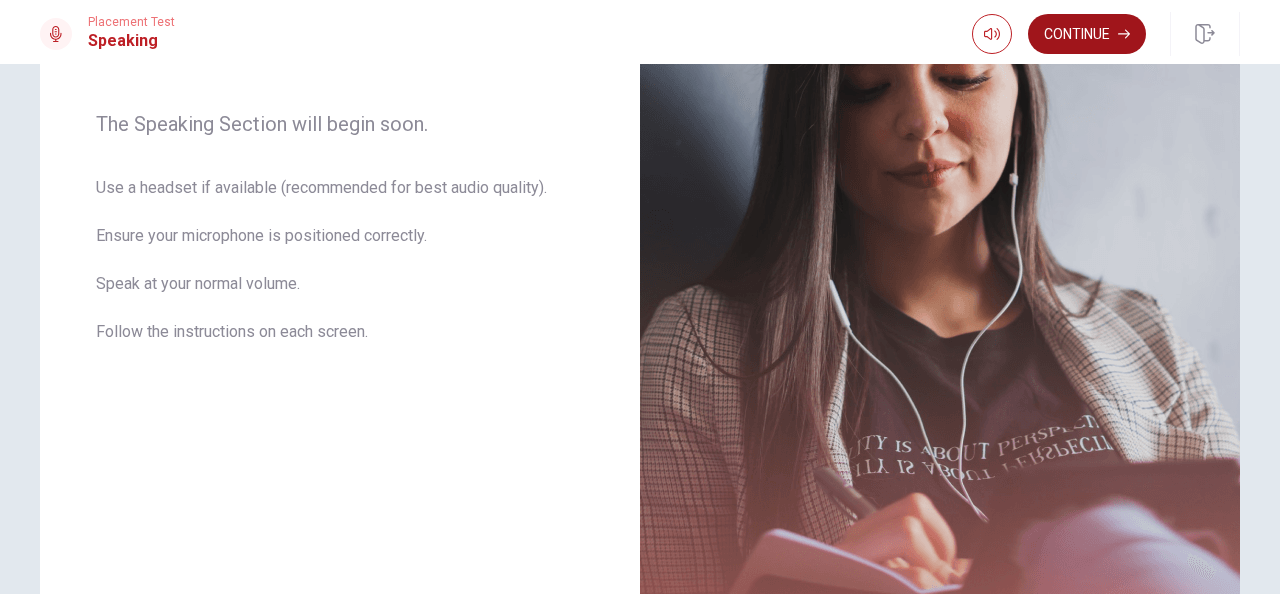 click on "Continue" at bounding box center (1087, 34) 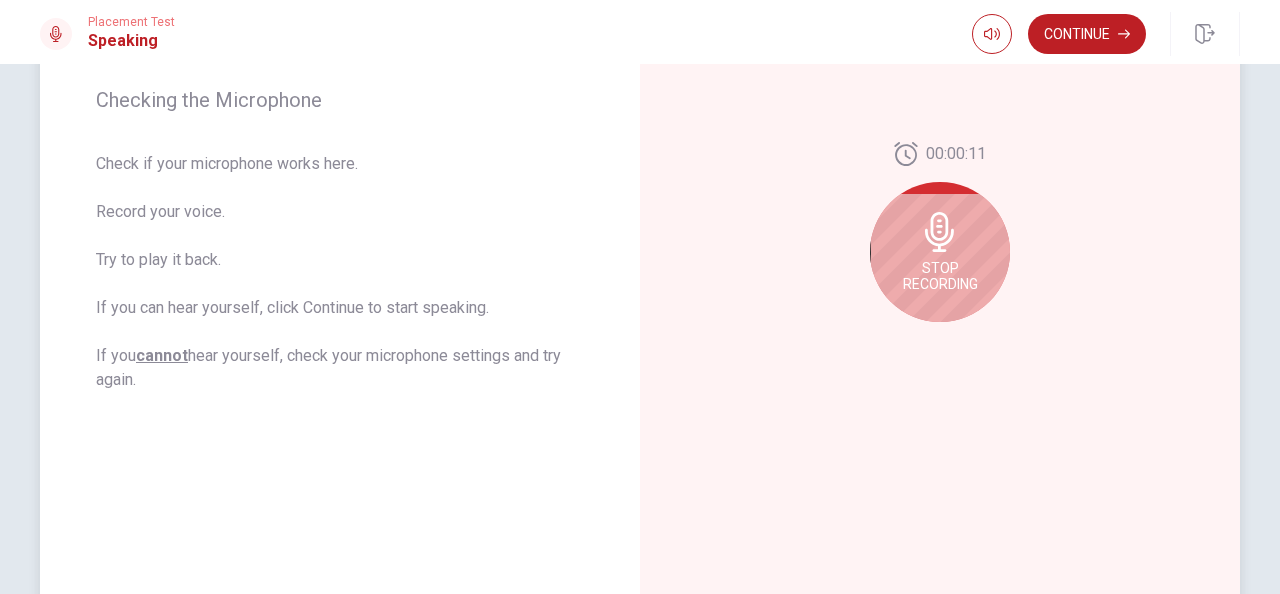 click on "Stop   Recording" at bounding box center [940, 276] 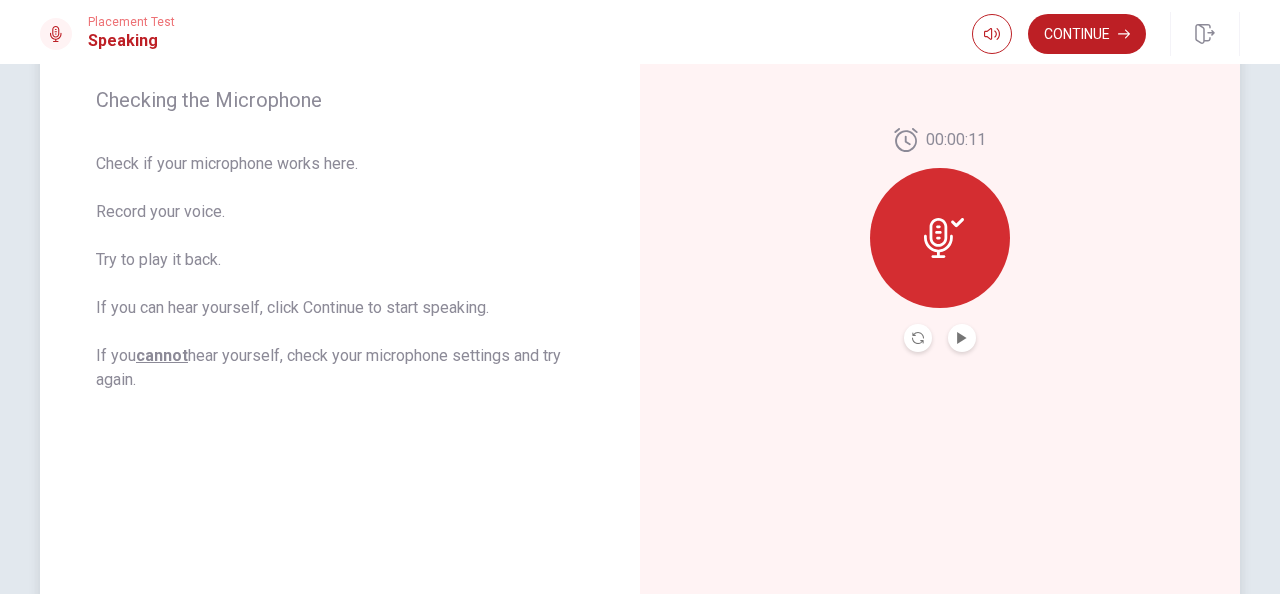 click 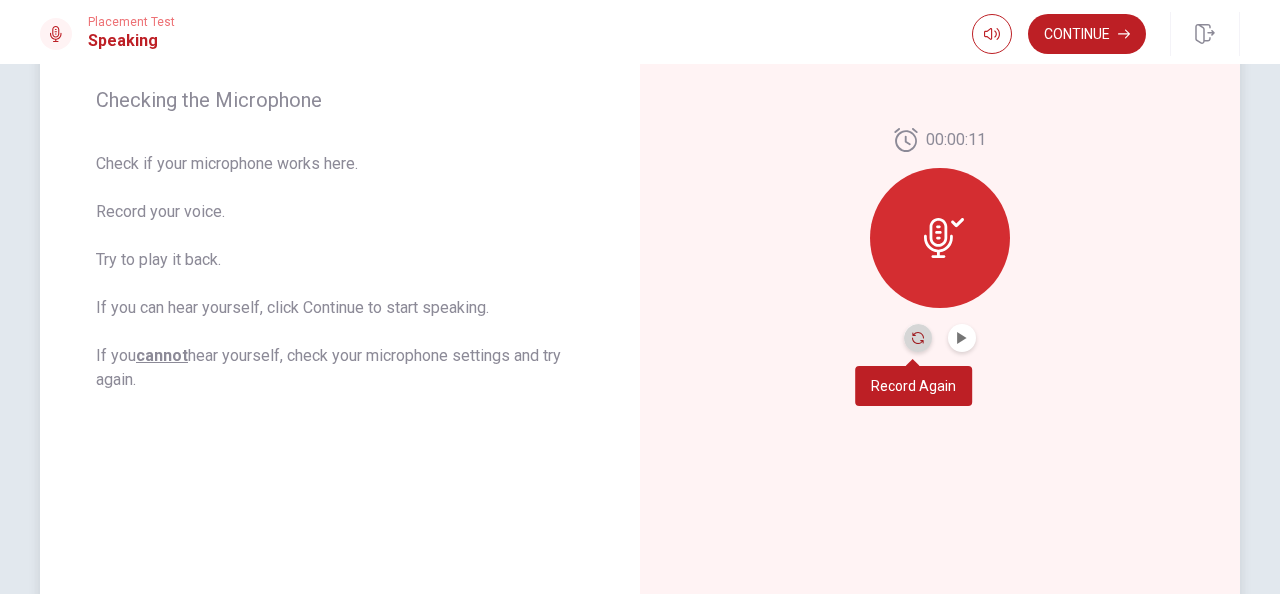 click 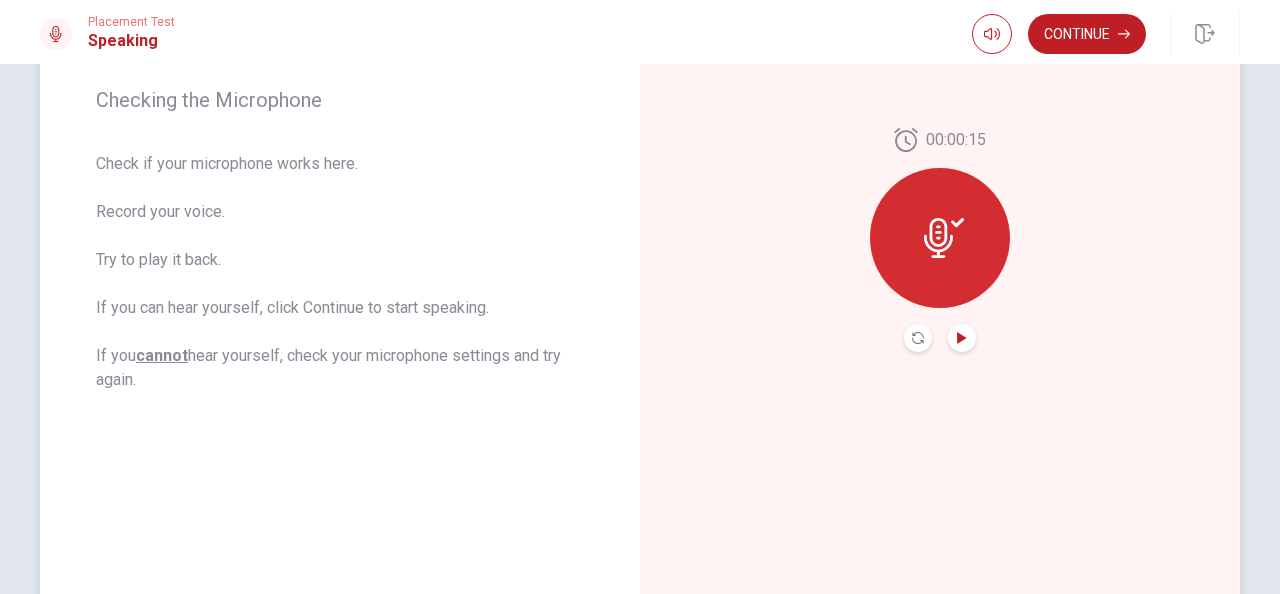 click 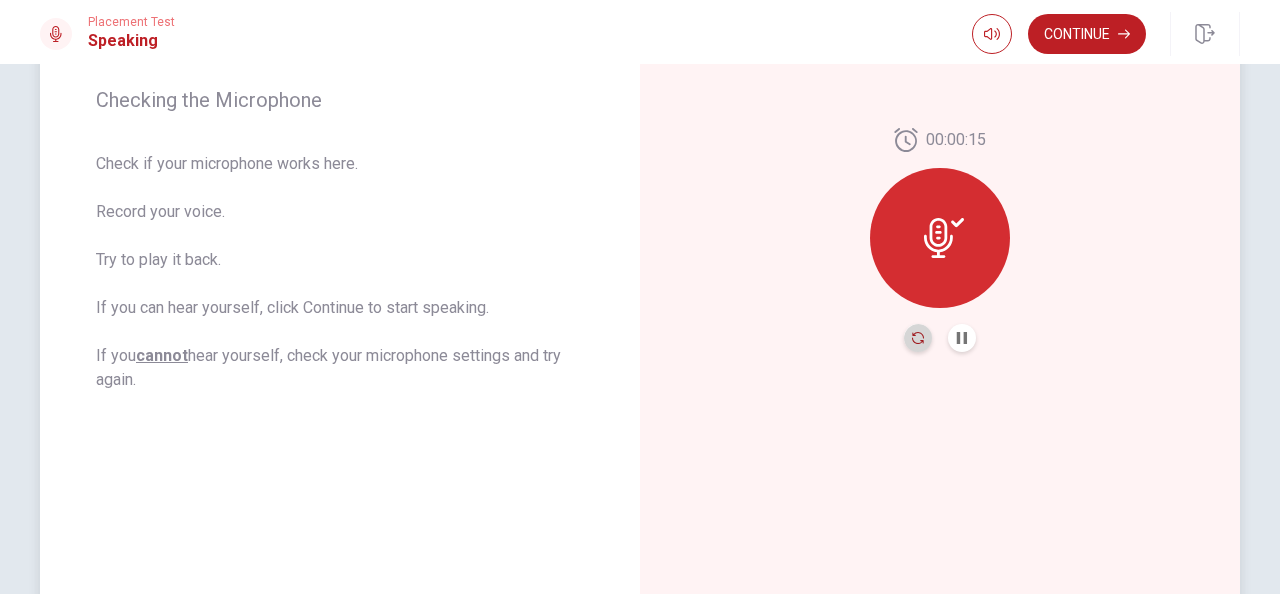 click 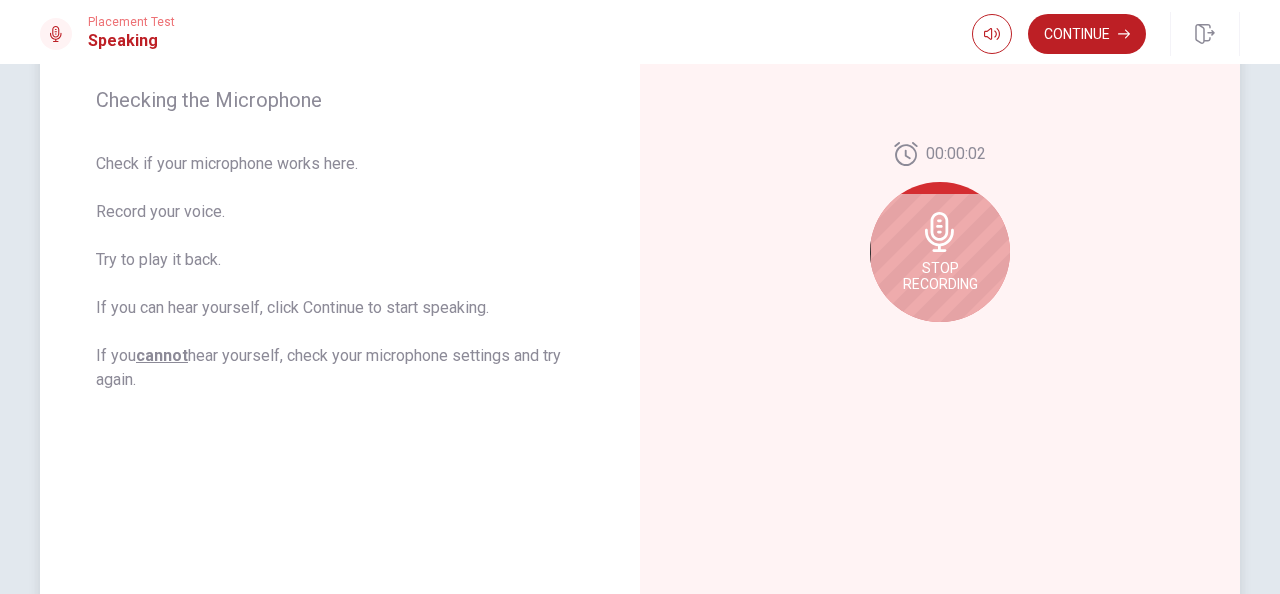 click on "Stop   Recording" at bounding box center [940, 276] 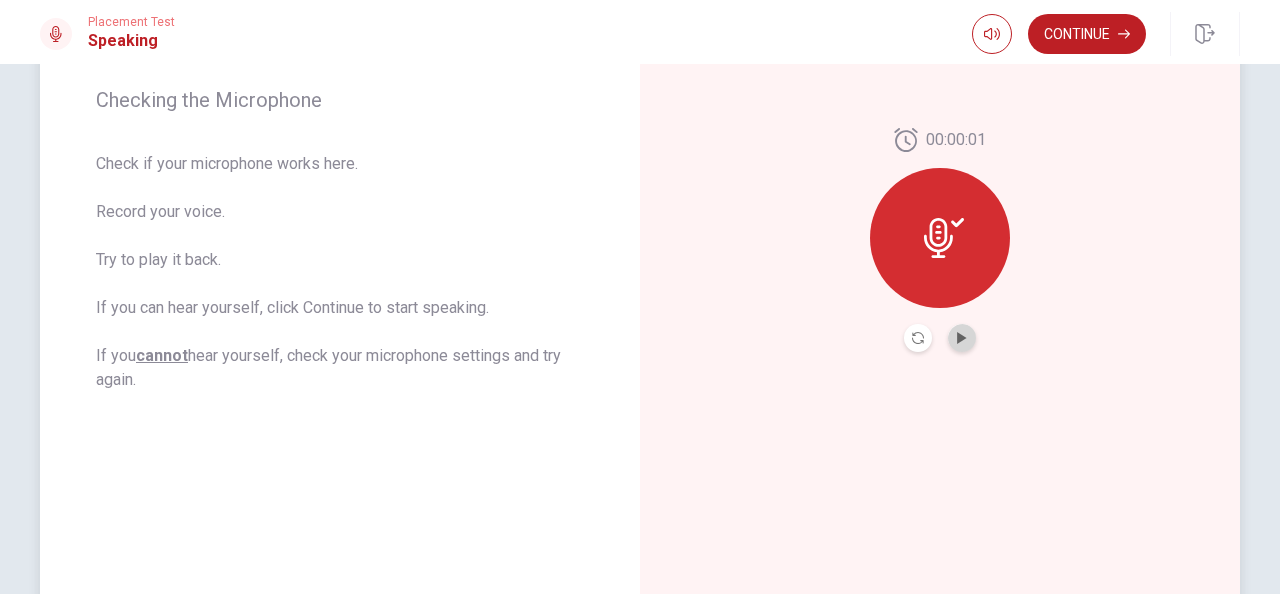 click at bounding box center [962, 338] 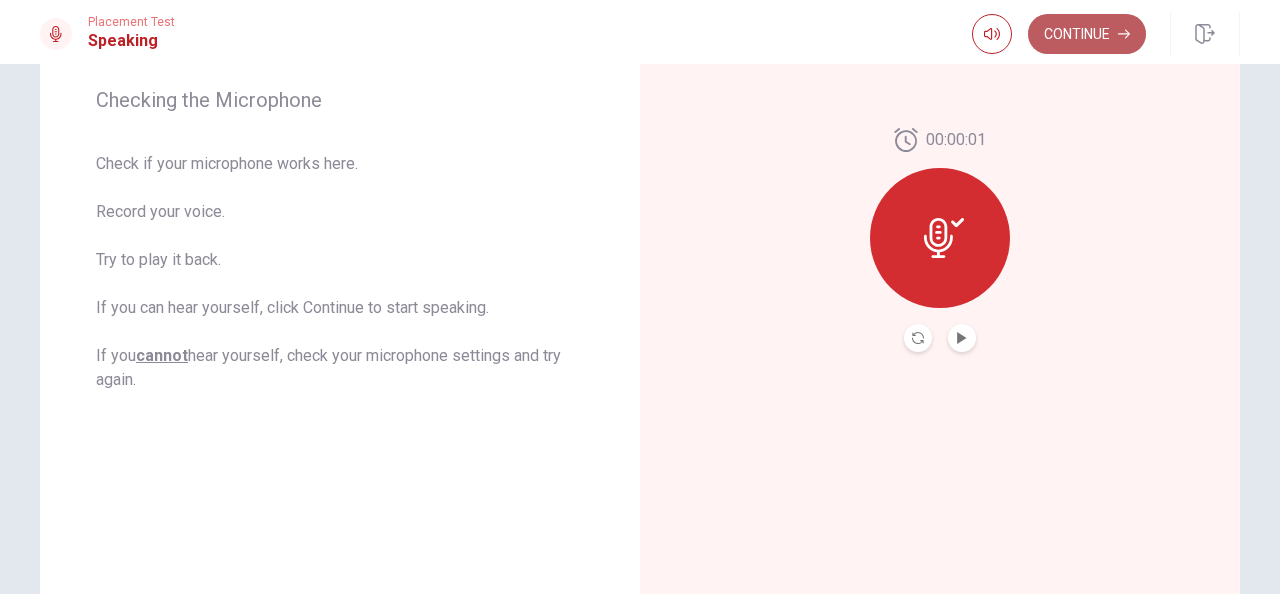 click on "Continue" at bounding box center (1087, 34) 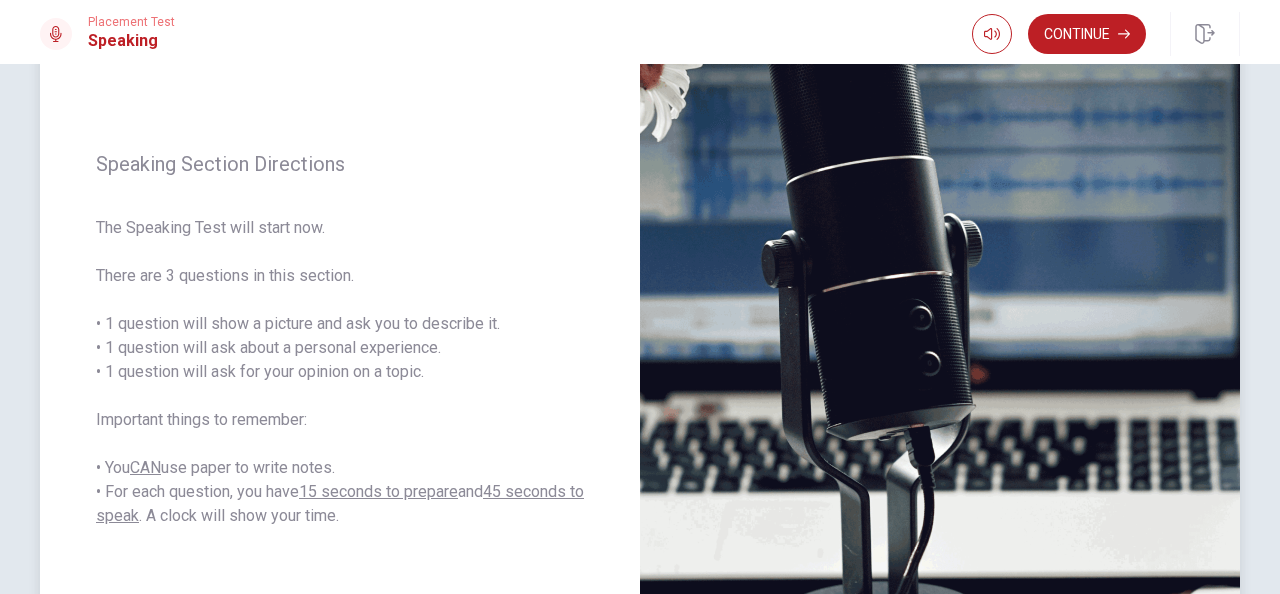 scroll, scrollTop: 300, scrollLeft: 0, axis: vertical 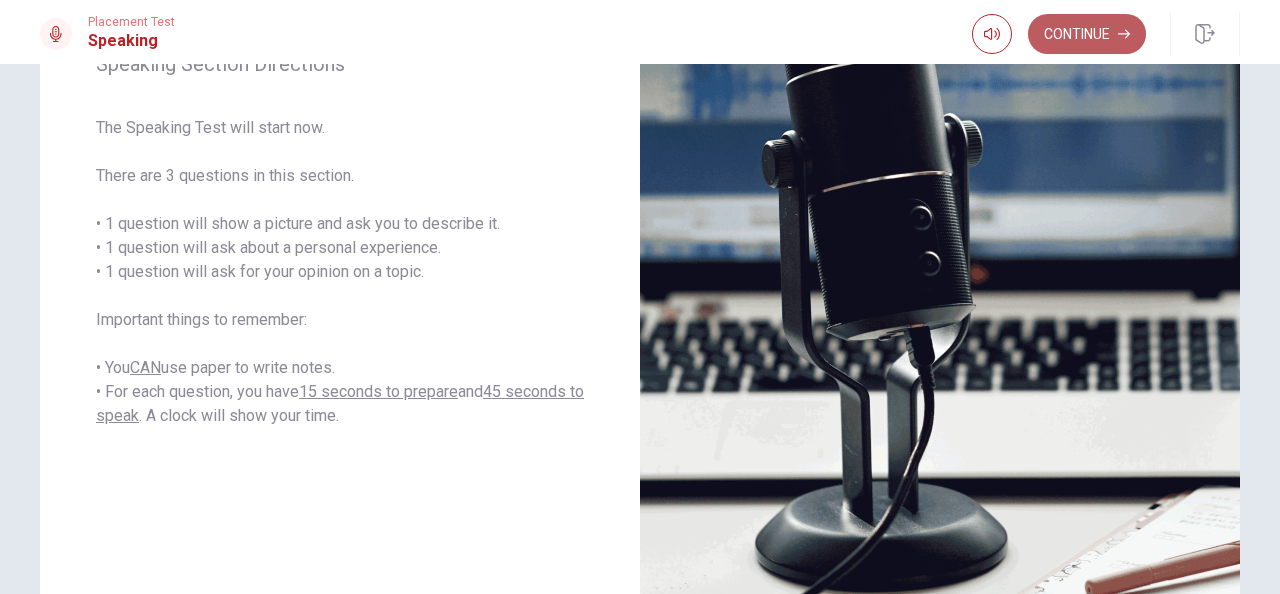 click on "Continue" at bounding box center [1087, 34] 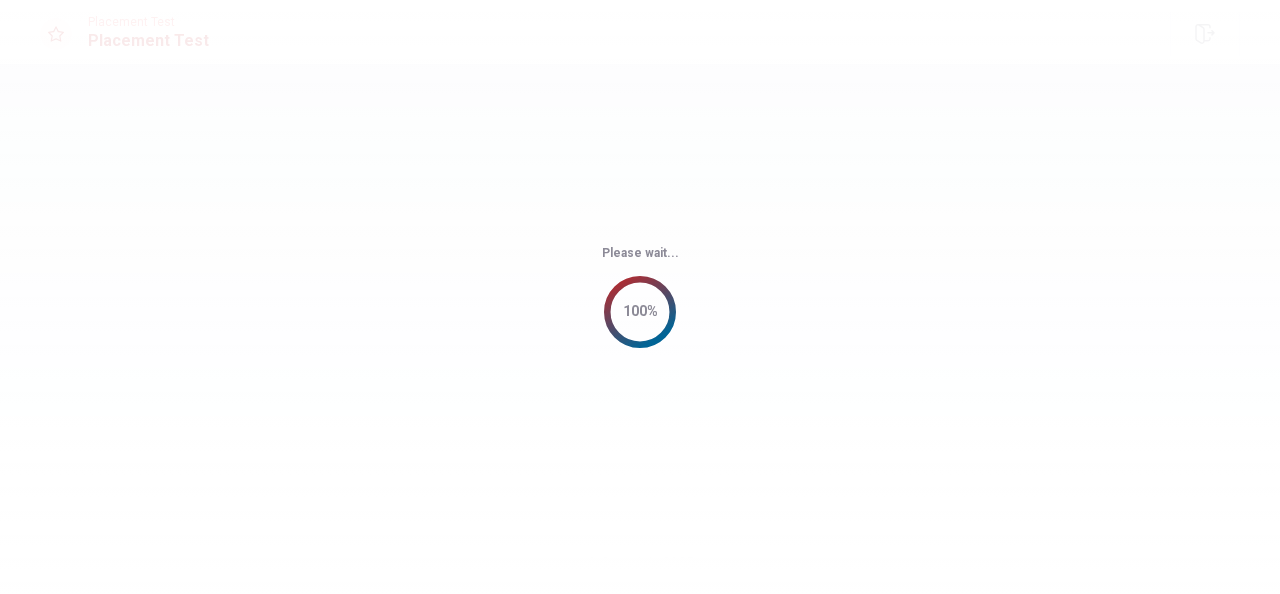 scroll, scrollTop: 0, scrollLeft: 0, axis: both 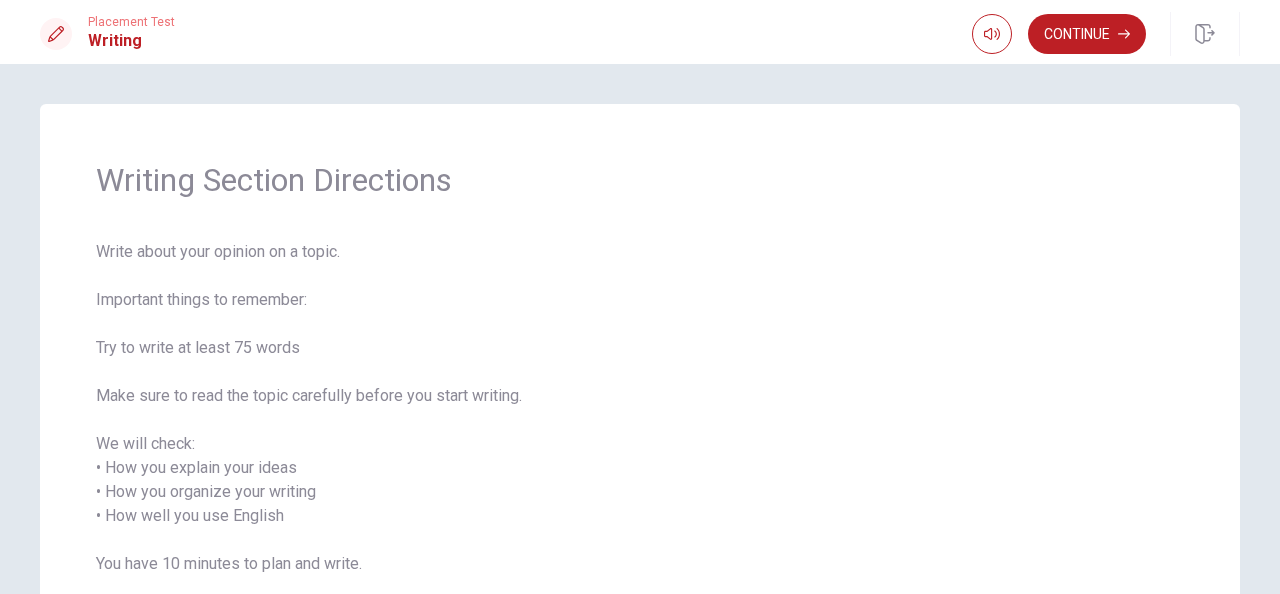 drag, startPoint x: 130, startPoint y: 255, endPoint x: 314, endPoint y: 337, distance: 201.44478 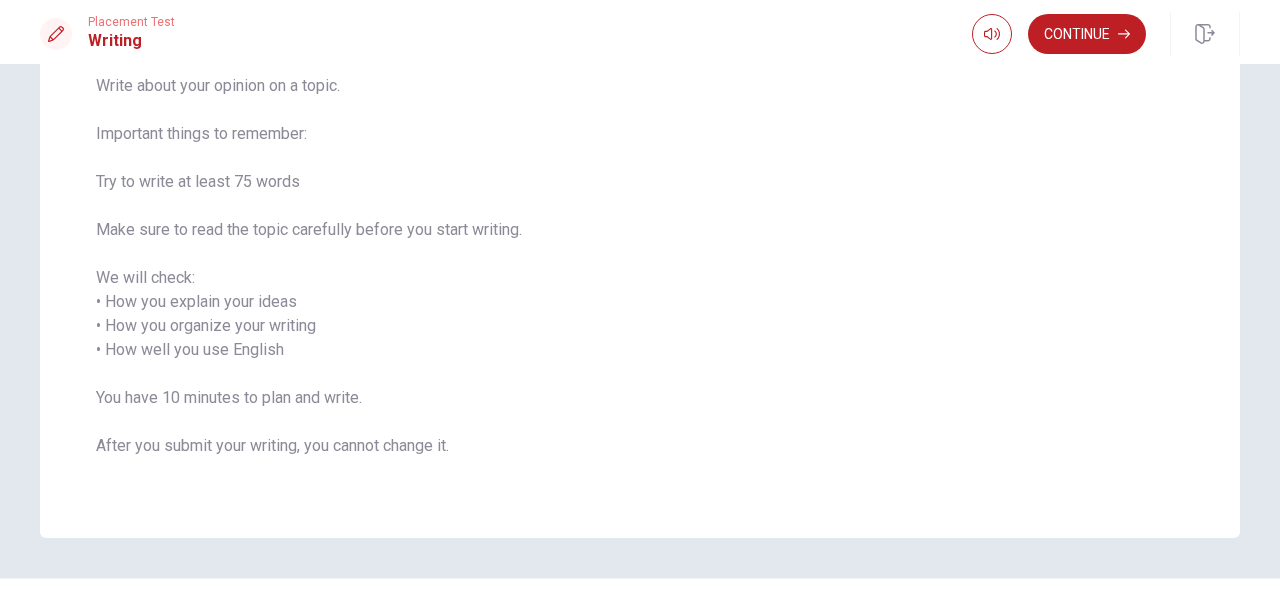 scroll, scrollTop: 200, scrollLeft: 0, axis: vertical 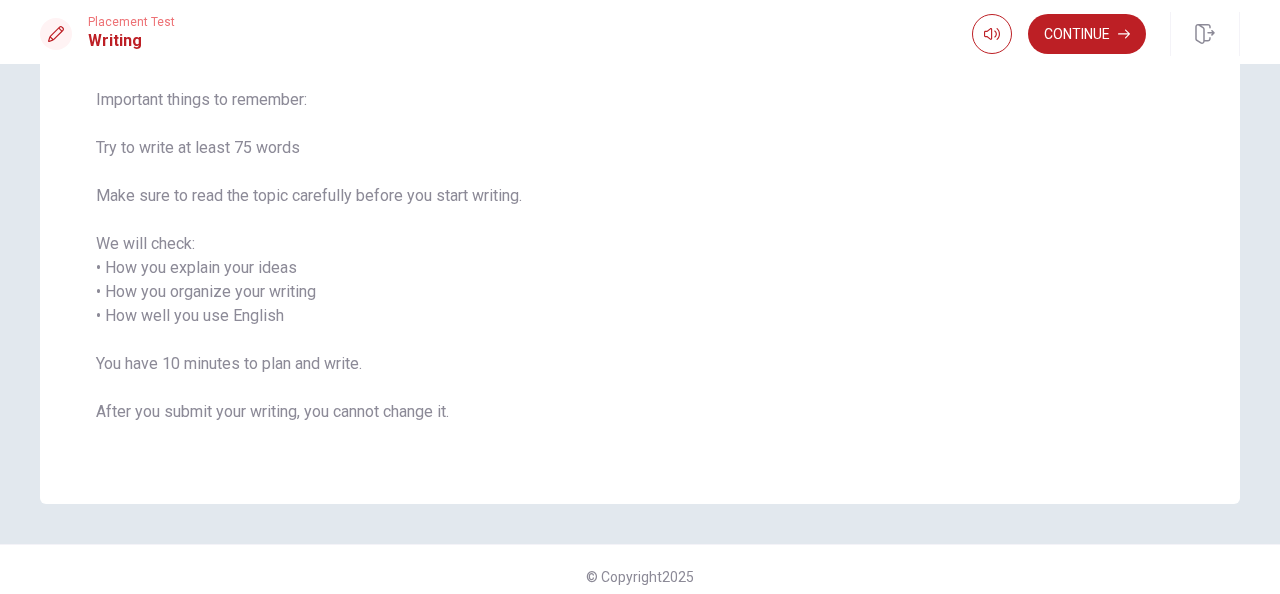 drag, startPoint x: 116, startPoint y: 267, endPoint x: 209, endPoint y: 273, distance: 93.193344 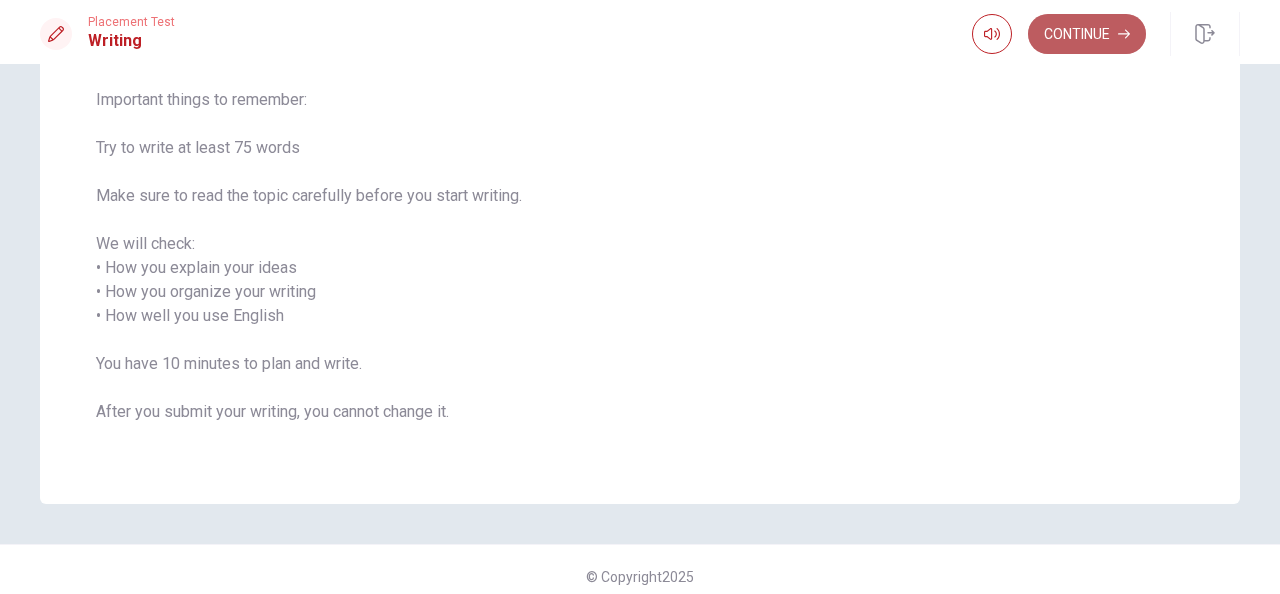 click on "Continue" at bounding box center (1087, 34) 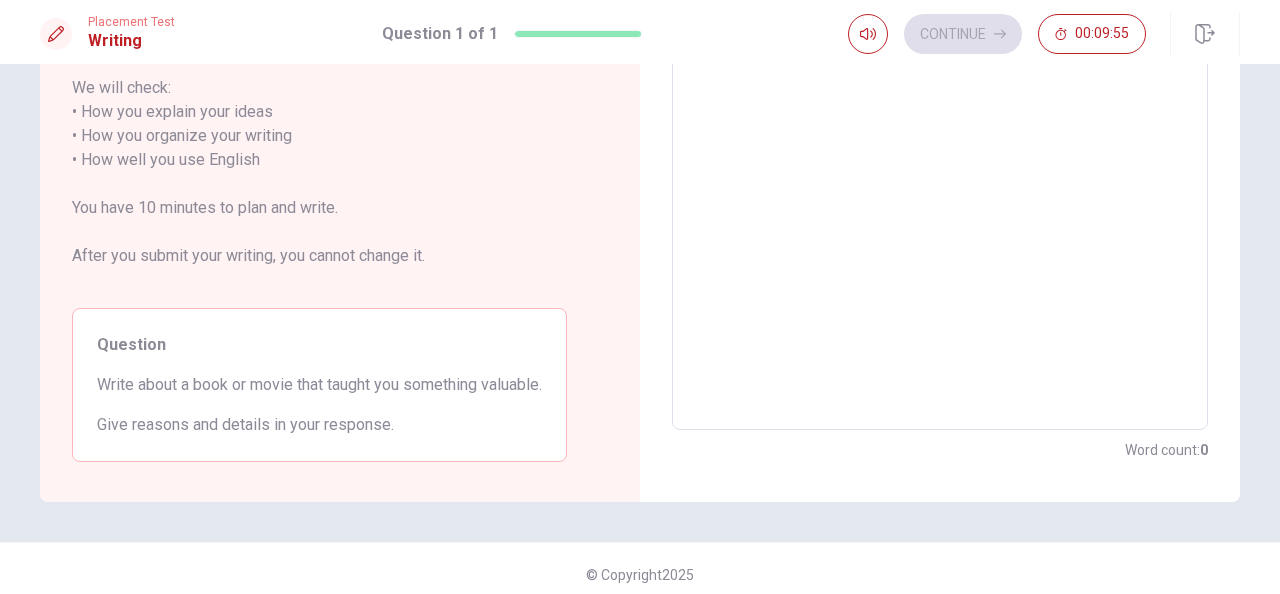scroll, scrollTop: 320, scrollLeft: 0, axis: vertical 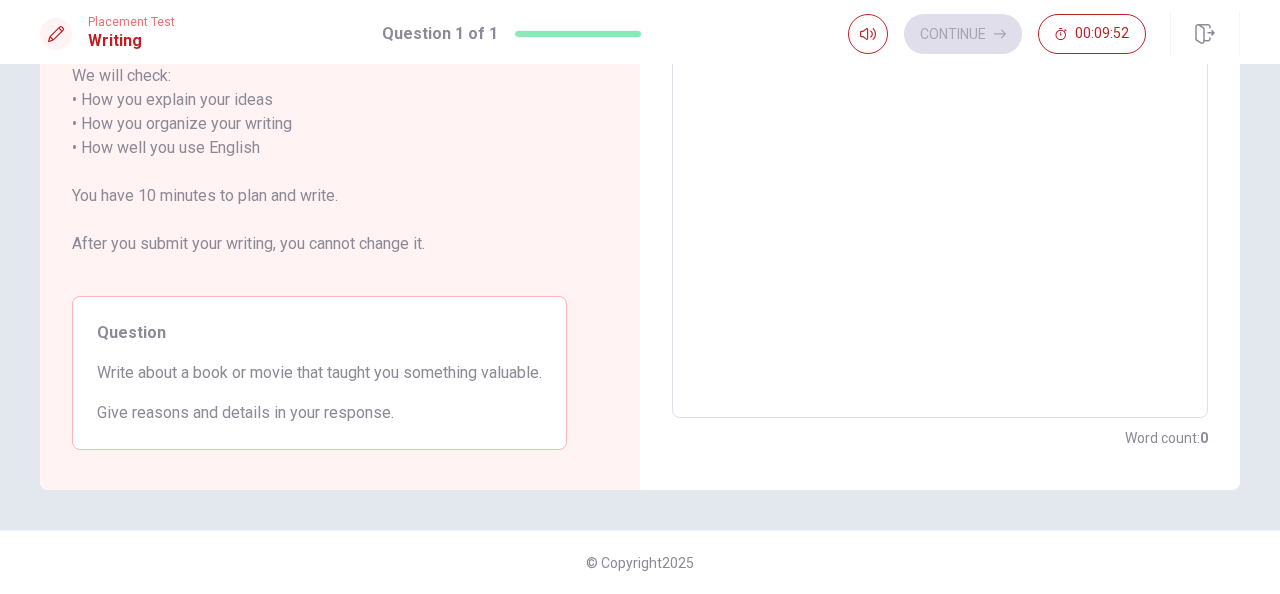 drag, startPoint x: 110, startPoint y: 370, endPoint x: 292, endPoint y: 368, distance: 182.01099 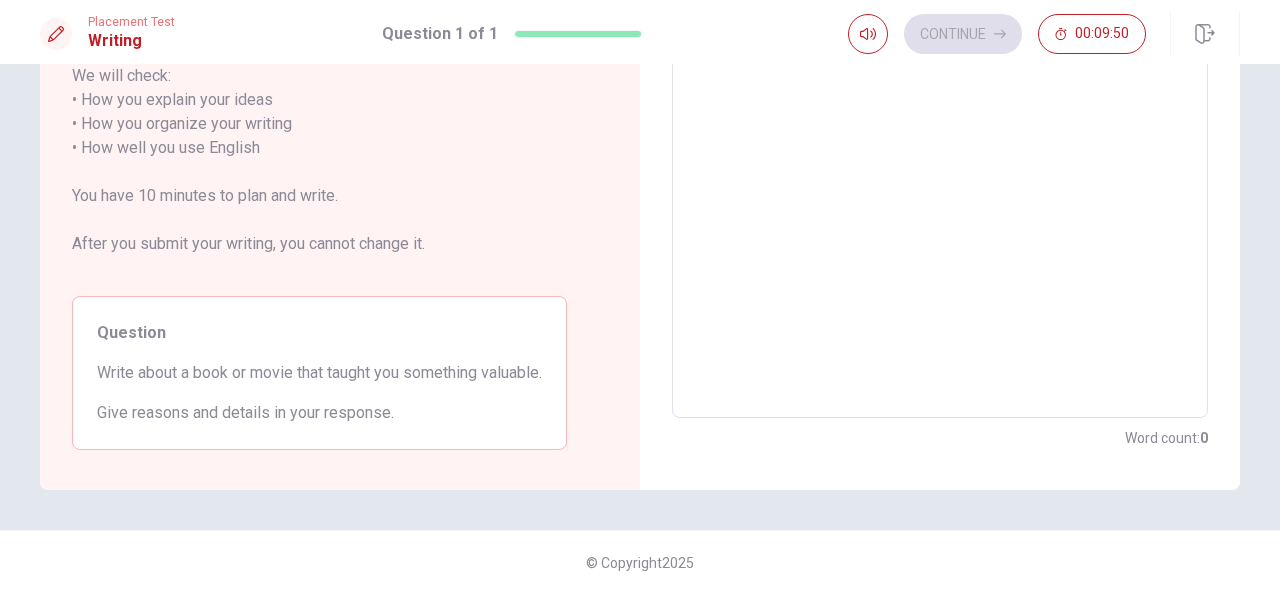 click at bounding box center (940, 136) 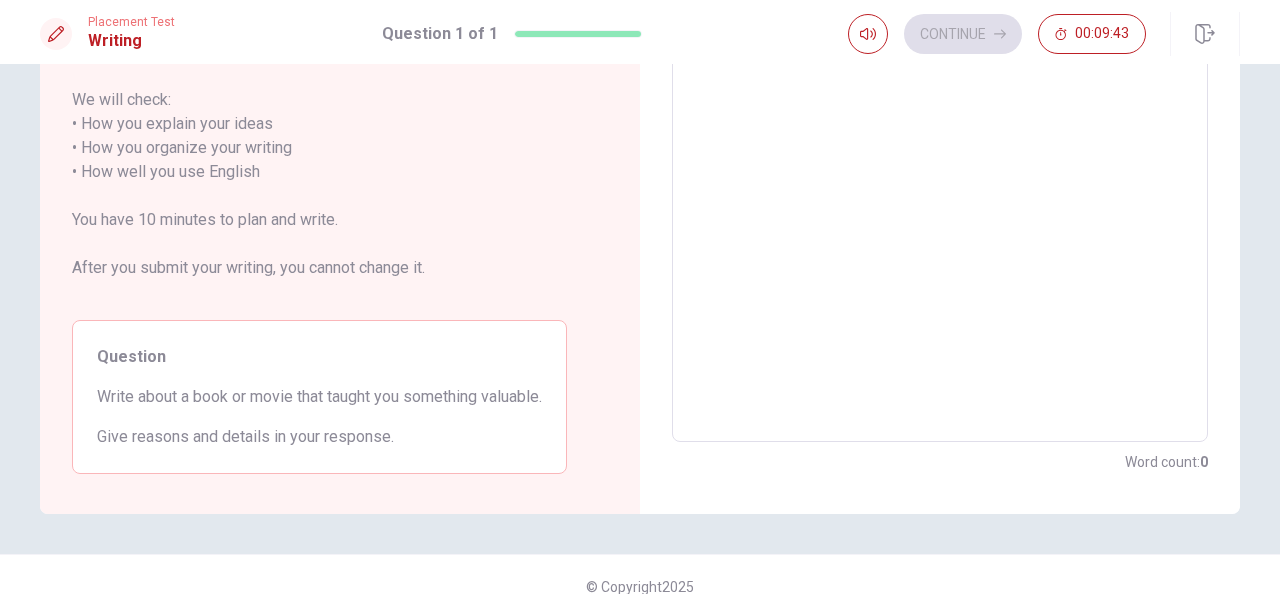 scroll, scrollTop: 320, scrollLeft: 0, axis: vertical 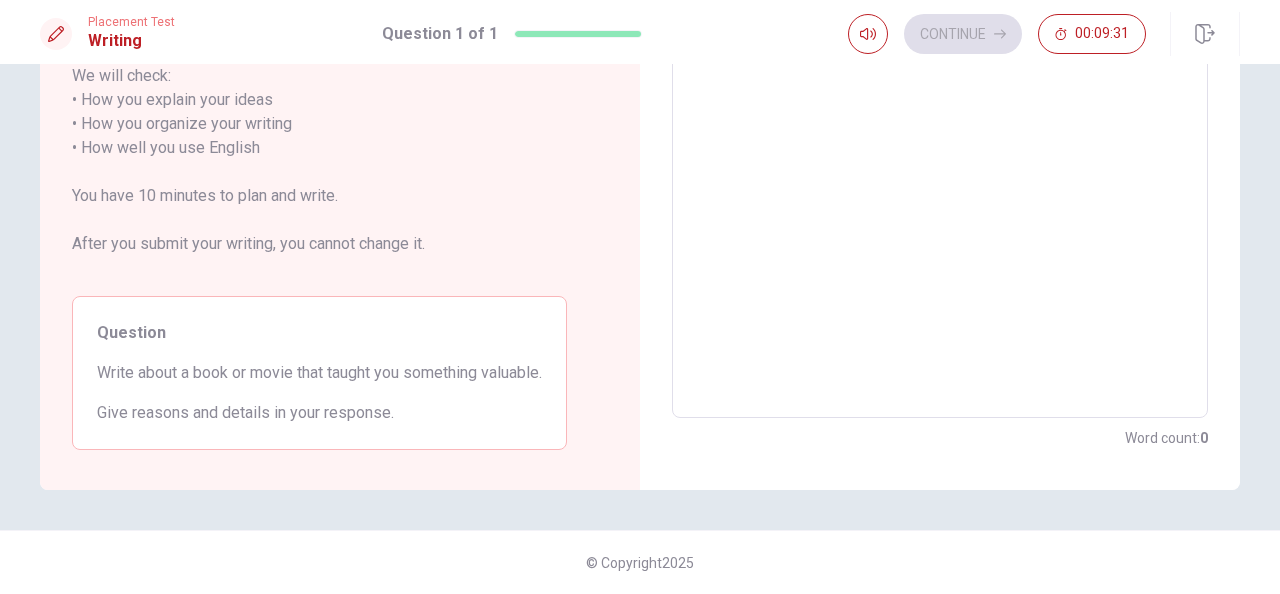 drag, startPoint x: 336, startPoint y: 370, endPoint x: 380, endPoint y: 386, distance: 46.818798 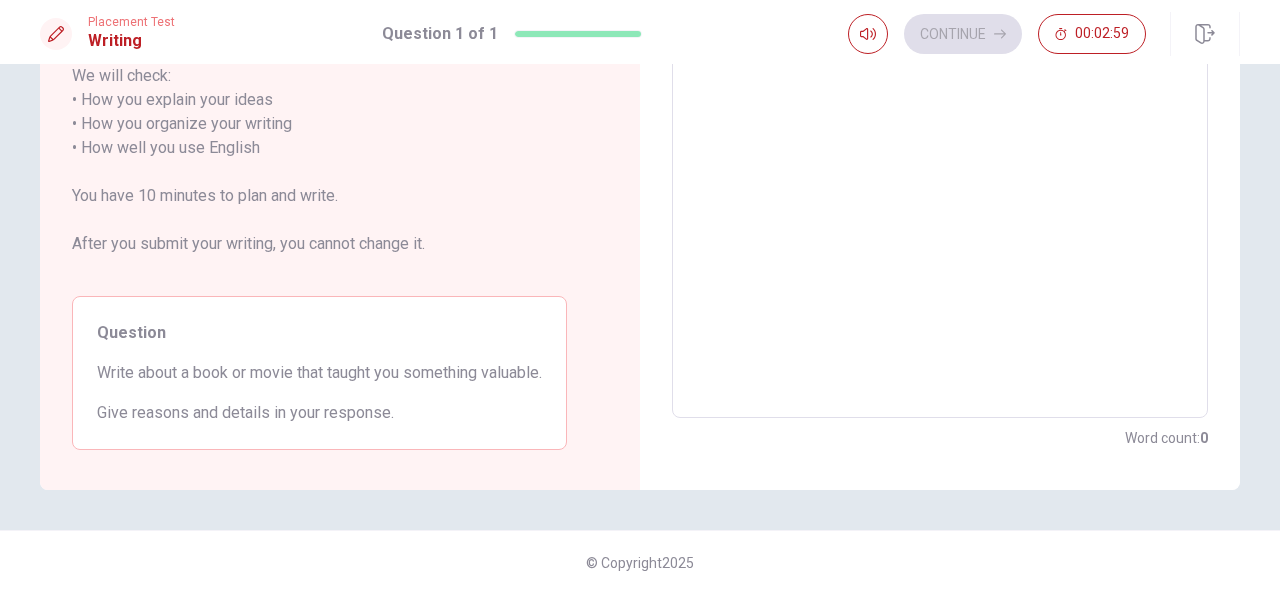 click at bounding box center [940, 136] 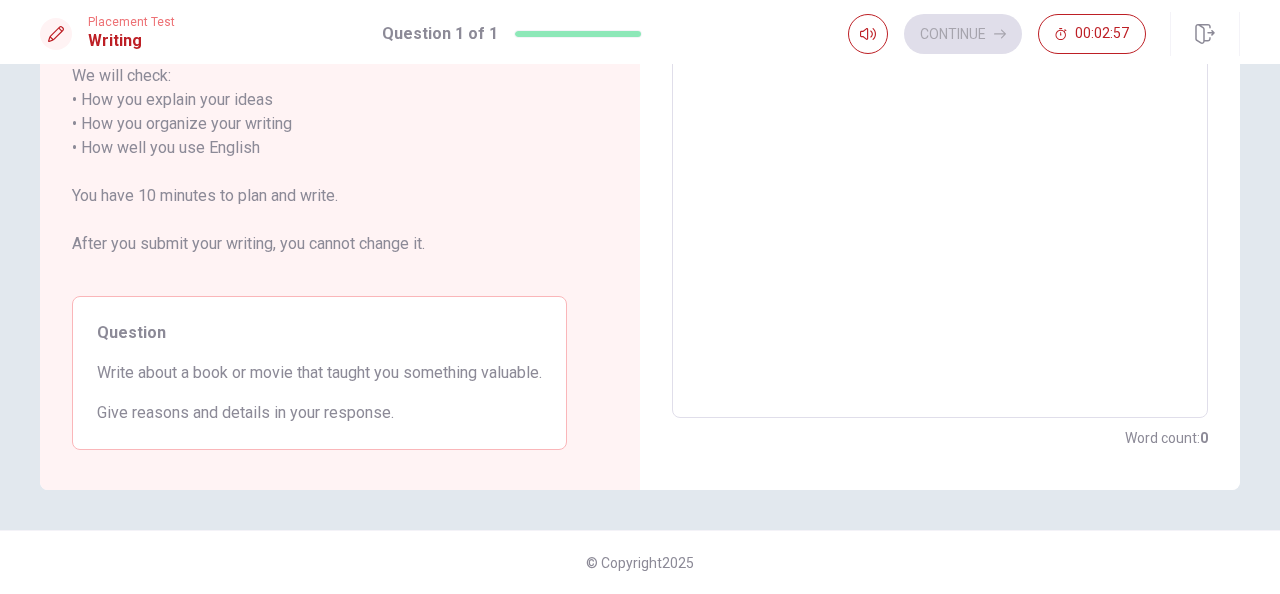 scroll, scrollTop: 0, scrollLeft: 0, axis: both 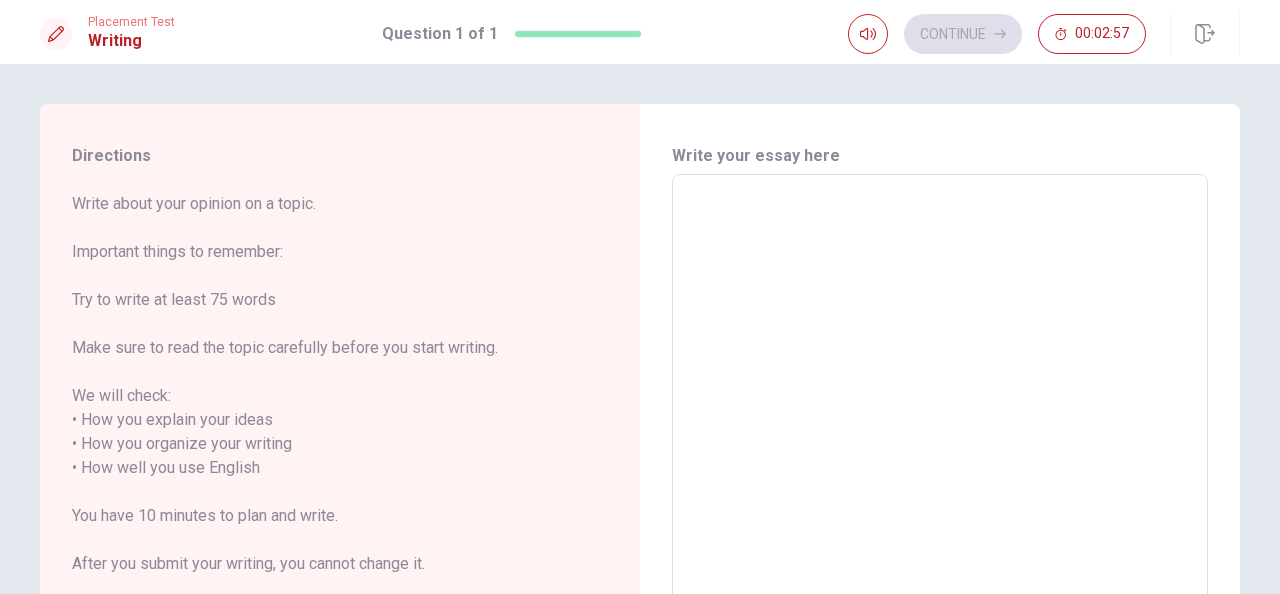 drag, startPoint x: 711, startPoint y: 185, endPoint x: 716, endPoint y: 194, distance: 10.29563 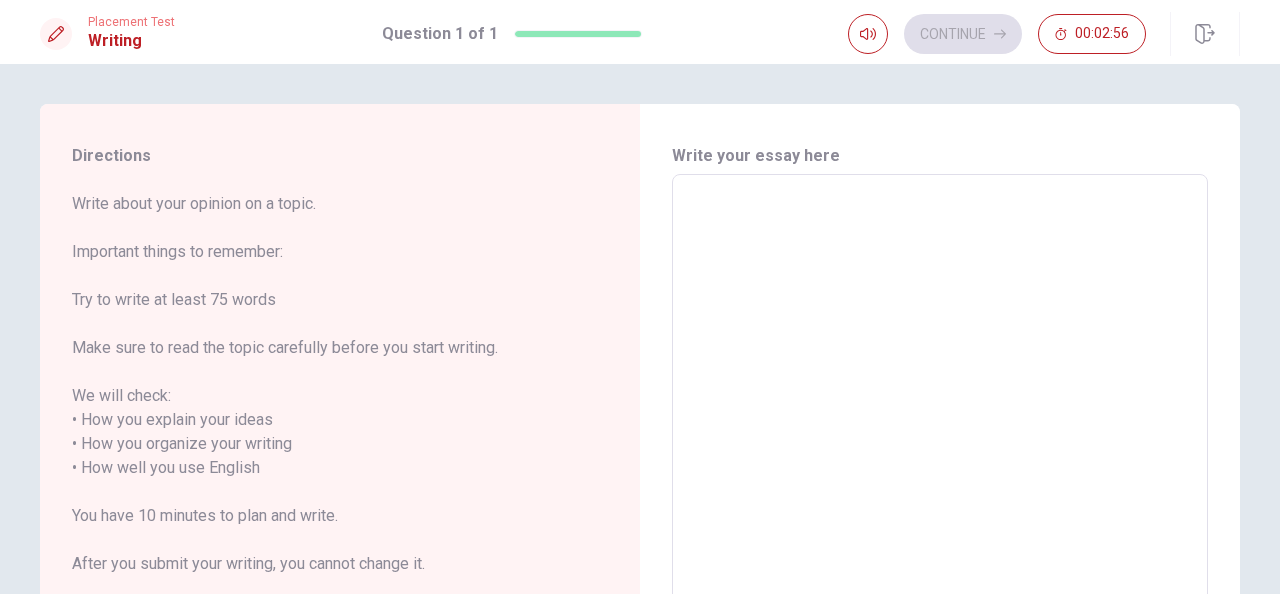 paste on "t" 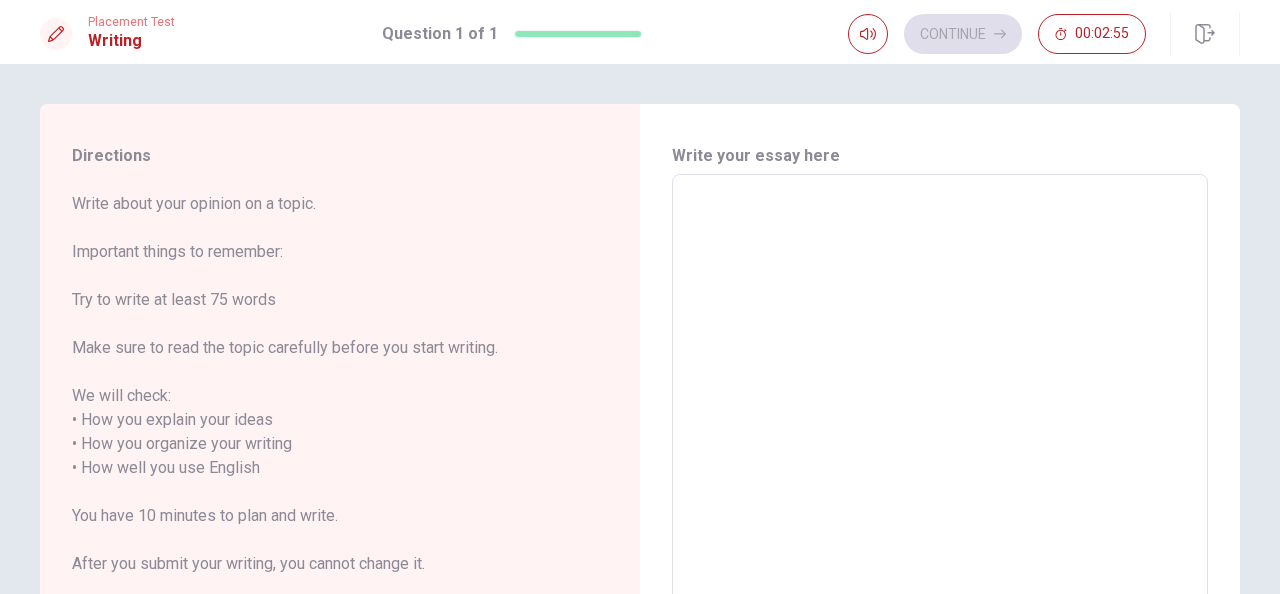 type on "t" 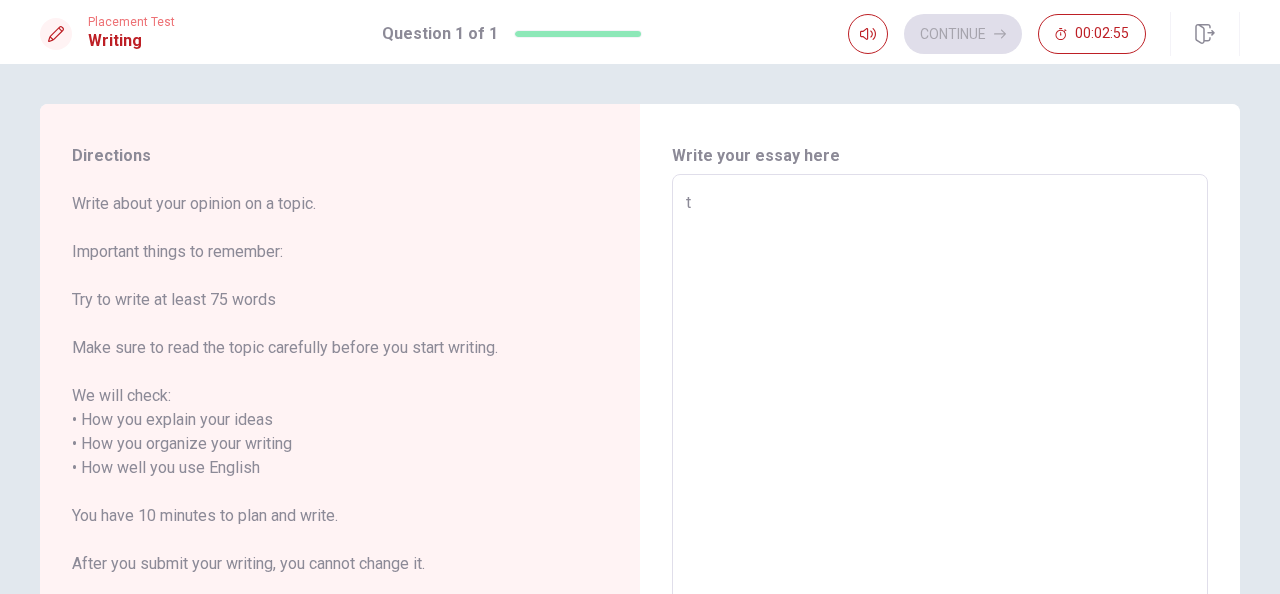 type on "x" 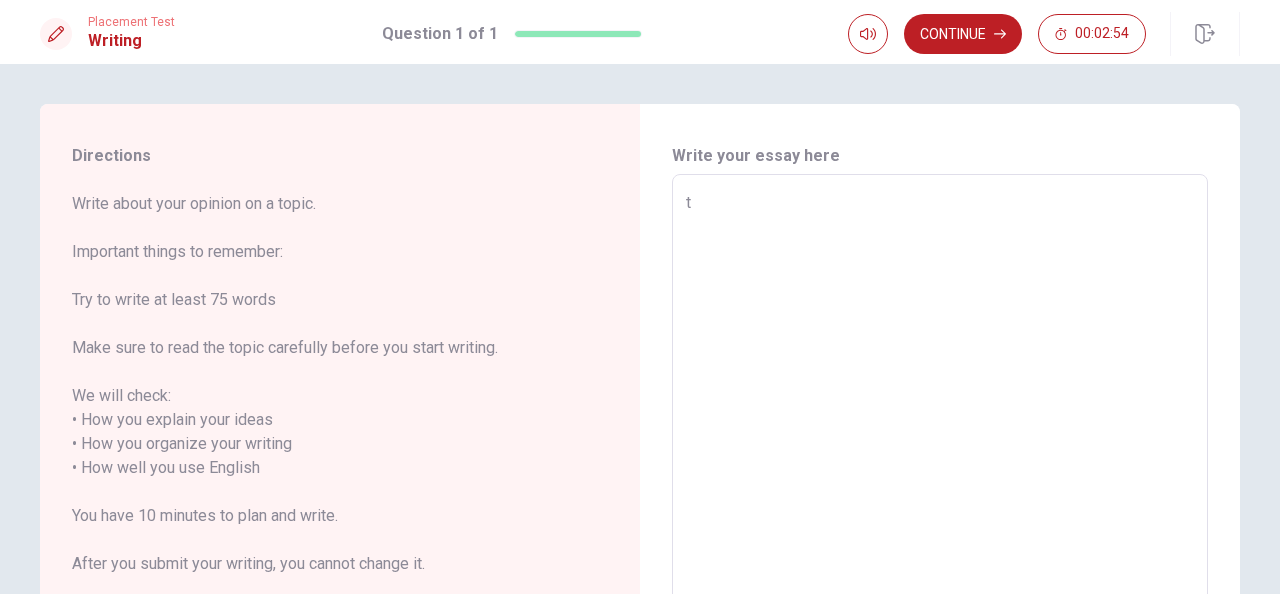 type on "tg" 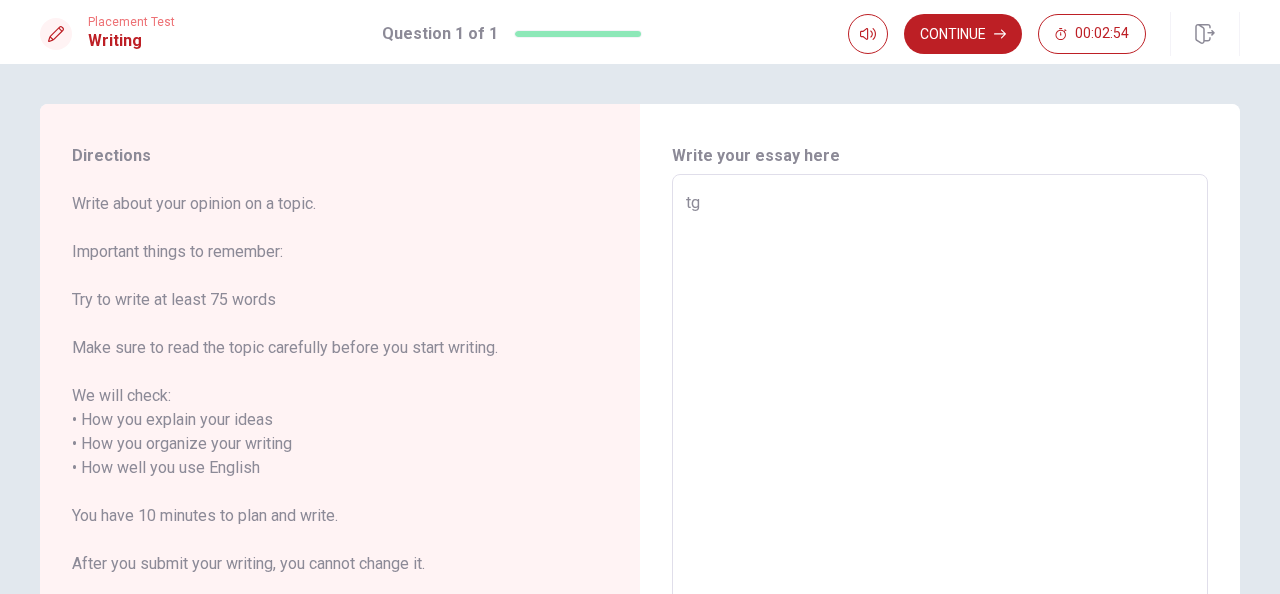 type on "tge" 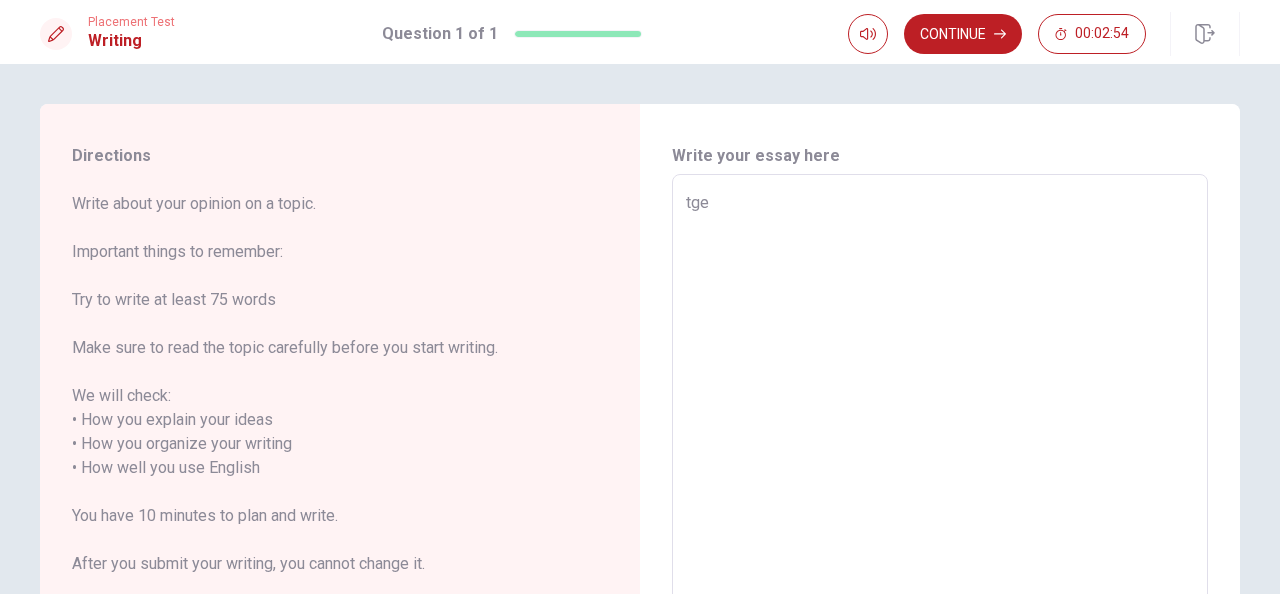 type on "tge" 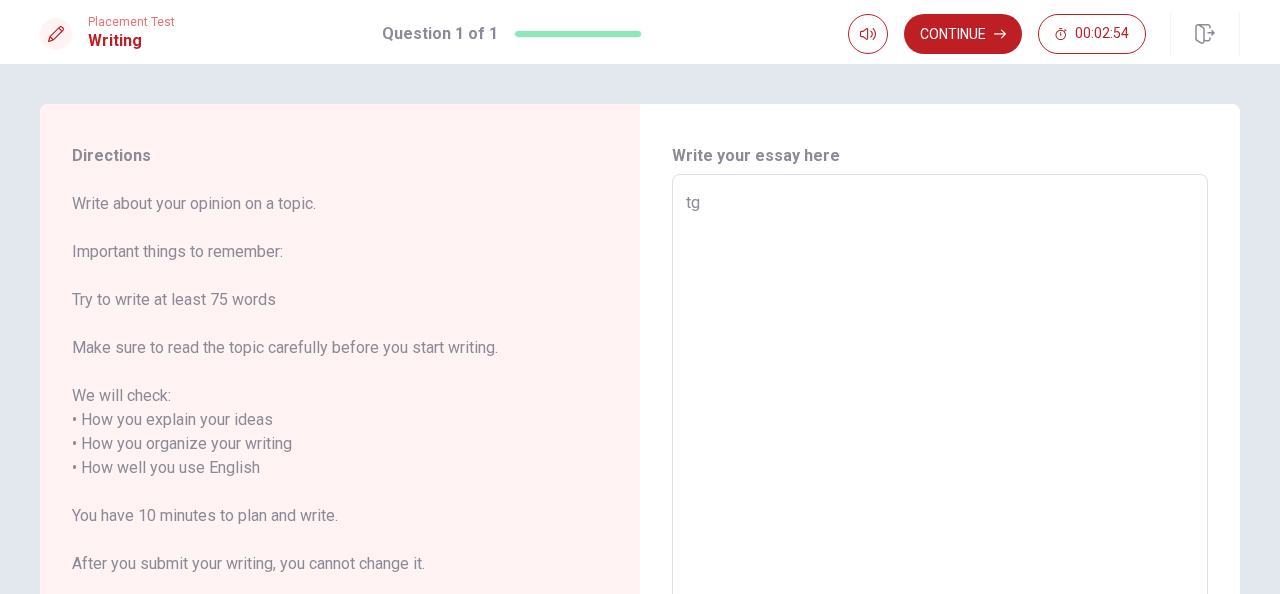 type on "x" 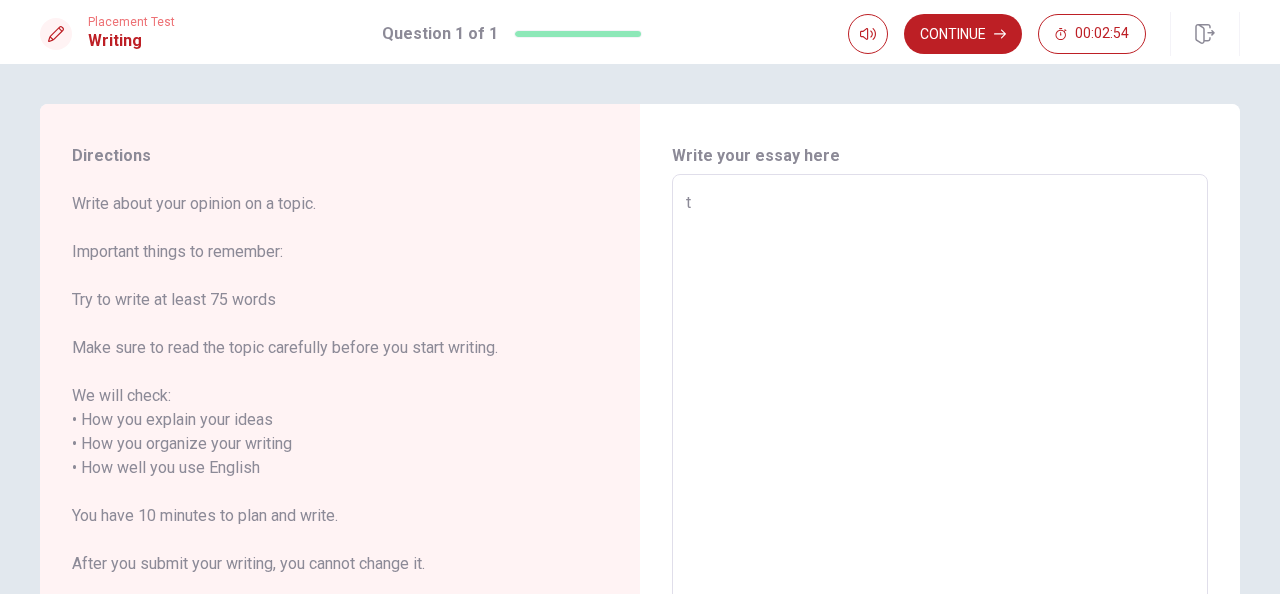 type on "x" 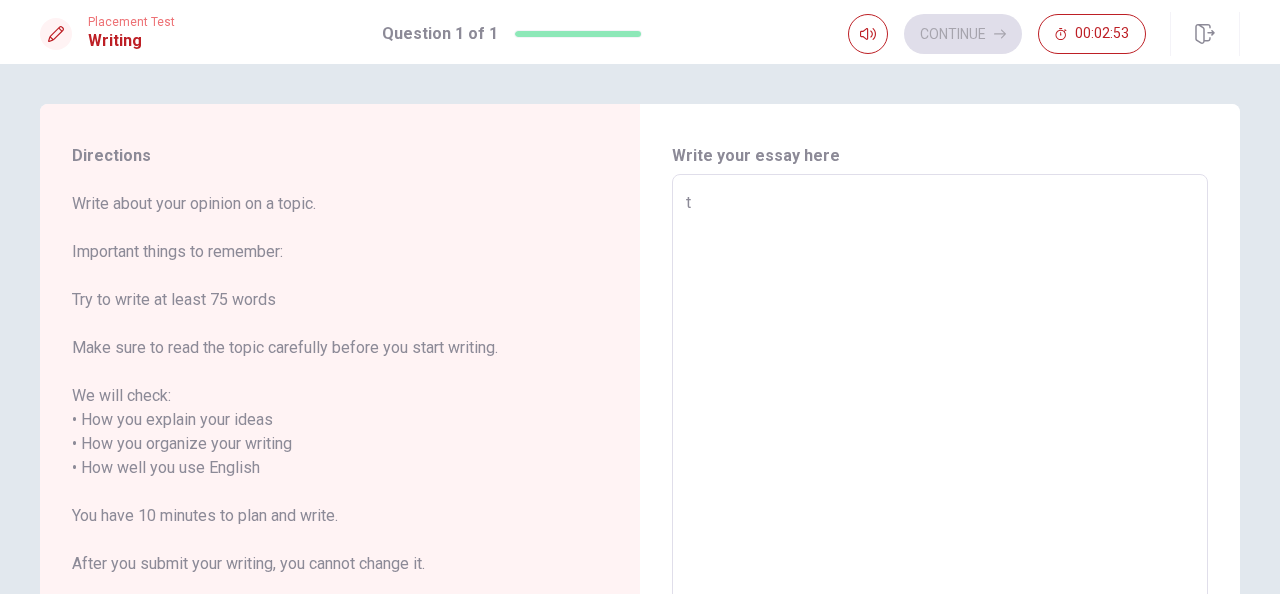 type on "tr" 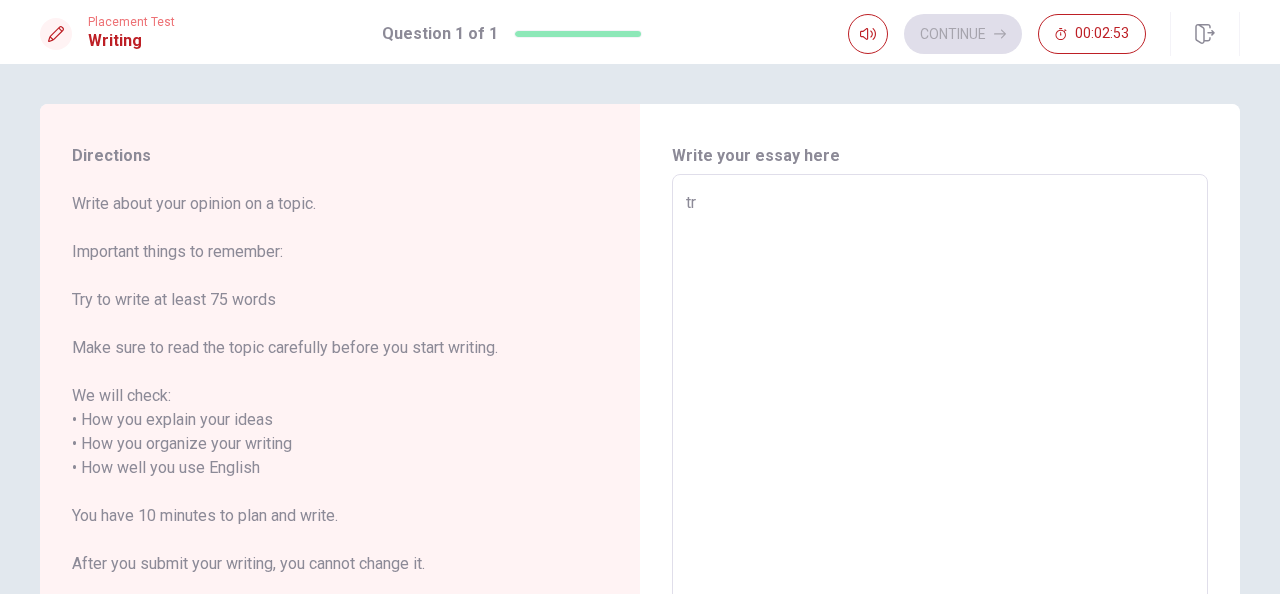 type on "x" 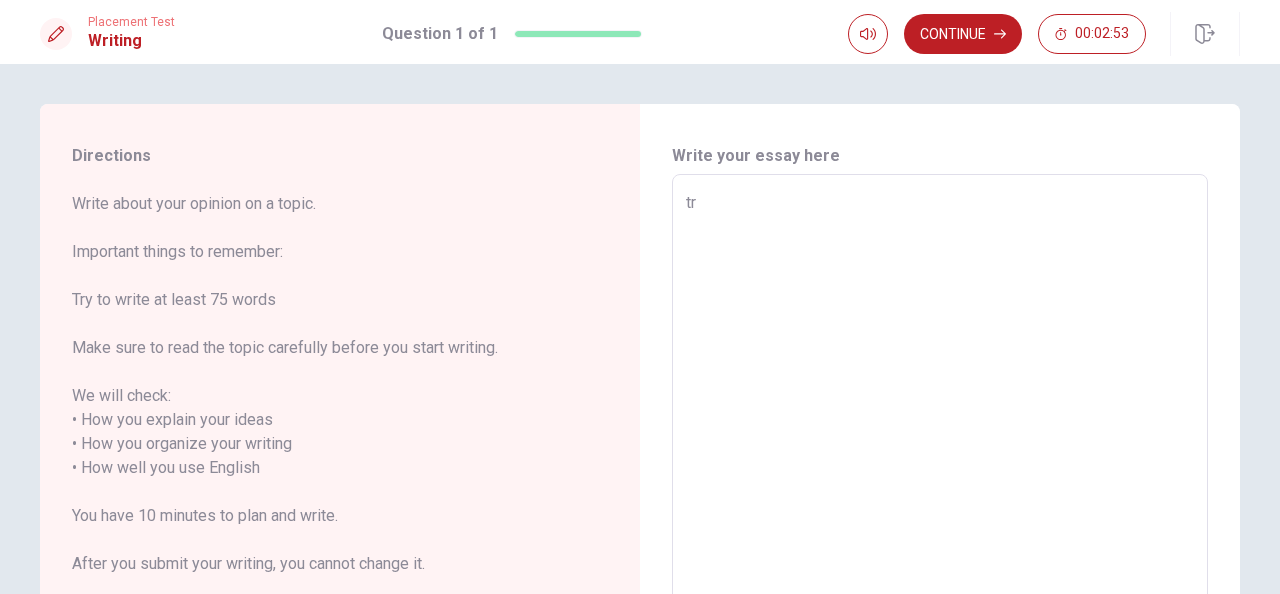 type on "tre" 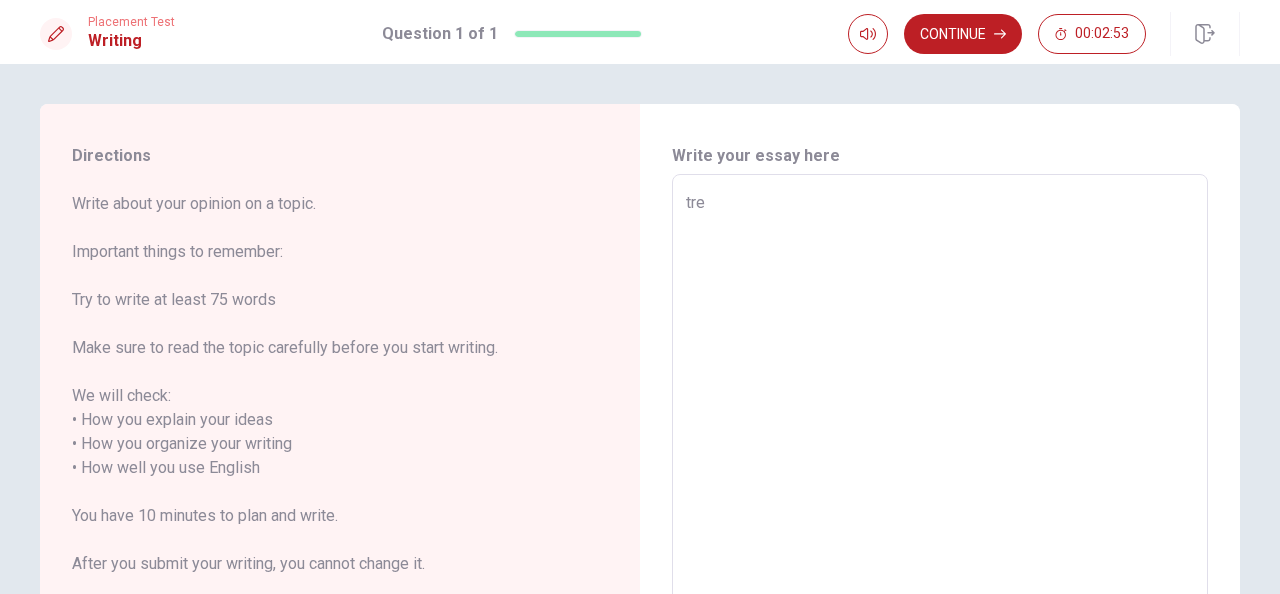 type on "x" 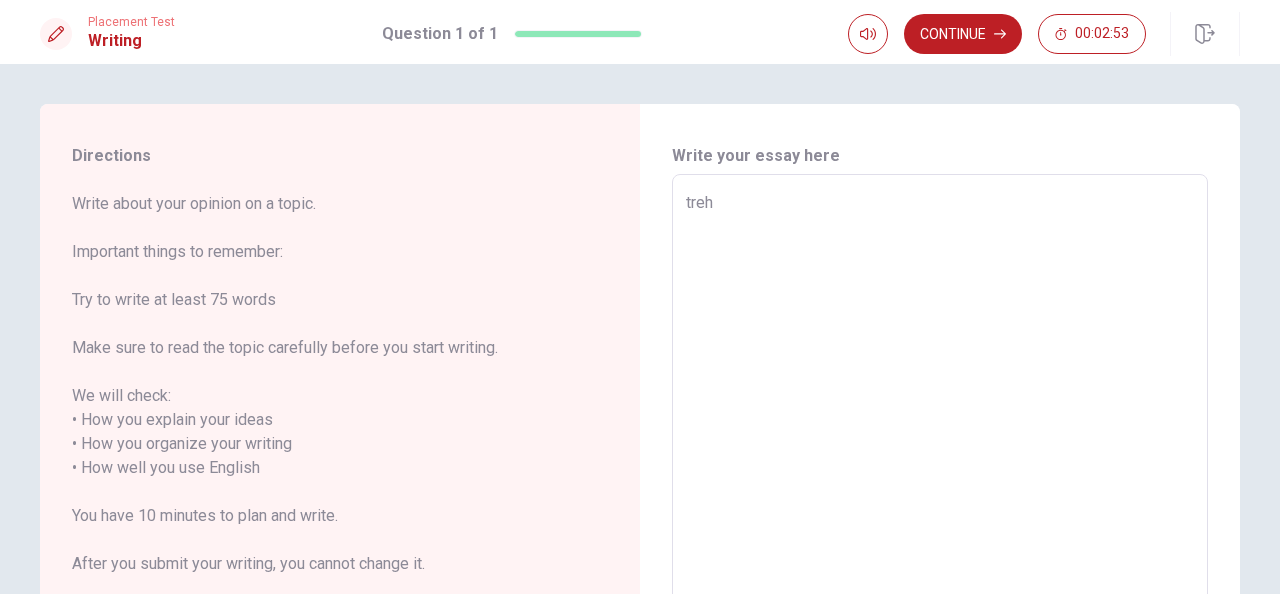type on "x" 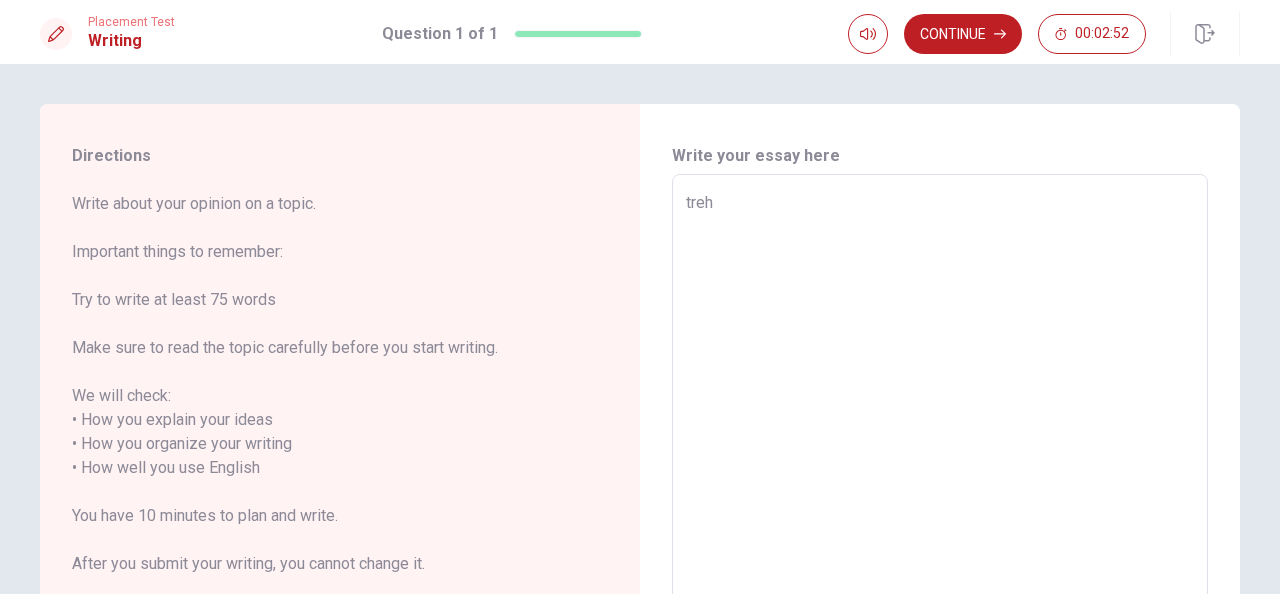 type on "tre" 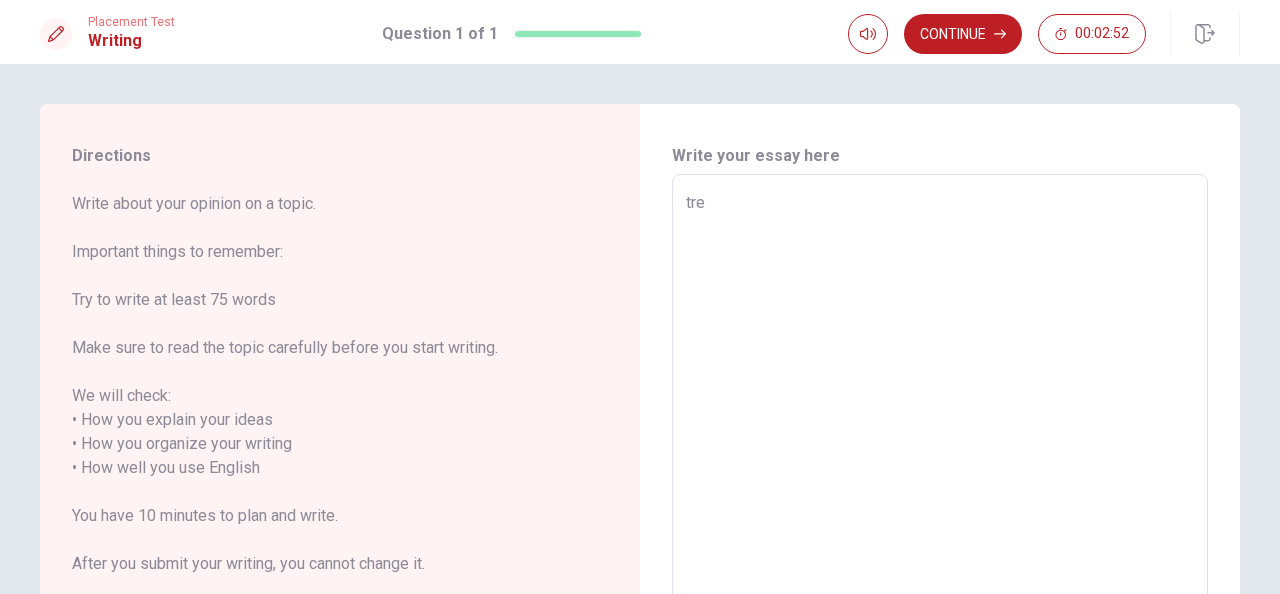 type on "x" 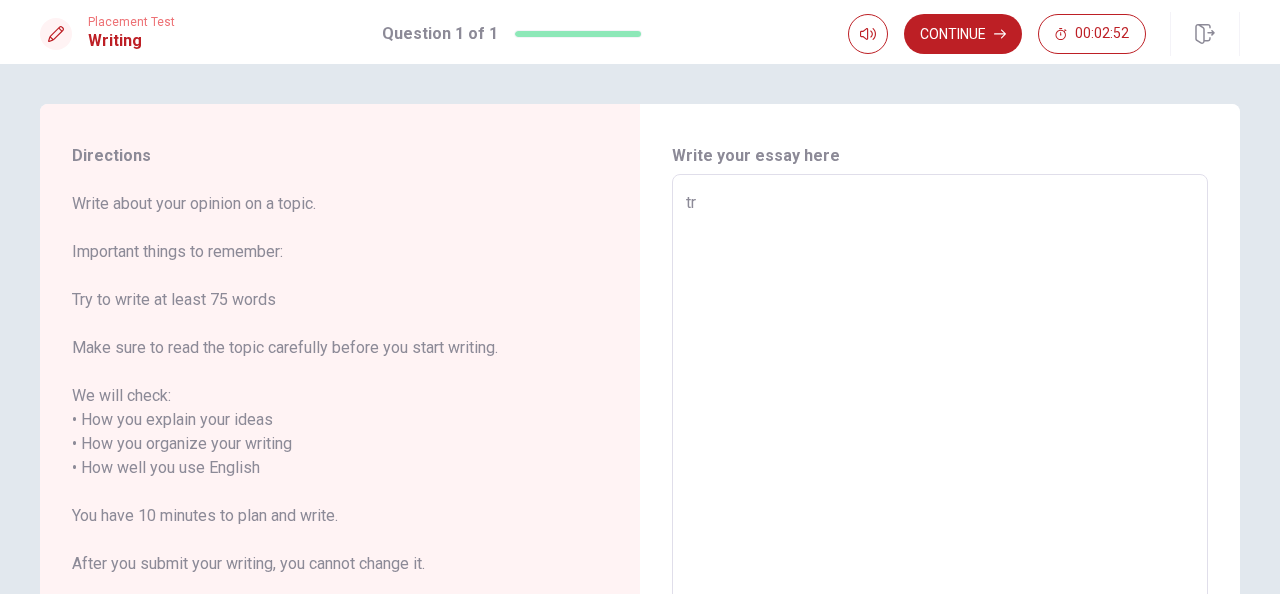 type on "x" 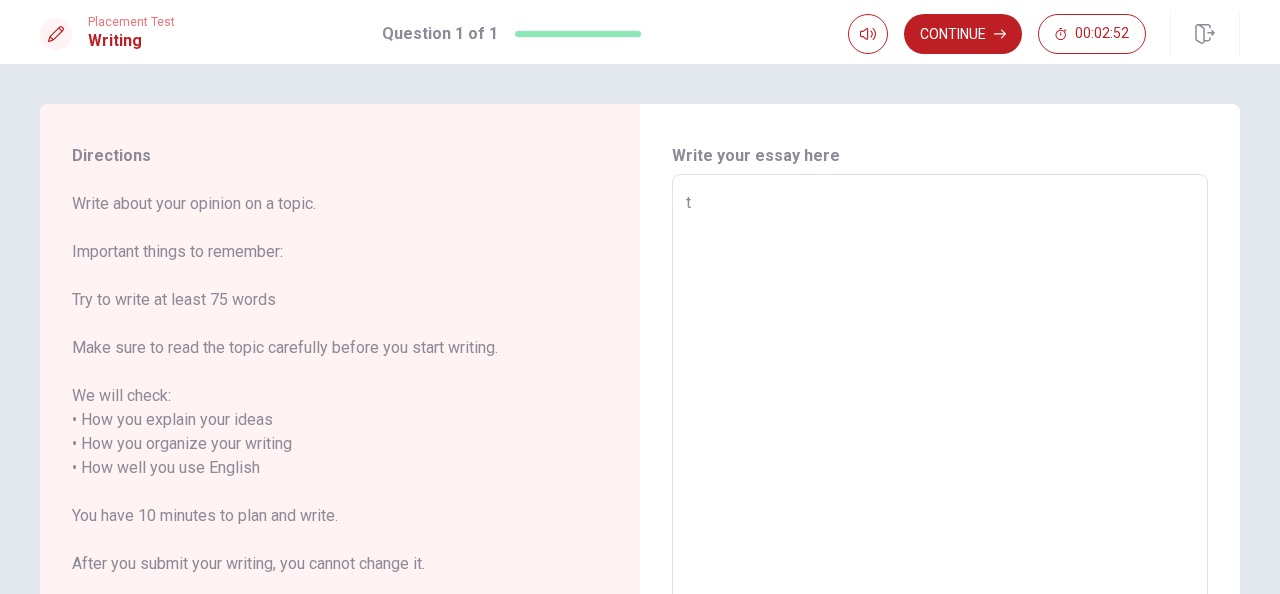type on "x" 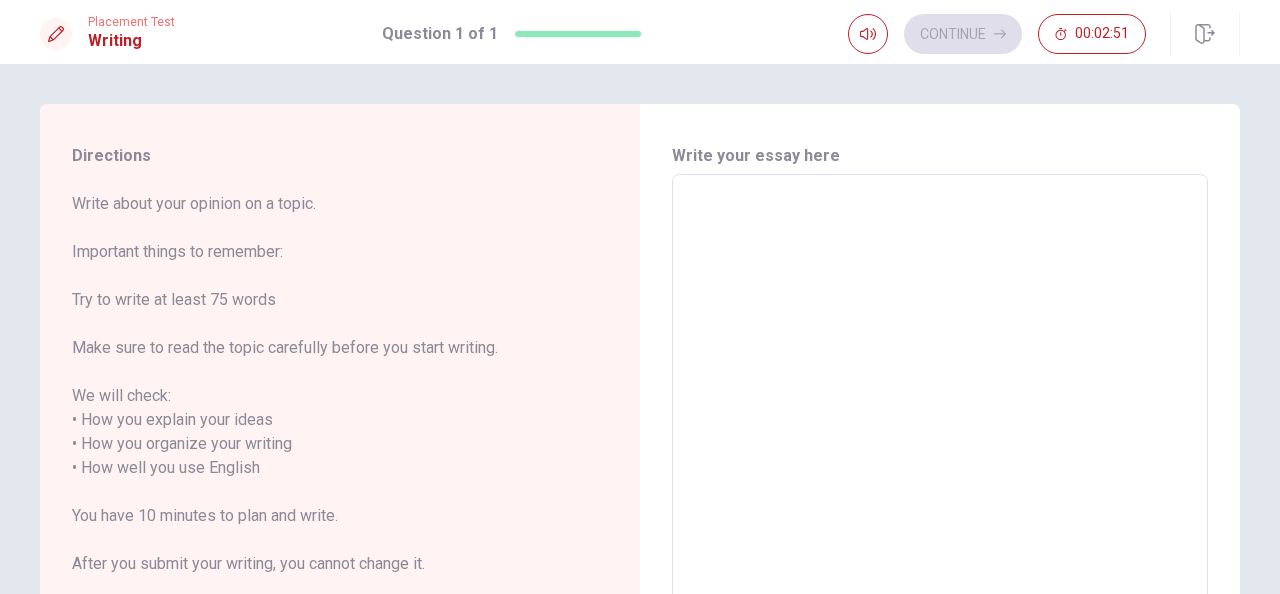 type on "t" 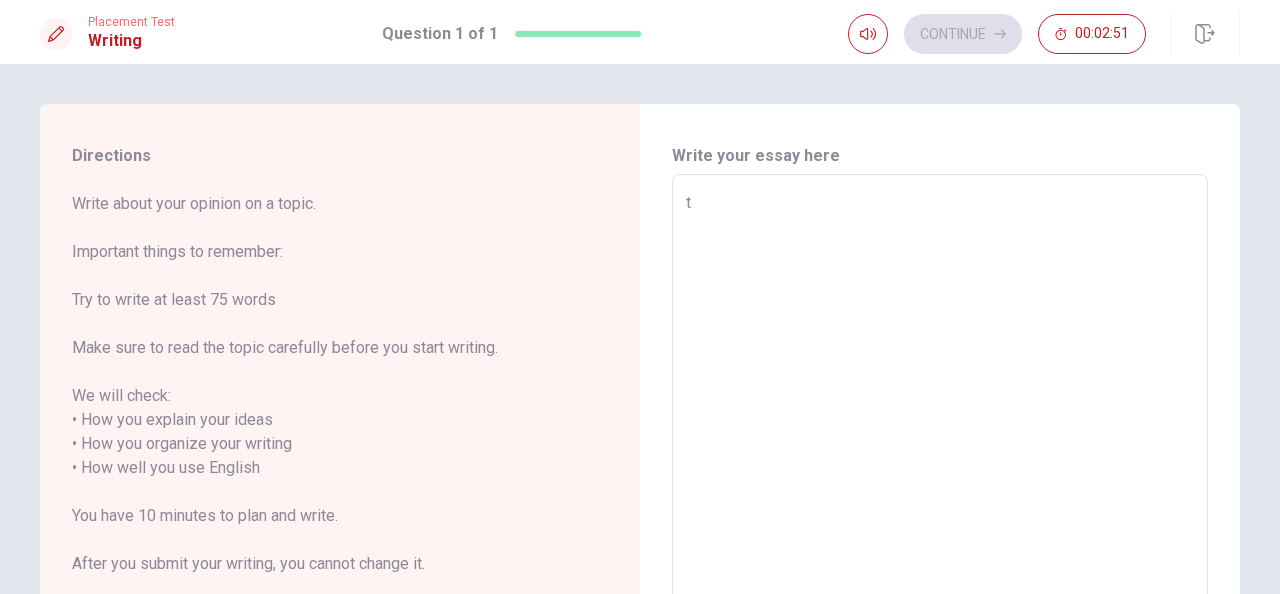 type on "x" 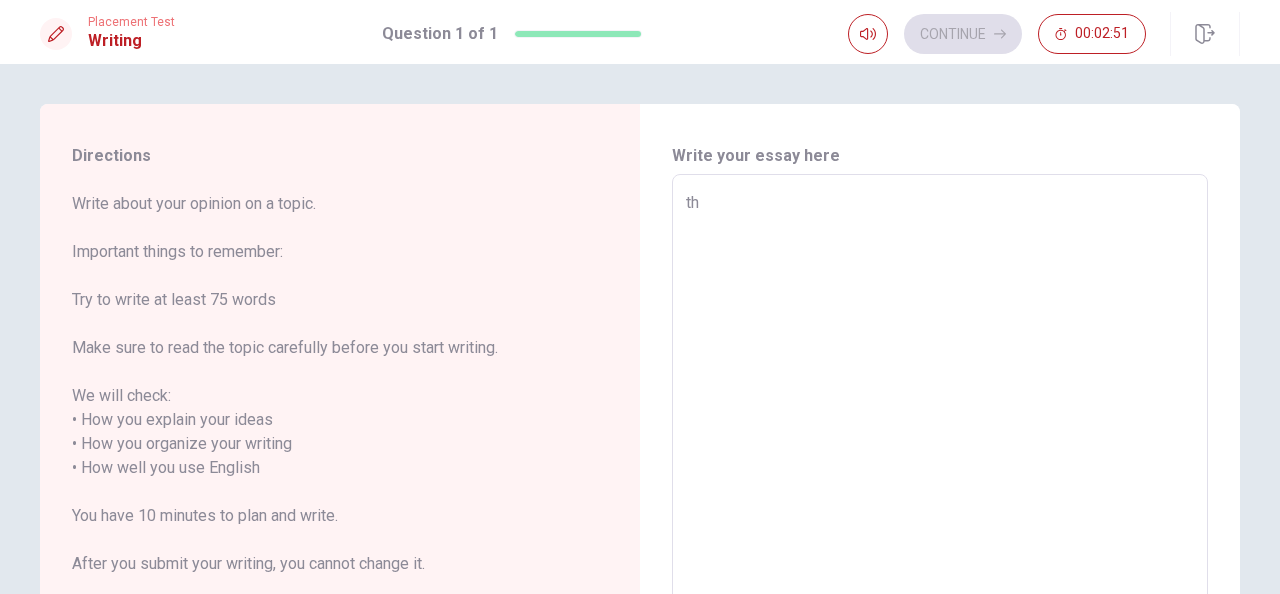 type on "thg" 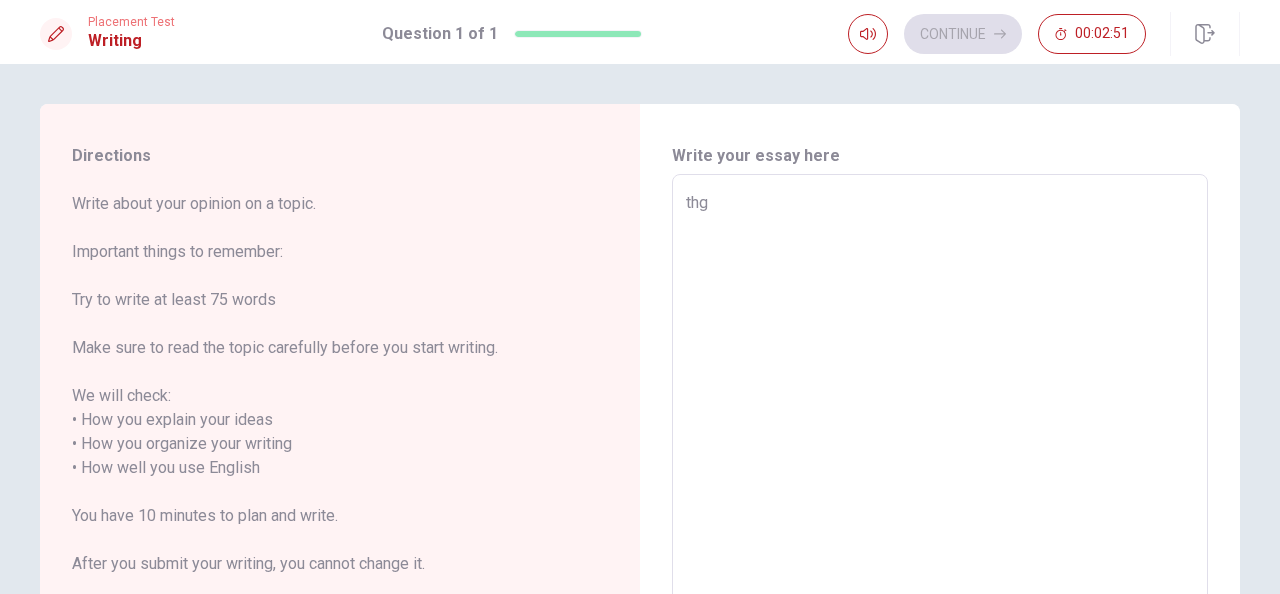 type on "x" 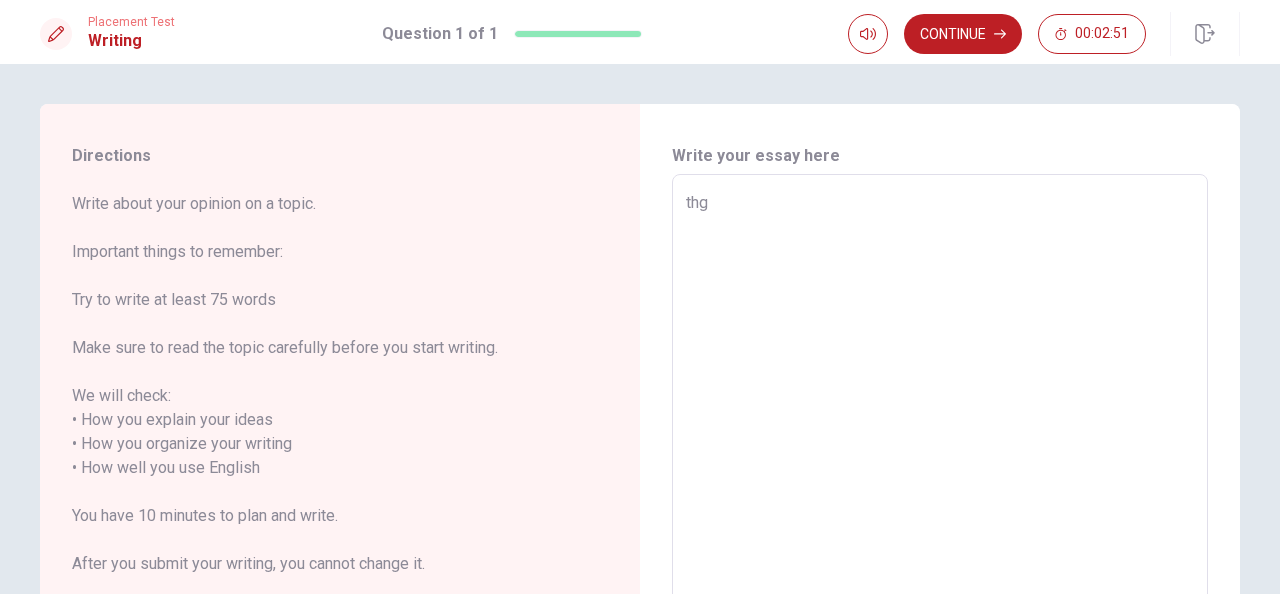 type on "thge" 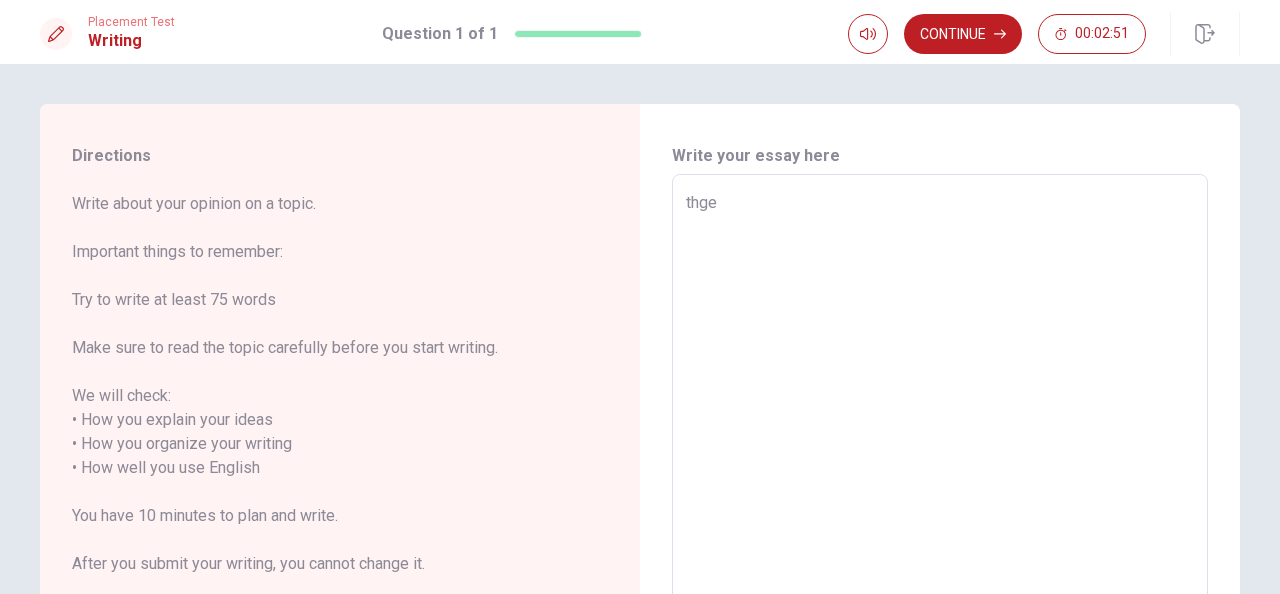 type on "x" 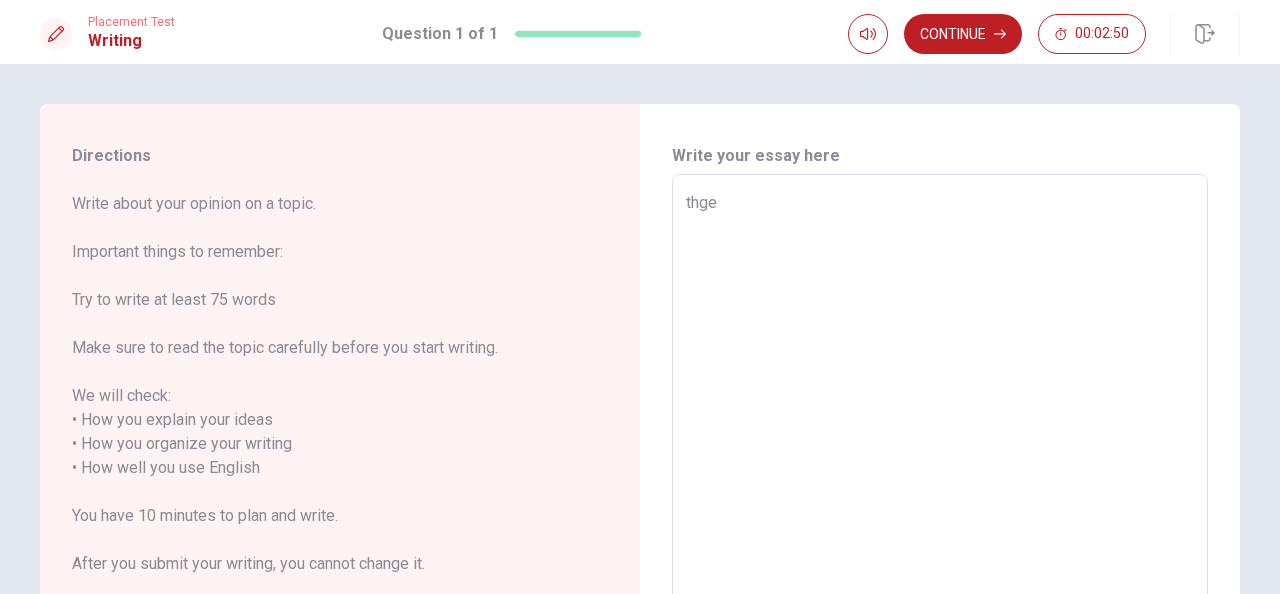 type on "thge p" 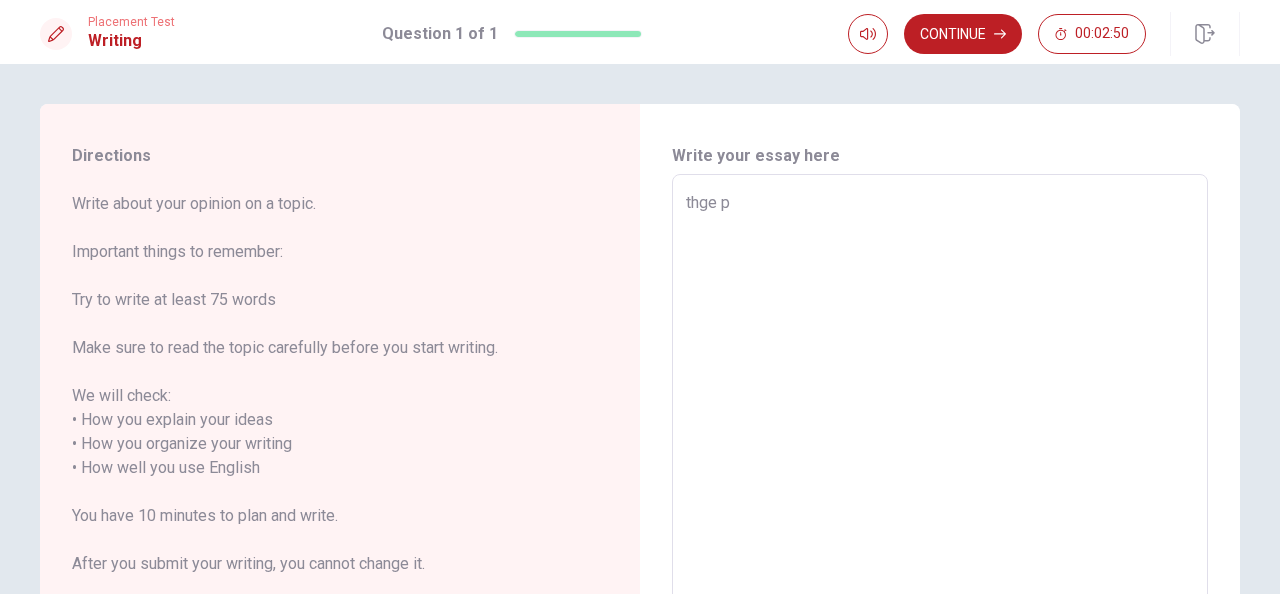 type on "x" 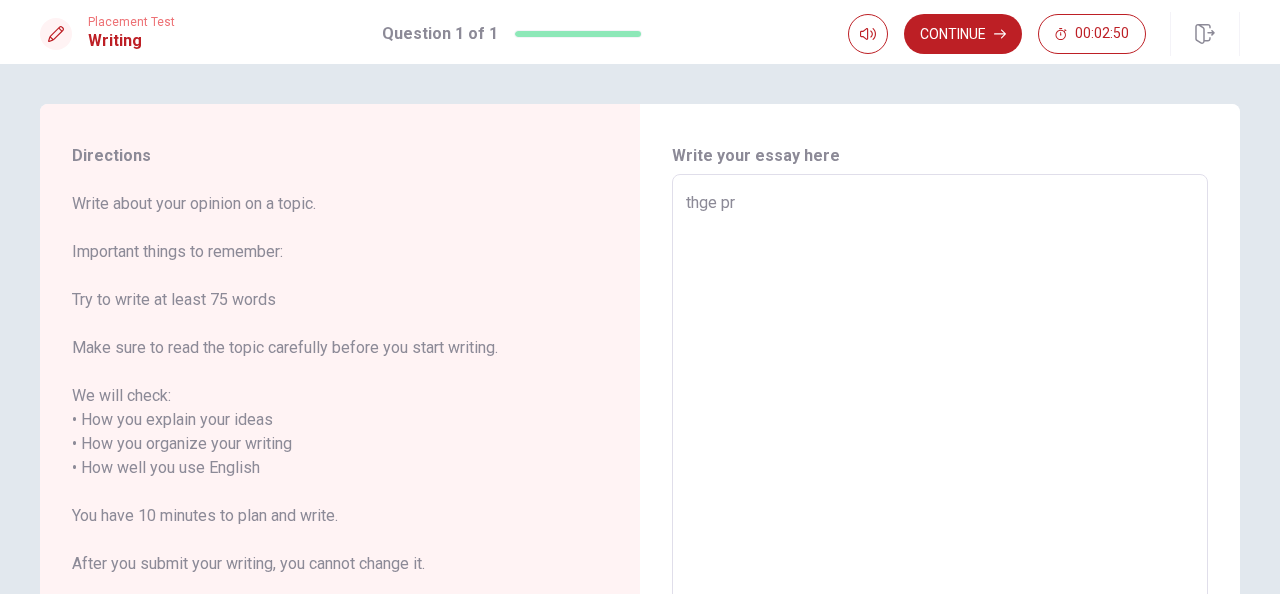 type on "x" 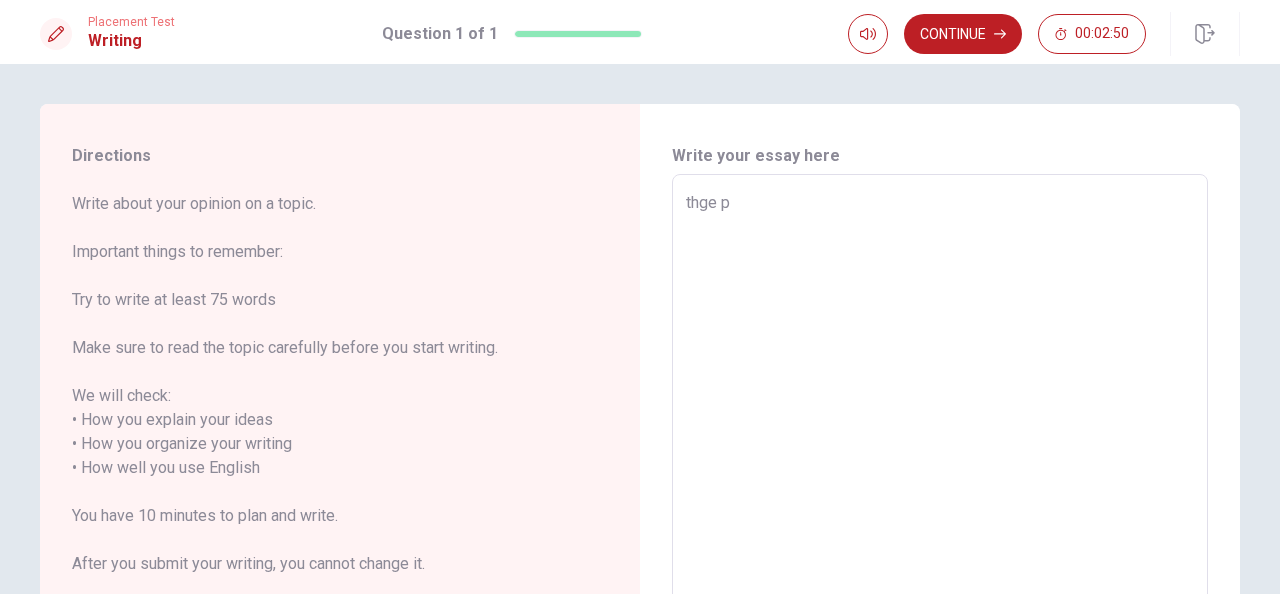 type on "x" 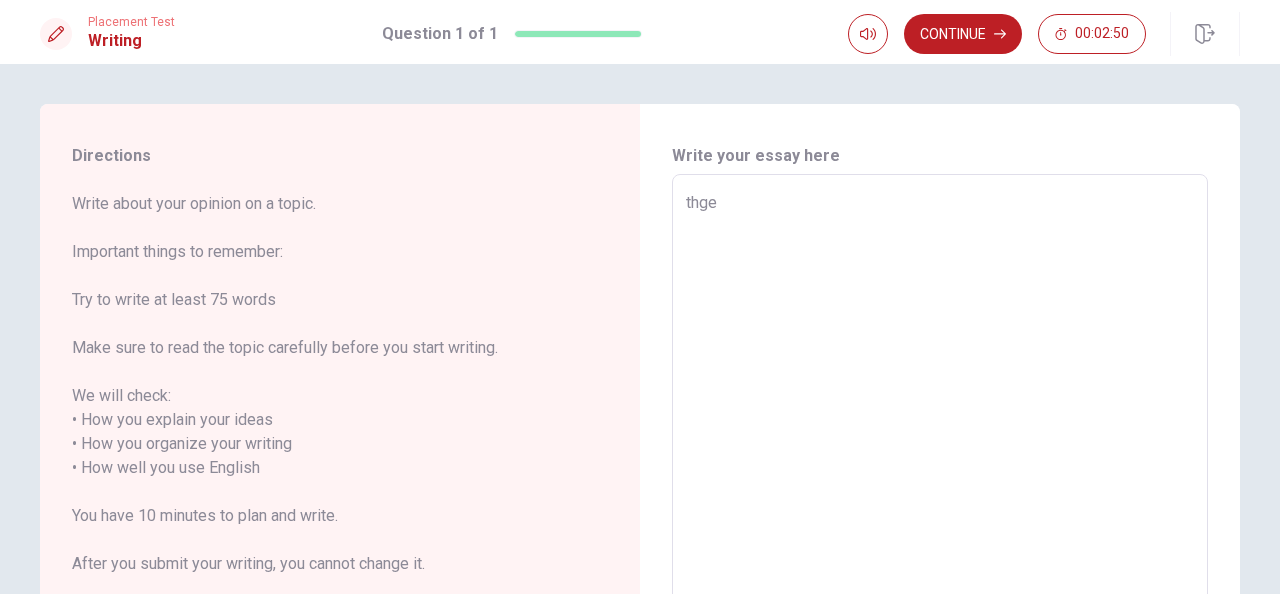 type on "x" 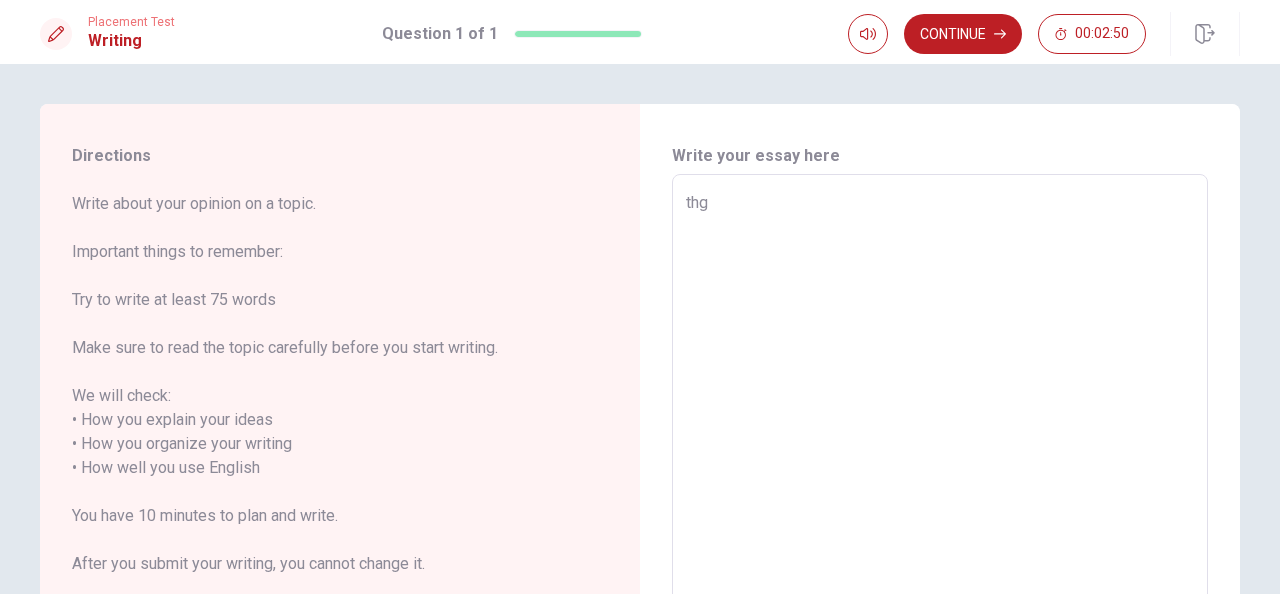 type on "x" 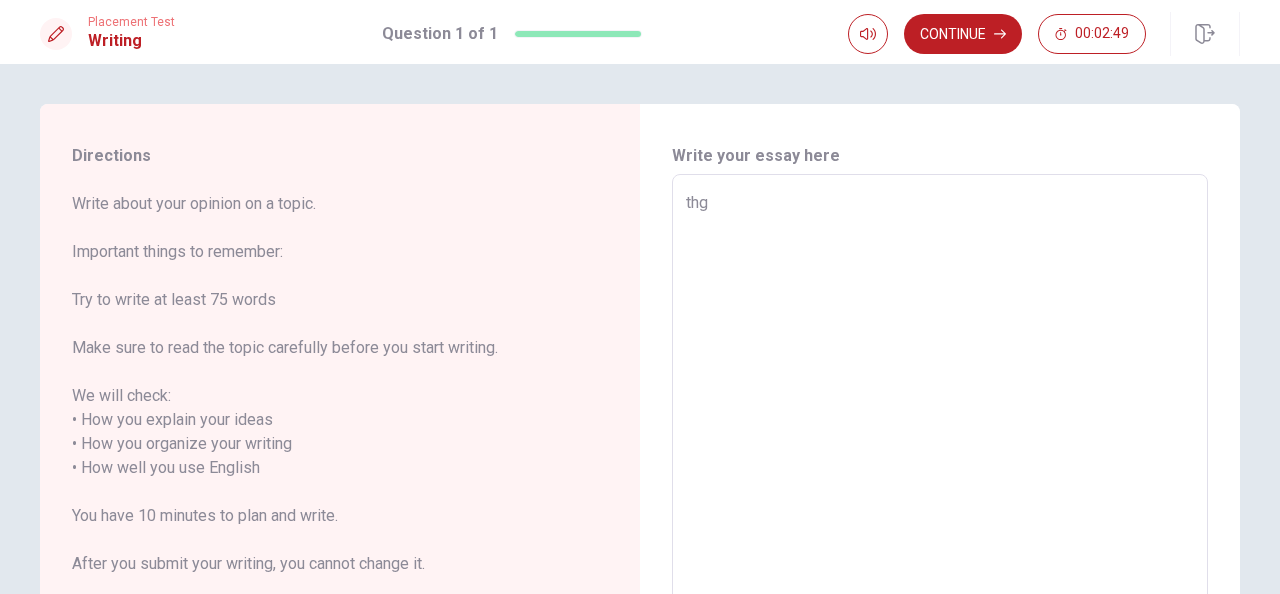 type on "th" 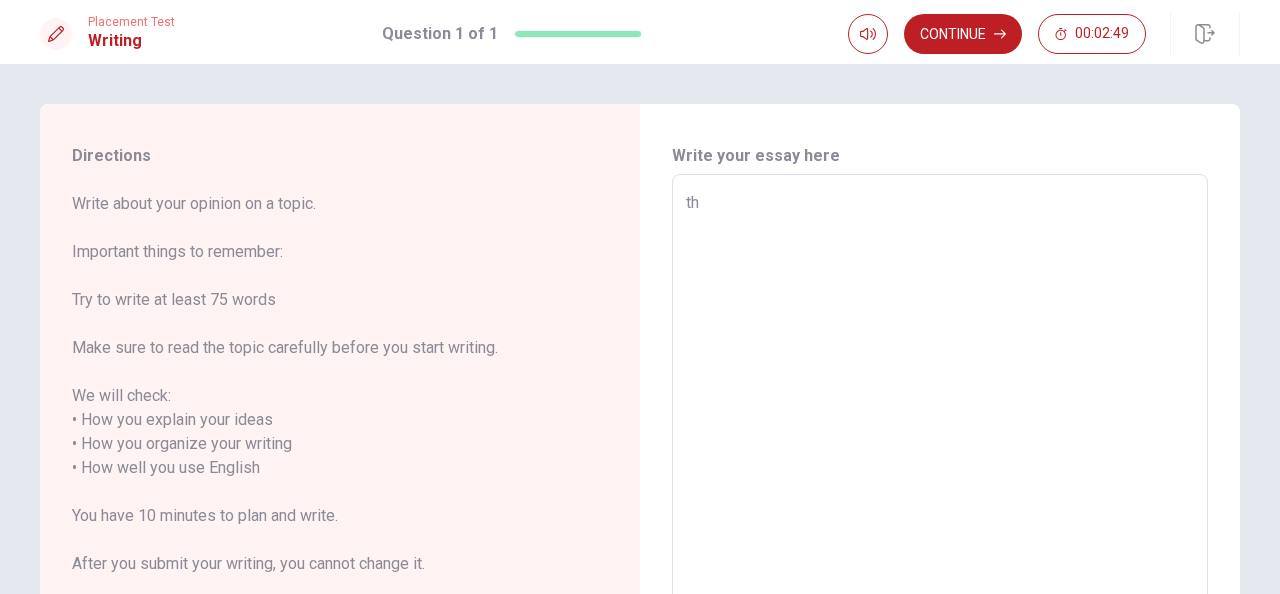 type on "x" 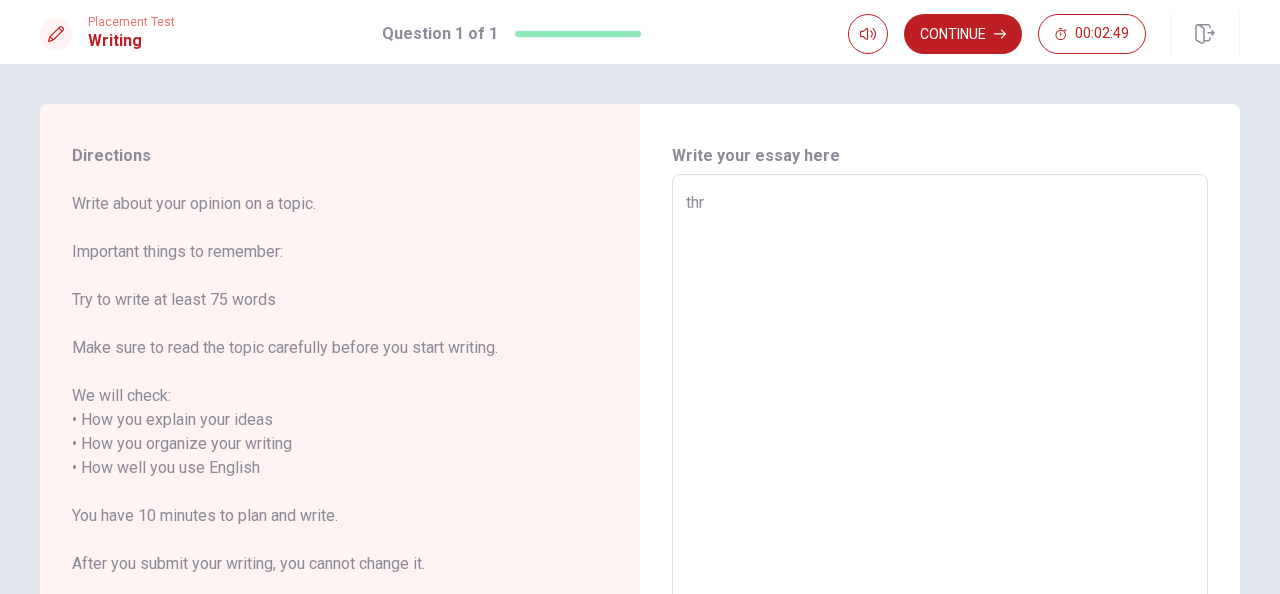 type on "x" 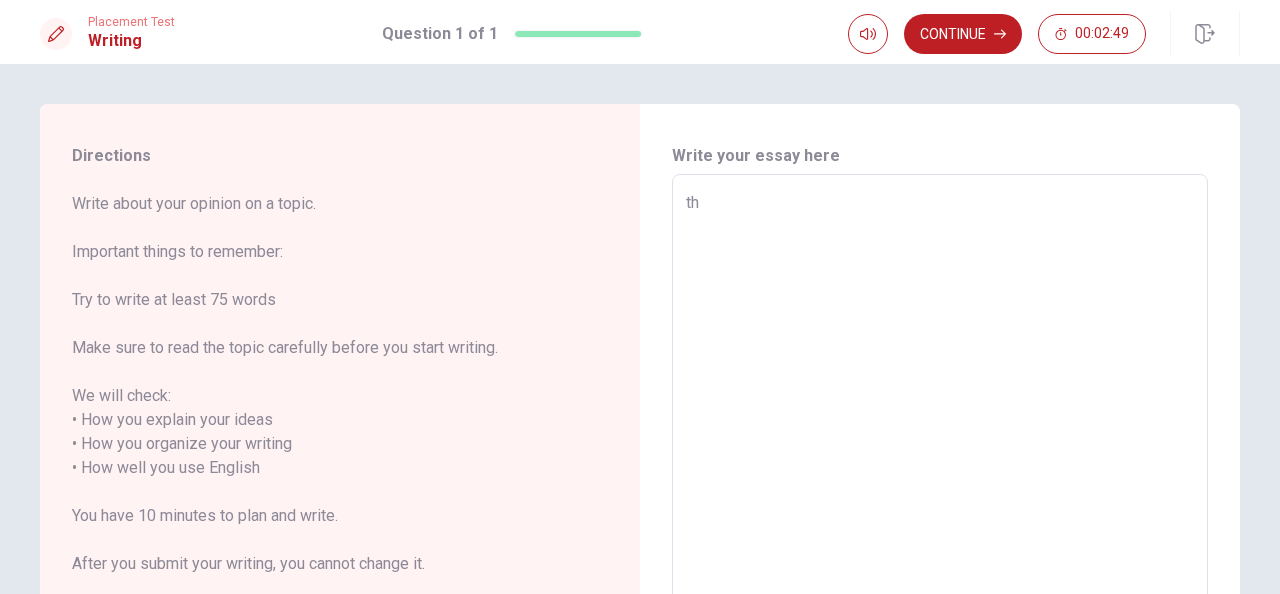 type on "x" 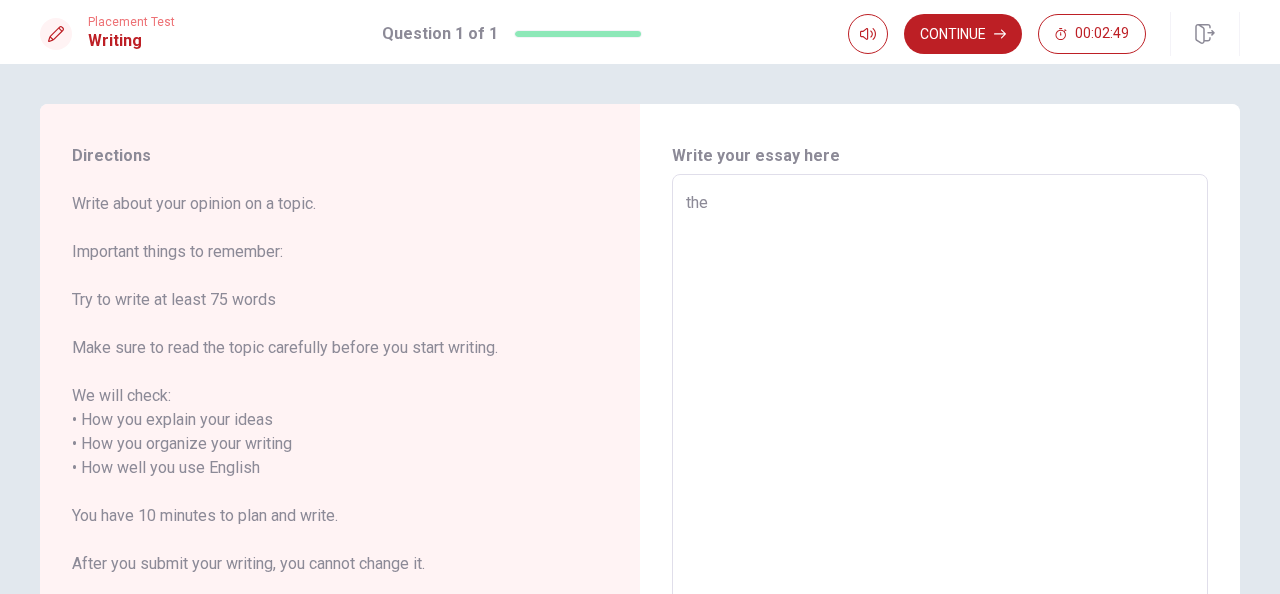 type on "thew" 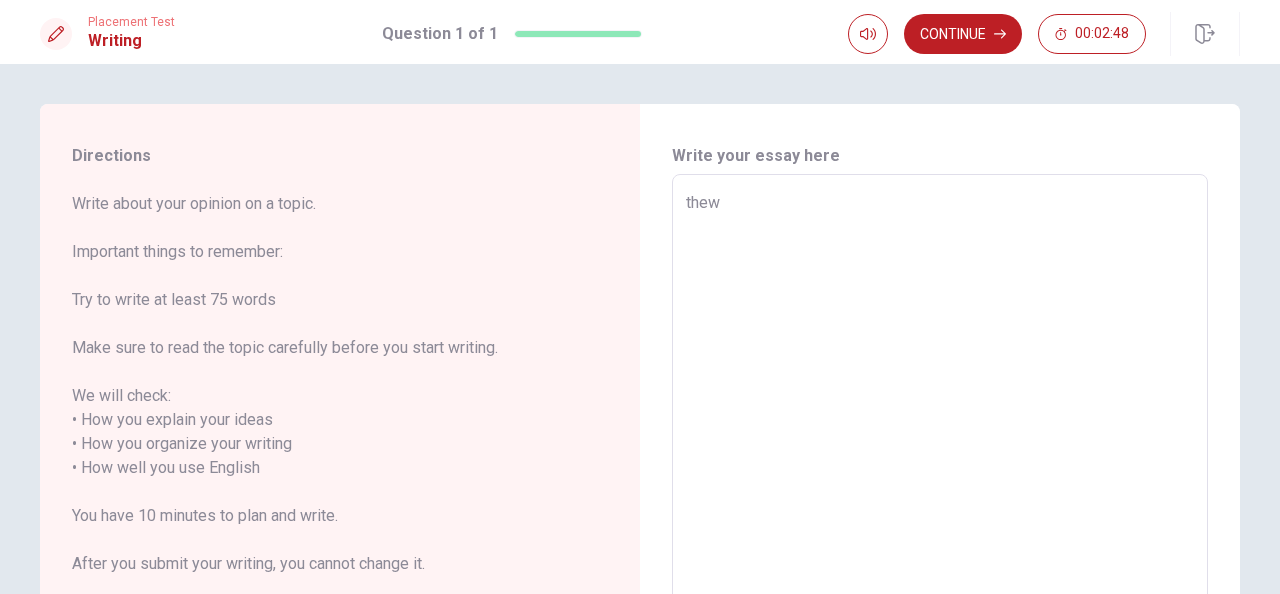 type on "x" 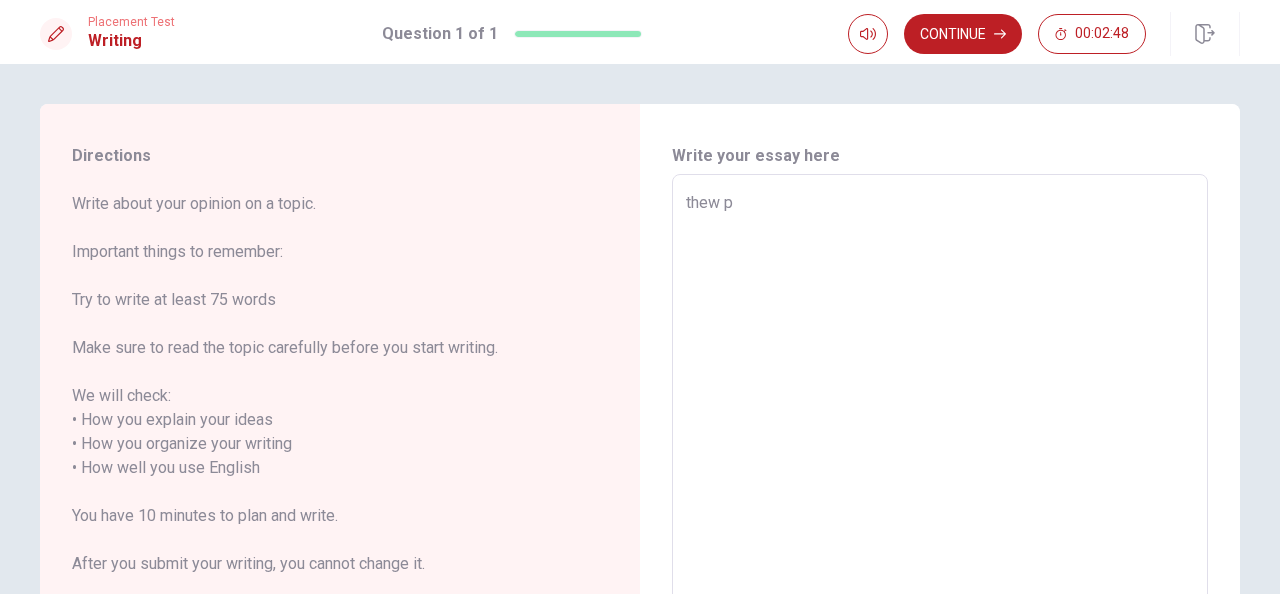 type on "x" 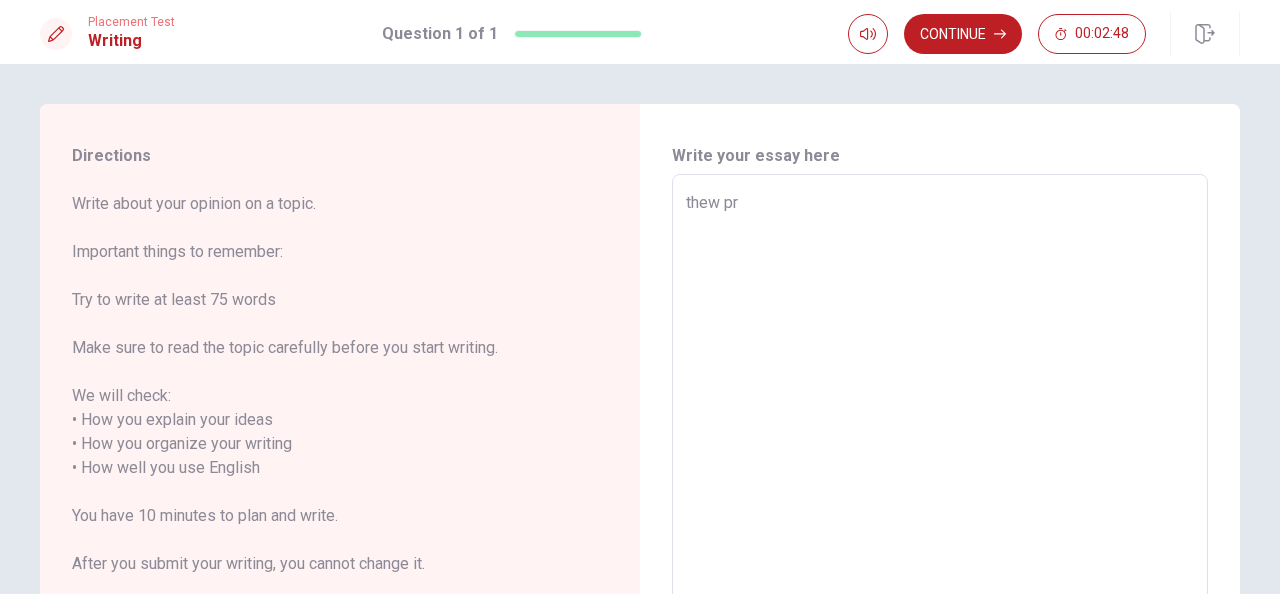 type on "x" 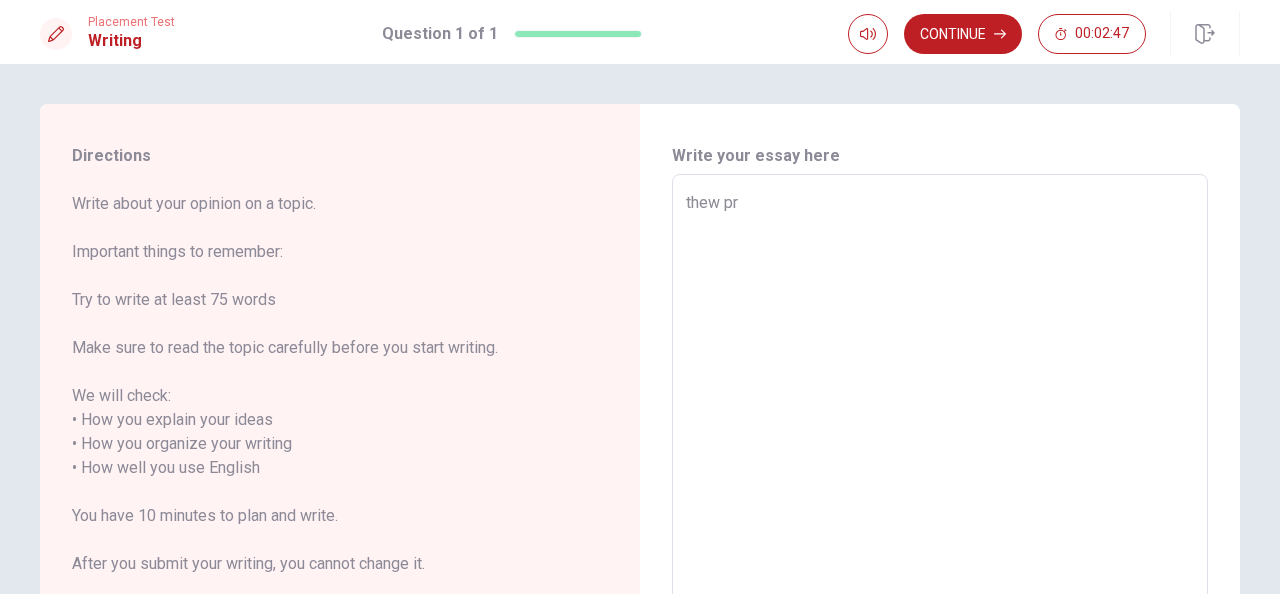type on "thew prr" 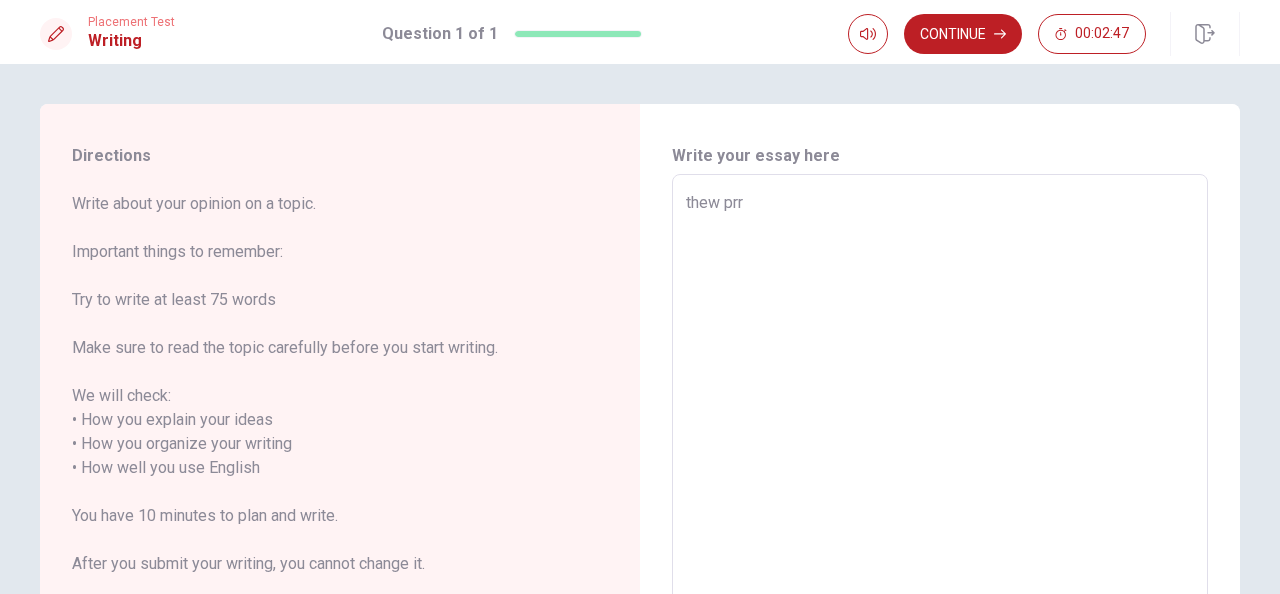 type on "x" 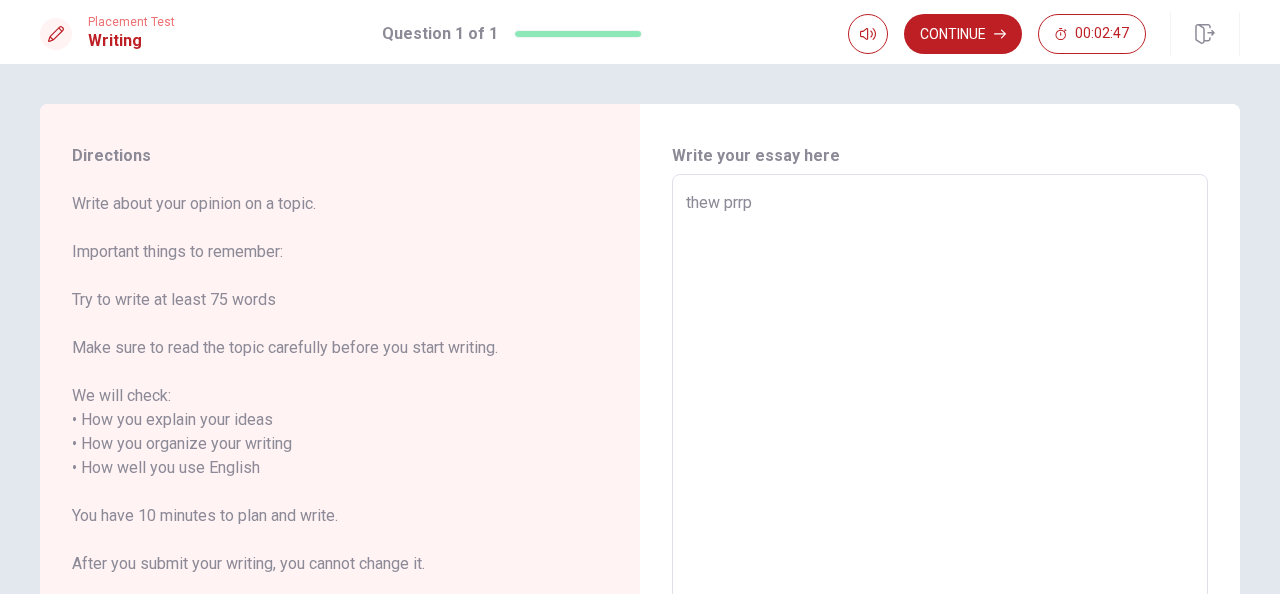 type on "thew prrpo" 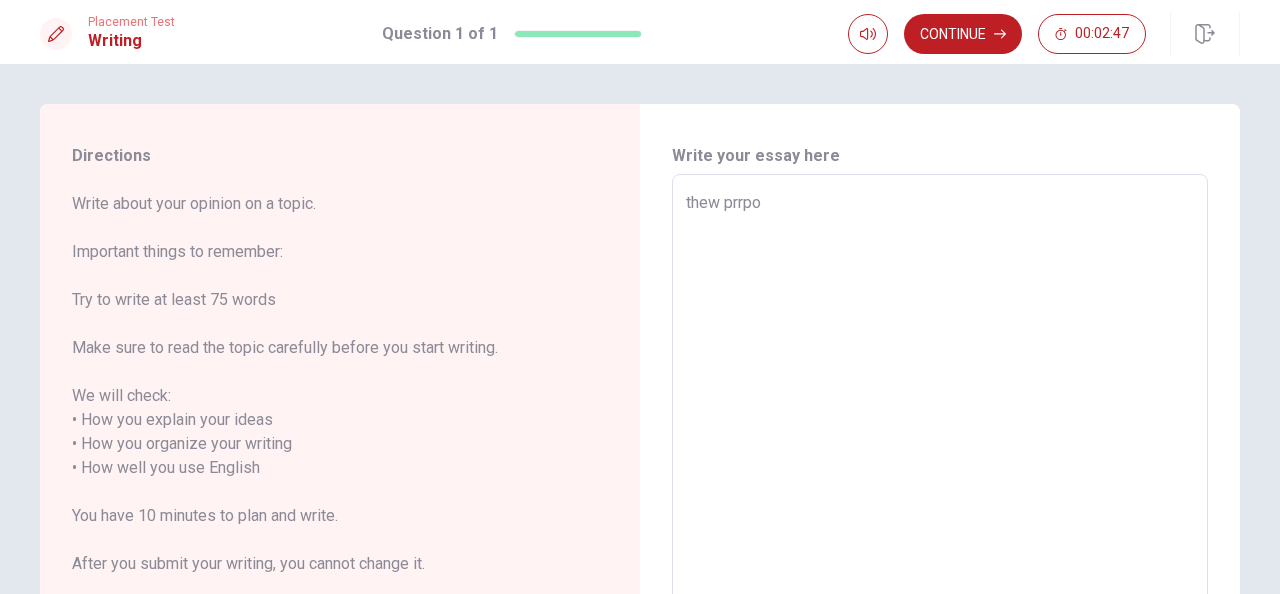 type on "x" 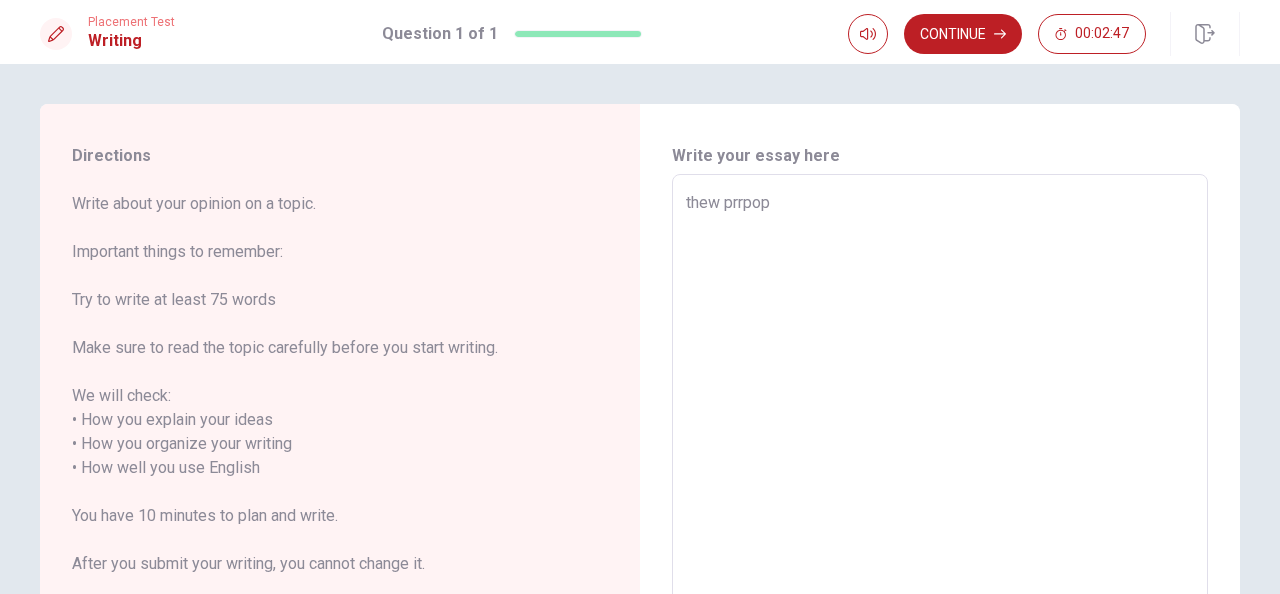 type on "thew prrpopi" 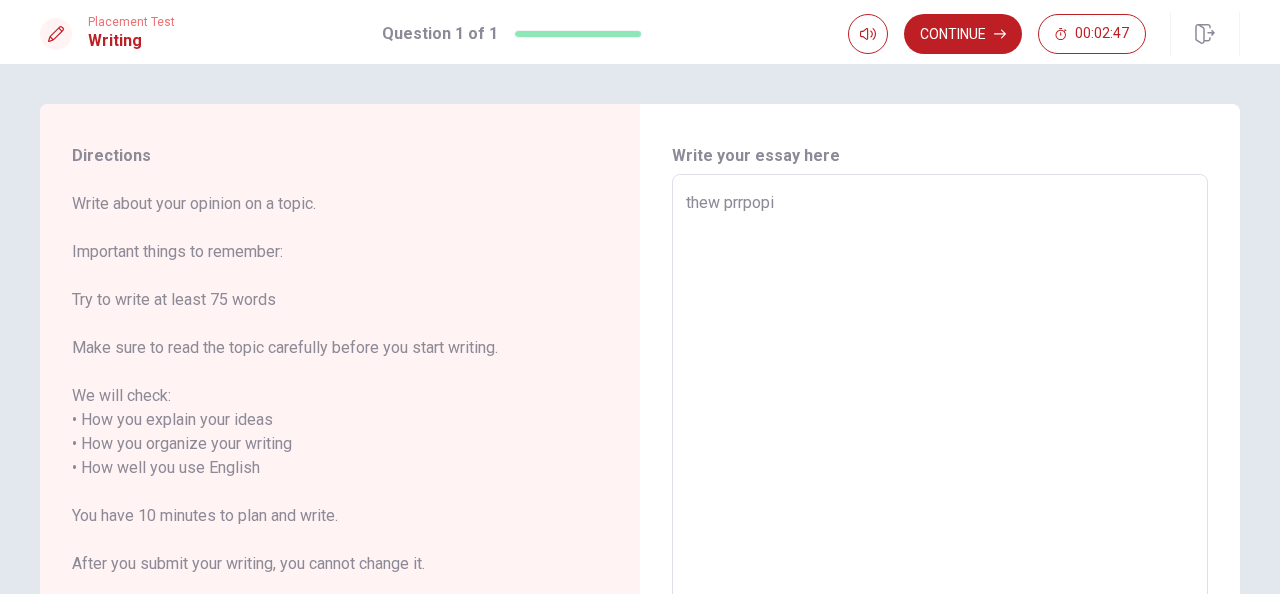 type on "x" 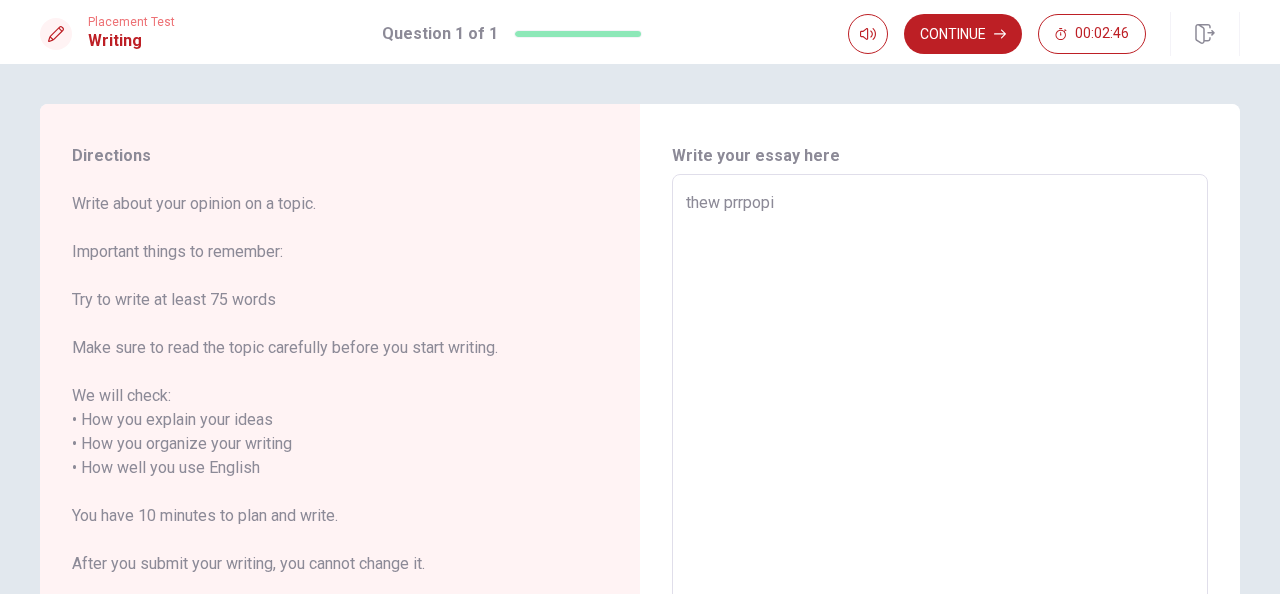type on "thew prrpop" 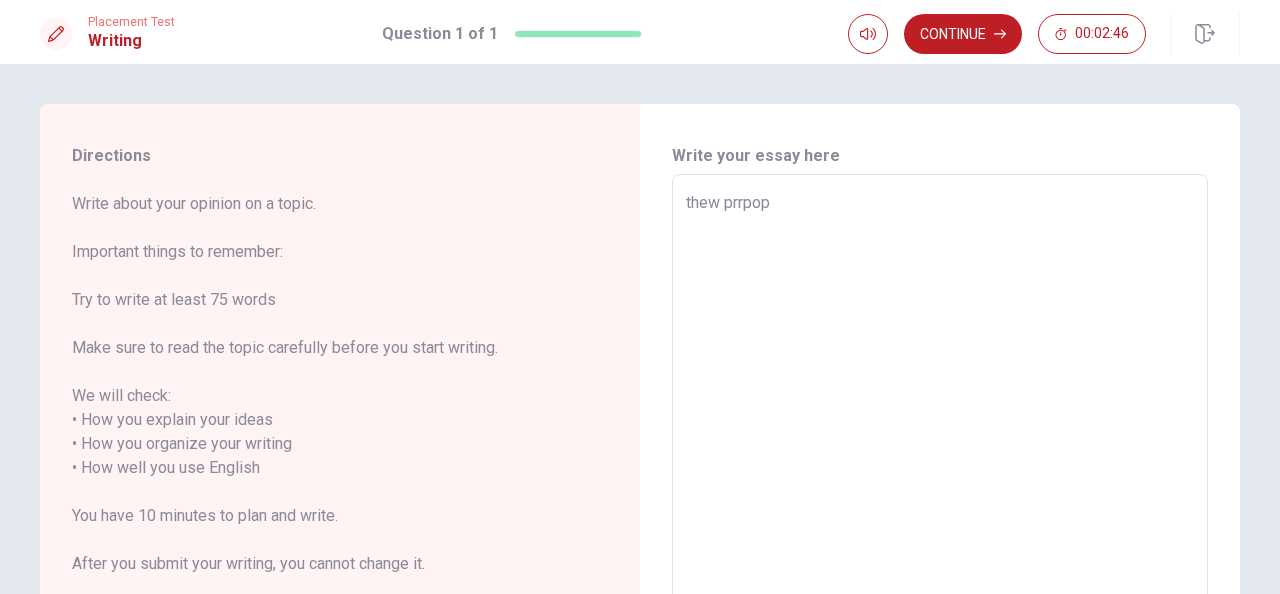type on "x" 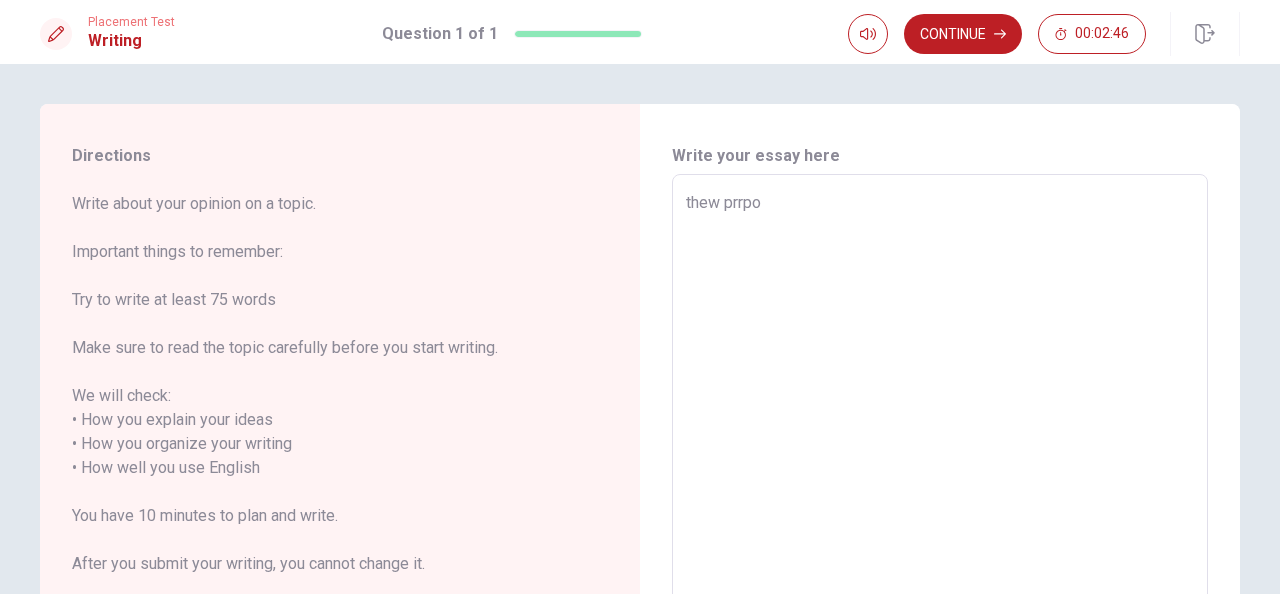 type on "x" 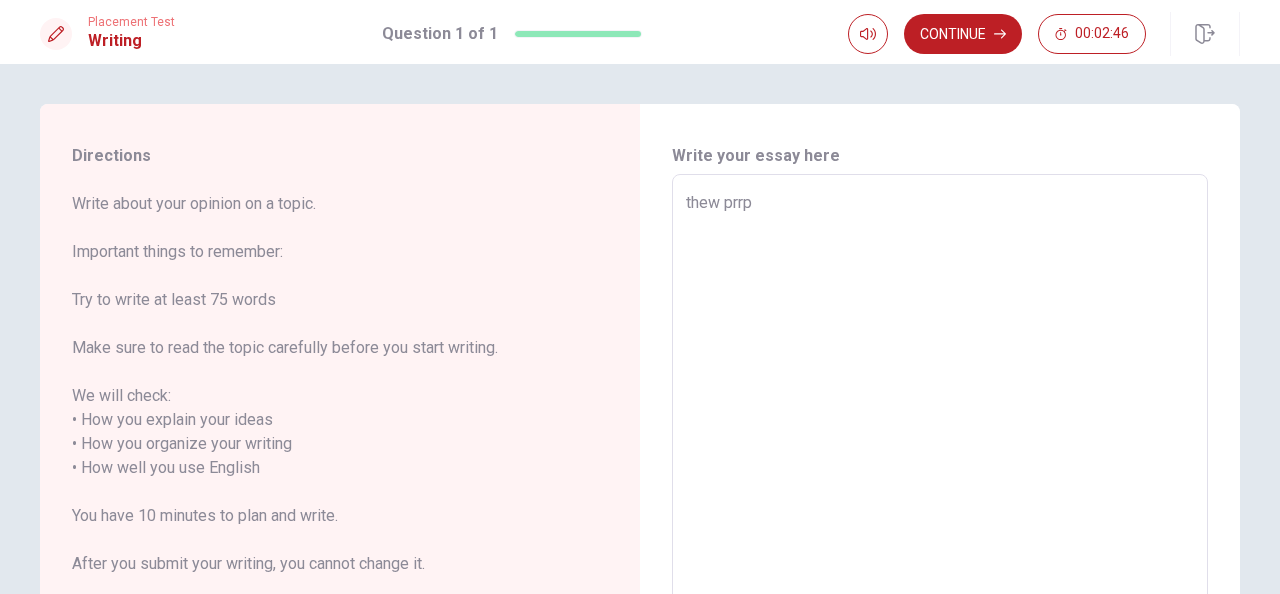 type on "x" 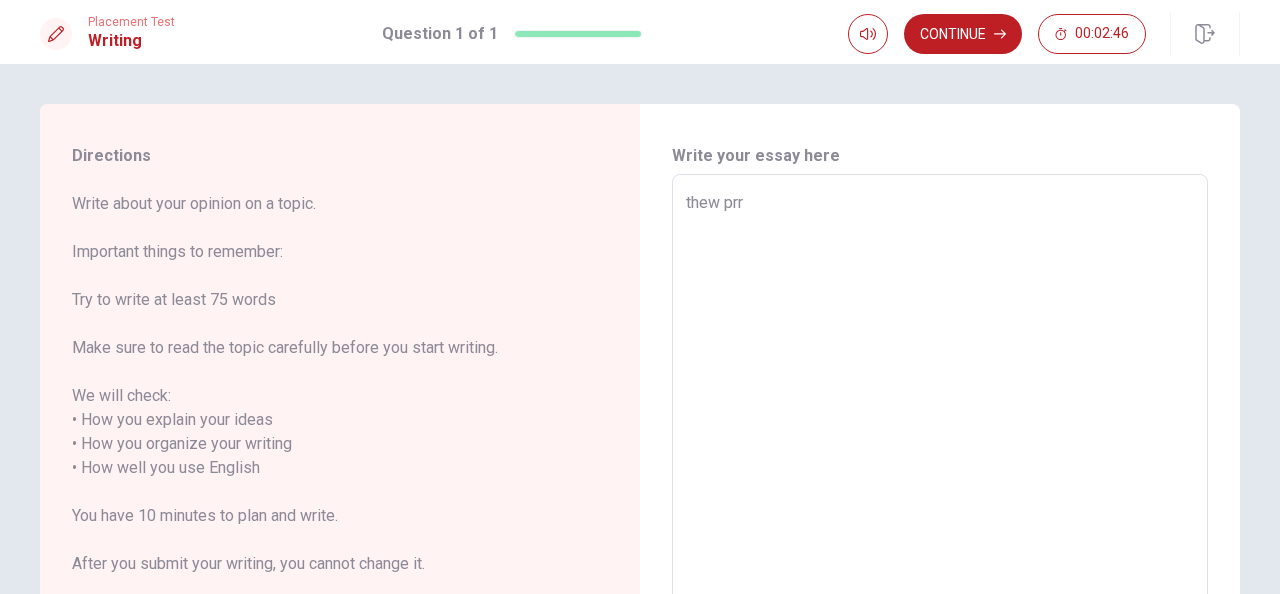 type on "x" 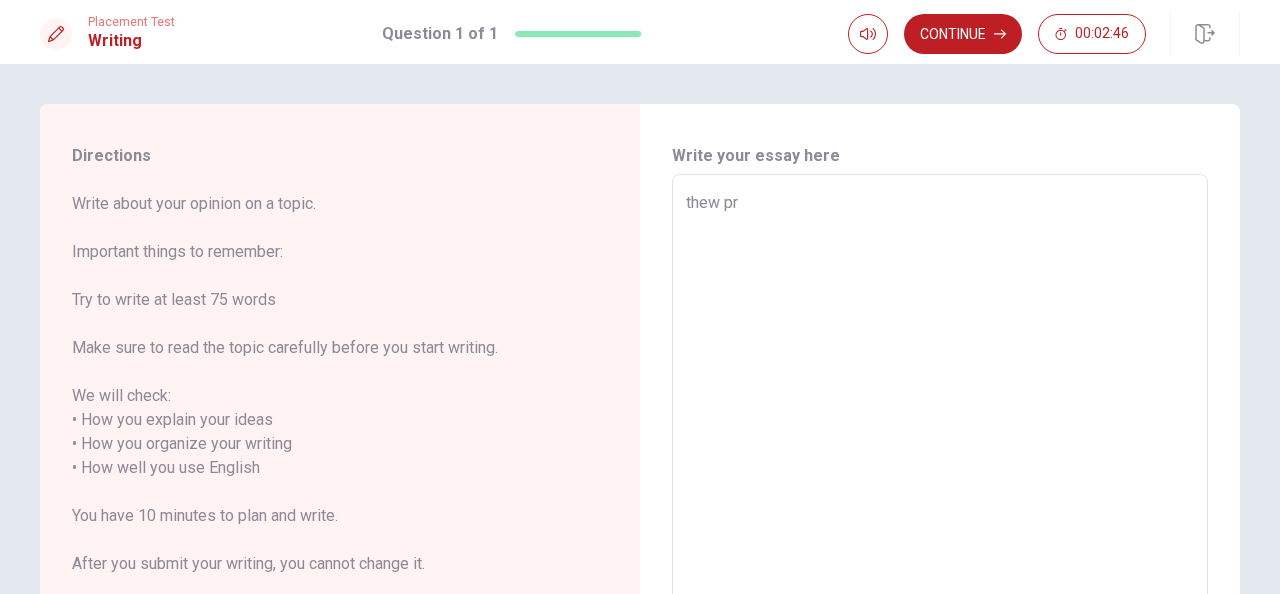 type on "x" 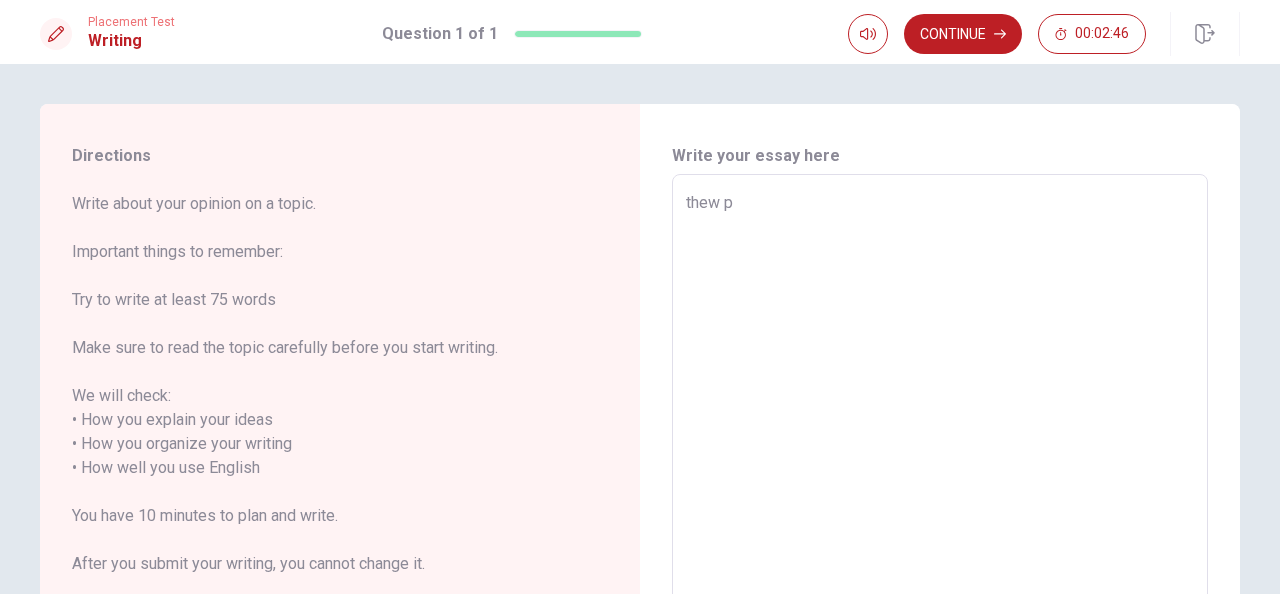 type on "x" 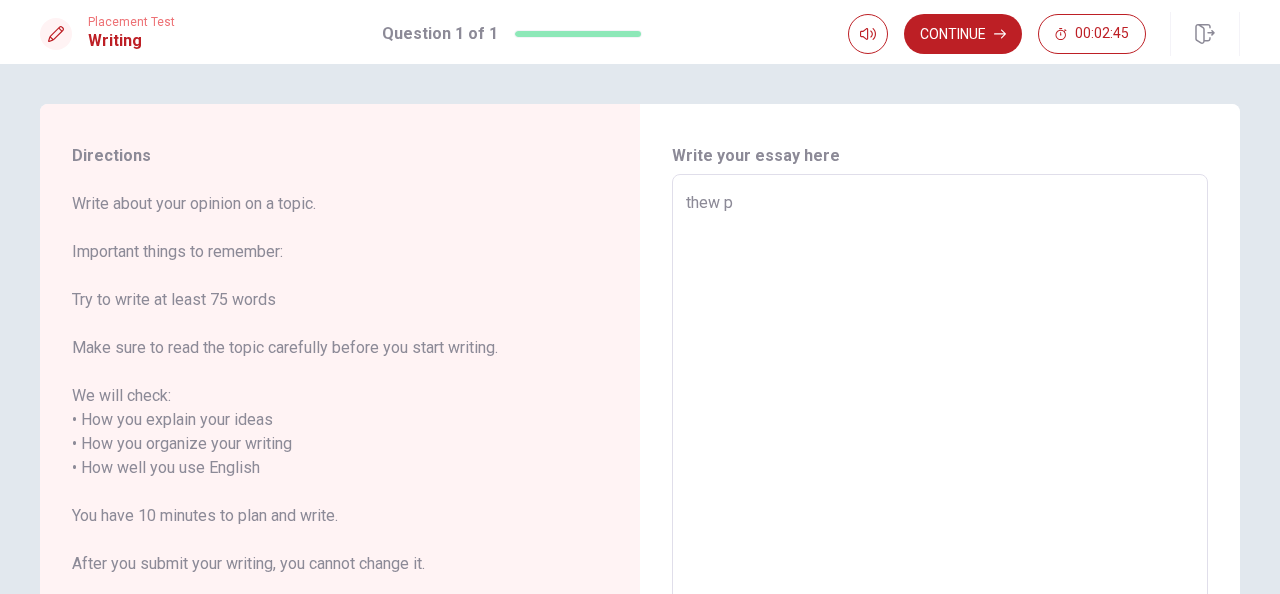type on "thew" 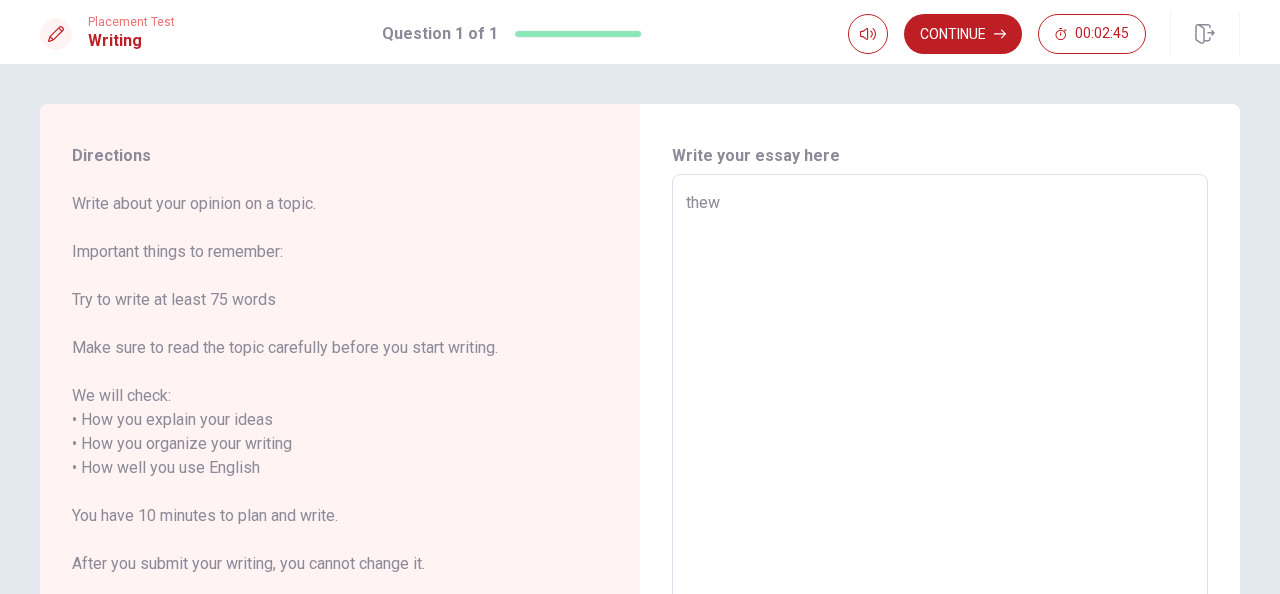 type on "x" 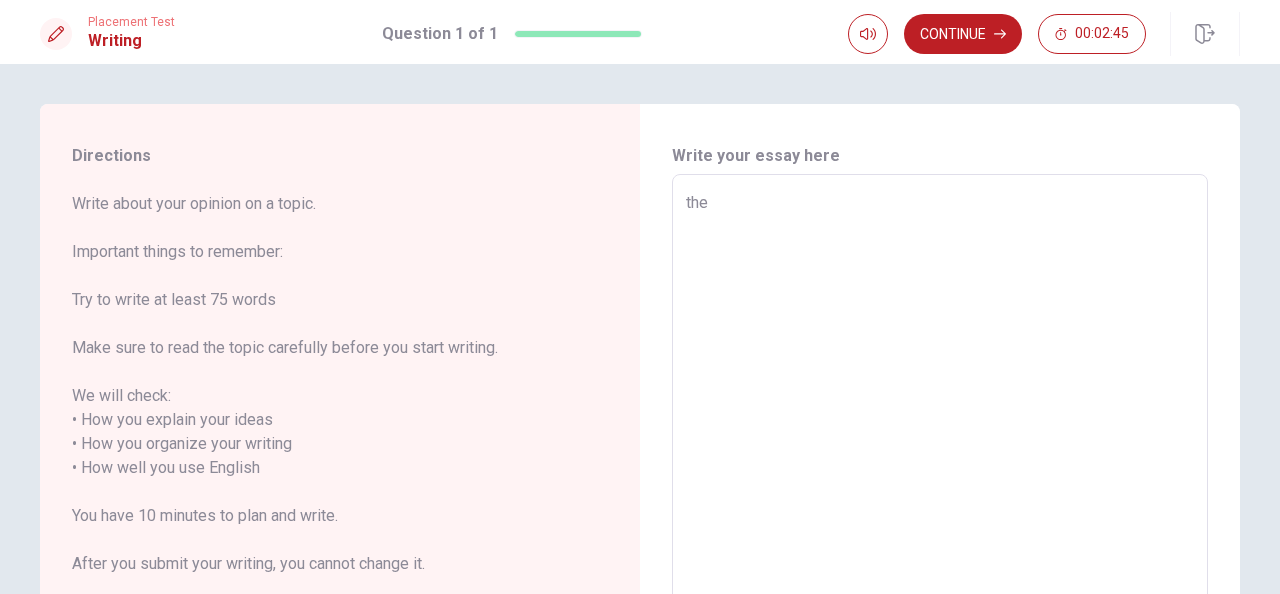 type on "x" 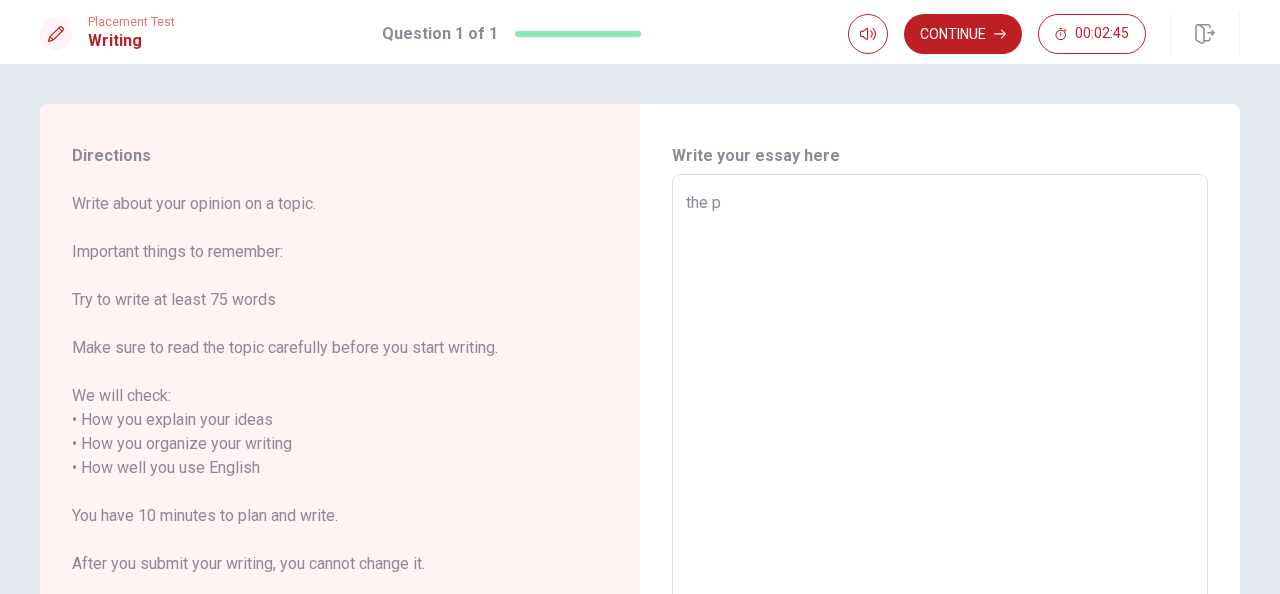 type on "x" 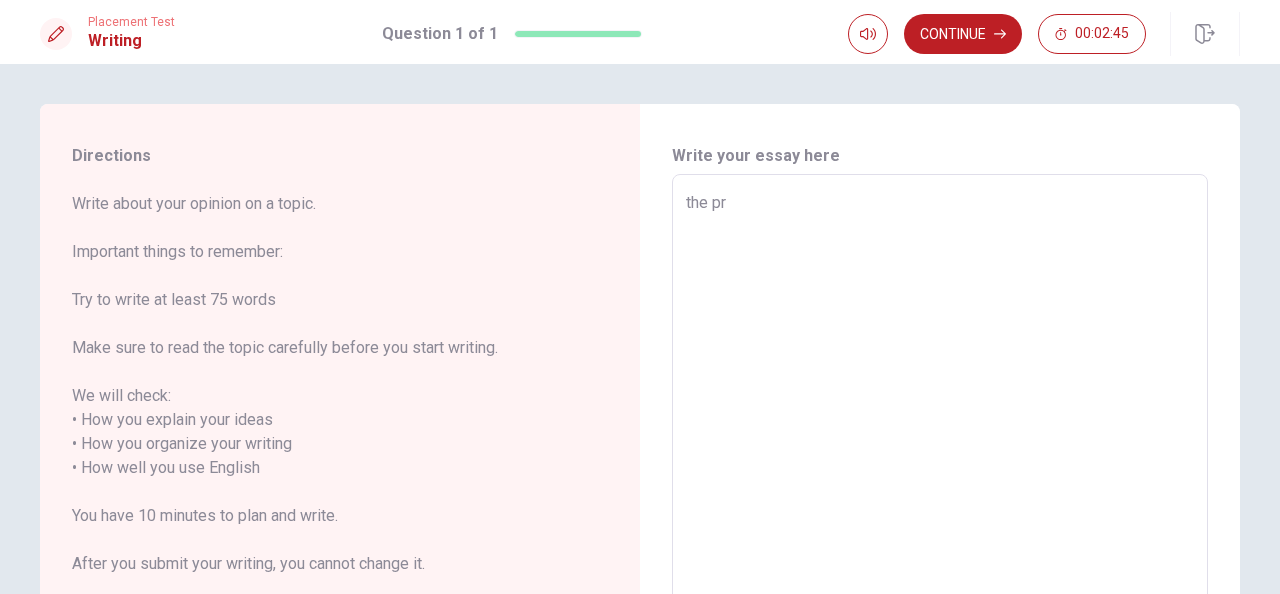 type on "x" 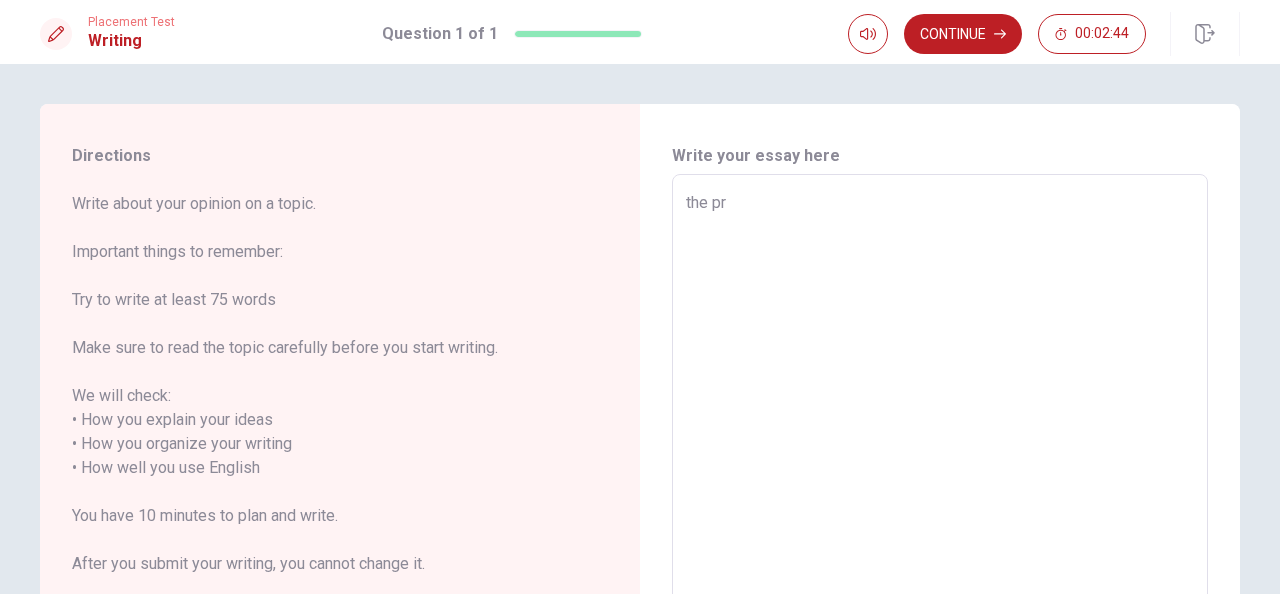 type on "the pro" 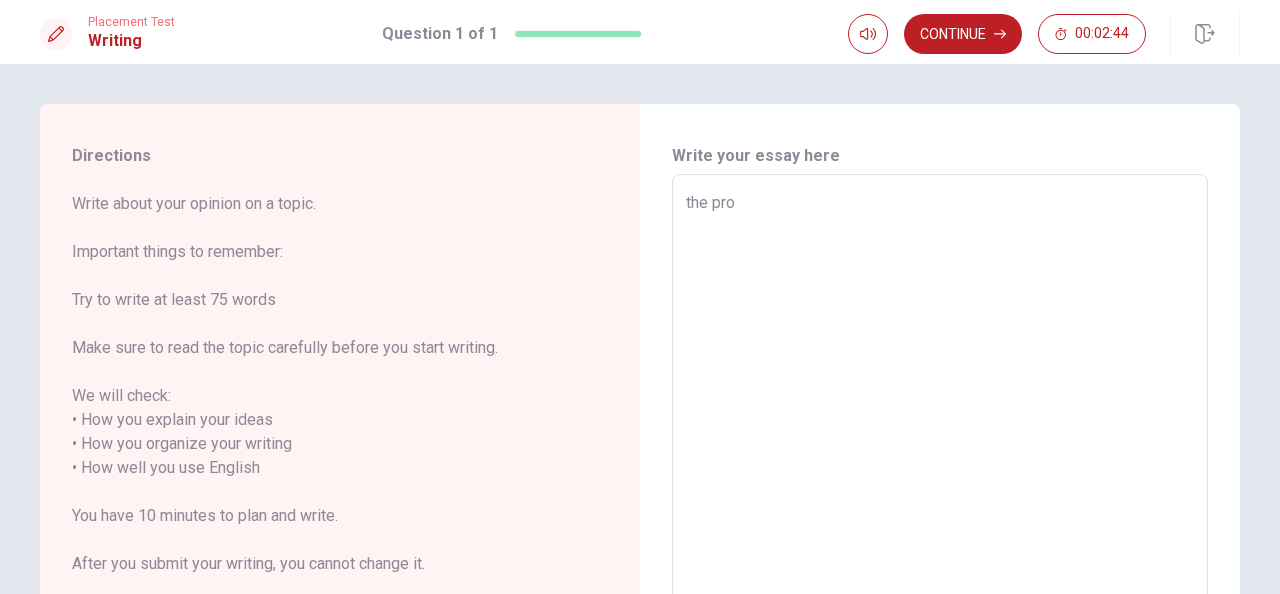 type on "x" 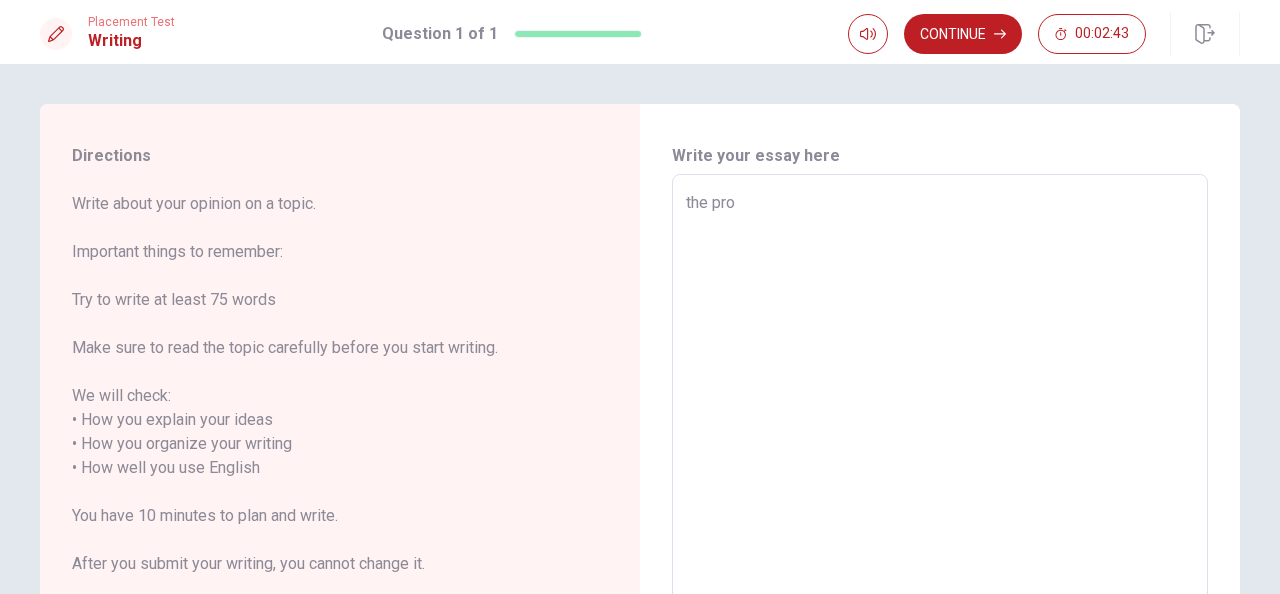 type on "the prop" 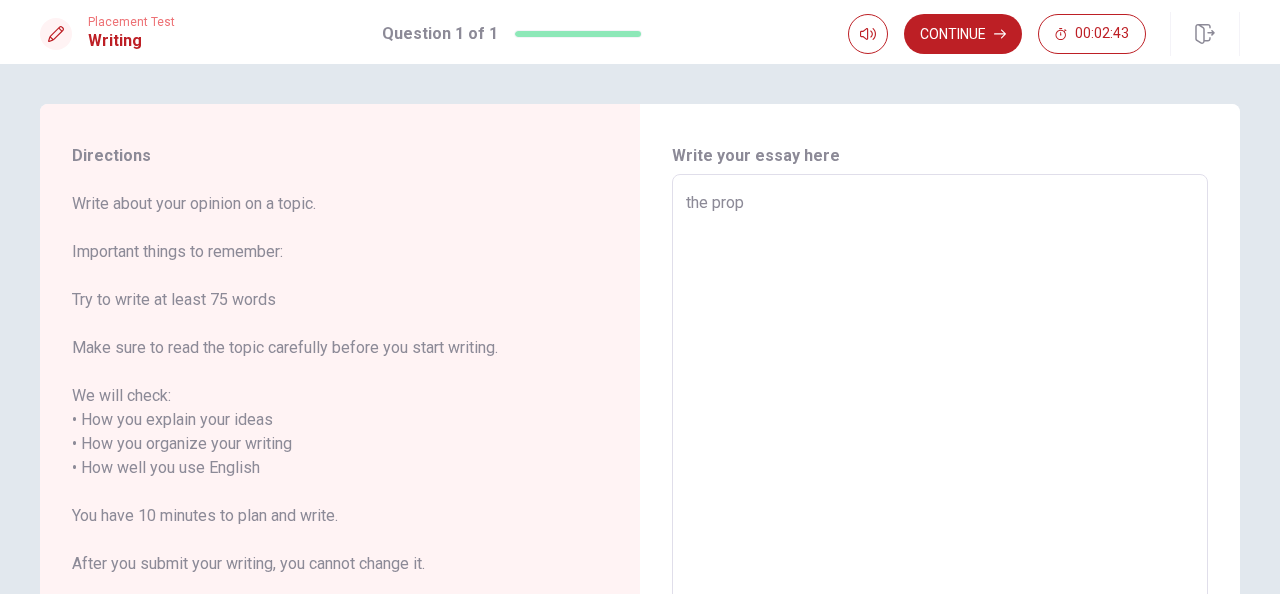 type on "x" 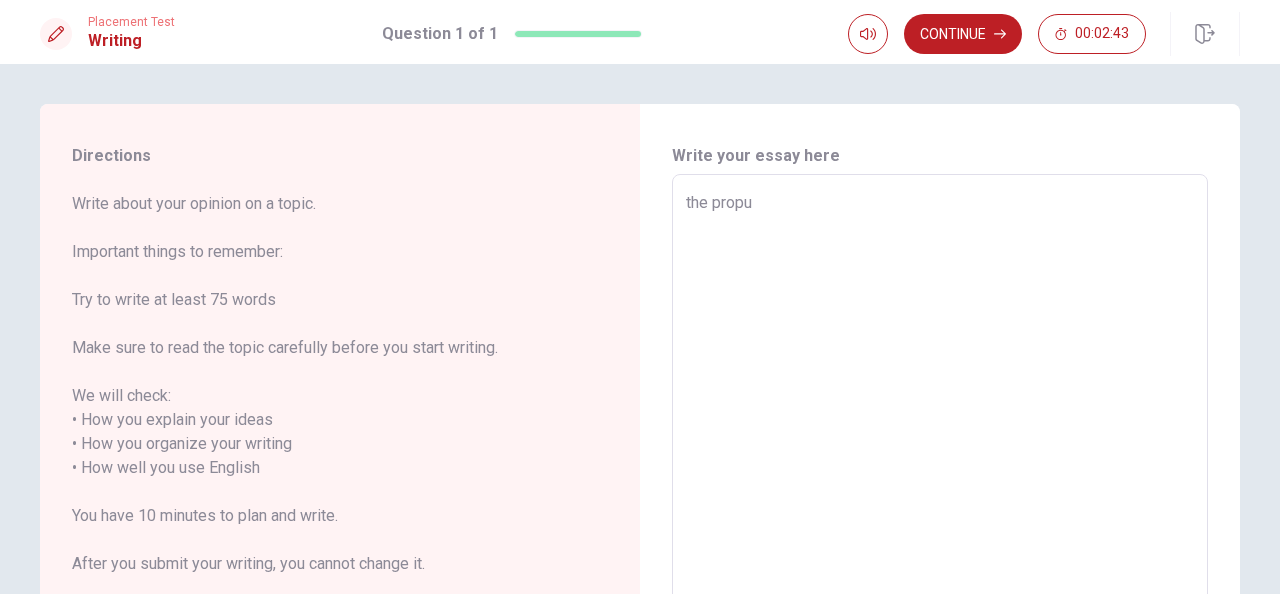 type on "x" 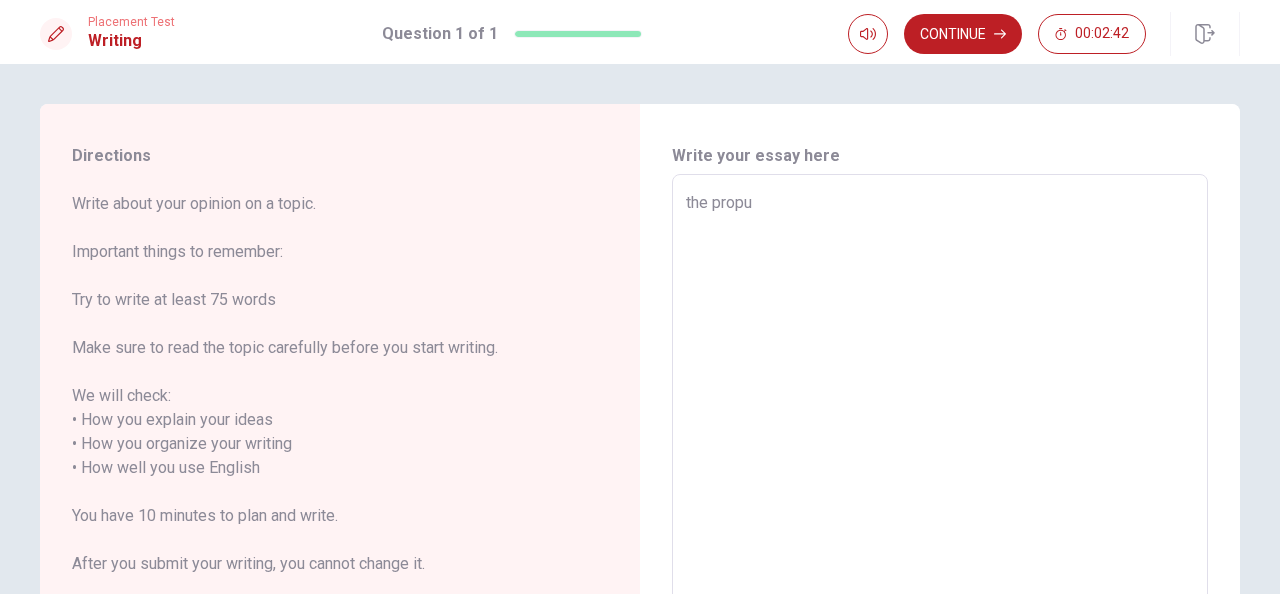 type on "the propuu" 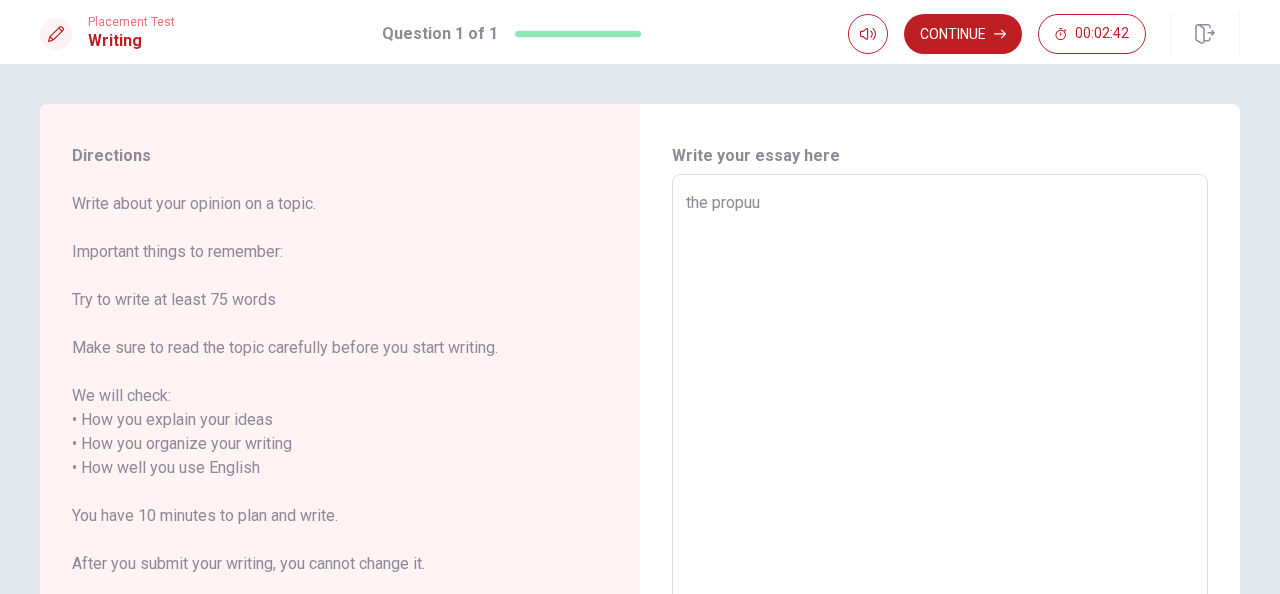 type on "x" 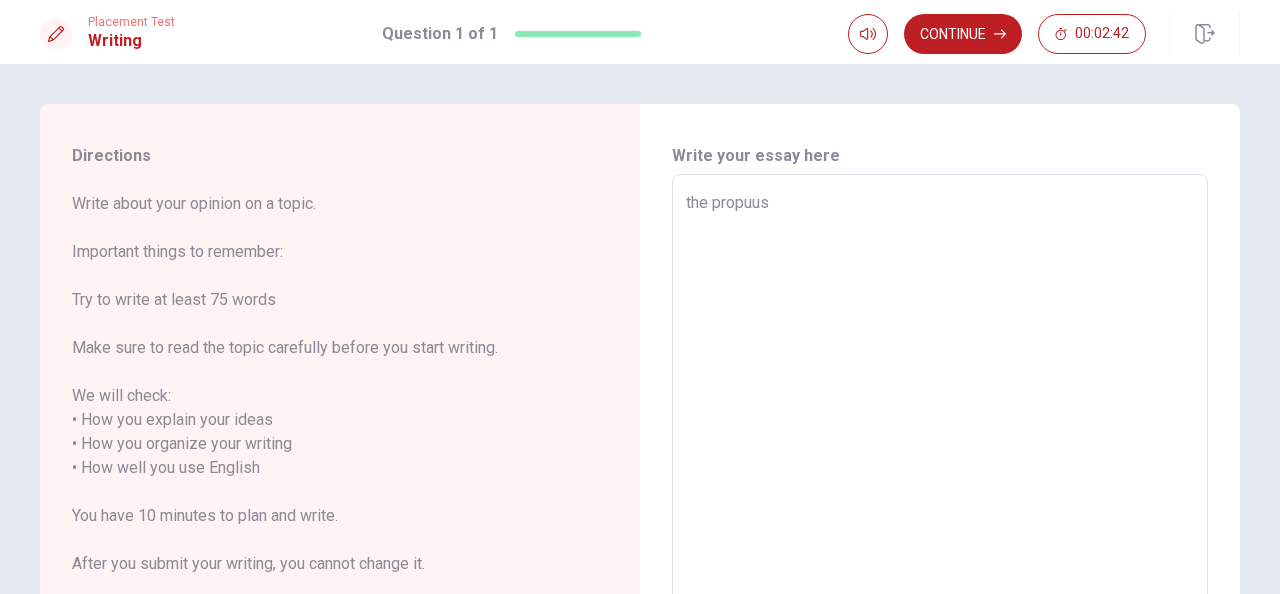type on "x" 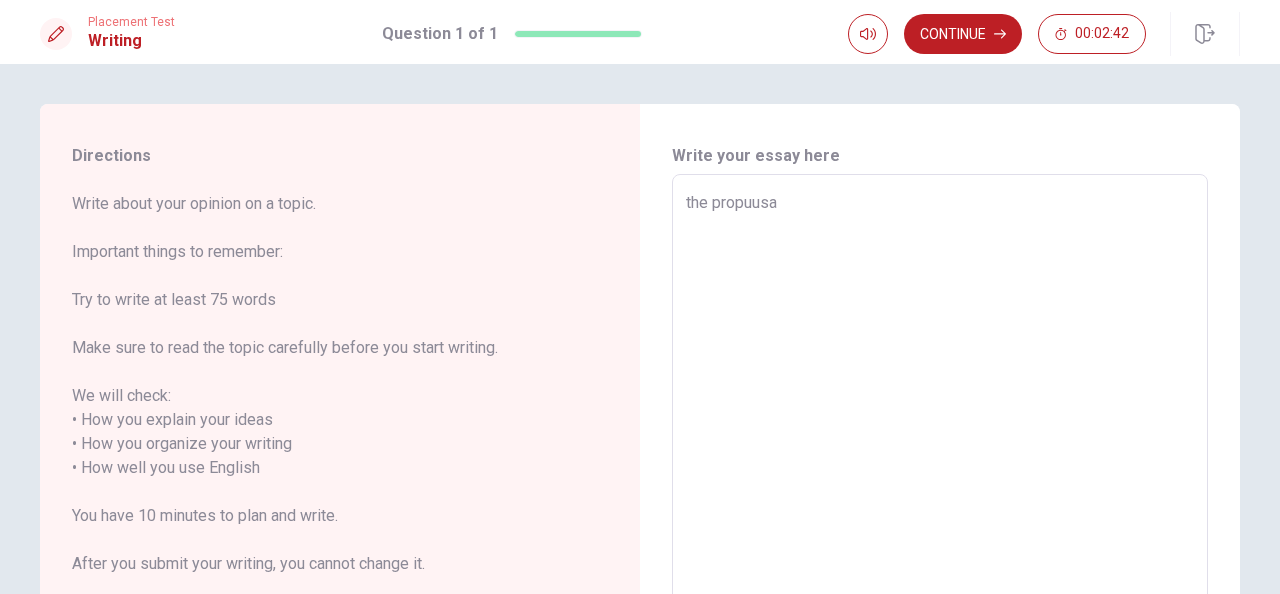 type on "x" 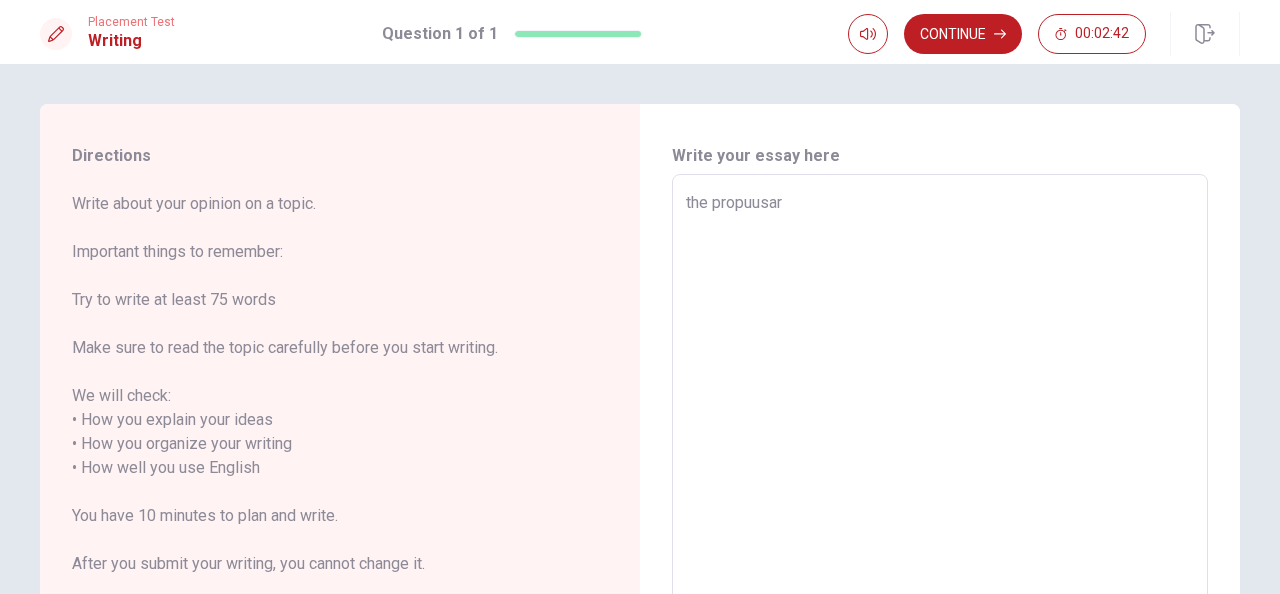 type on "x" 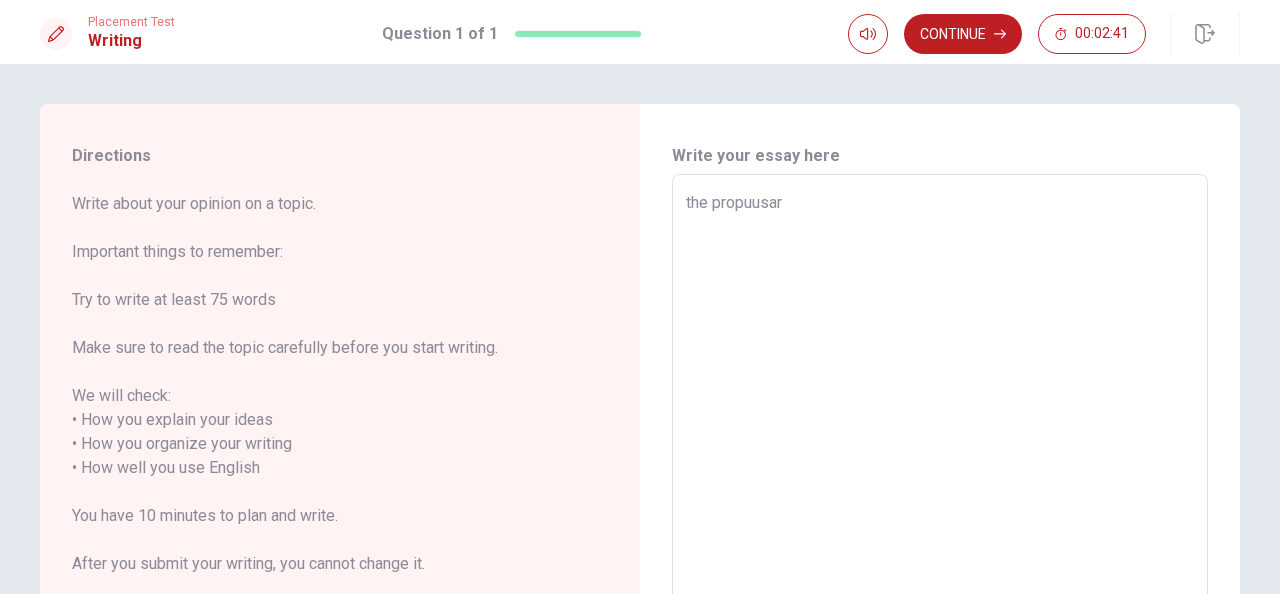 type on "the propuusar" 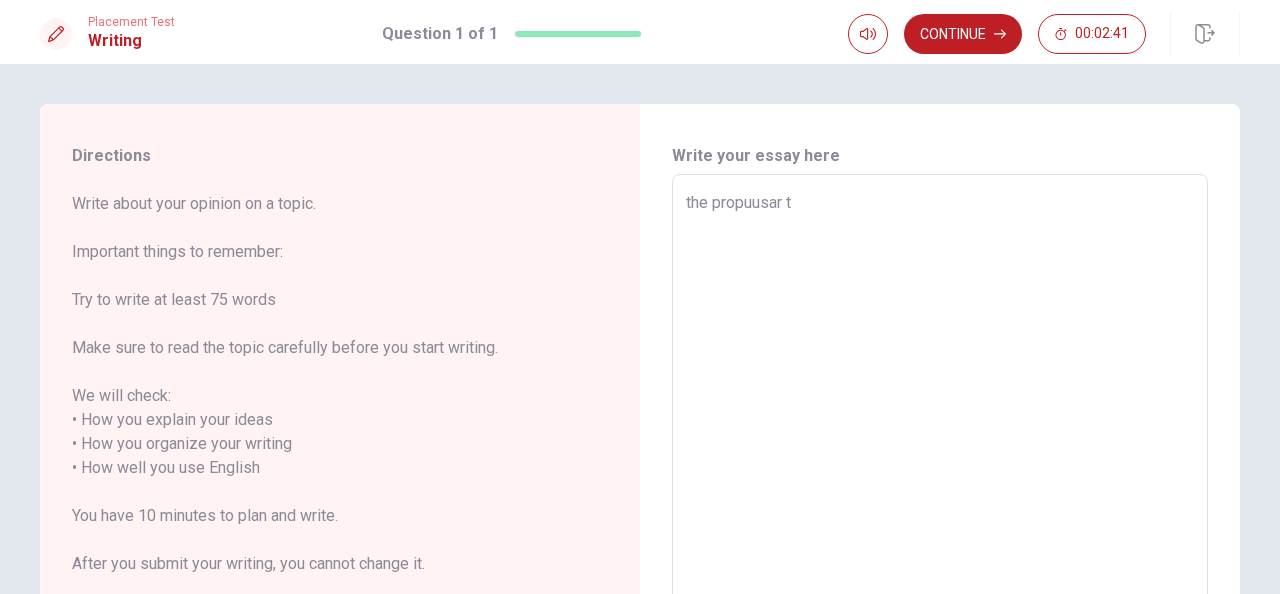 type on "x" 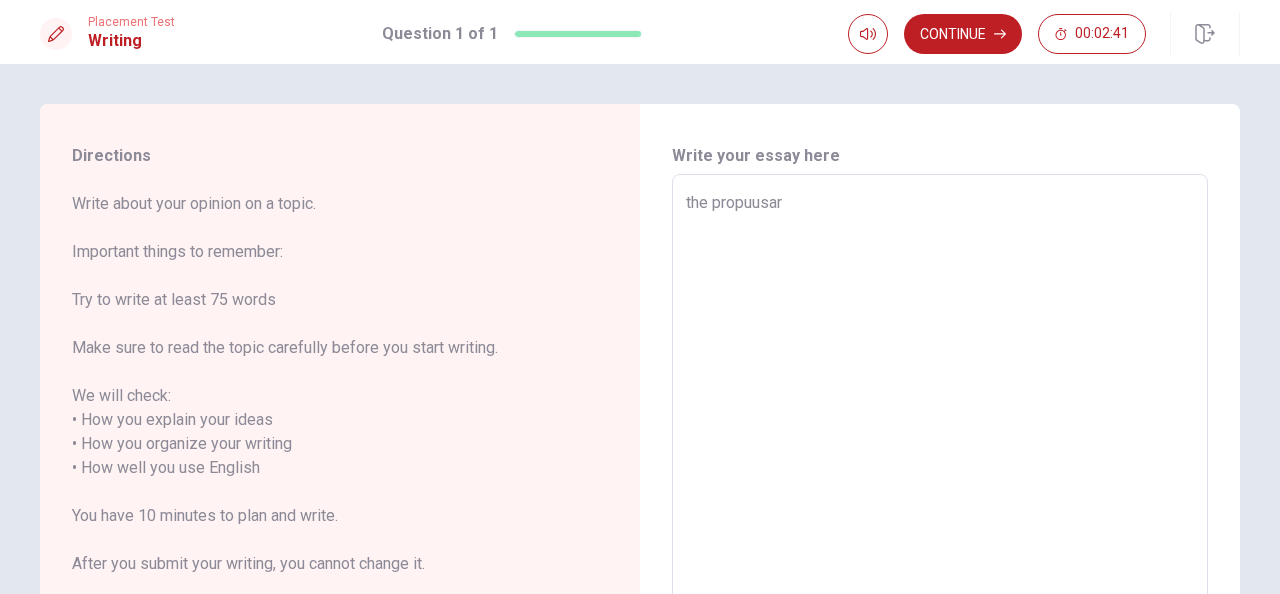 type on "x" 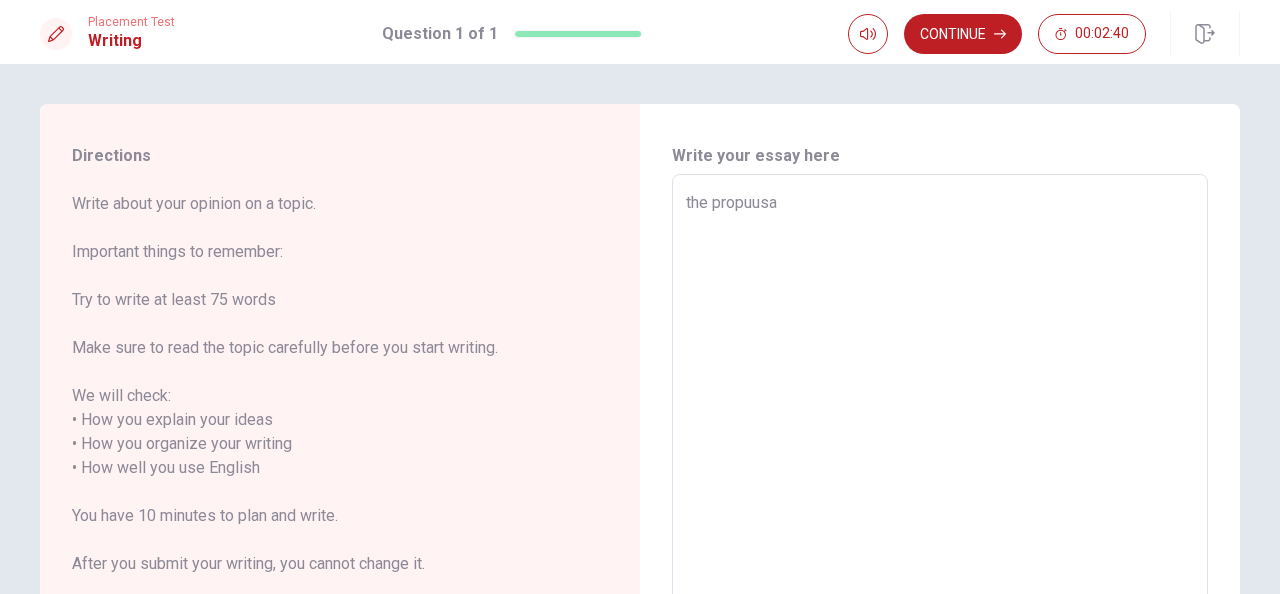 type on "the propuus" 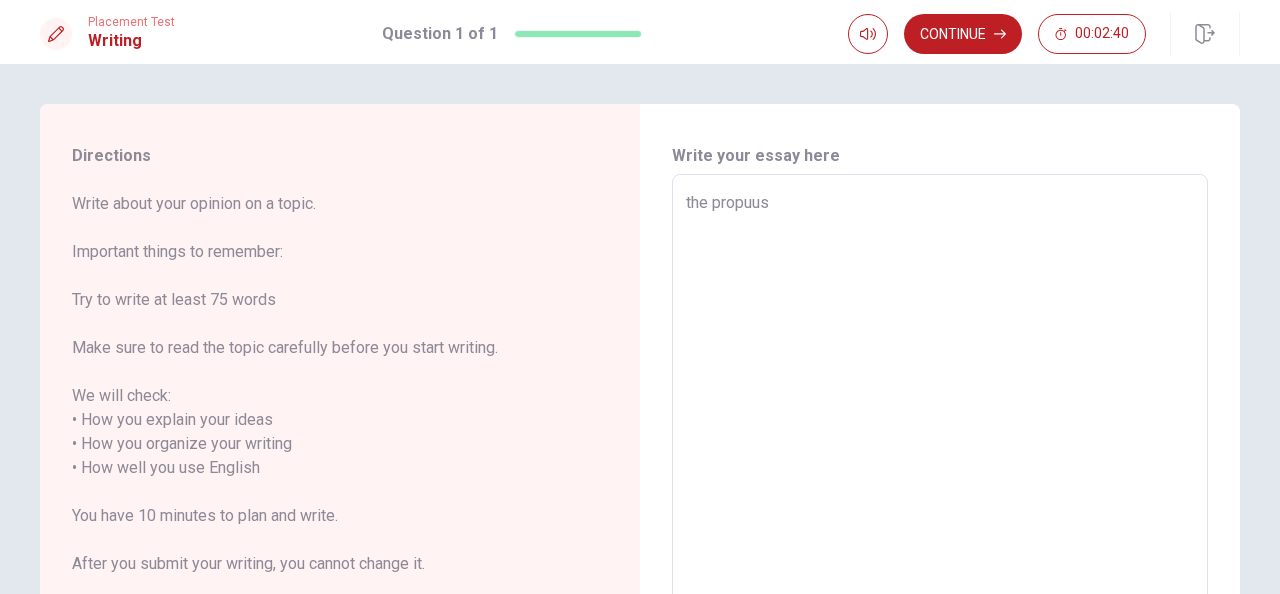 type on "x" 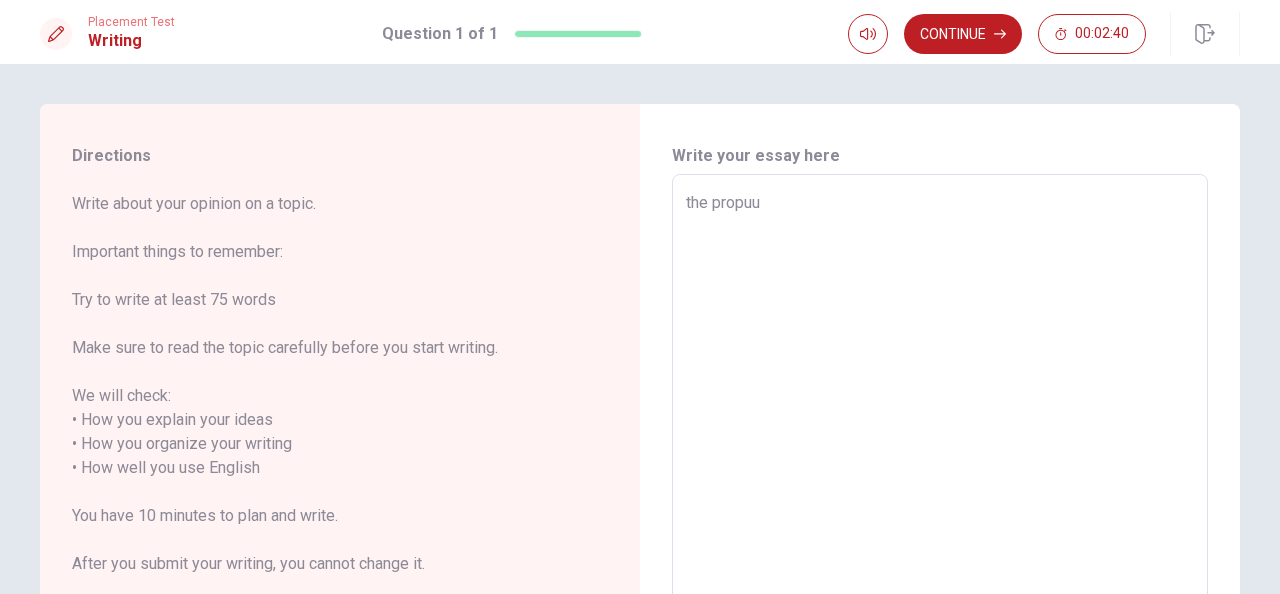 type on "x" 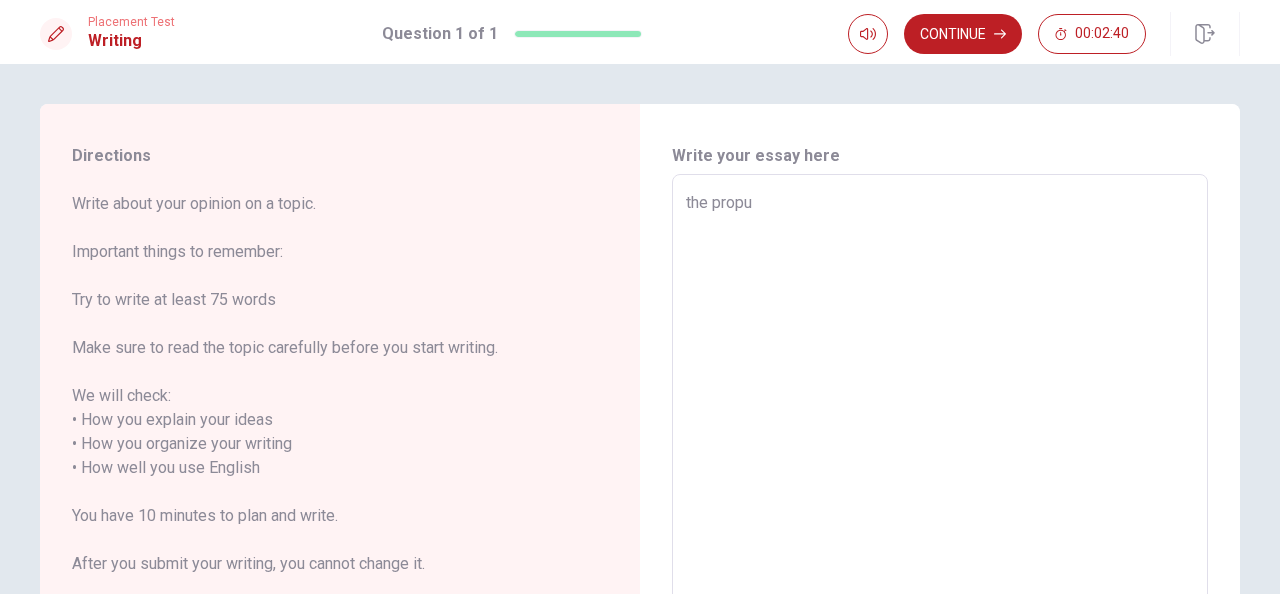 type on "x" 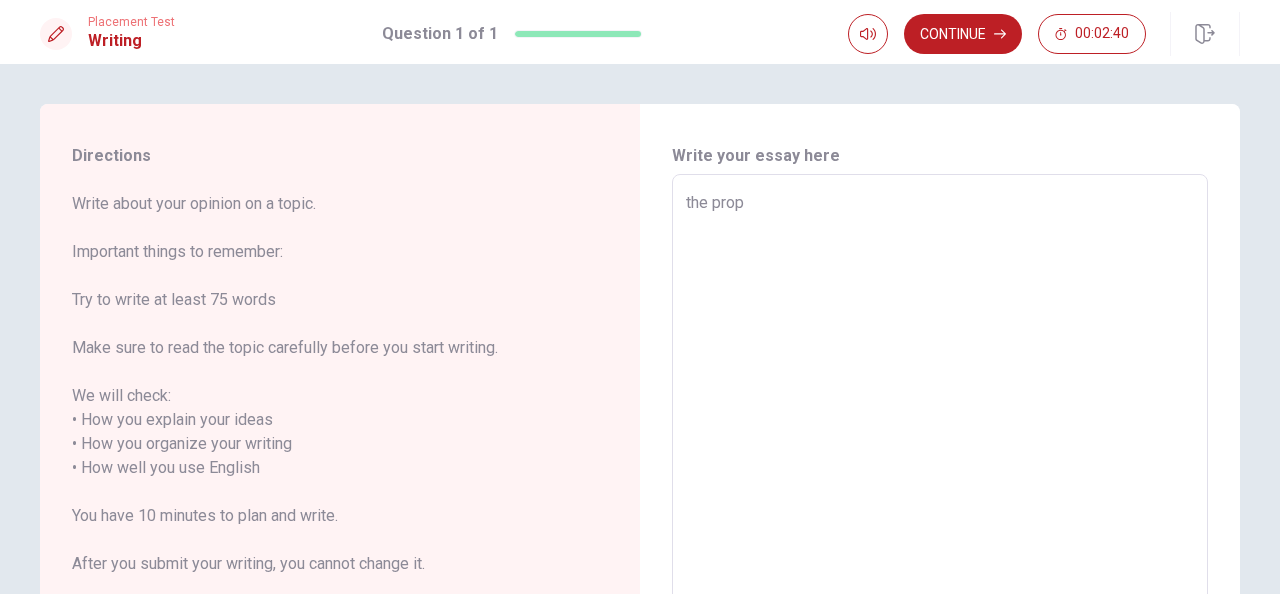 type on "x" 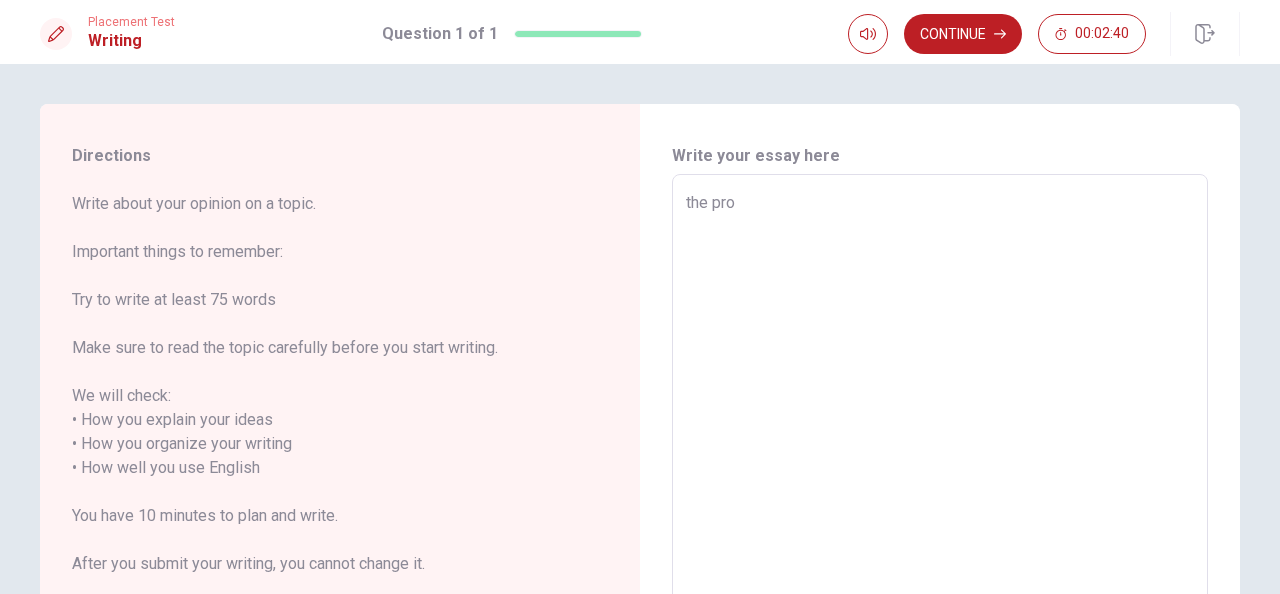 type on "x" 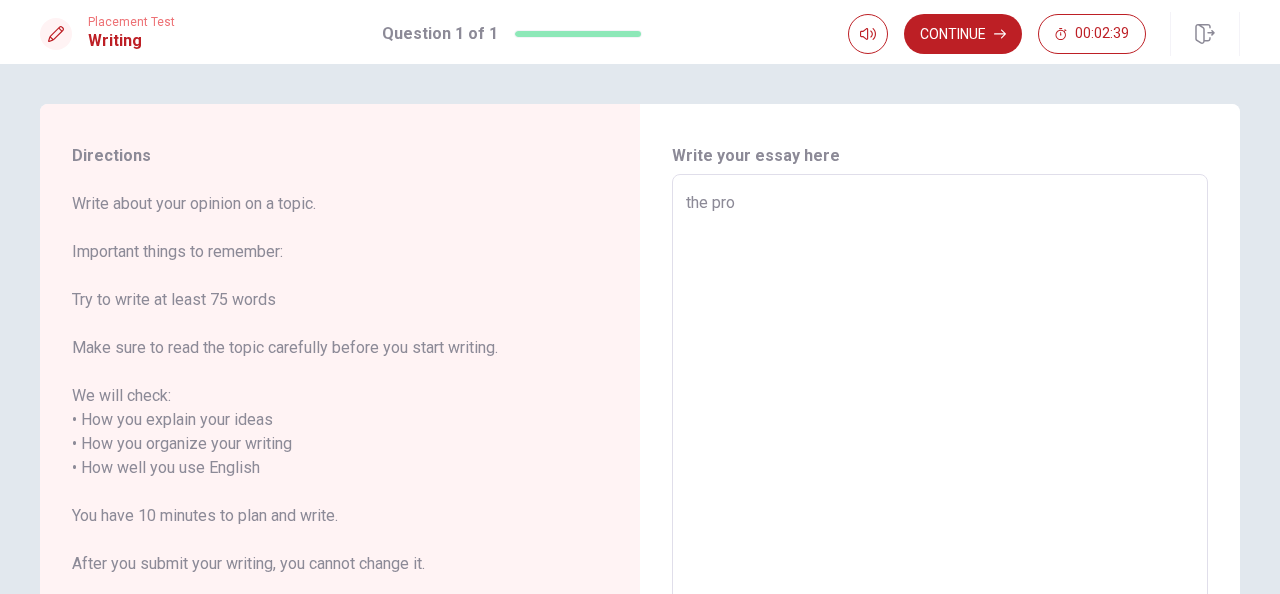 type on "the pr" 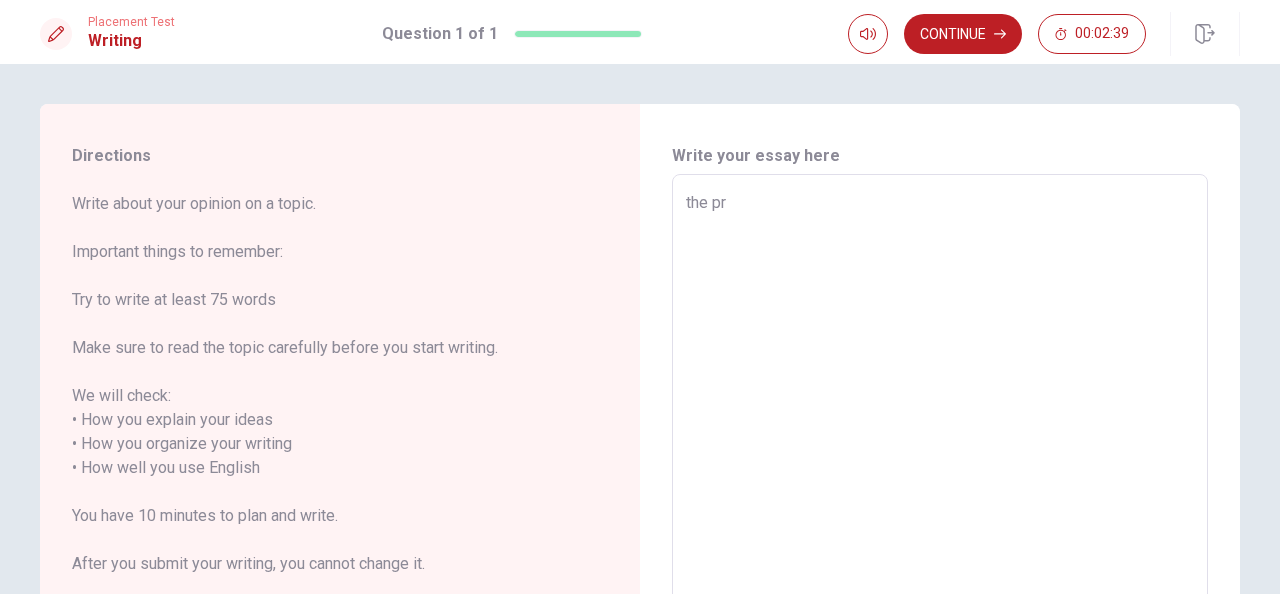 type on "x" 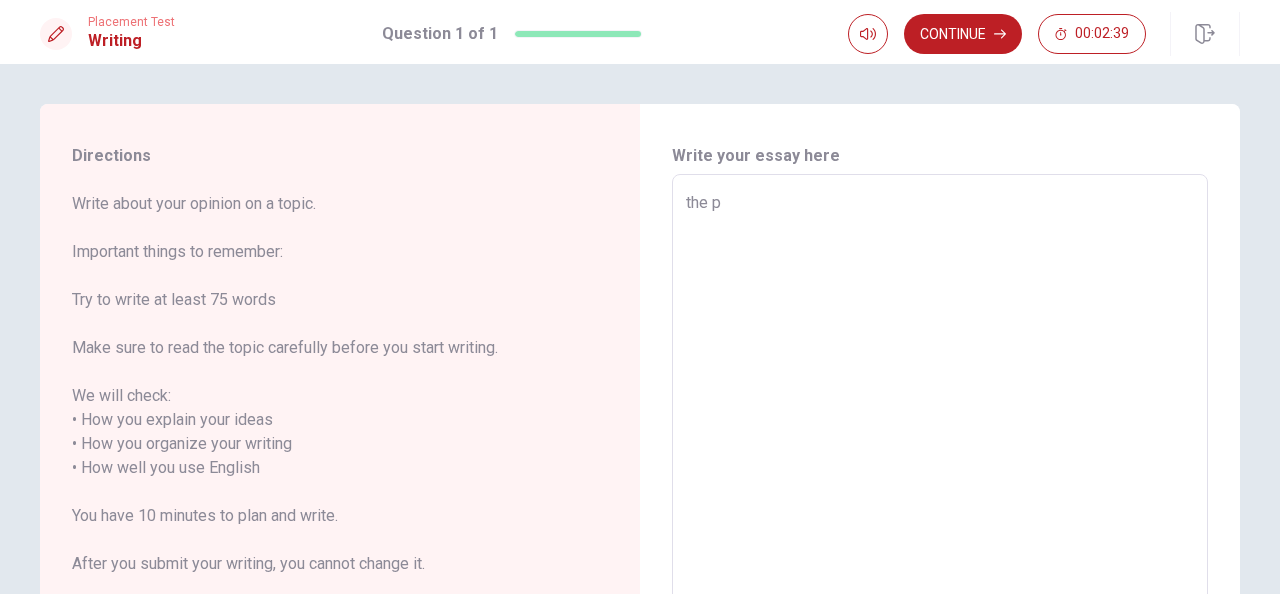 type on "x" 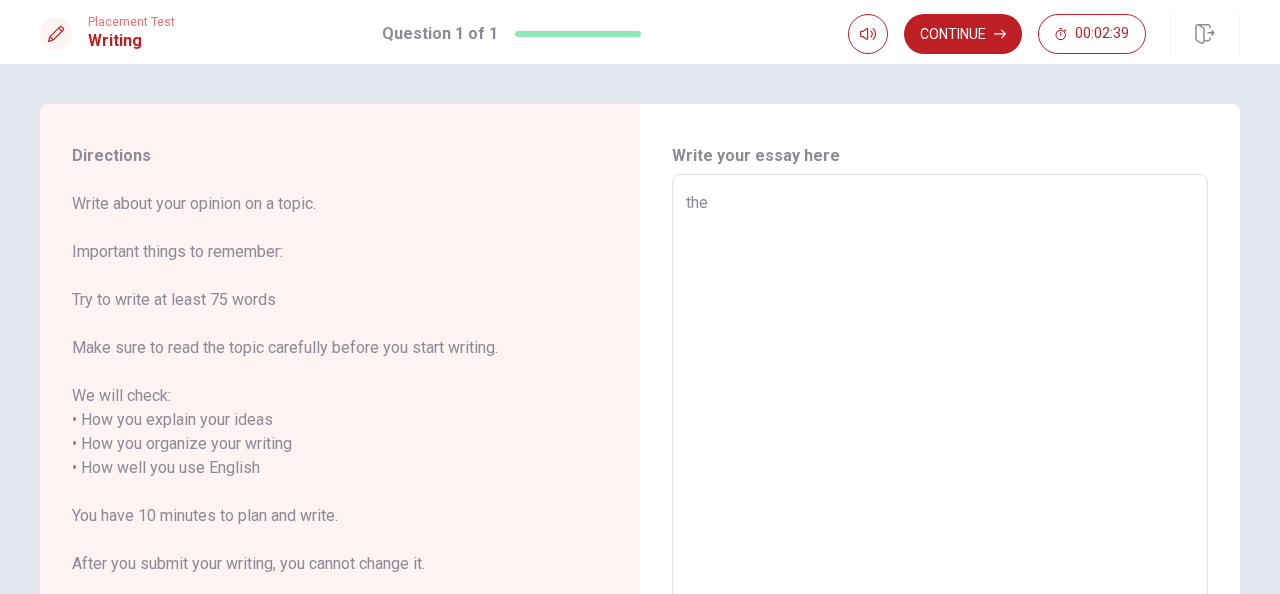 type on "x" 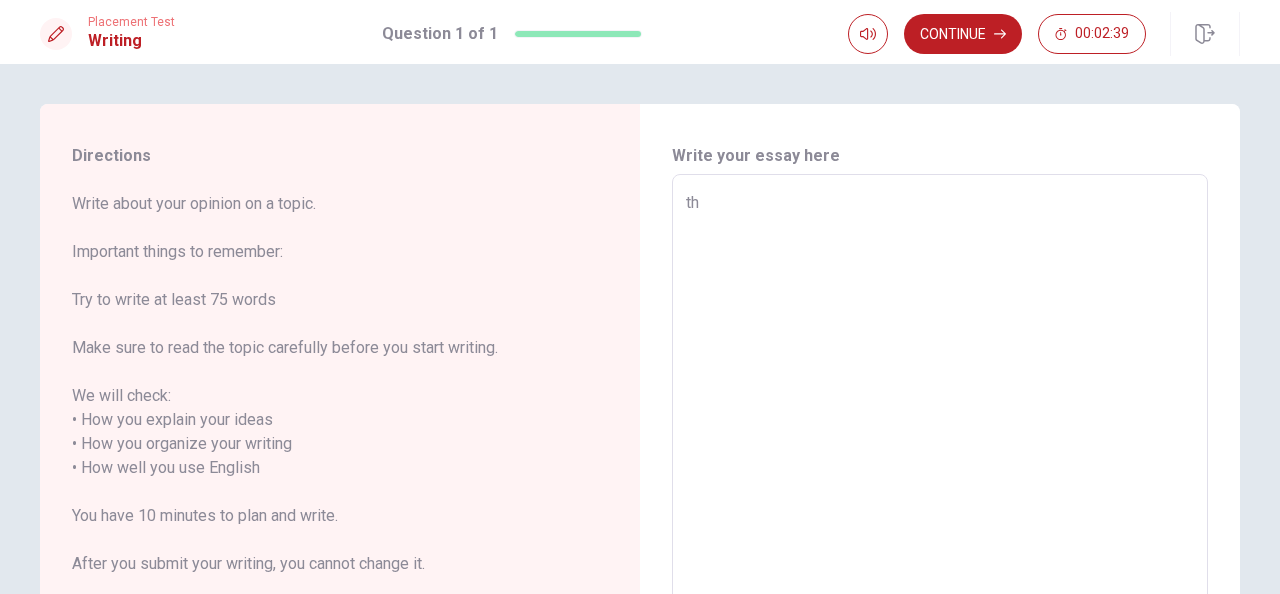 type on "x" 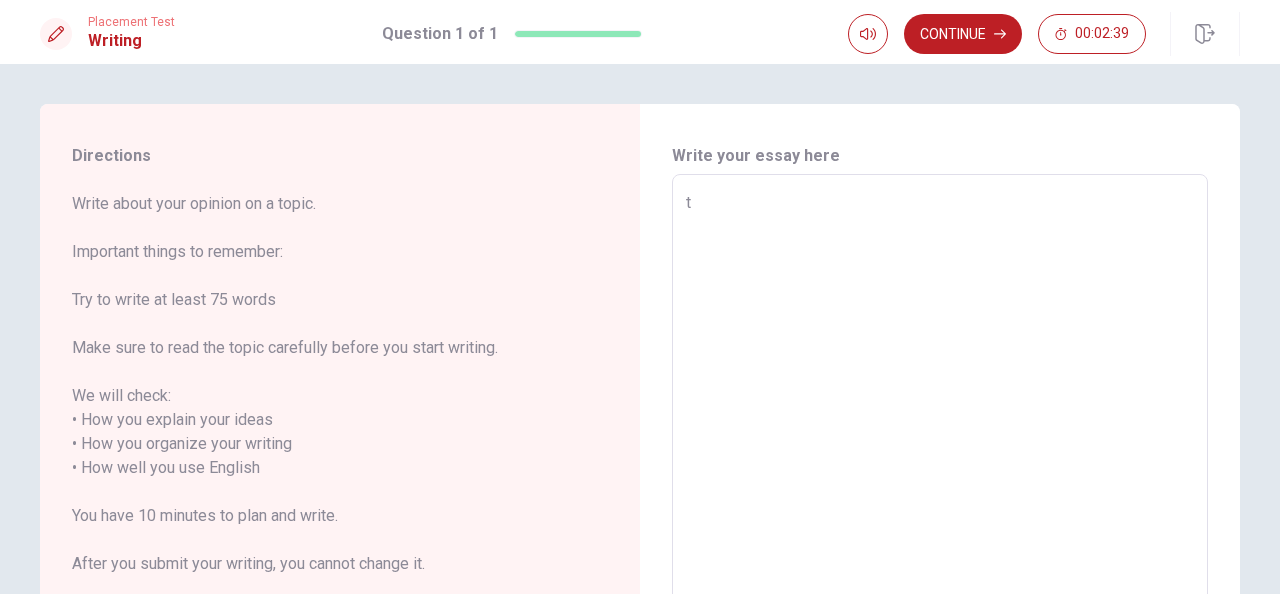 type on "x" 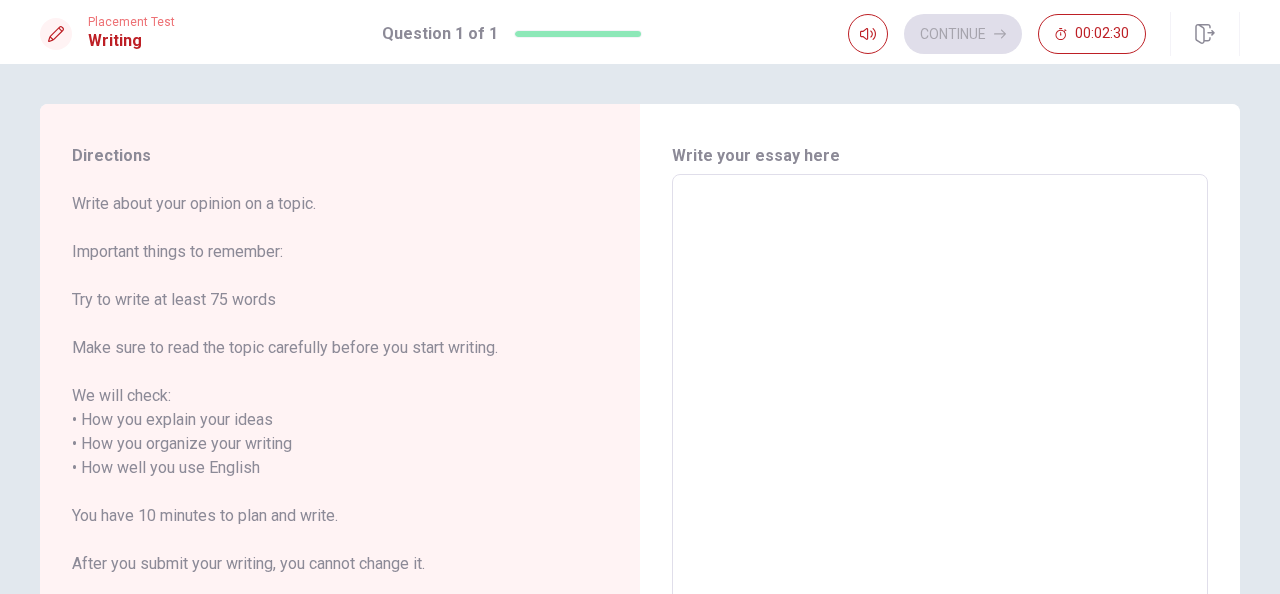 click at bounding box center (940, 456) 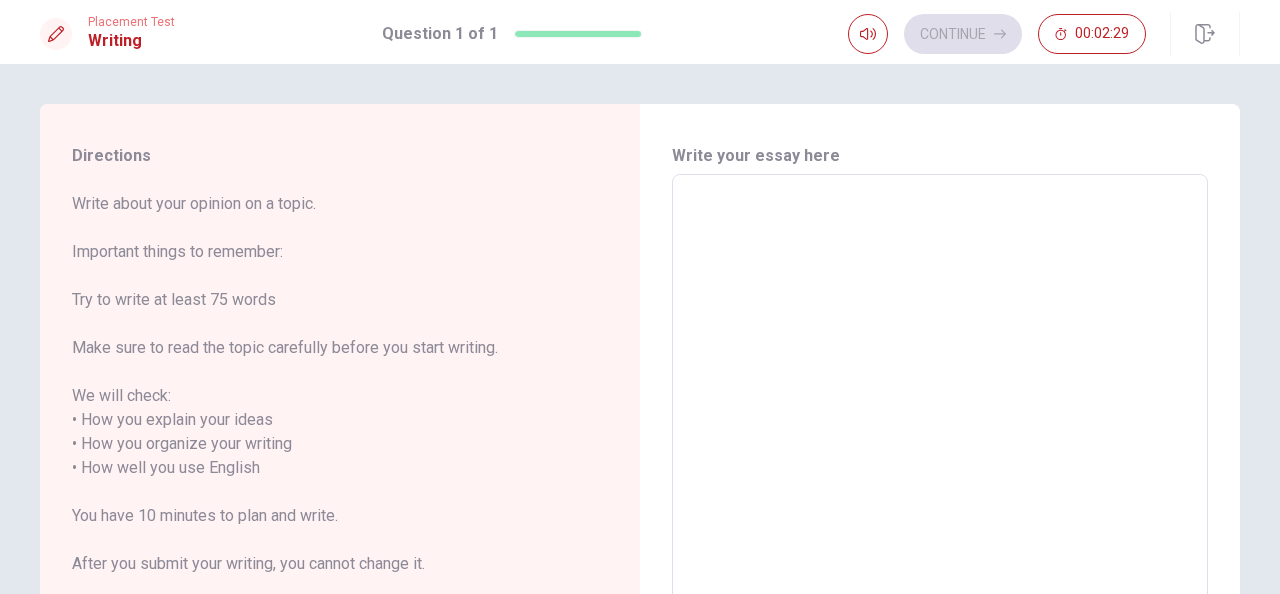 paste on "t" 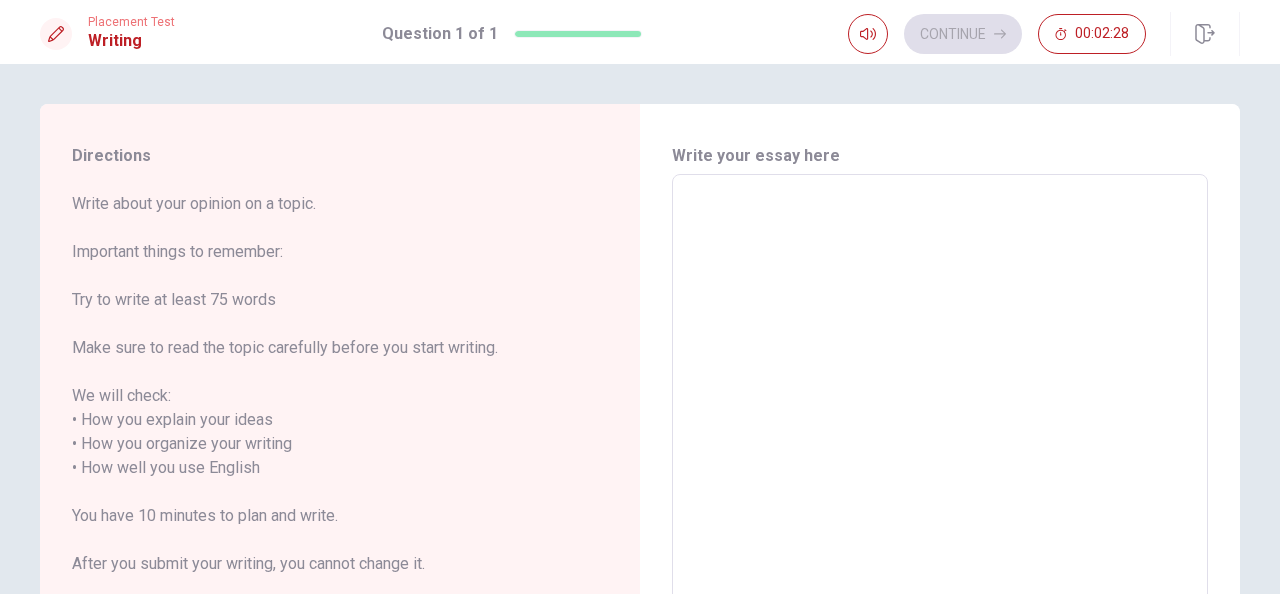 click at bounding box center (940, 456) 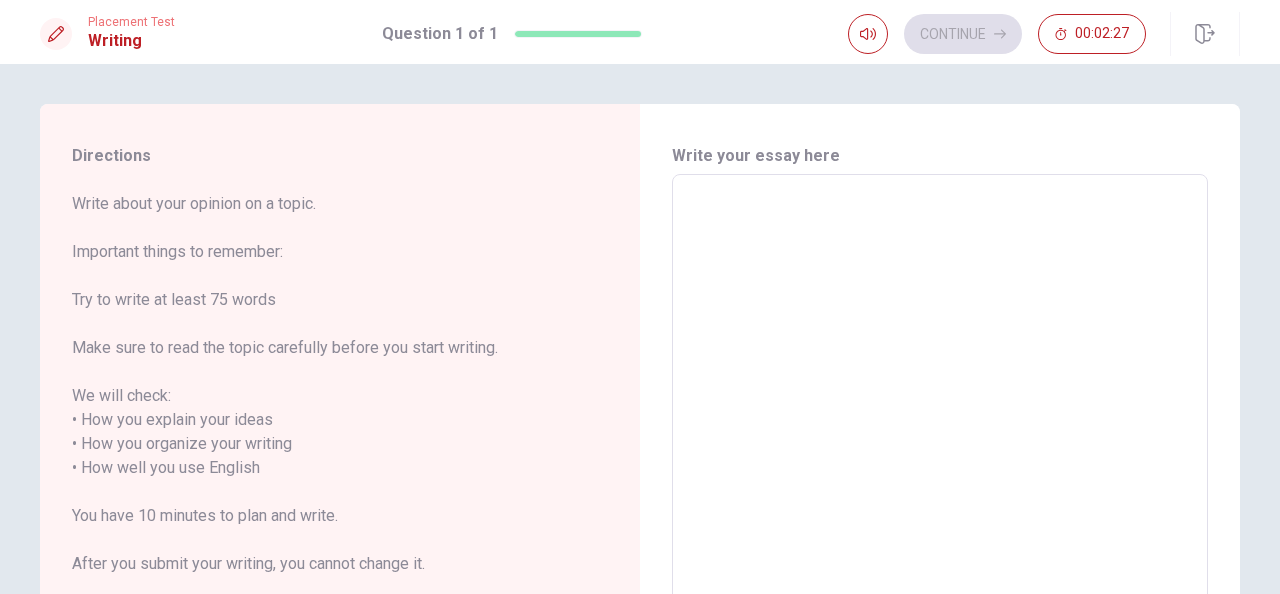 type on "t" 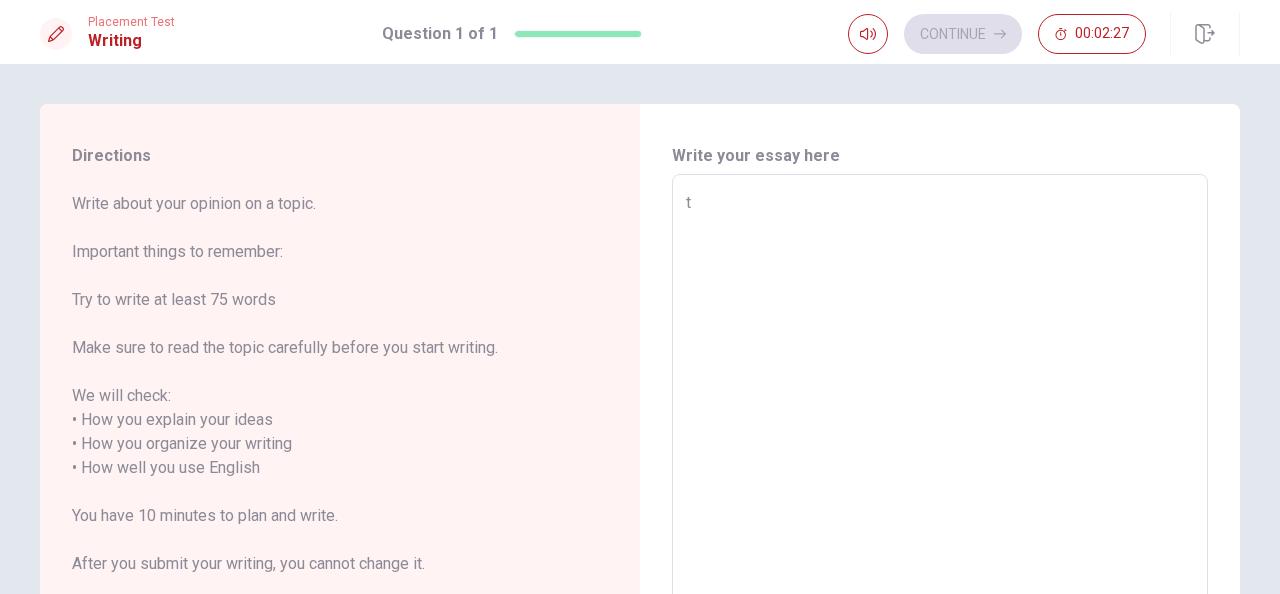 type on "x" 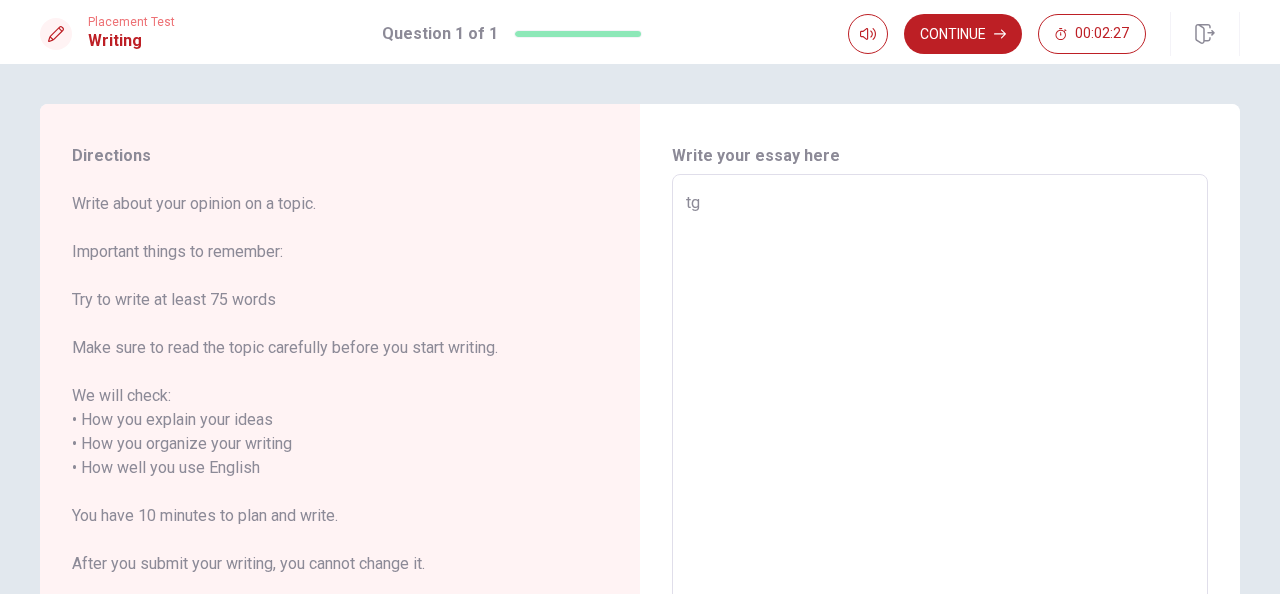 type on "tgt" 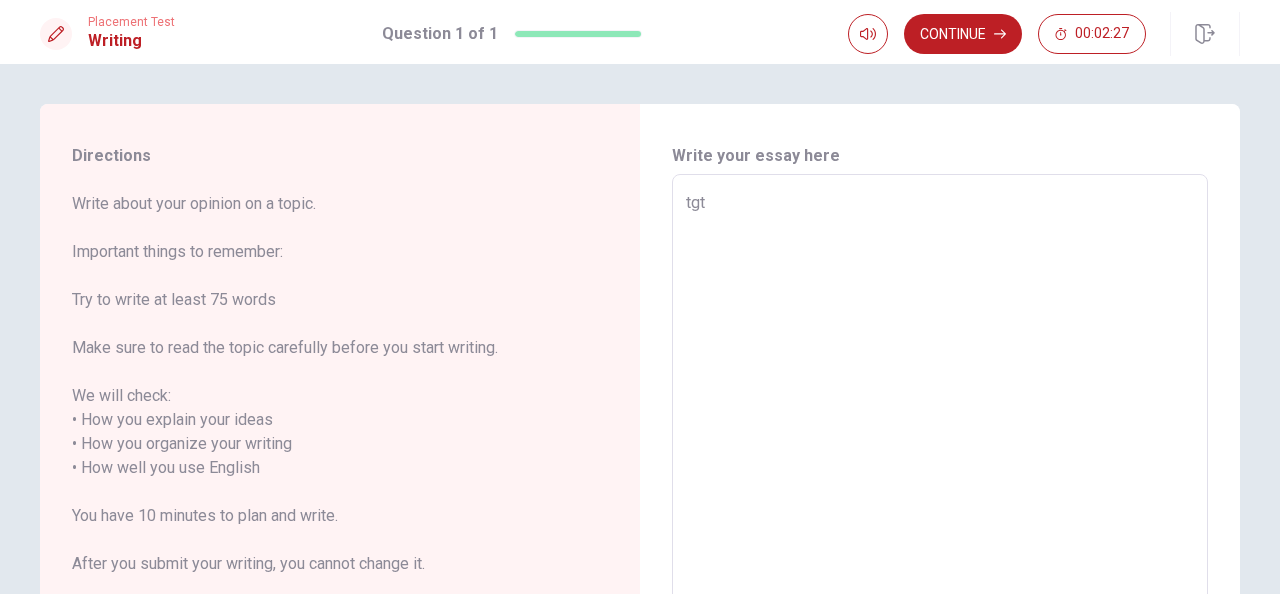 type on "x" 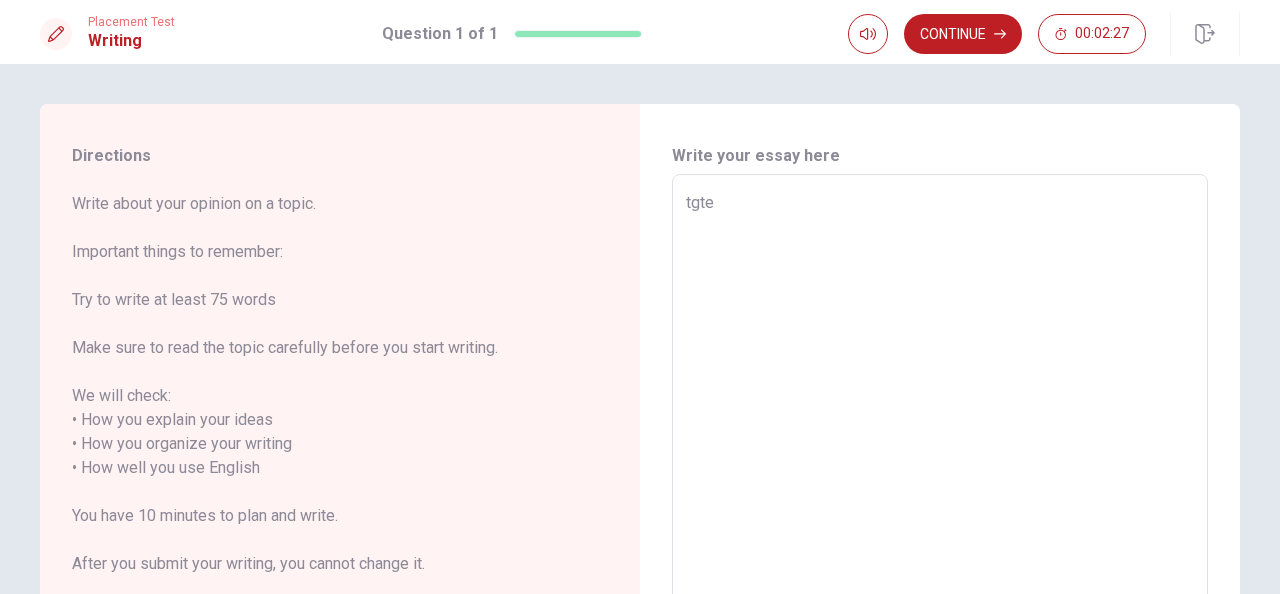 type on "x" 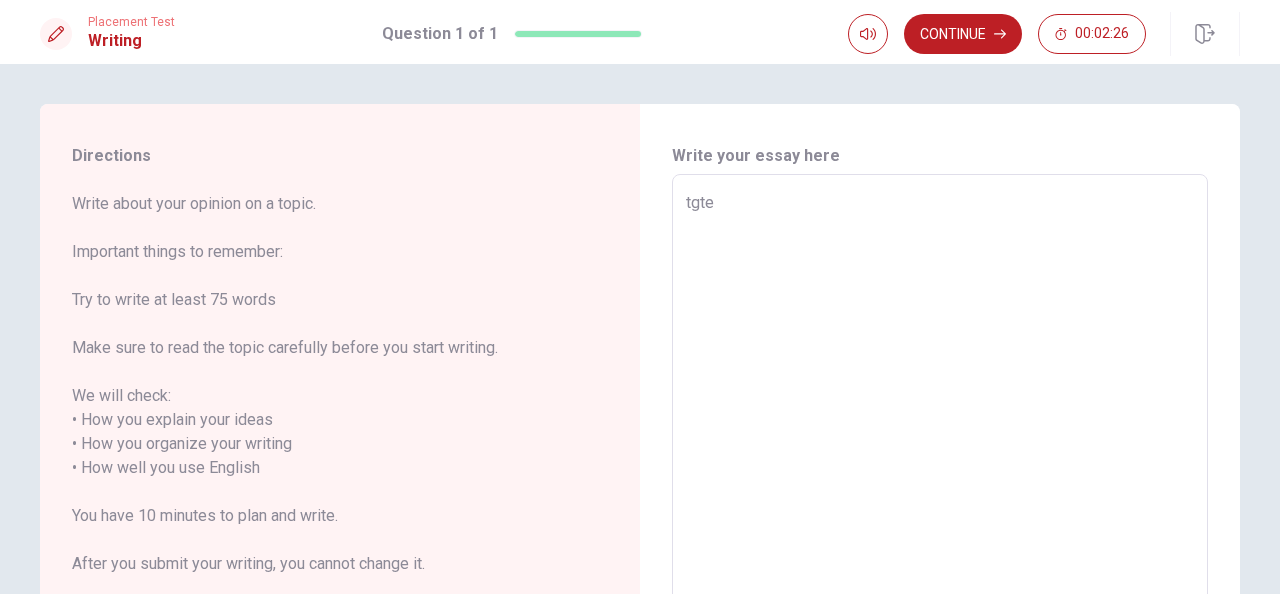 type on "tgt" 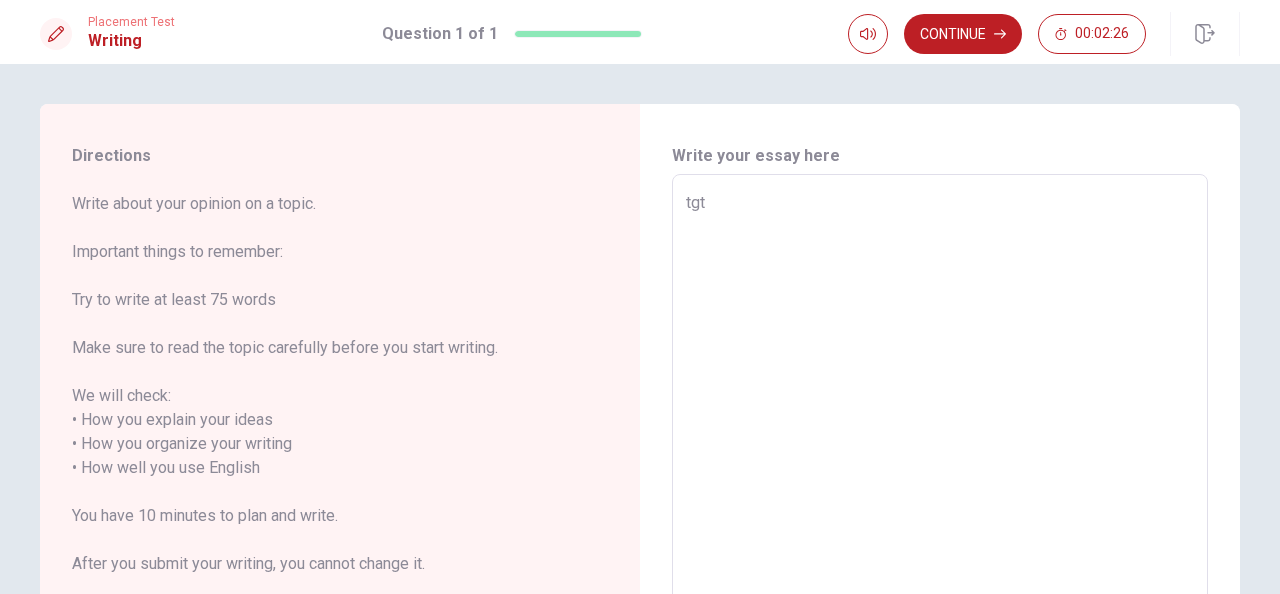type on "x" 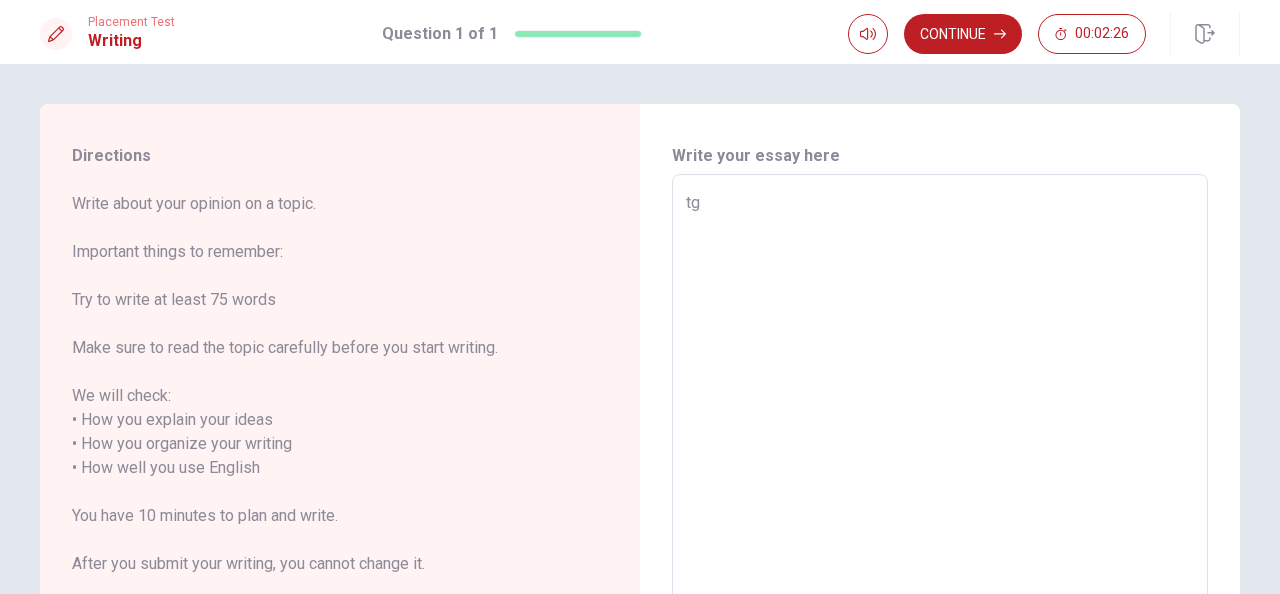 type on "x" 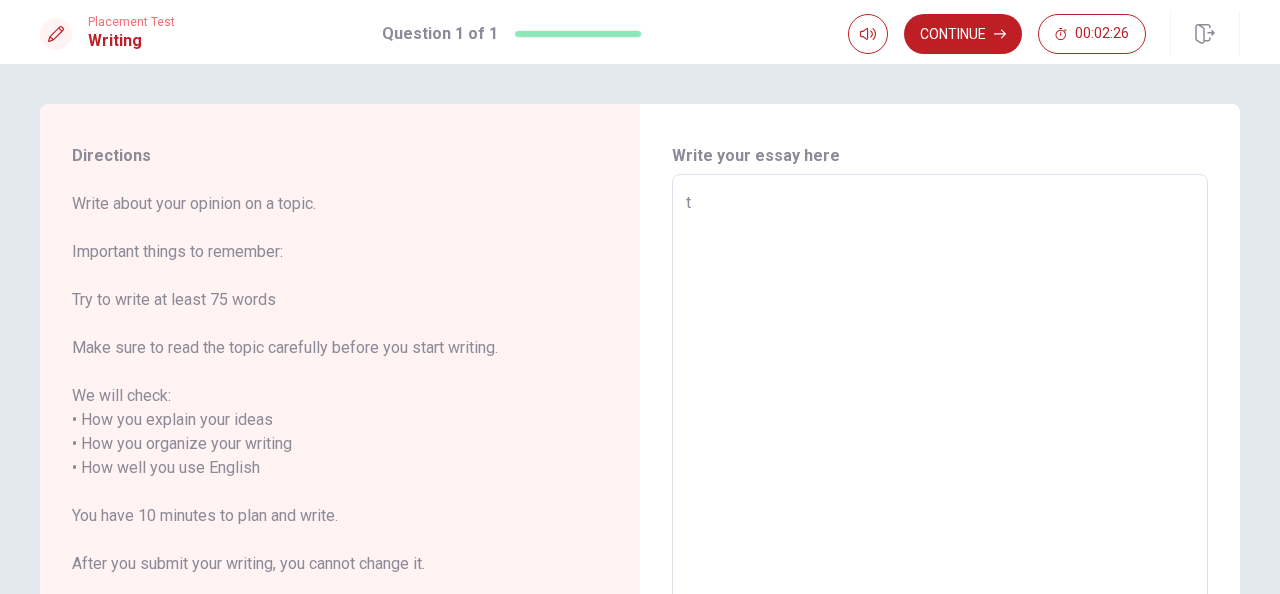 type on "x" 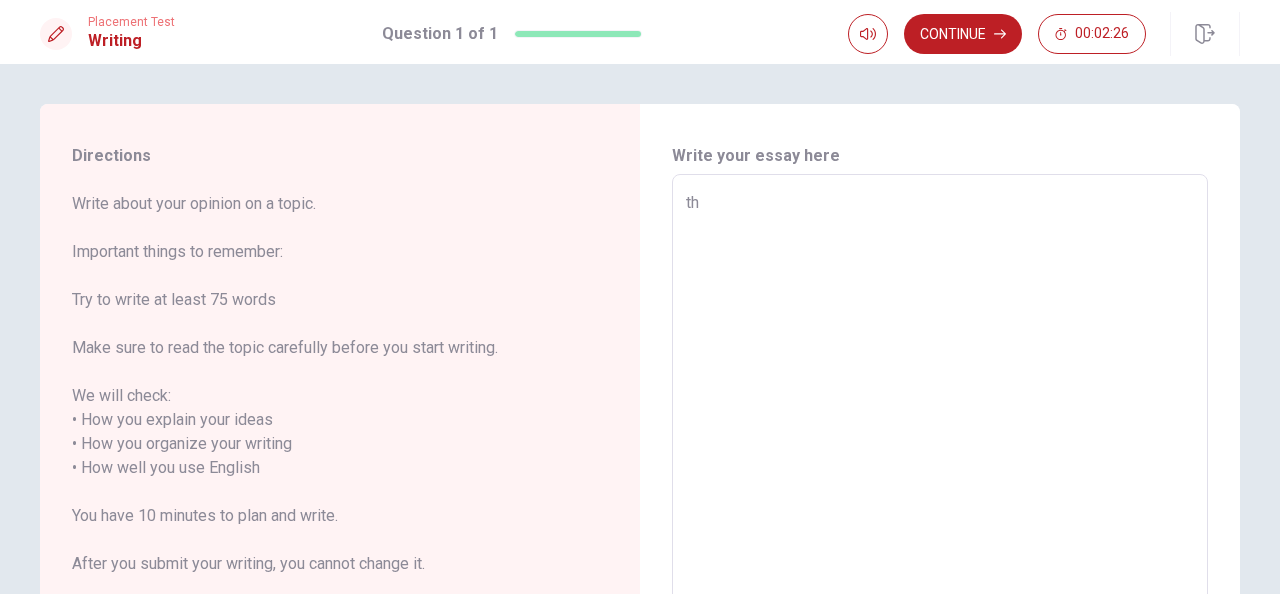 type on "x" 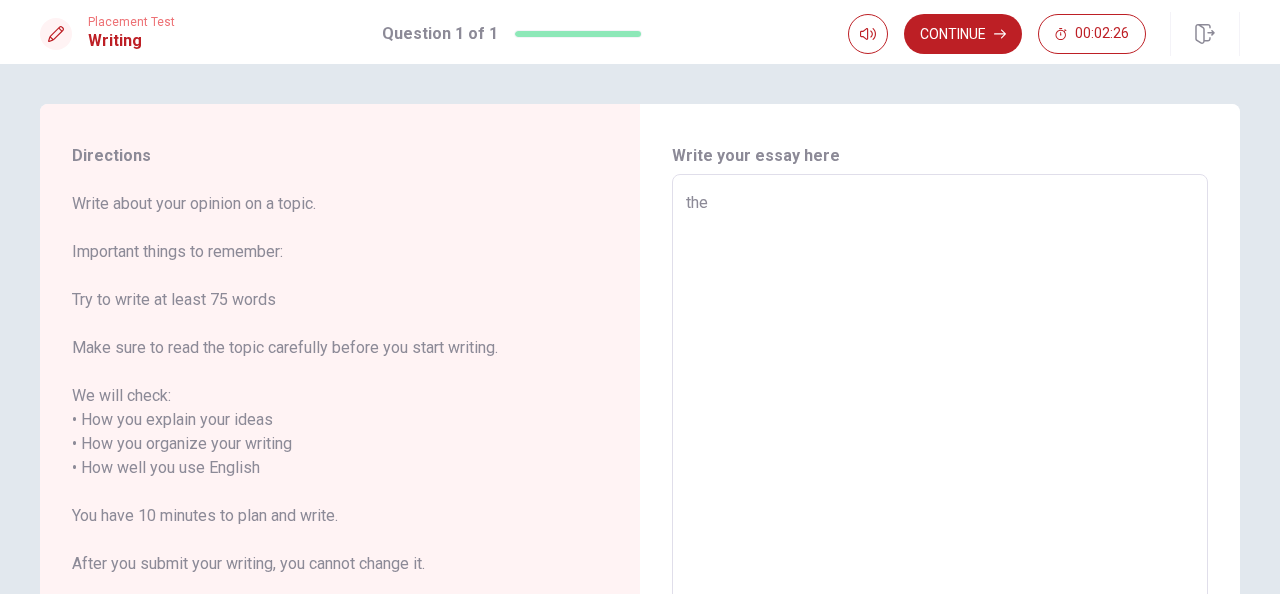type on "x" 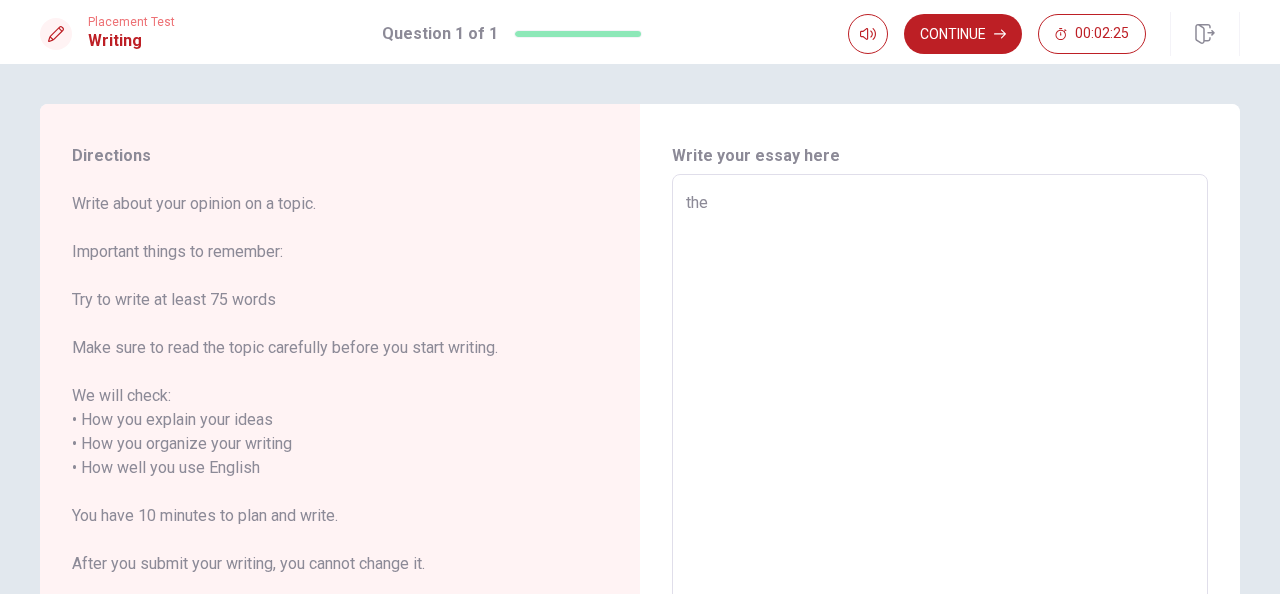 type on "the p" 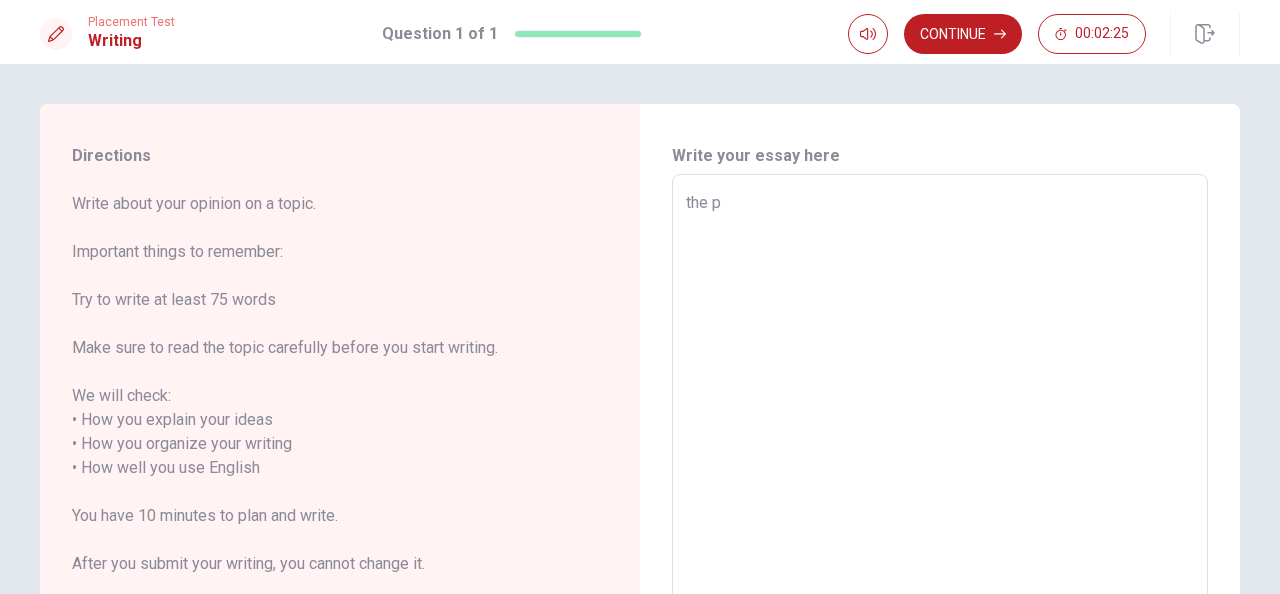 type on "x" 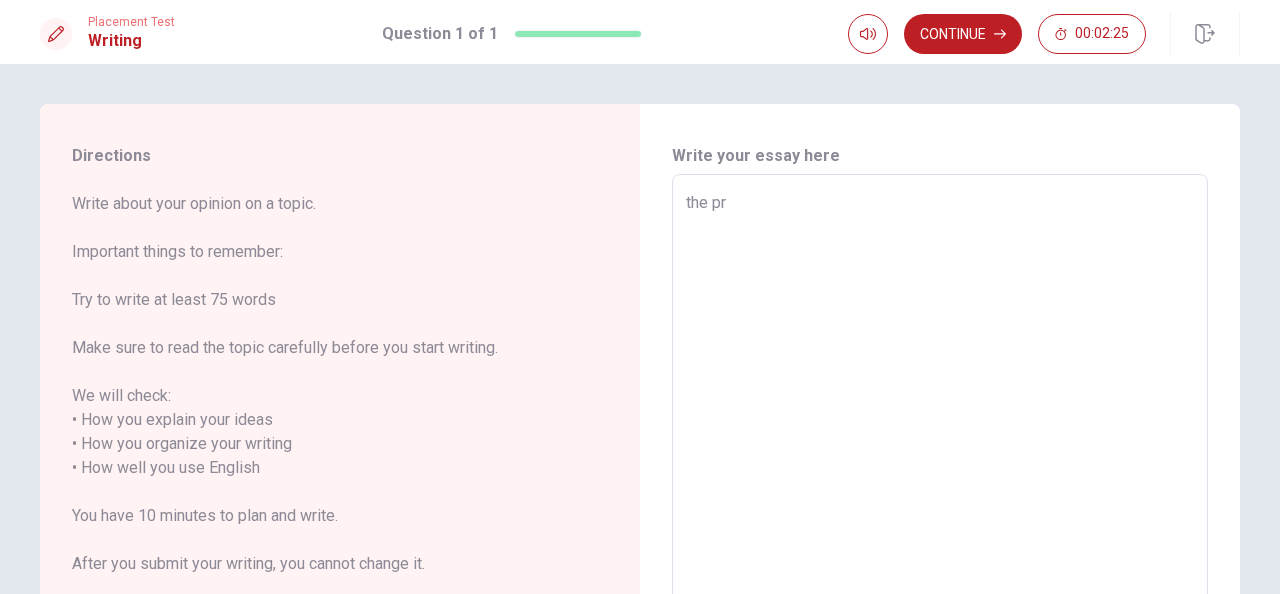 type on "x" 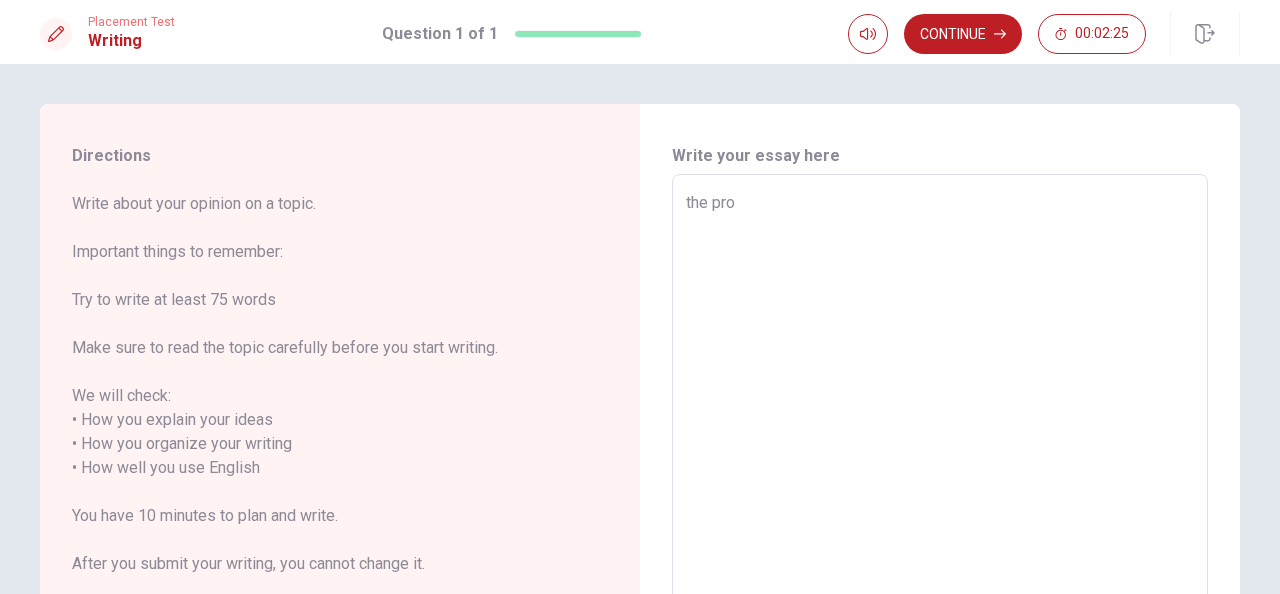 type on "x" 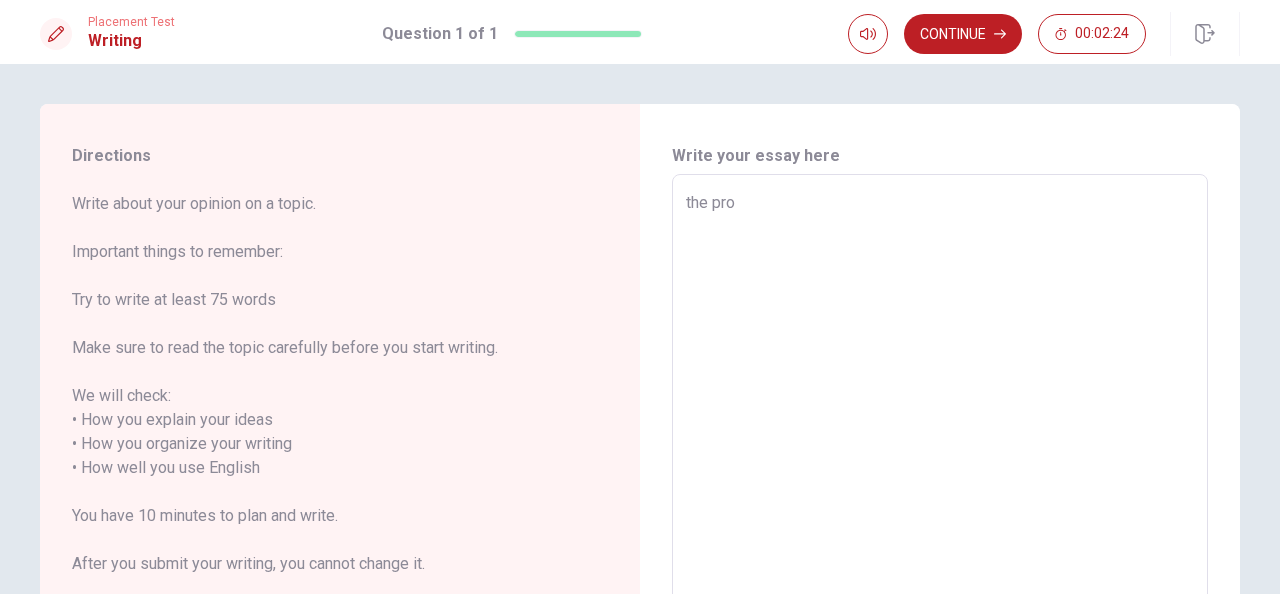 type on "the prop" 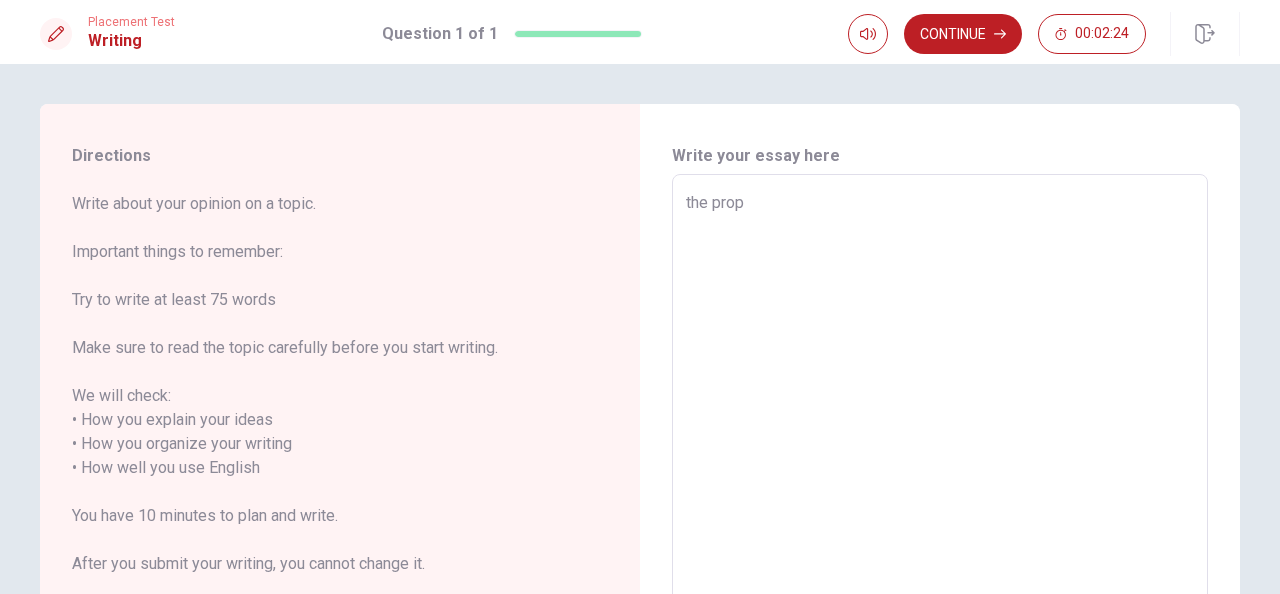type on "x" 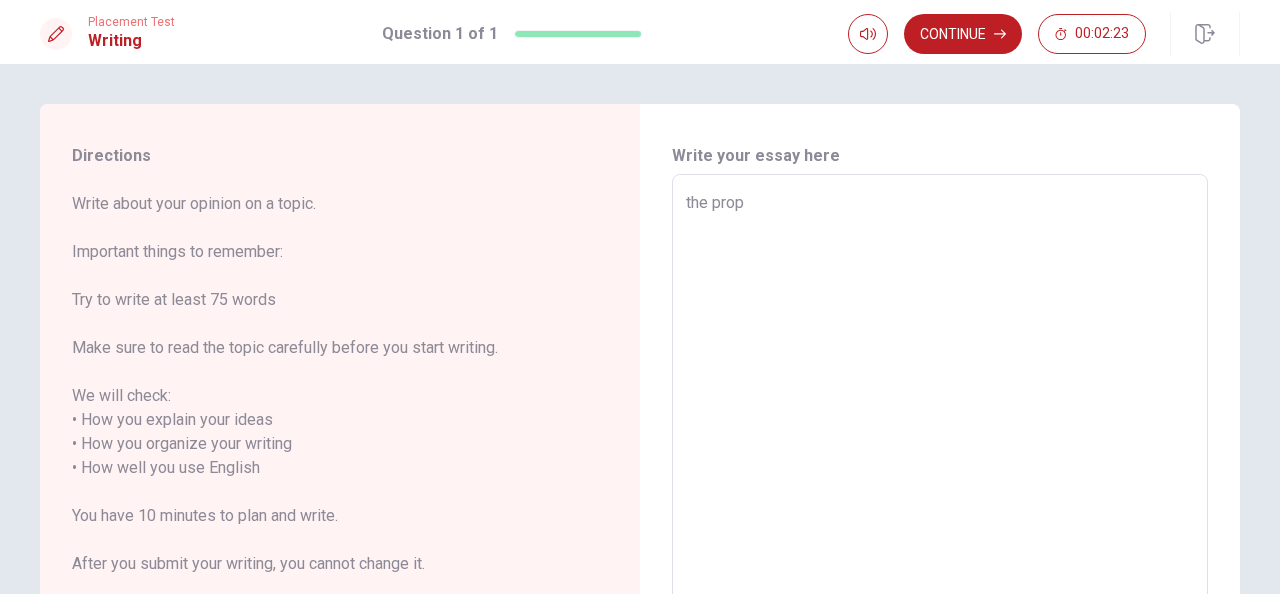 type on "the propo" 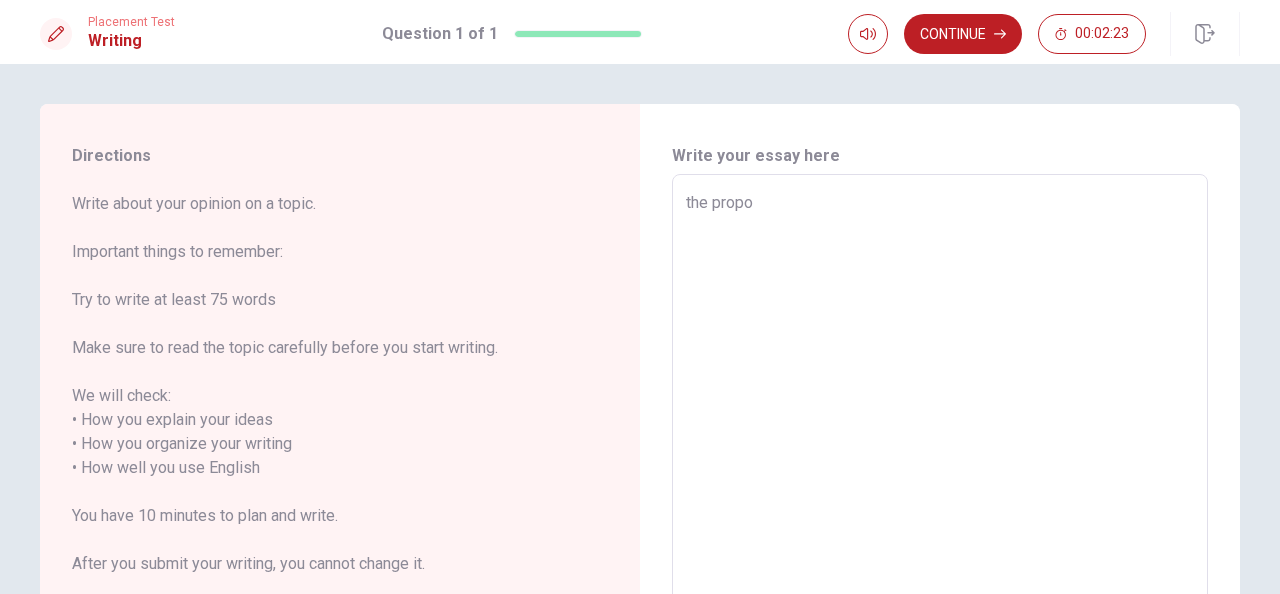 type on "x" 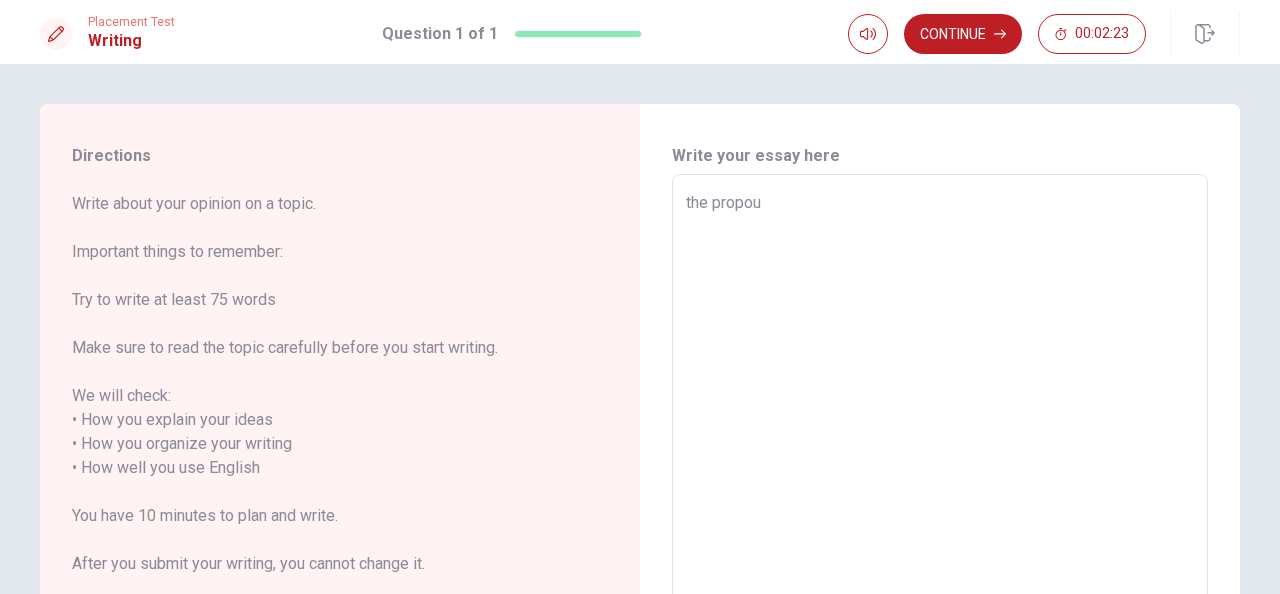 type on "x" 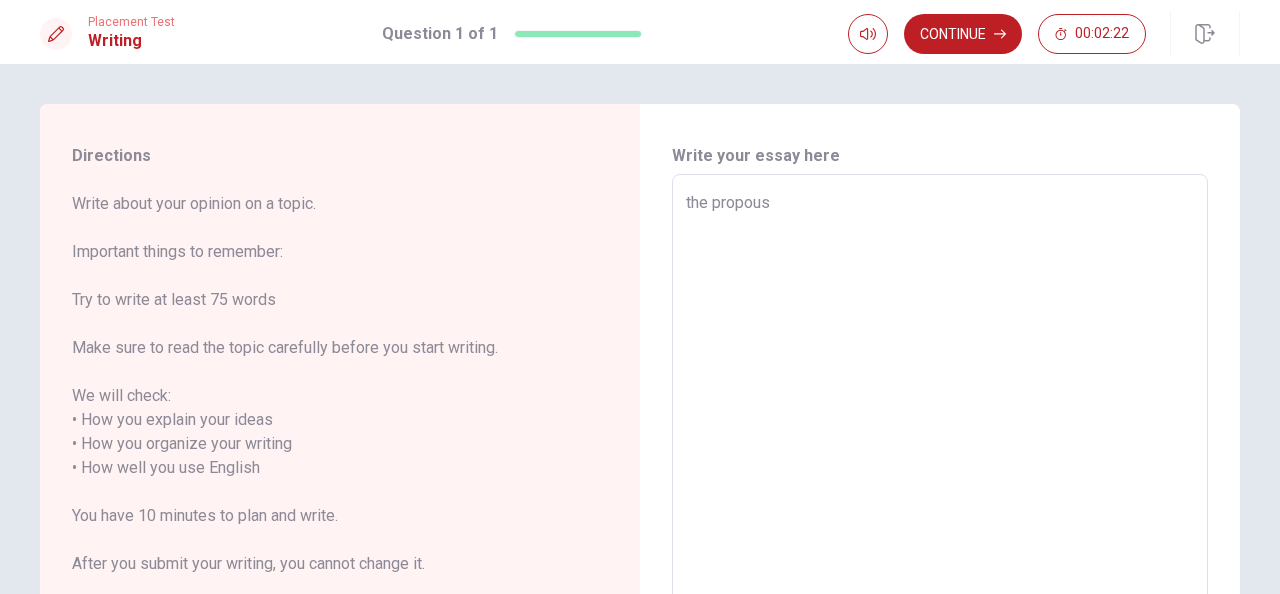 type on "x" 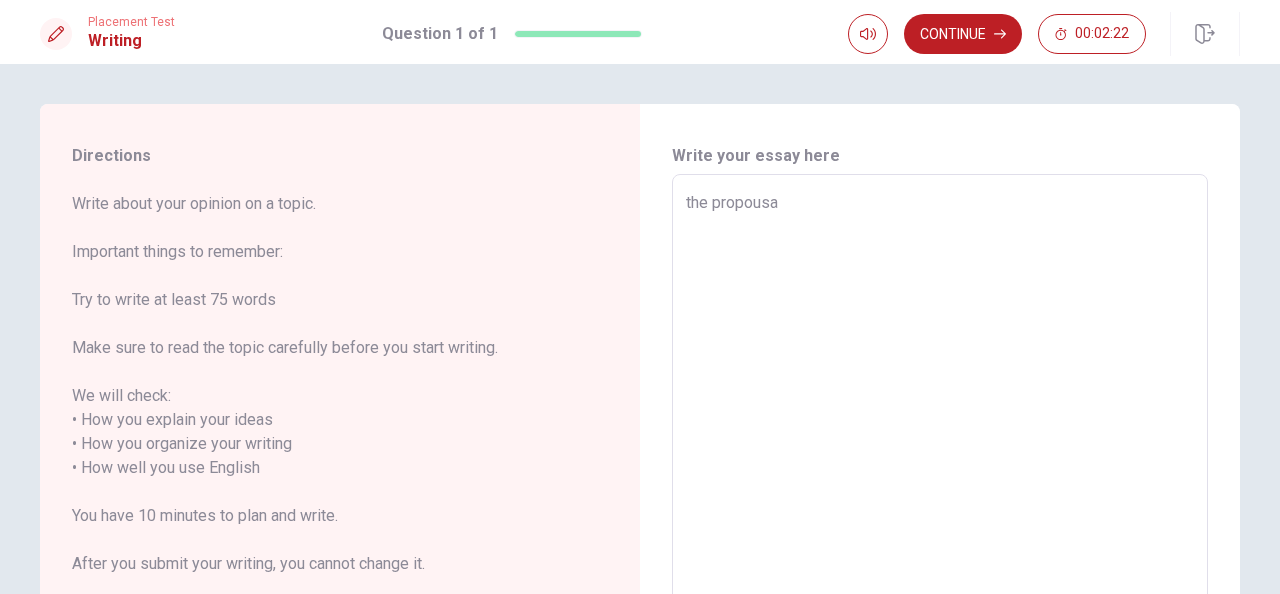 type on "x" 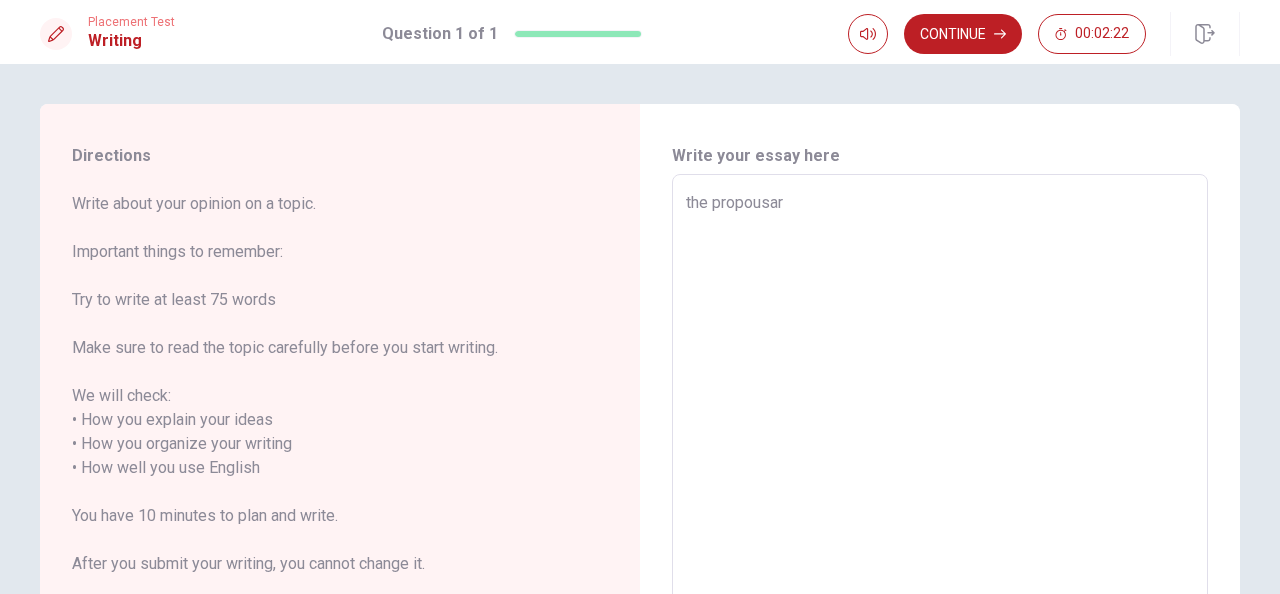type on "the propousar" 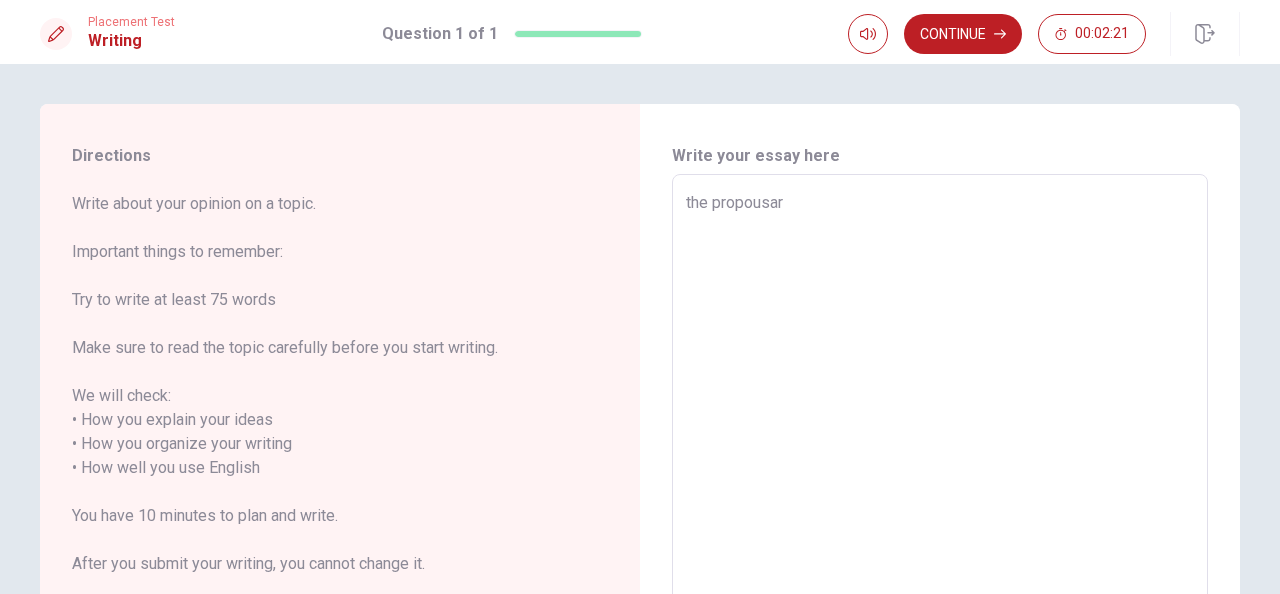 type on "the propousar" 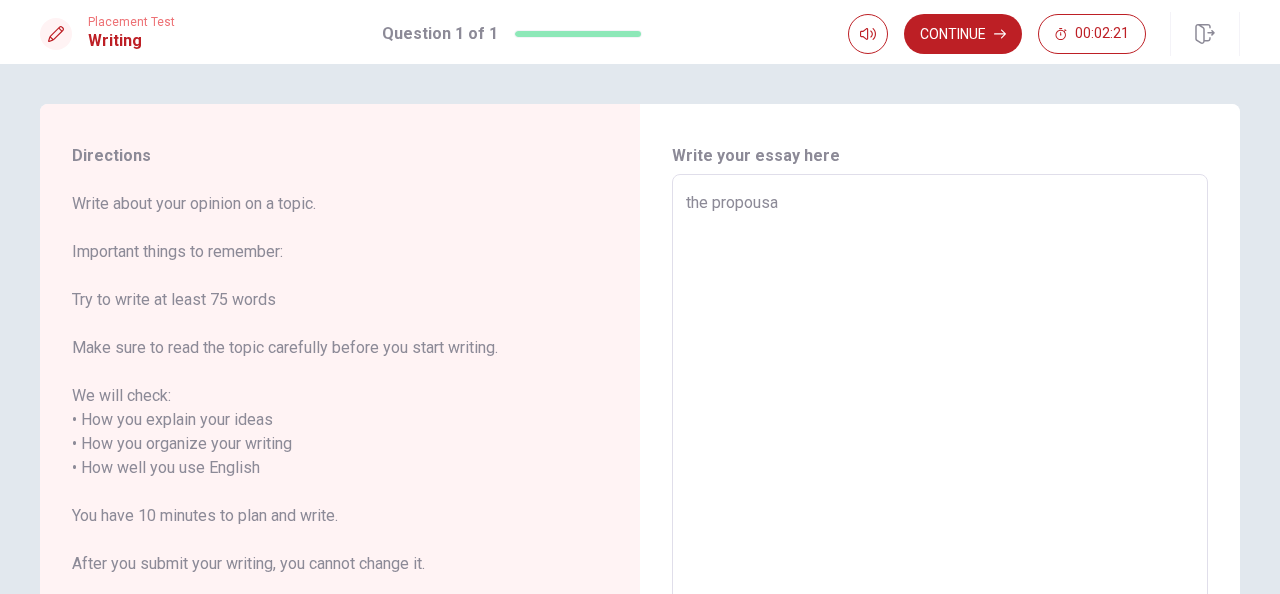 type on "x" 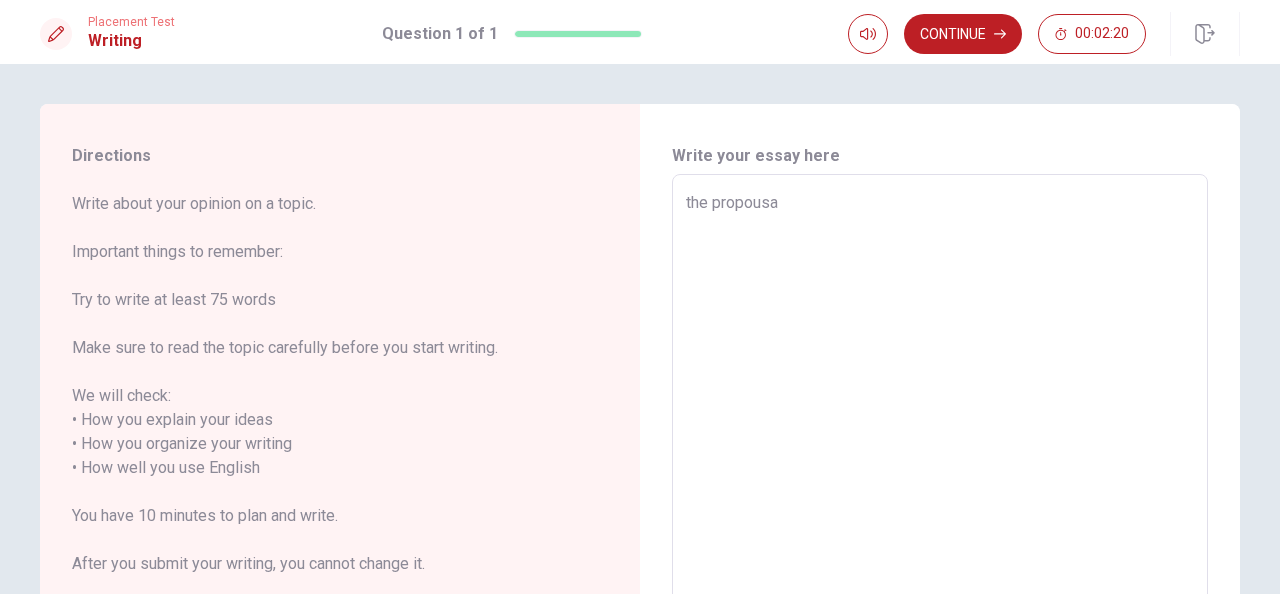 type on "the propous" 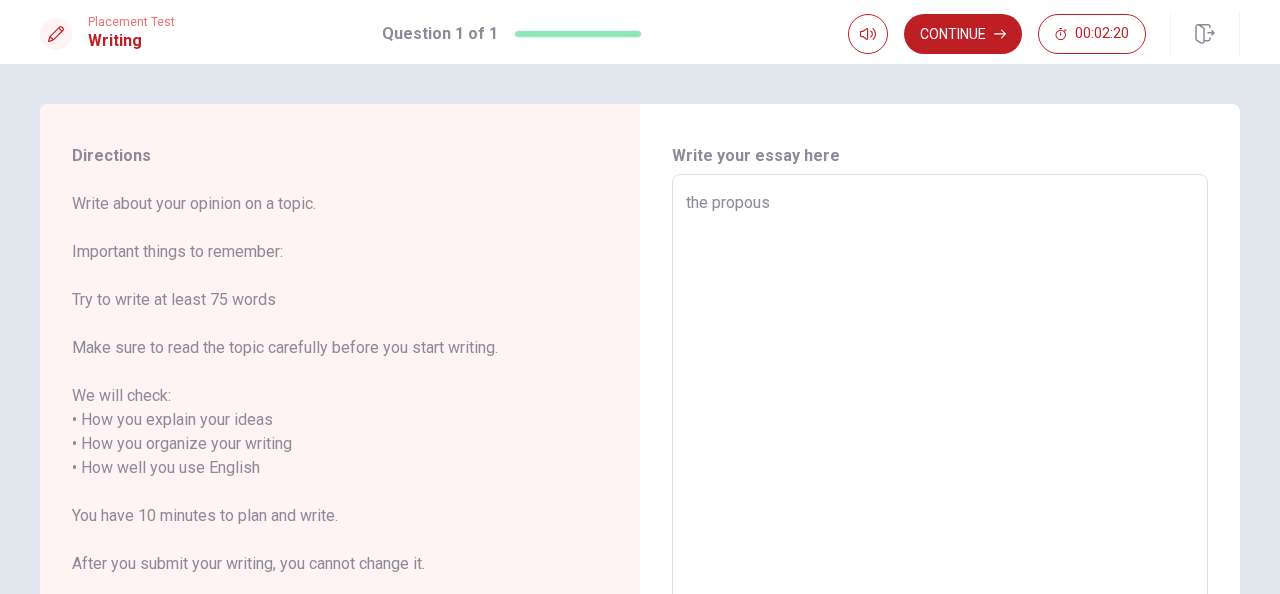 type on "x" 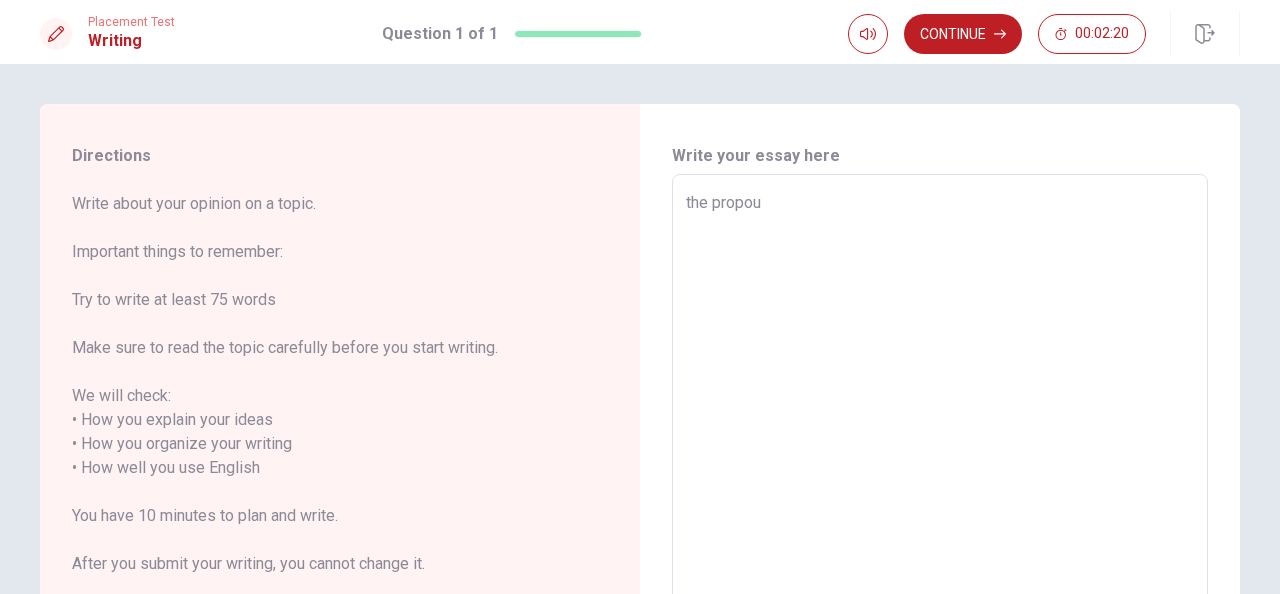 type on "x" 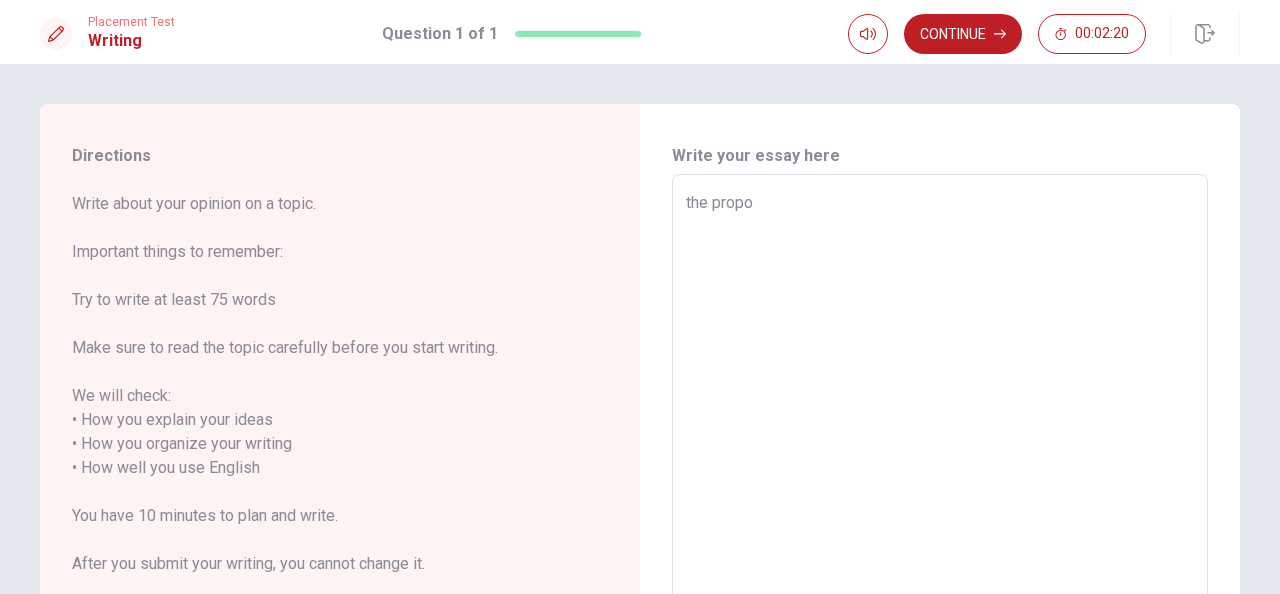 type on "x" 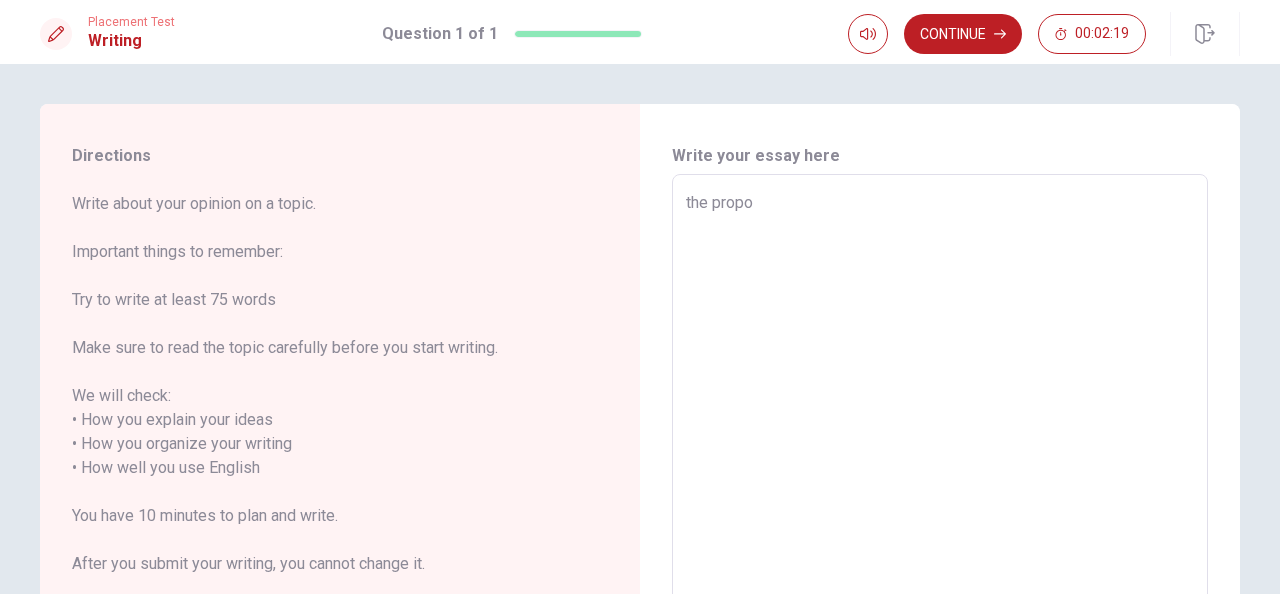 type on "the propos" 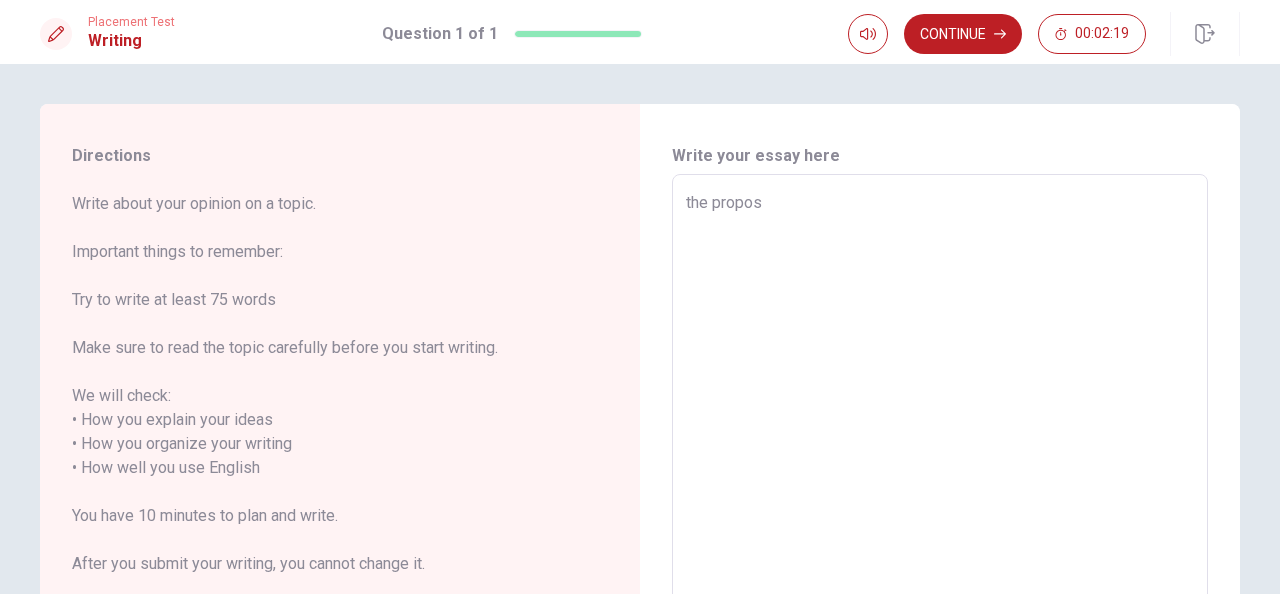 type on "x" 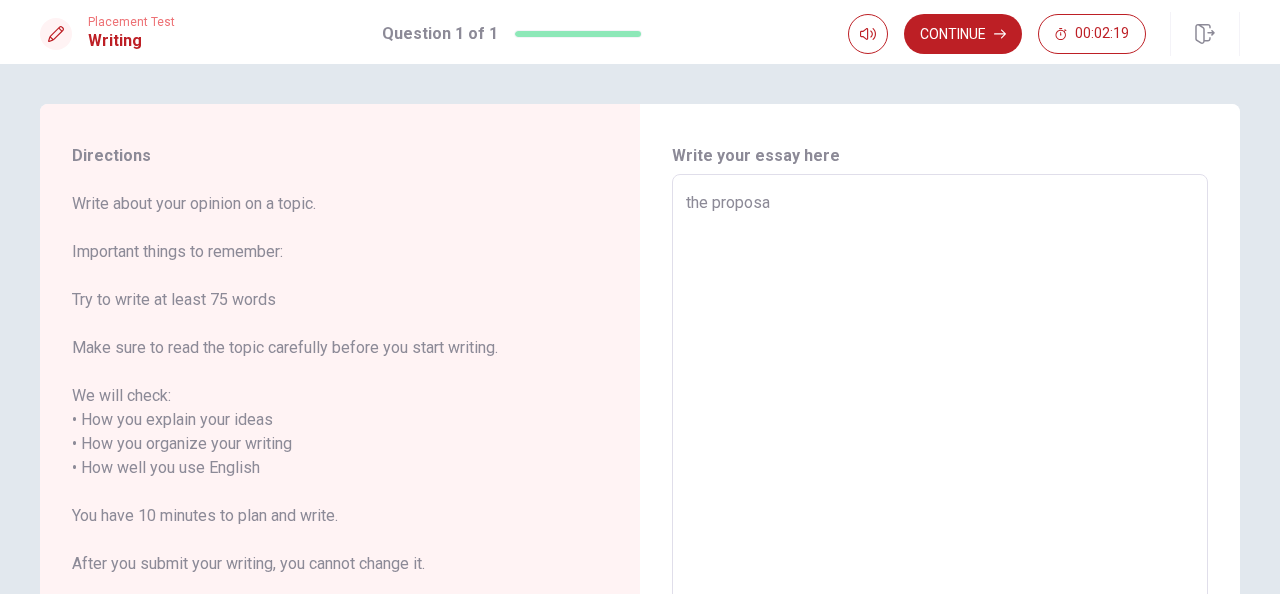 type on "x" 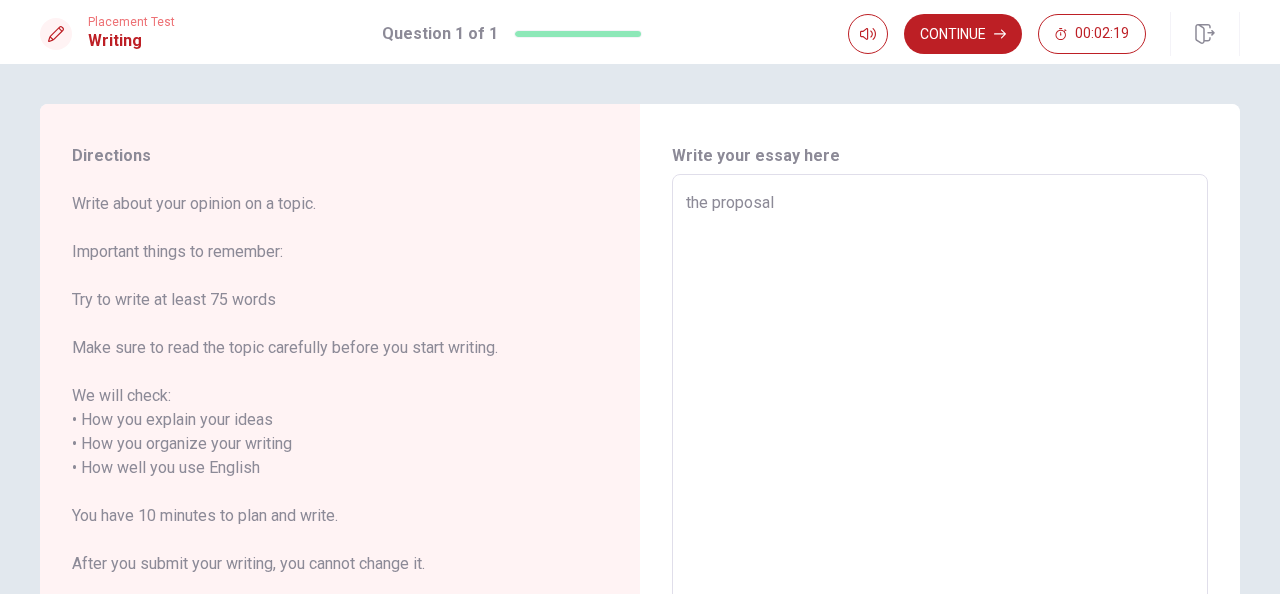 type on "x" 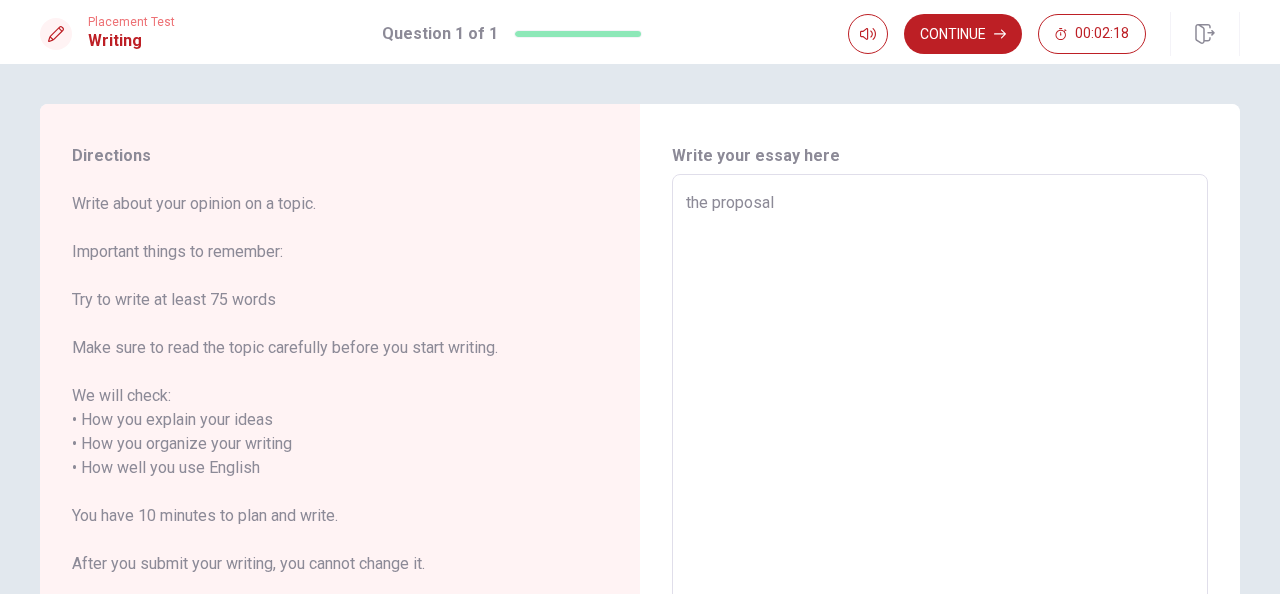 type on "the proposal" 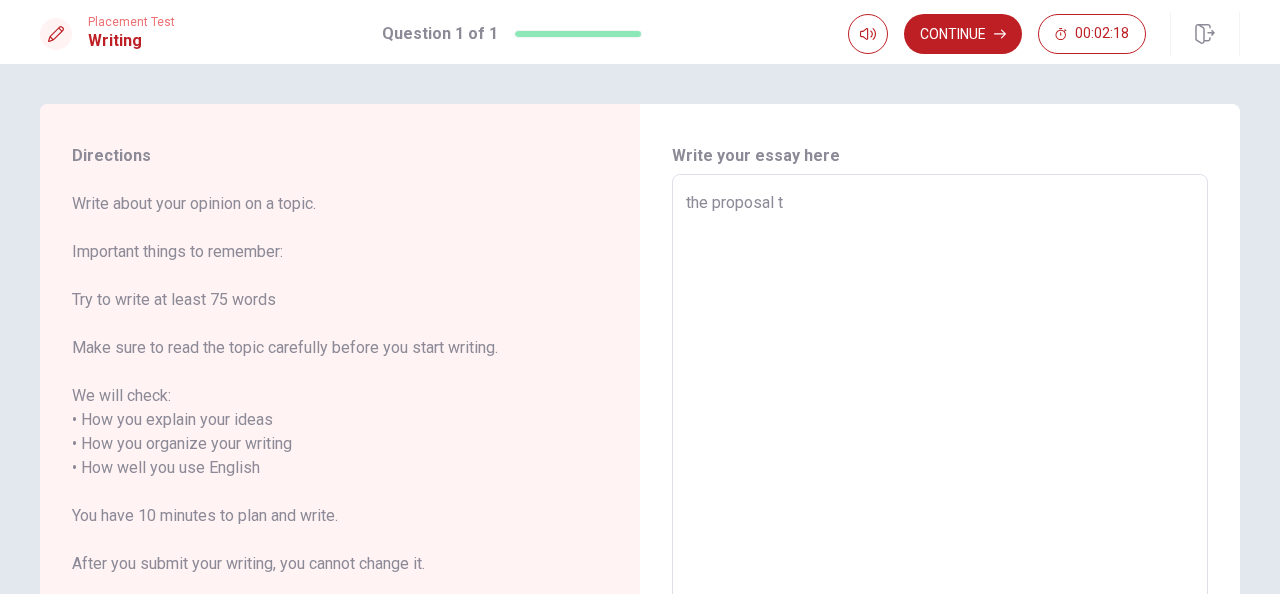 type on "x" 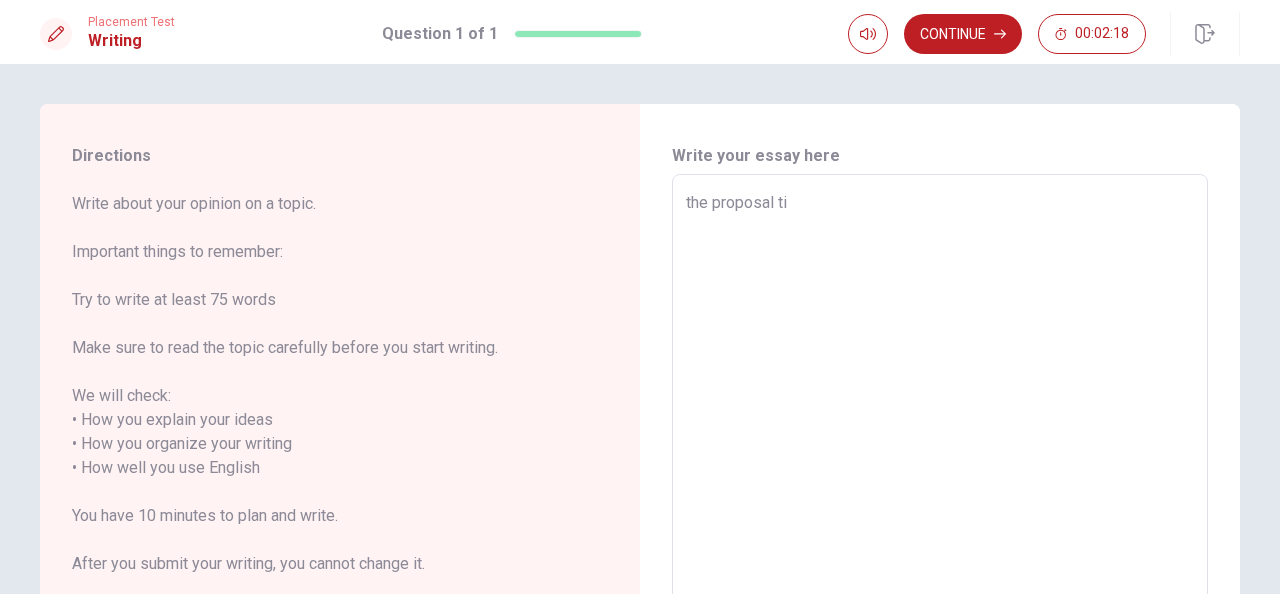 type on "x" 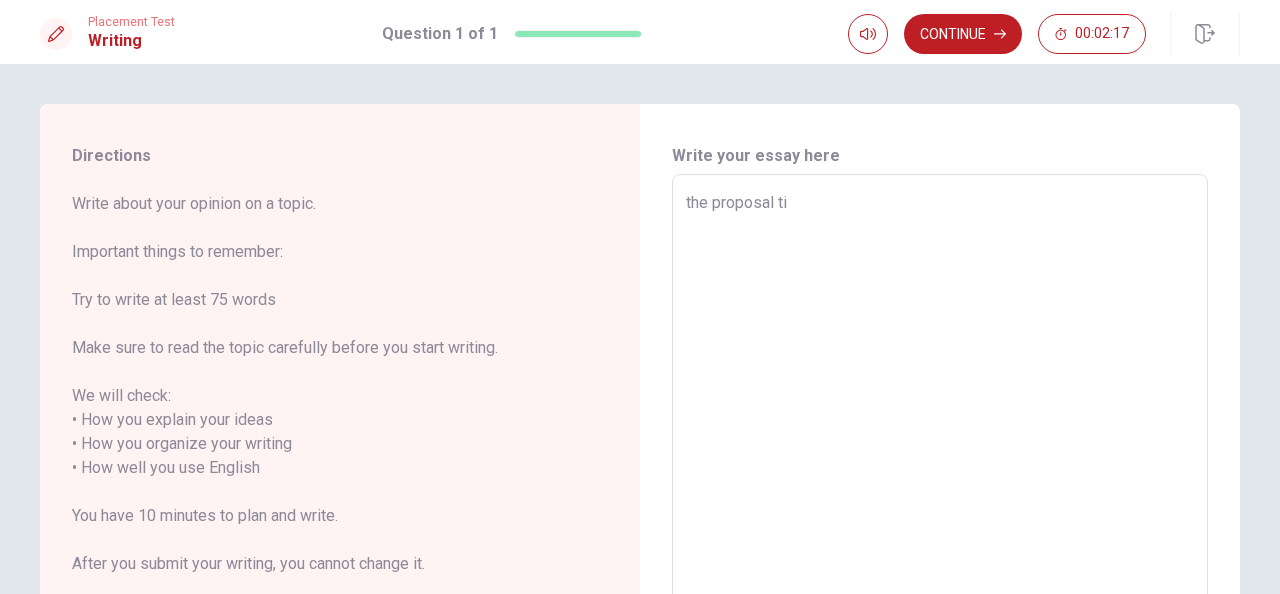 type on "the proposal t" 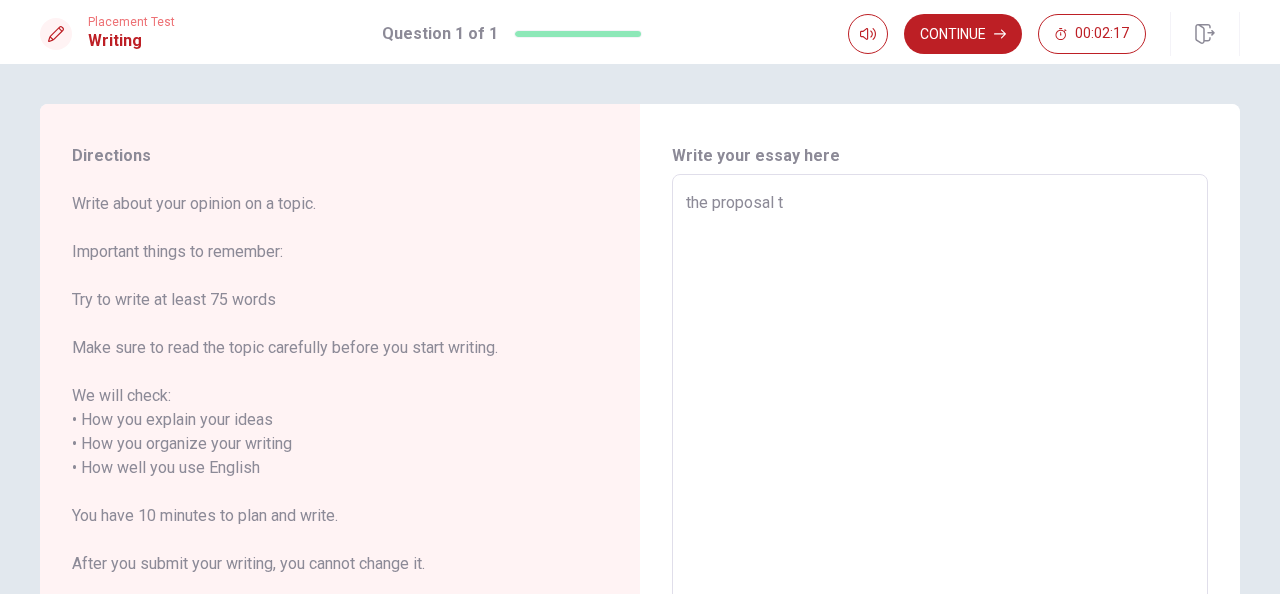 type 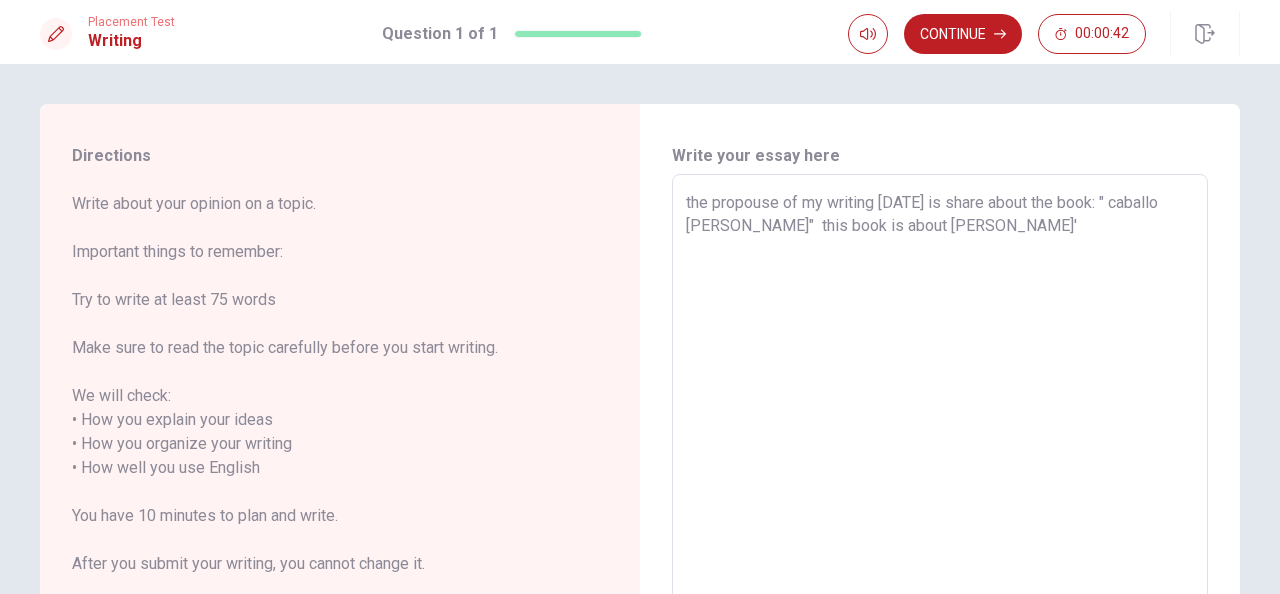 drag, startPoint x: 943, startPoint y: 214, endPoint x: 926, endPoint y: 237, distance: 28.600698 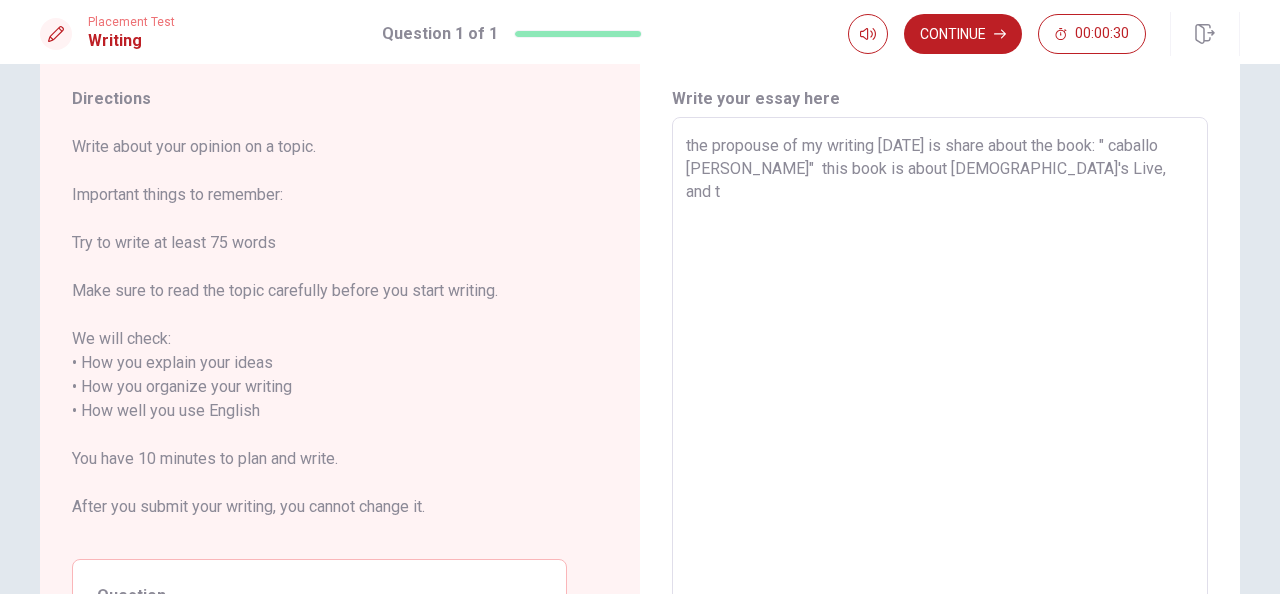 scroll, scrollTop: 20, scrollLeft: 0, axis: vertical 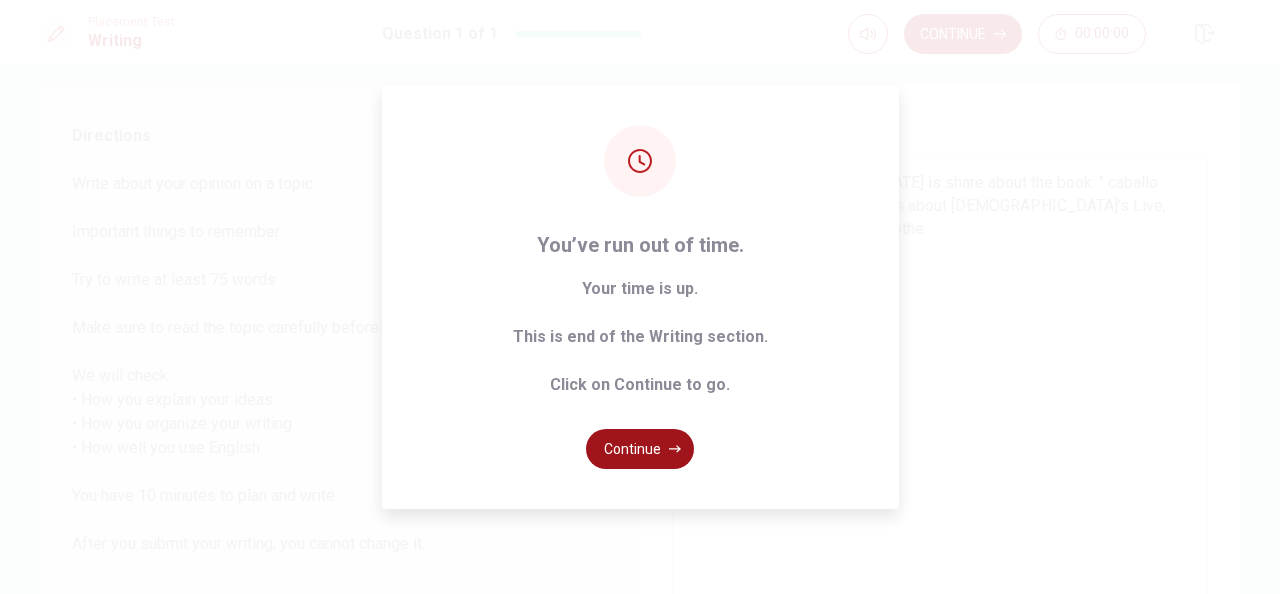 click on "Continue" at bounding box center [640, 449] 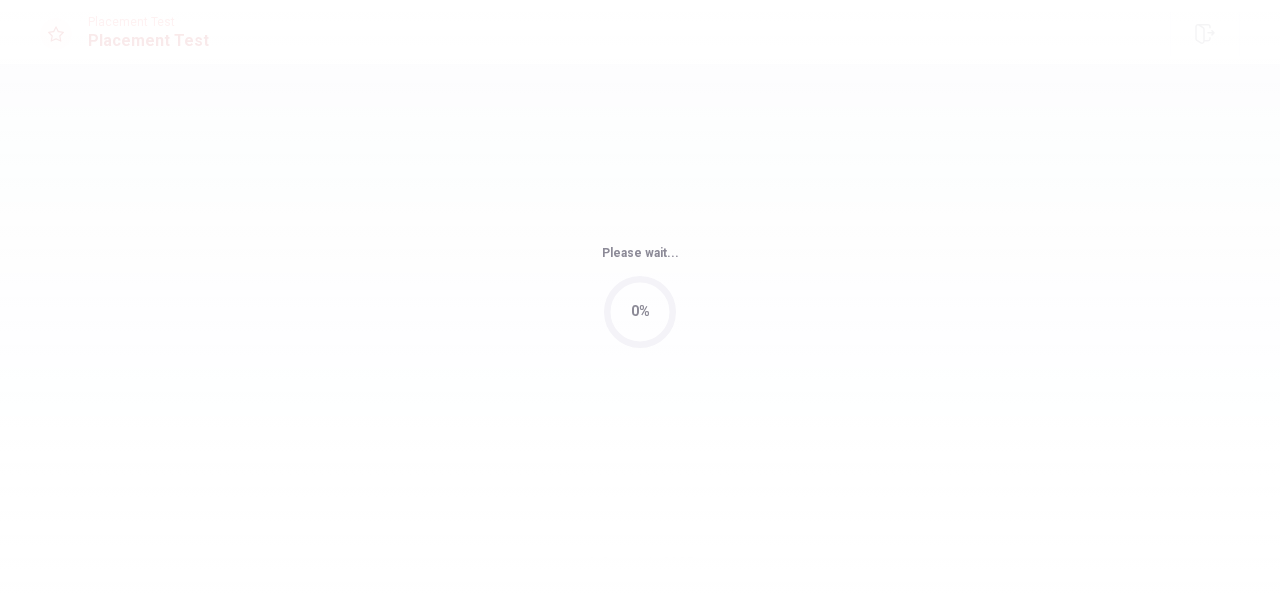 scroll, scrollTop: 0, scrollLeft: 0, axis: both 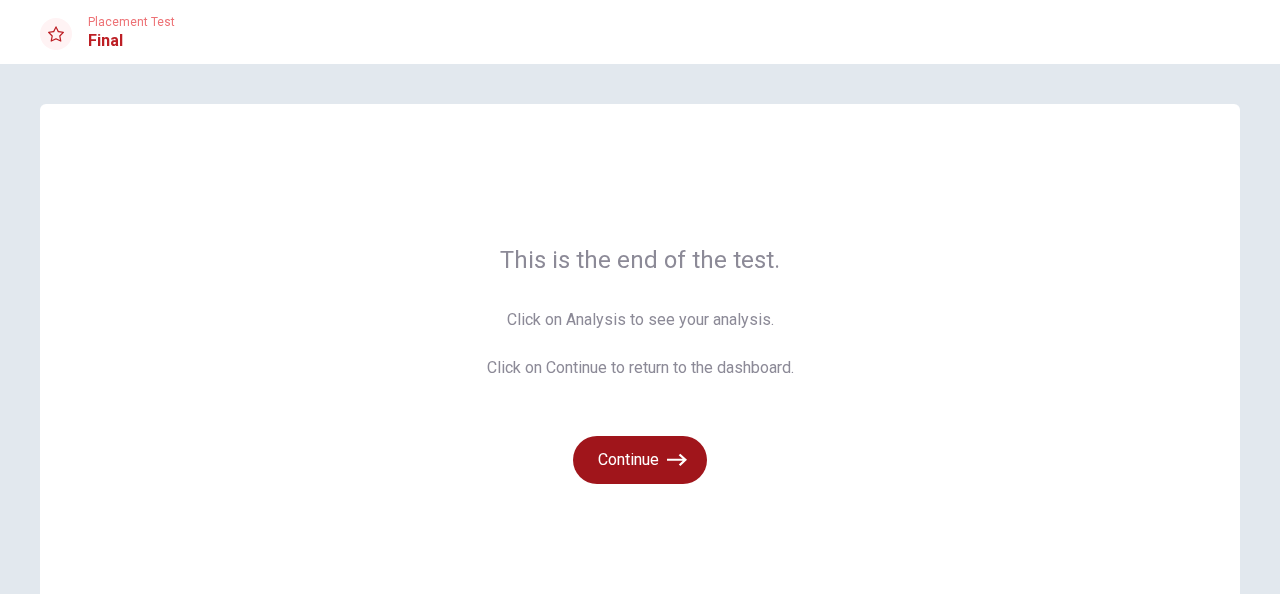 click on "Continue" at bounding box center [640, 460] 